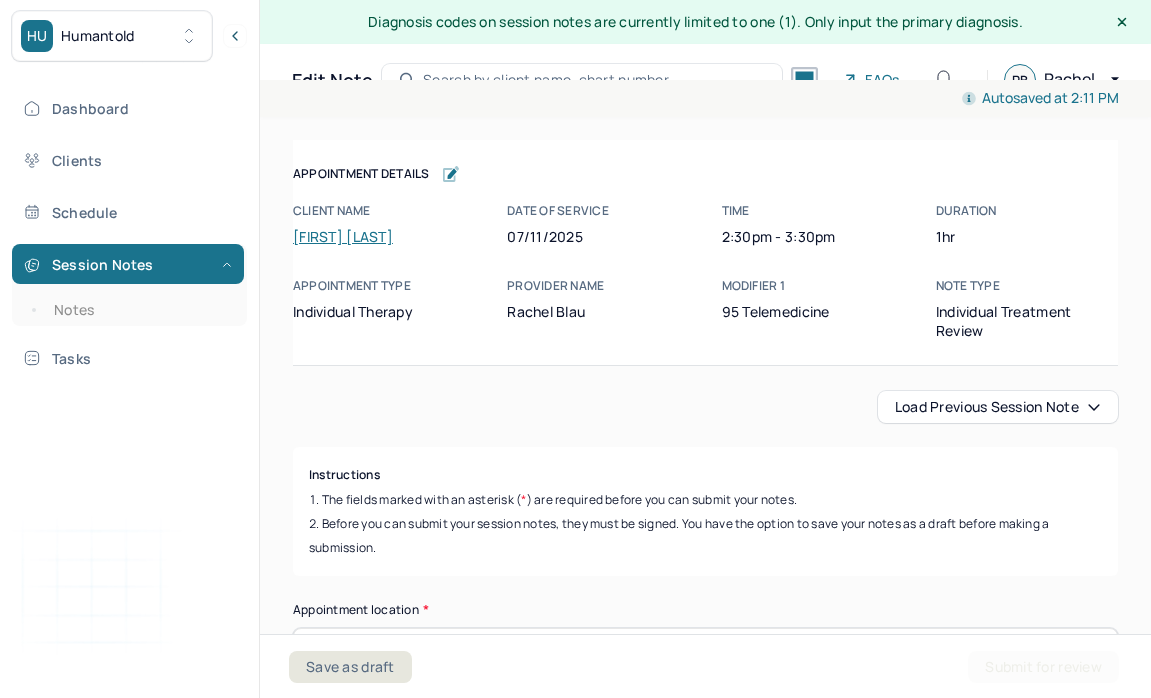 scroll, scrollTop: 36, scrollLeft: 0, axis: vertical 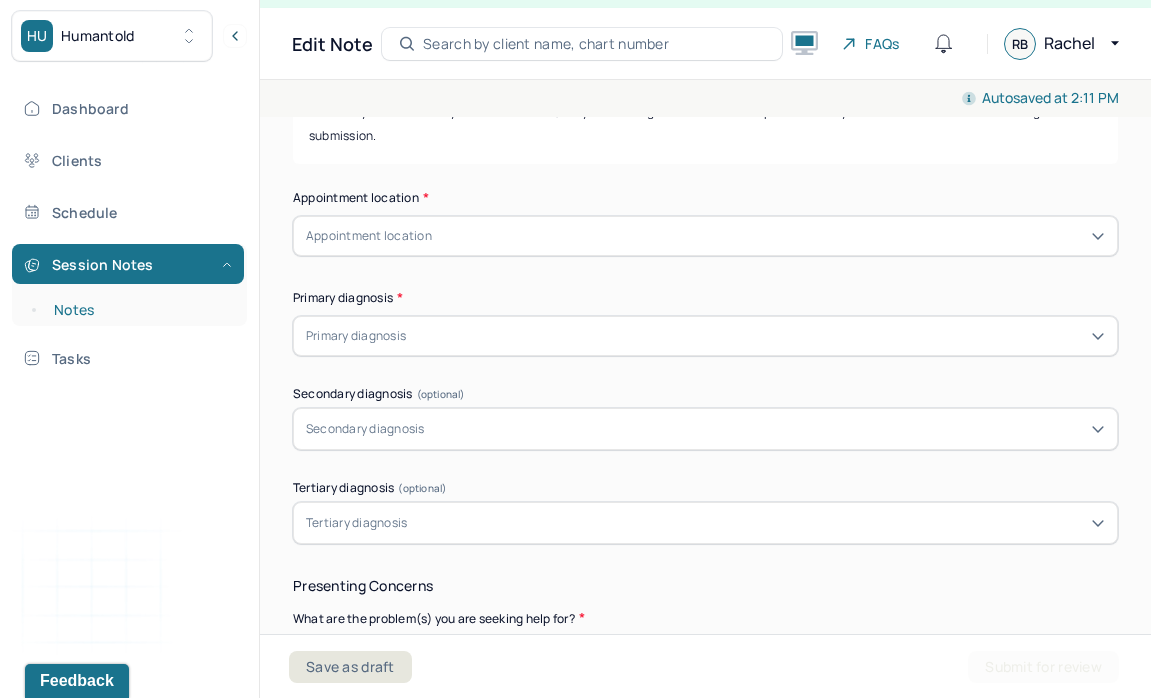 click on "Notes" at bounding box center (139, 310) 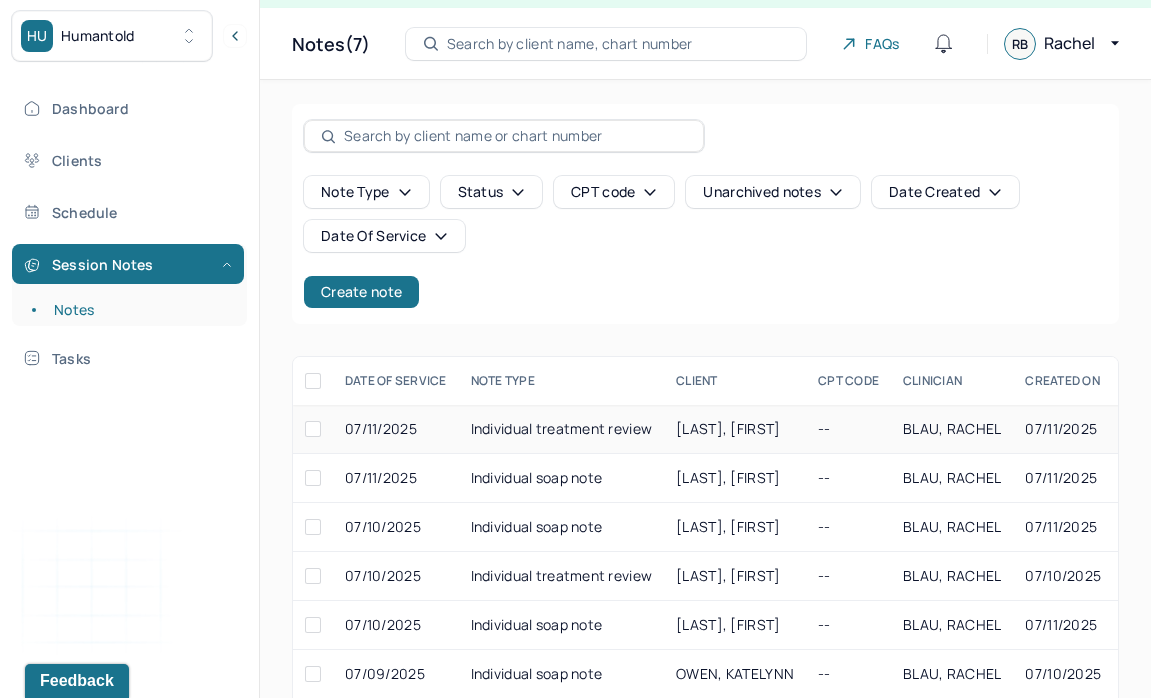 click at bounding box center (313, 429) 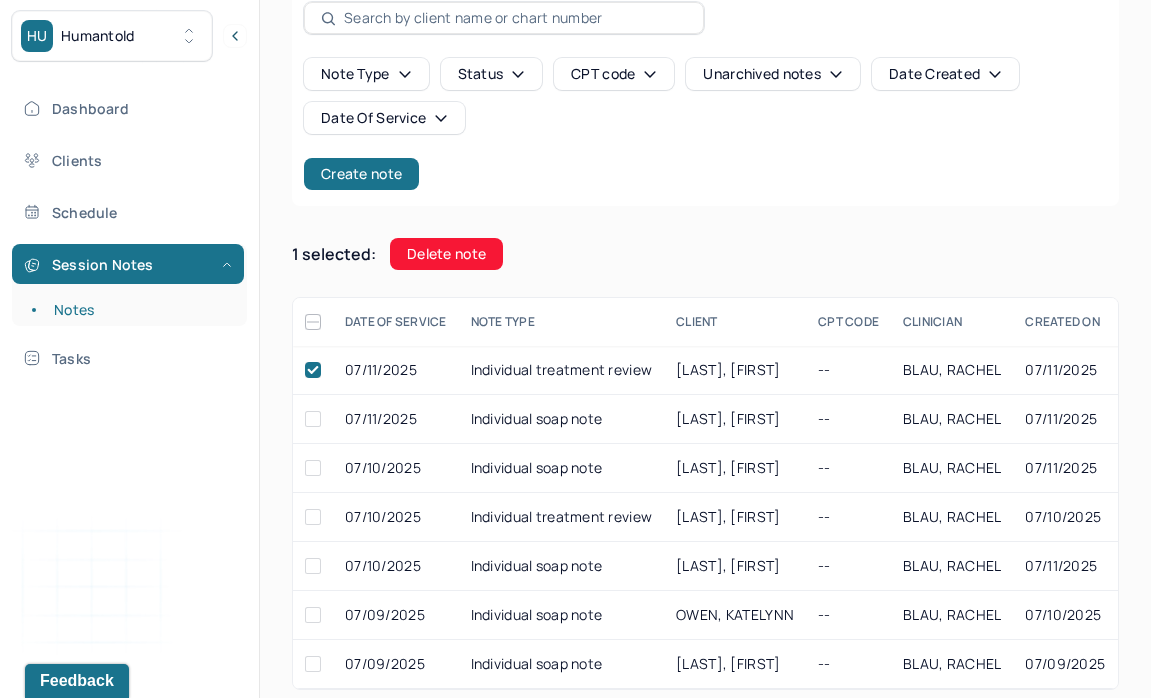 scroll, scrollTop: 170, scrollLeft: 0, axis: vertical 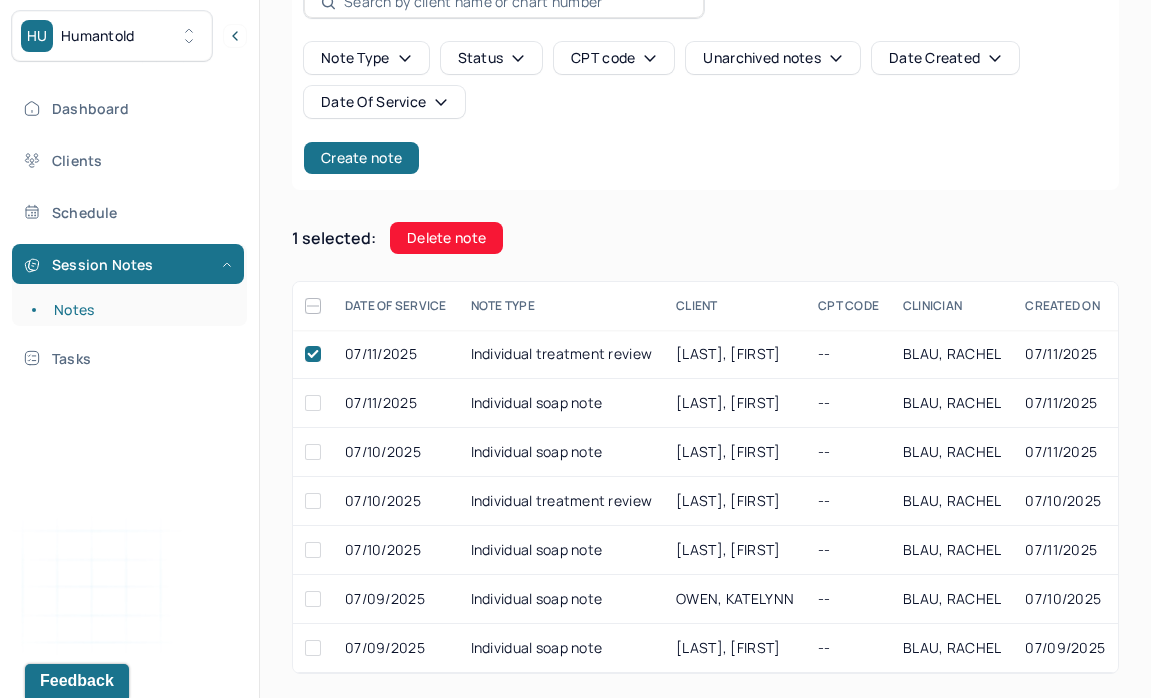 click on "Delete note" at bounding box center (446, 238) 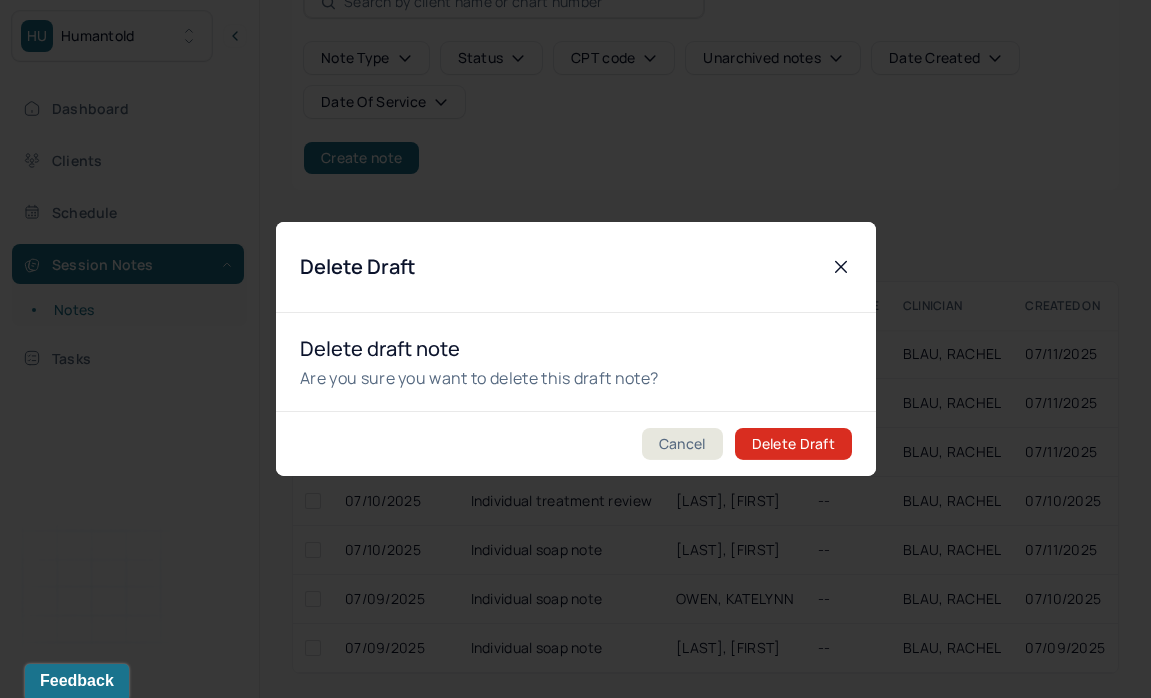 click on "Delete Draft" at bounding box center (792, 444) 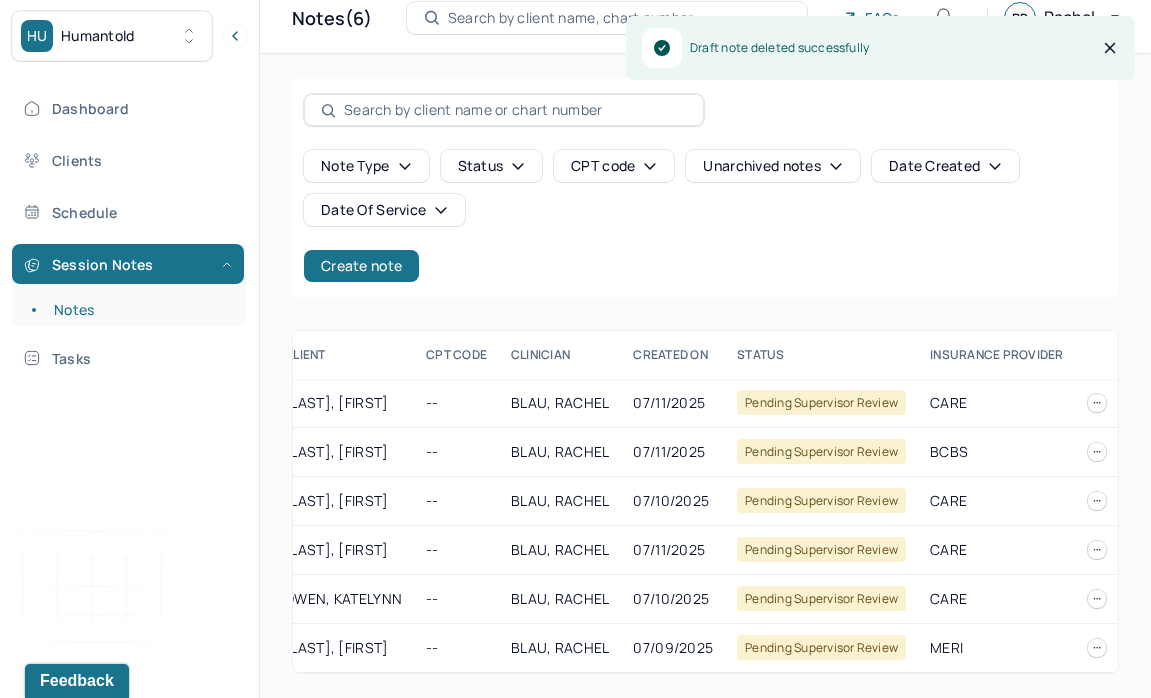 scroll, scrollTop: 0, scrollLeft: 0, axis: both 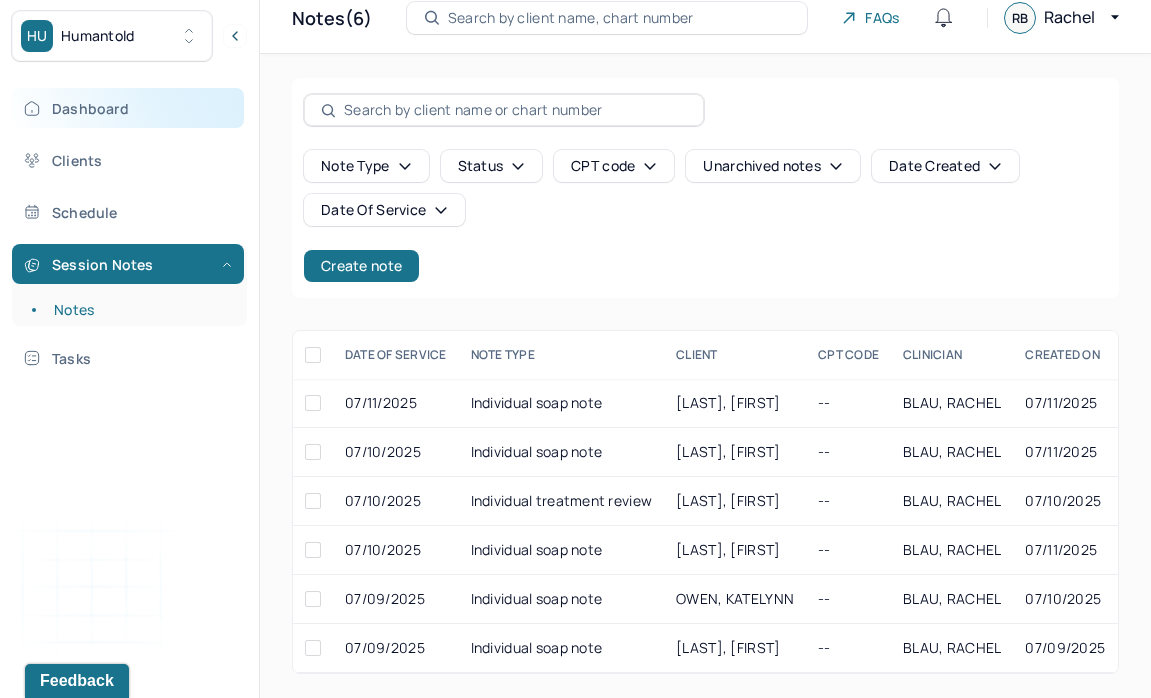 click on "Dashboard" at bounding box center [128, 108] 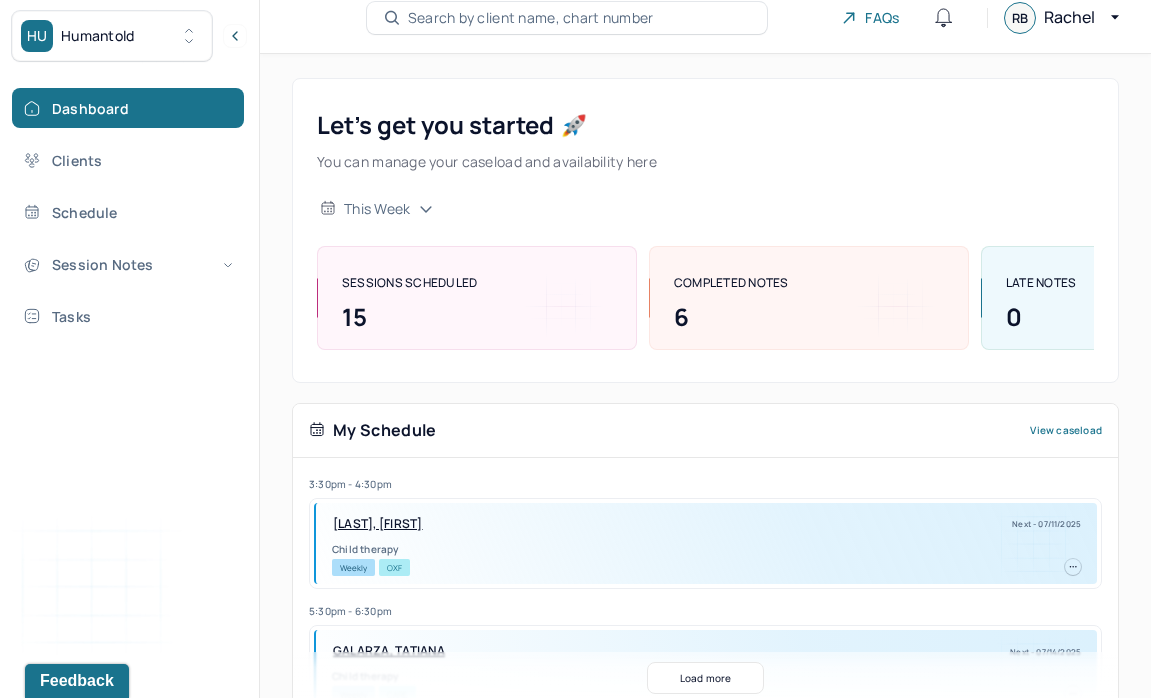 scroll, scrollTop: 435, scrollLeft: 0, axis: vertical 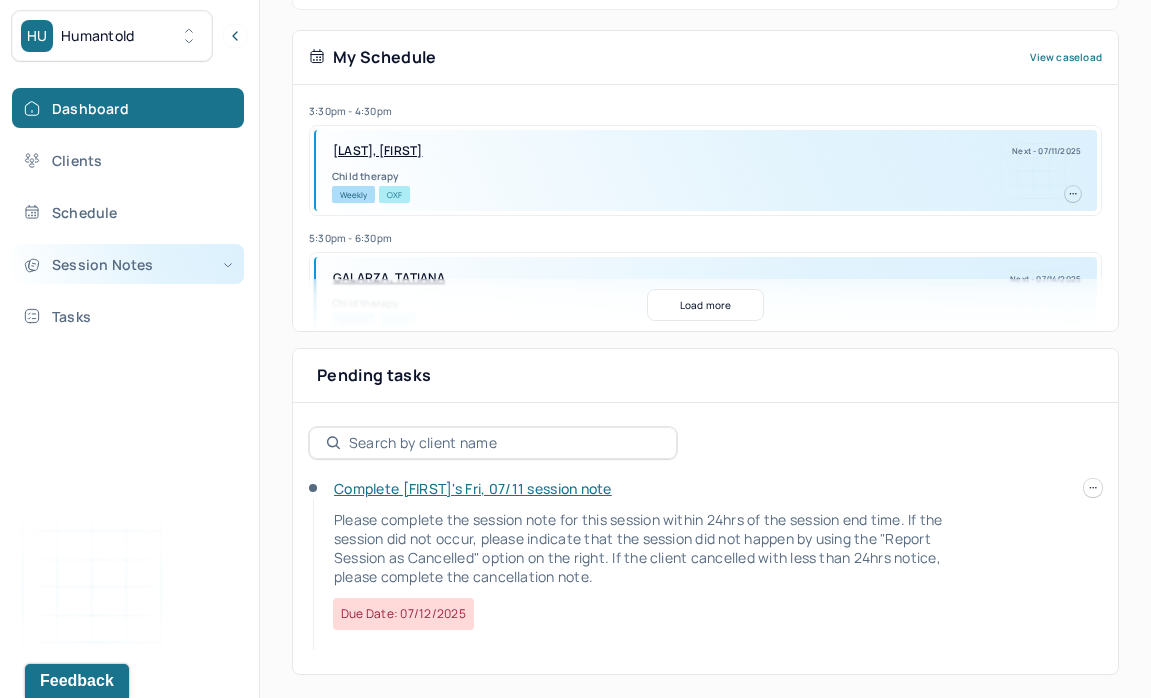 click on "Session Notes" at bounding box center (128, 264) 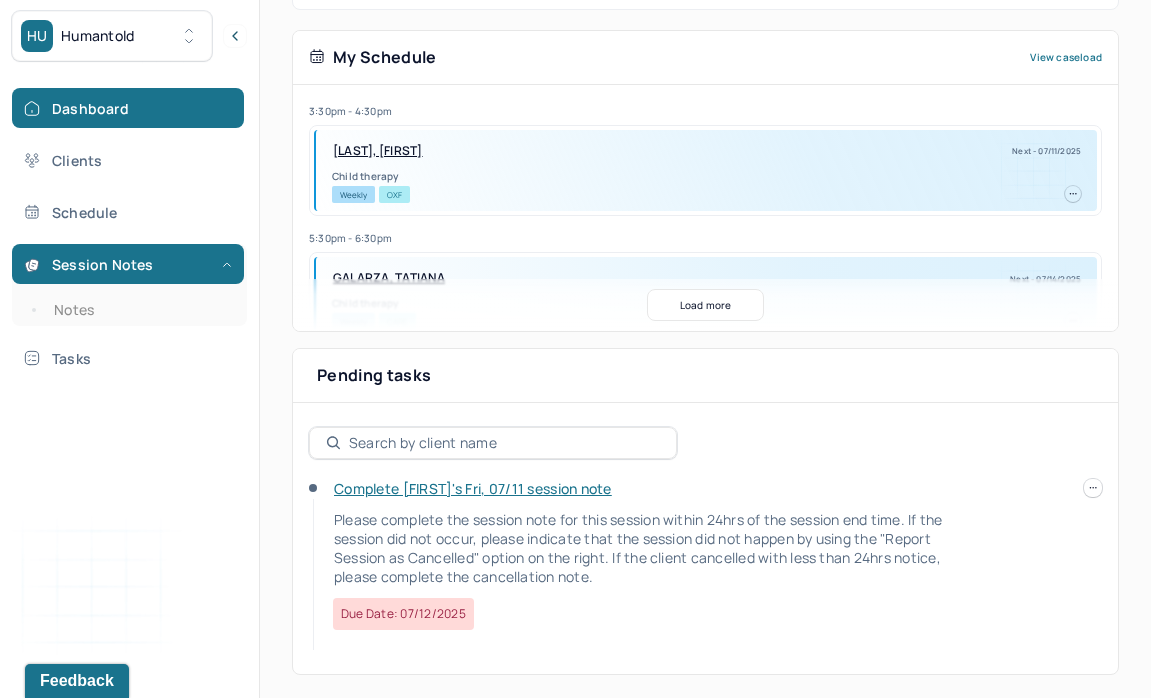 click on "Notes" at bounding box center [139, 310] 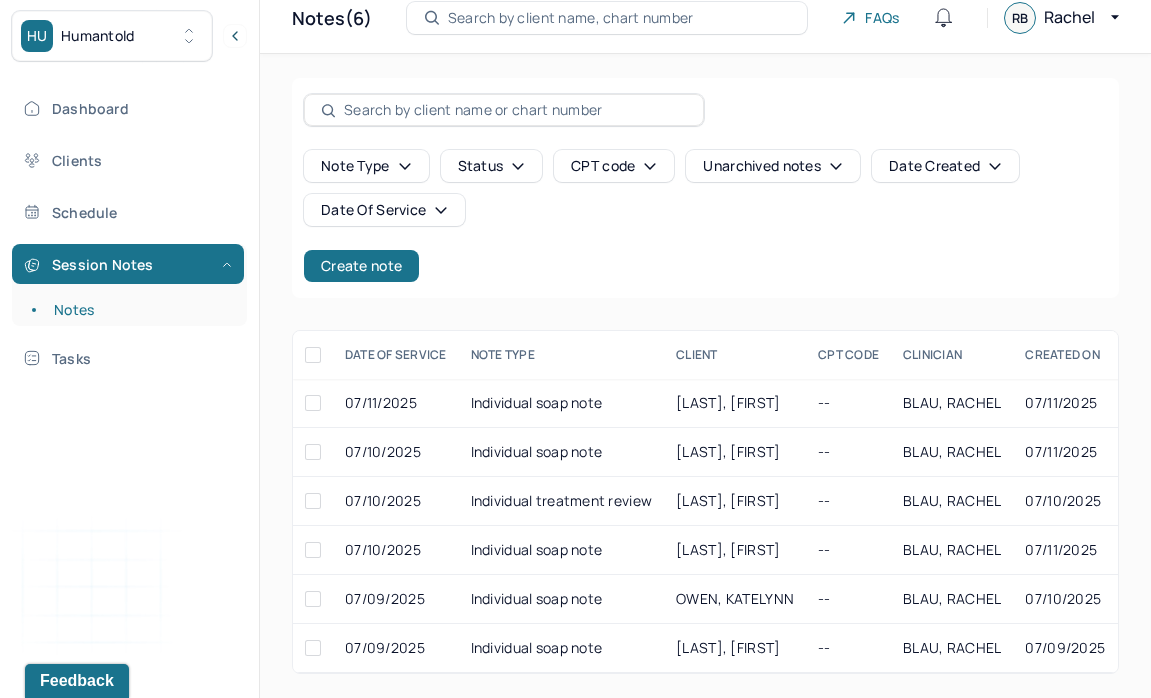 scroll, scrollTop: 62, scrollLeft: 0, axis: vertical 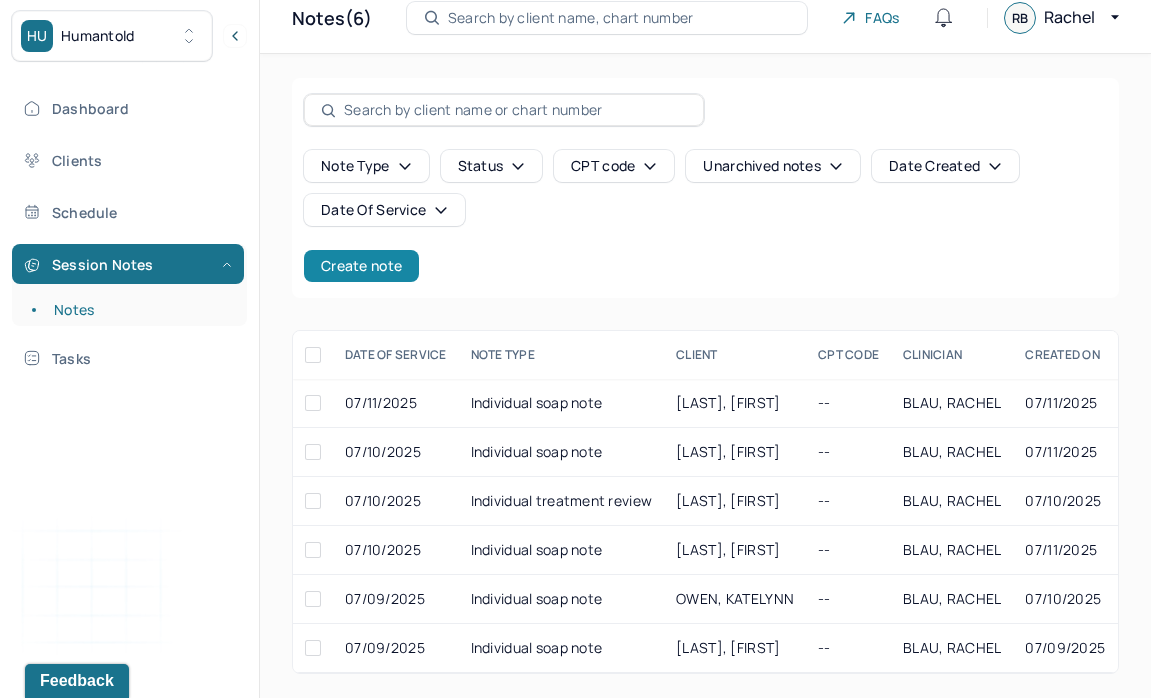 click on "Create note" at bounding box center (361, 266) 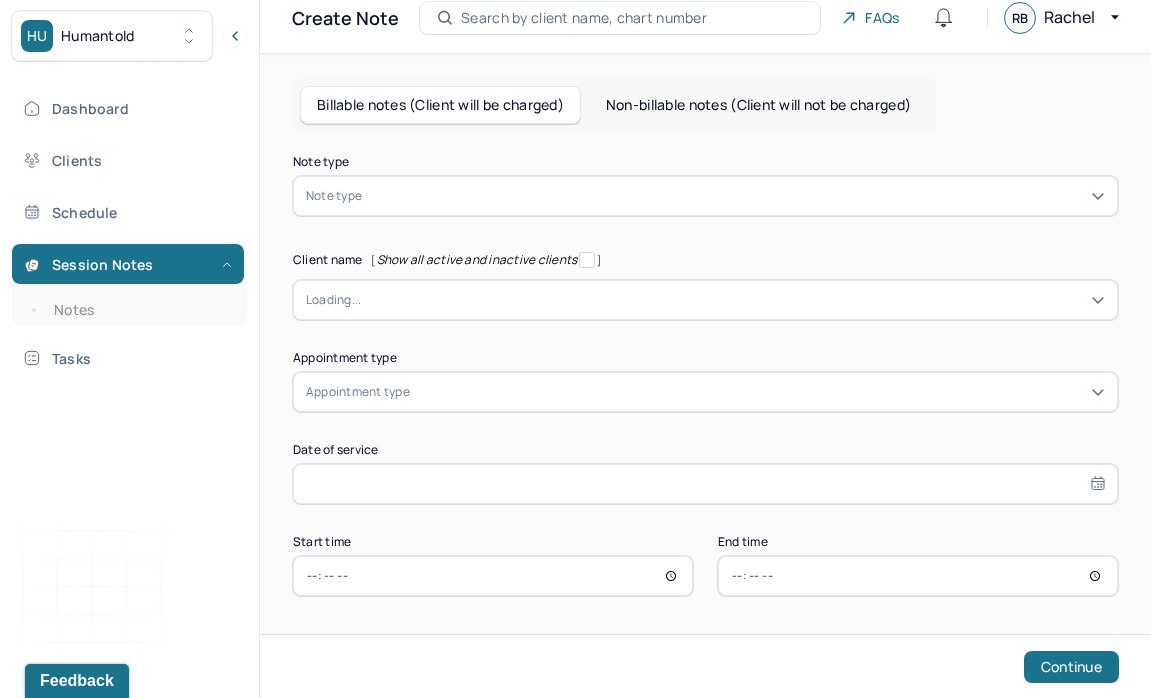 scroll, scrollTop: 0, scrollLeft: 0, axis: both 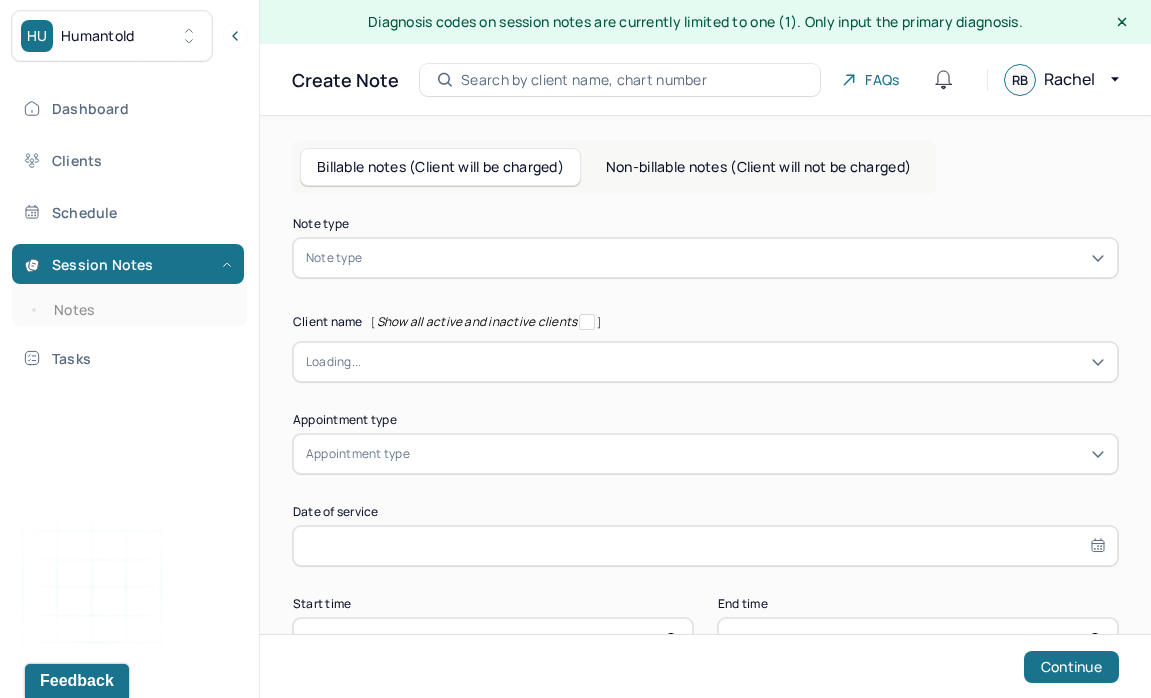 click on "Note type" at bounding box center (334, 258) 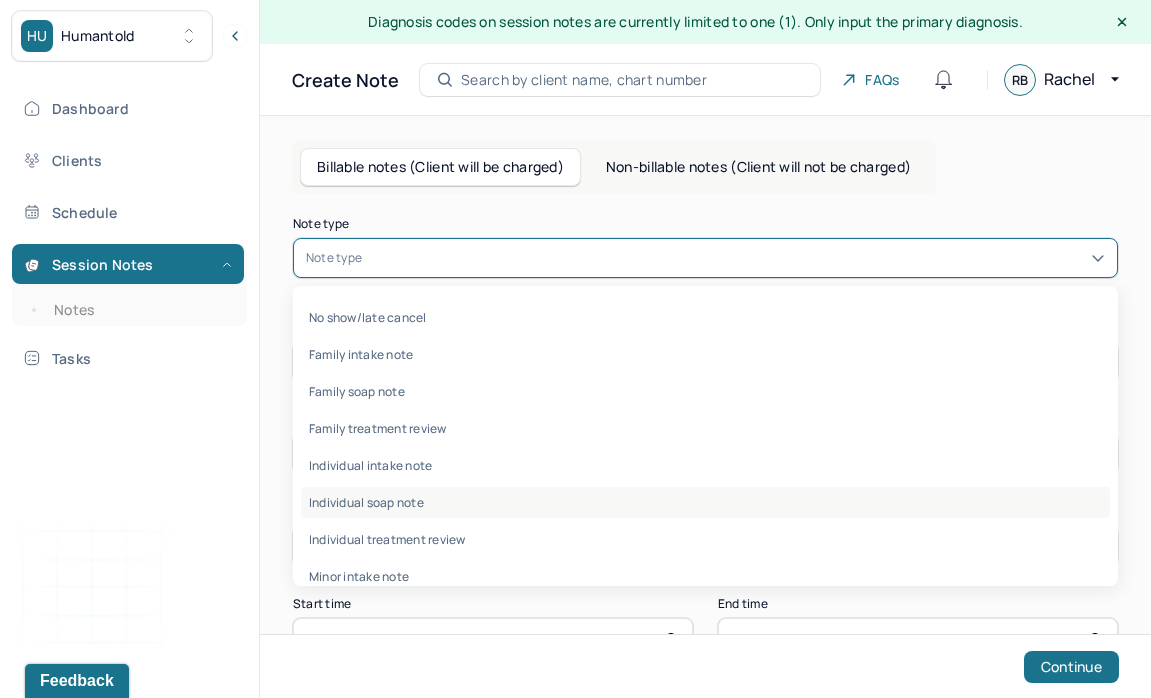 click on "Individual soap note" at bounding box center [705, 502] 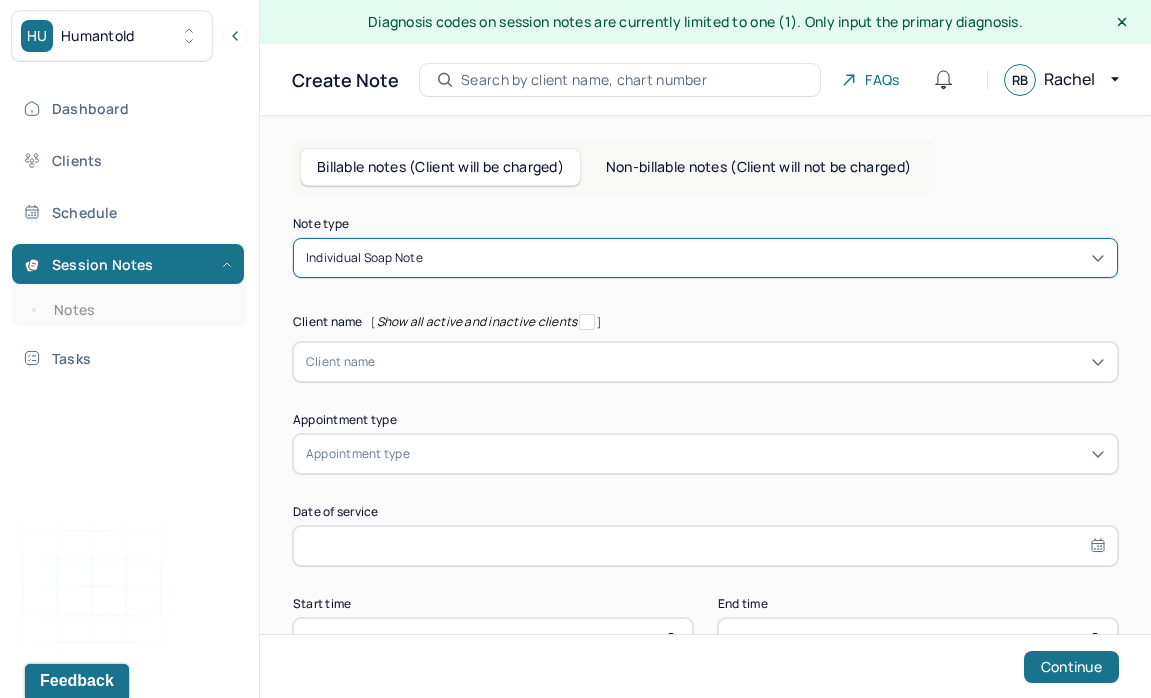 click at bounding box center (379, 362) 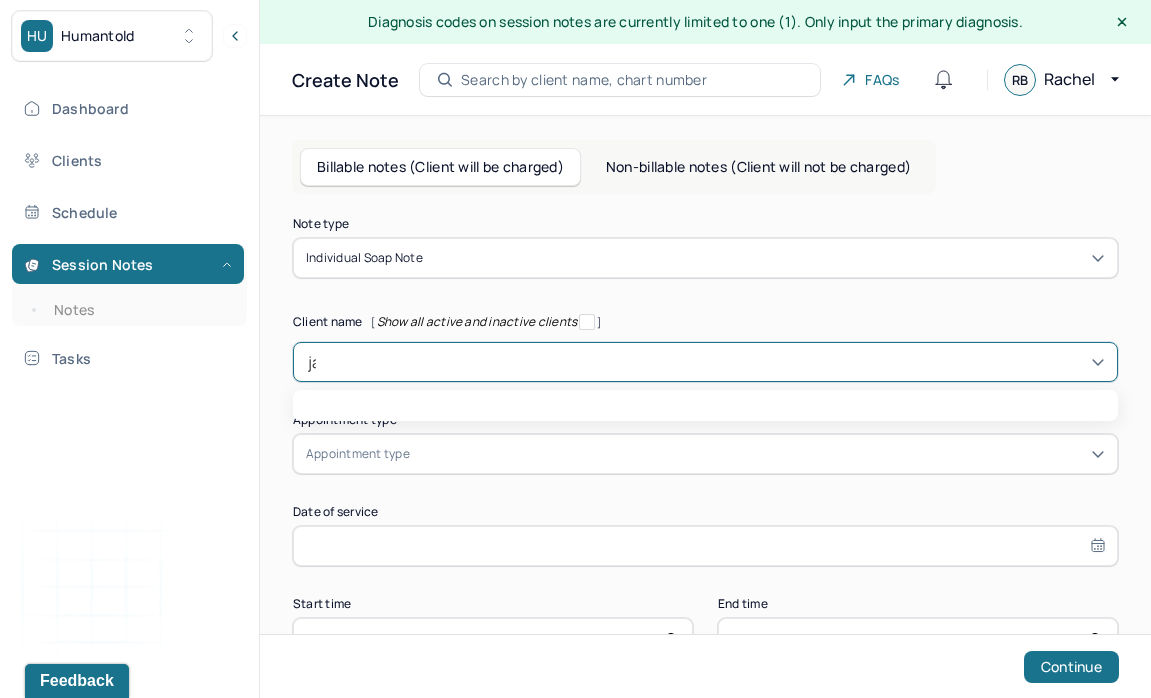 type on "jack" 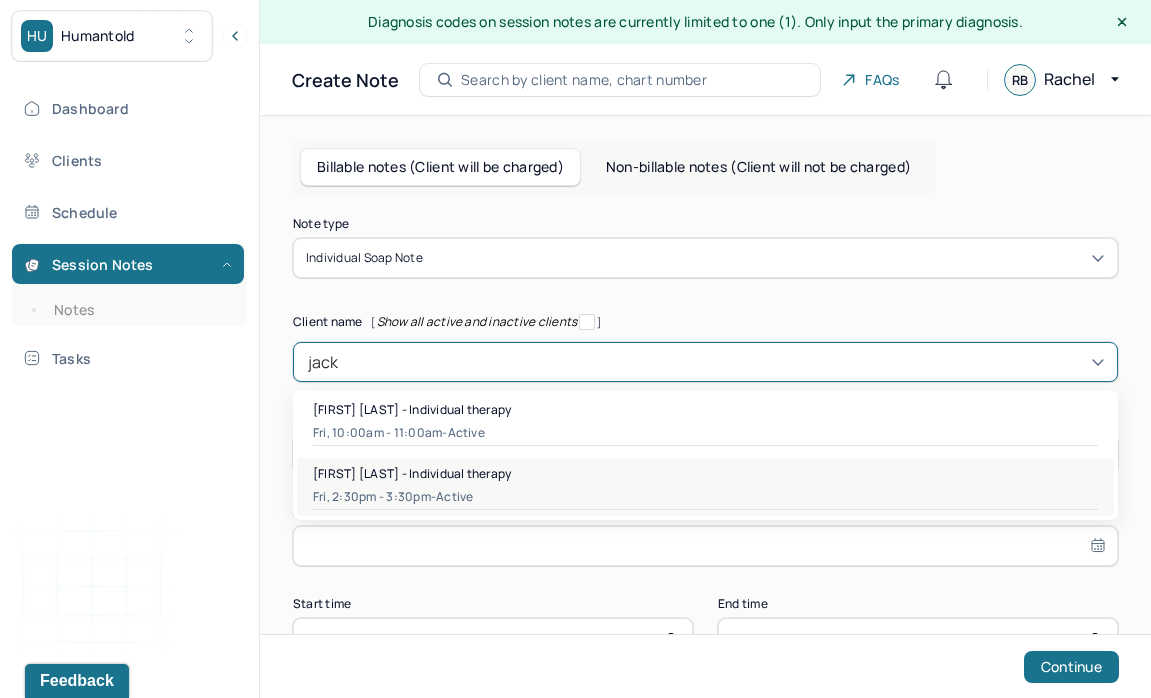 click on "Fri, 2:30pm - 3:30pm  -  active" at bounding box center [705, 497] 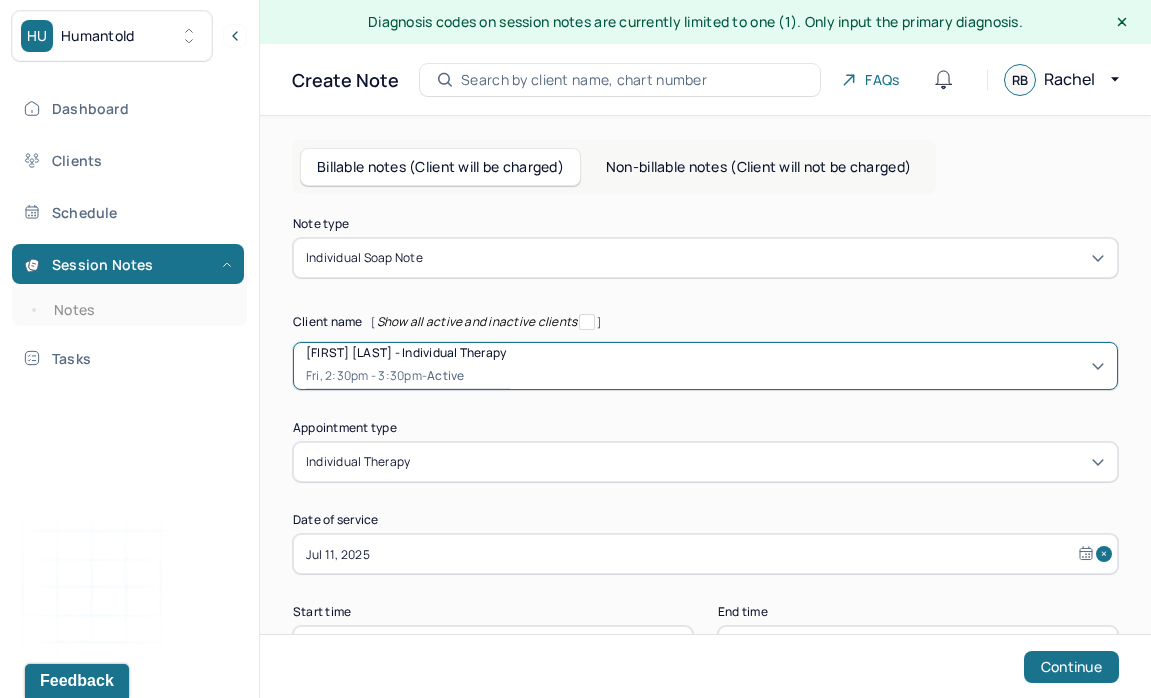 scroll, scrollTop: 73, scrollLeft: 0, axis: vertical 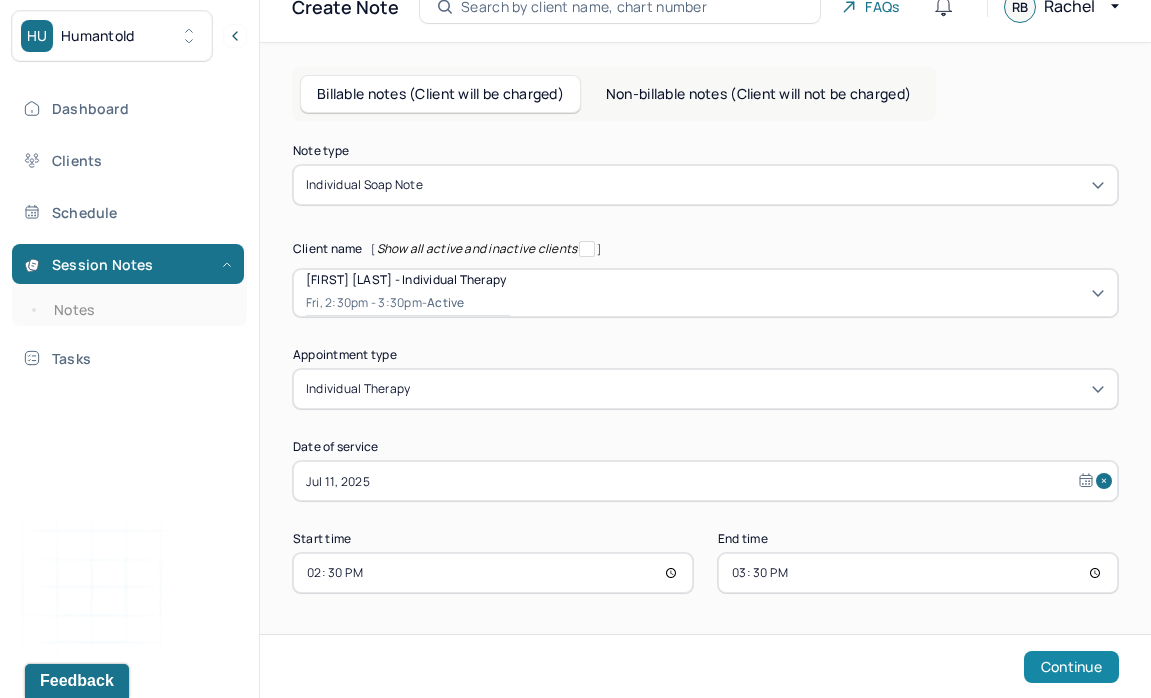 click on "Continue" at bounding box center [1071, 667] 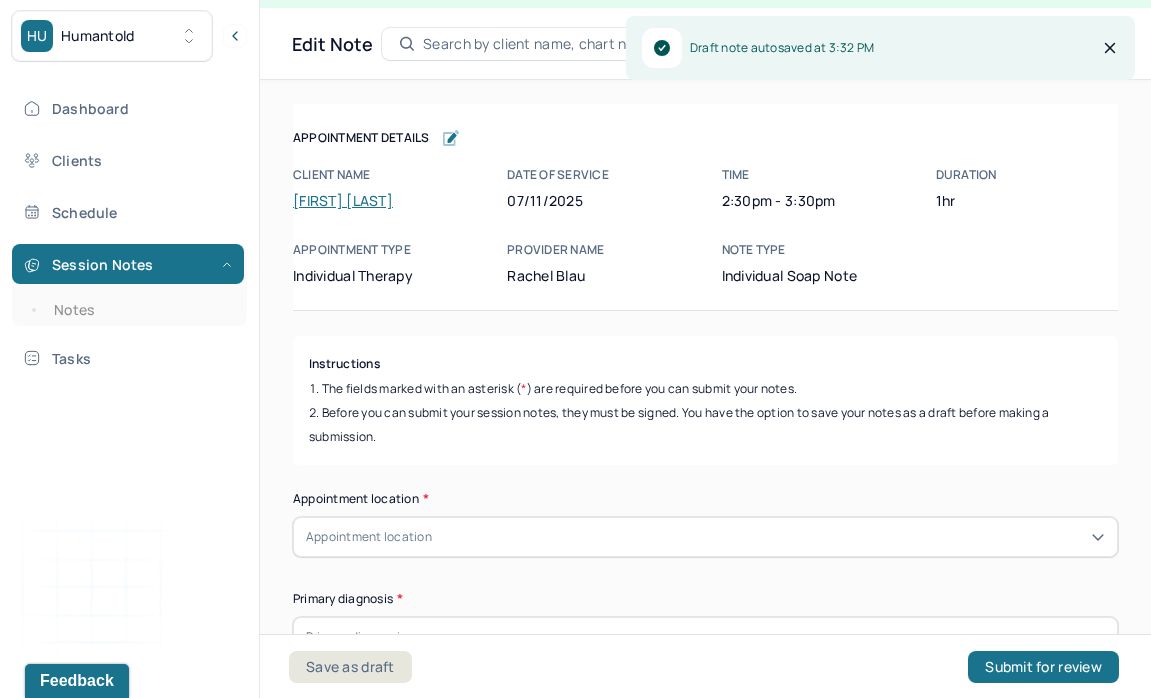 scroll, scrollTop: 36, scrollLeft: 0, axis: vertical 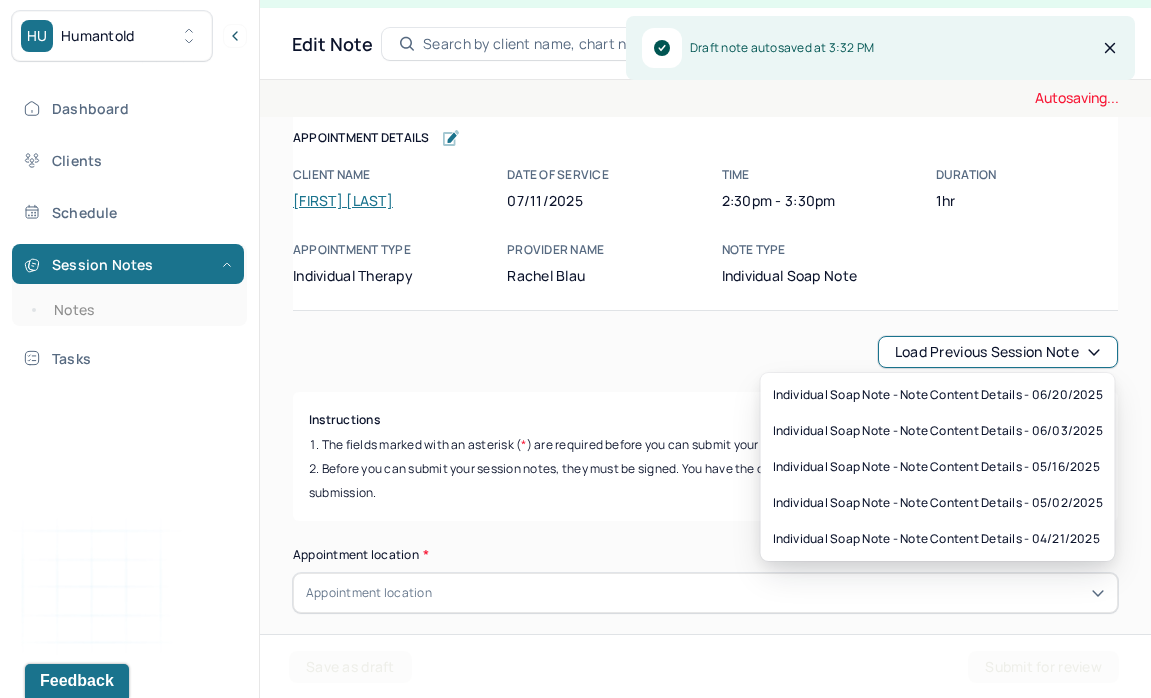 click on "Load previous session note" at bounding box center (998, 352) 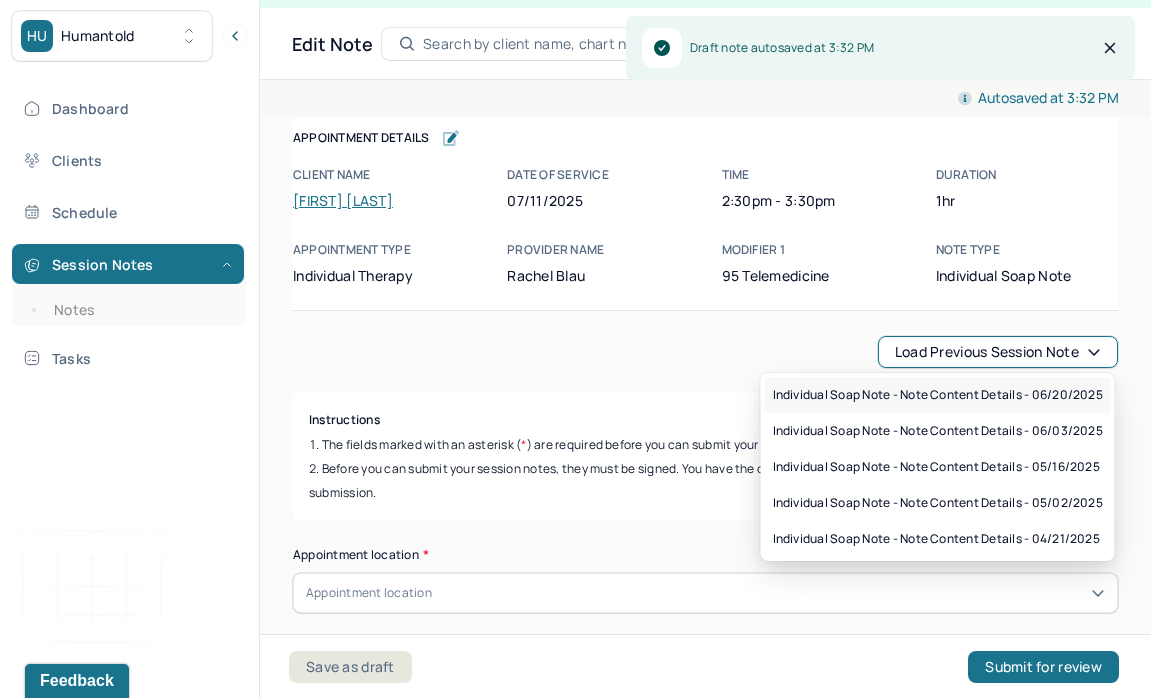 click on "Individual soap note   - Note content Details -   06/20/2025" at bounding box center [938, 395] 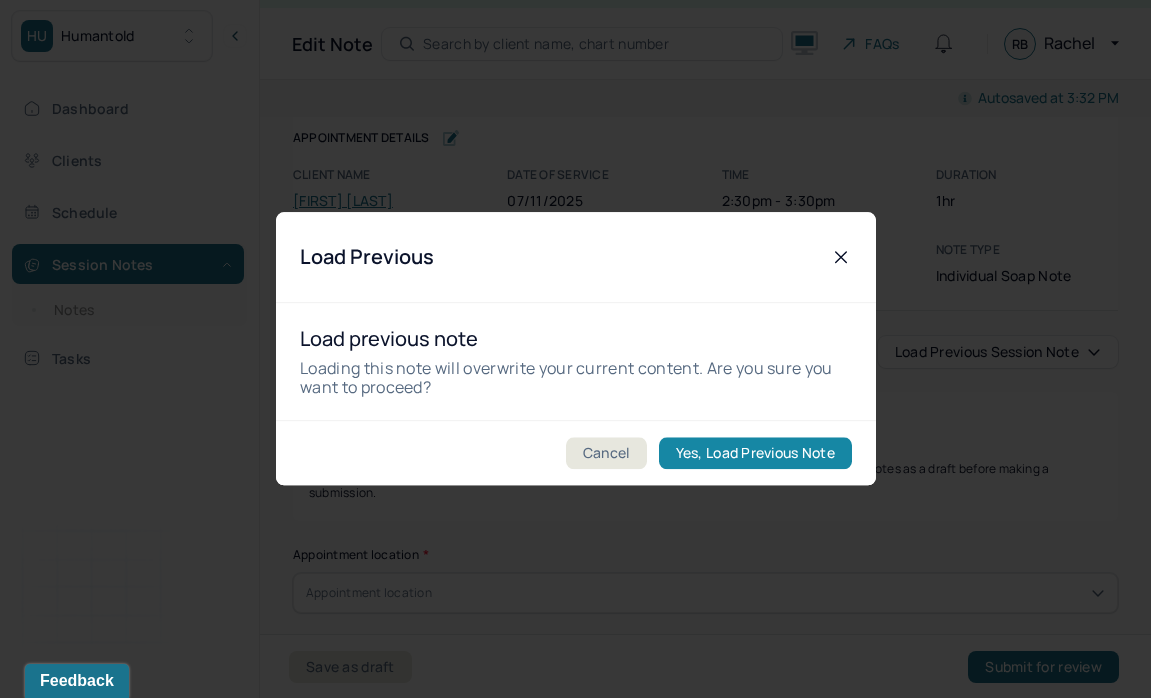 click on "Yes, Load Previous Note" at bounding box center (754, 454) 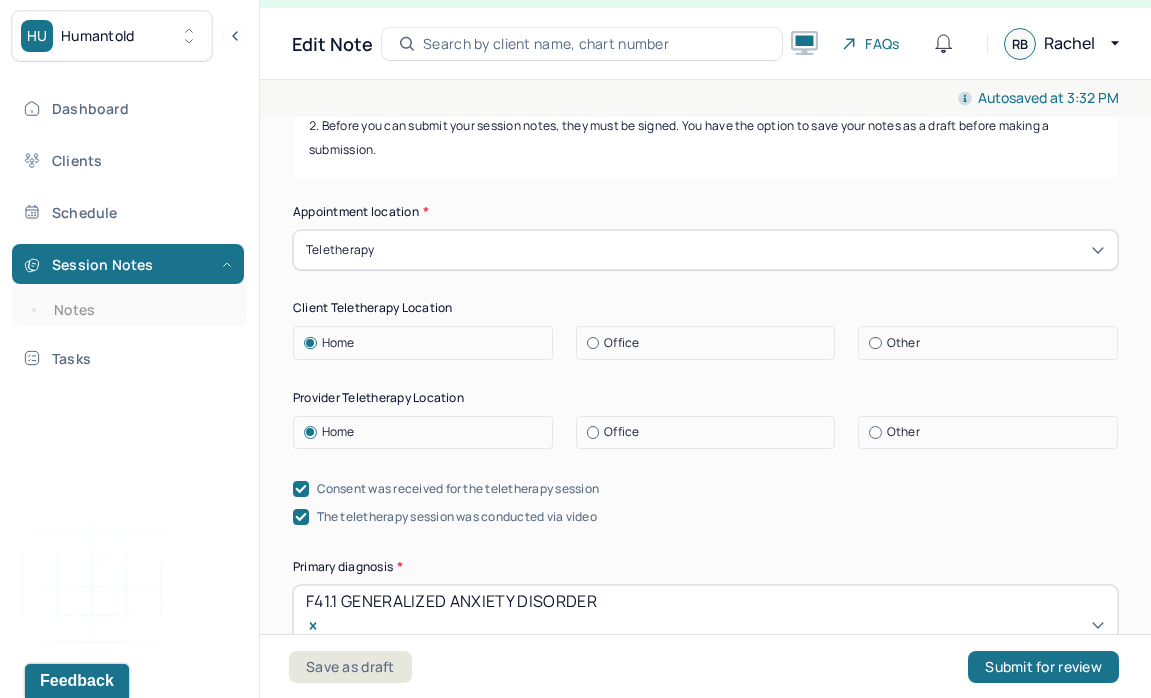 scroll, scrollTop: 349, scrollLeft: 0, axis: vertical 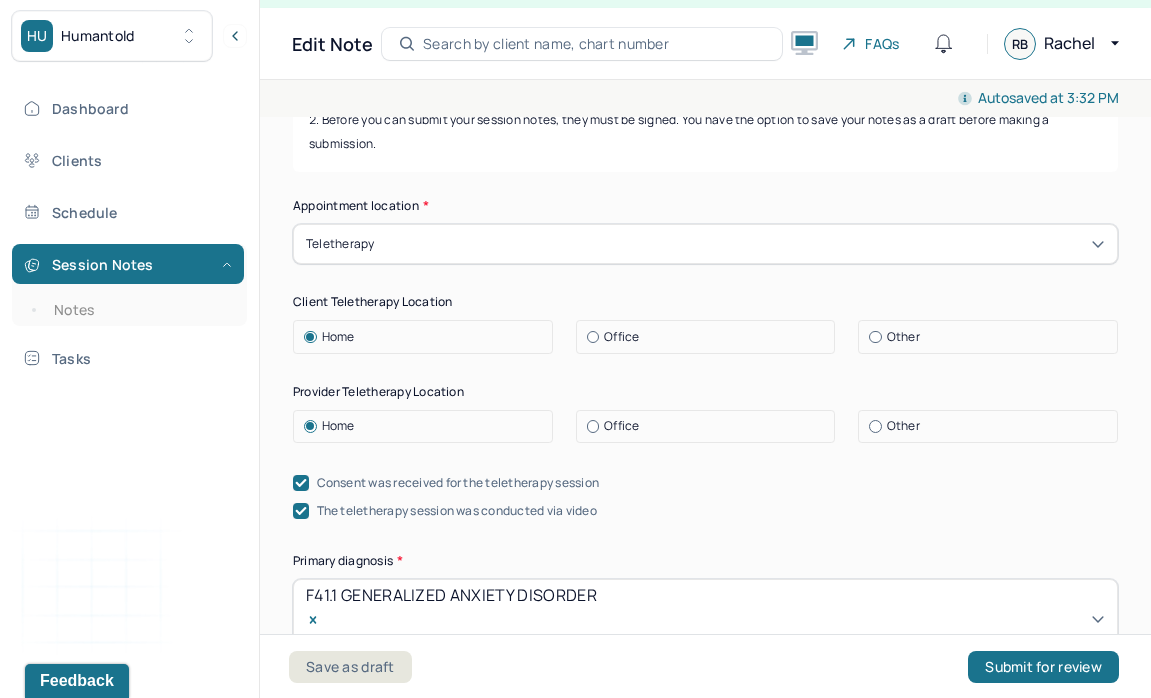 click on "Teletherapy" at bounding box center [705, 244] 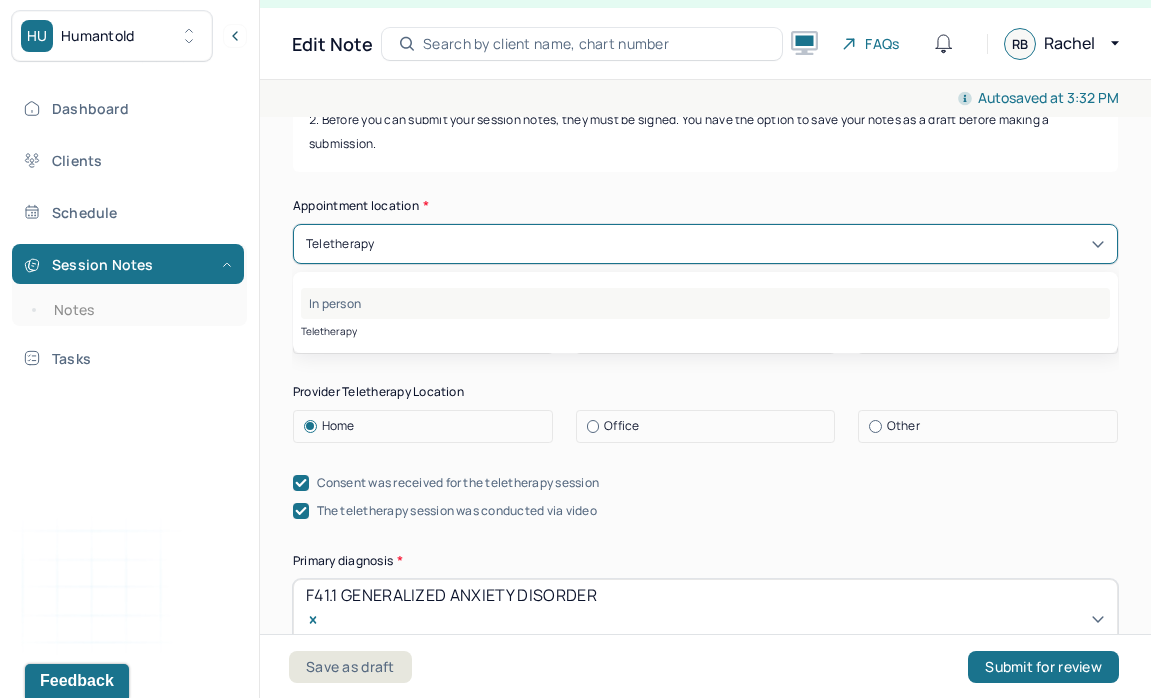 click on "In person" at bounding box center [705, 303] 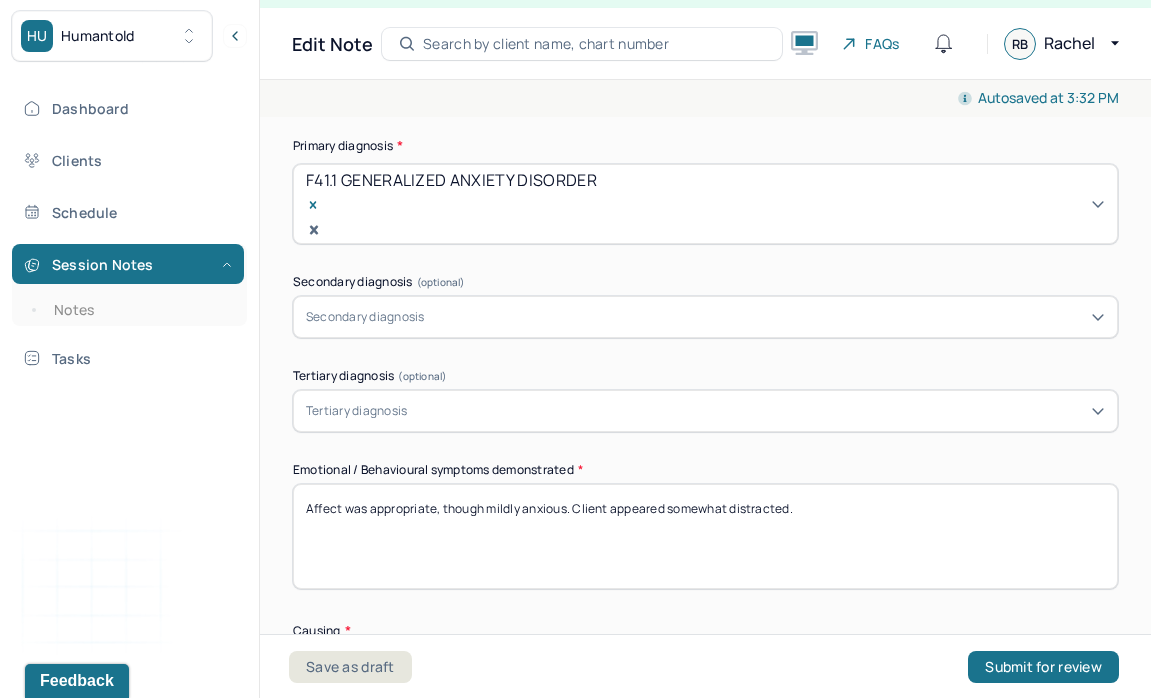 scroll, scrollTop: 511, scrollLeft: 0, axis: vertical 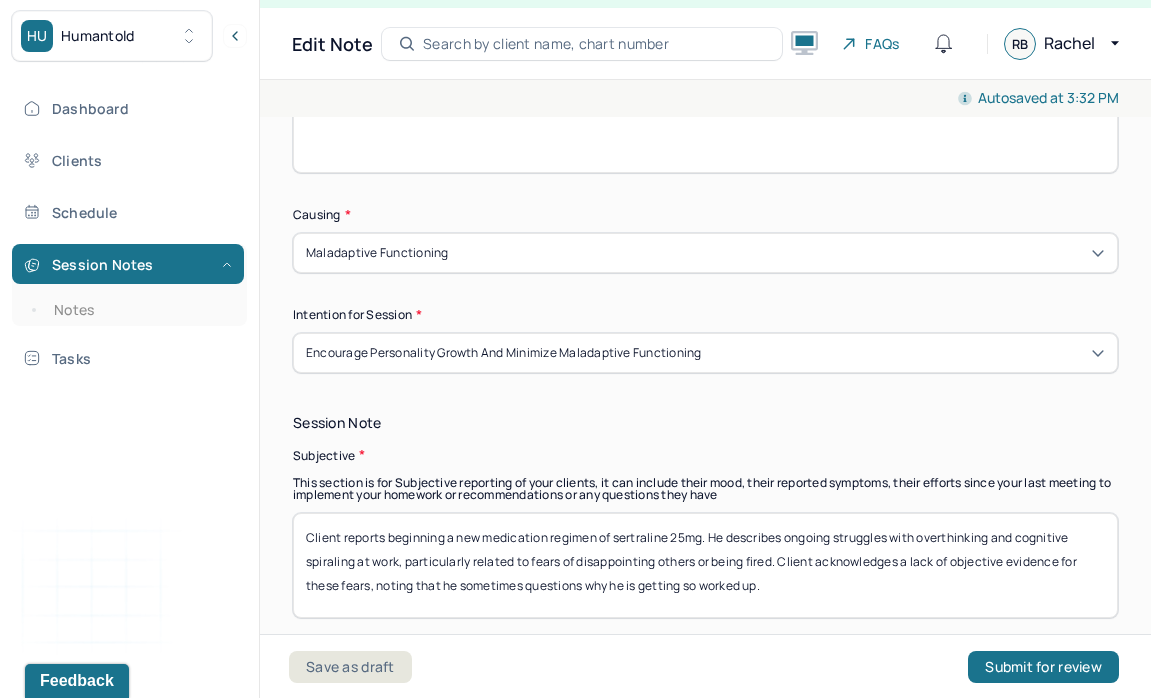 type 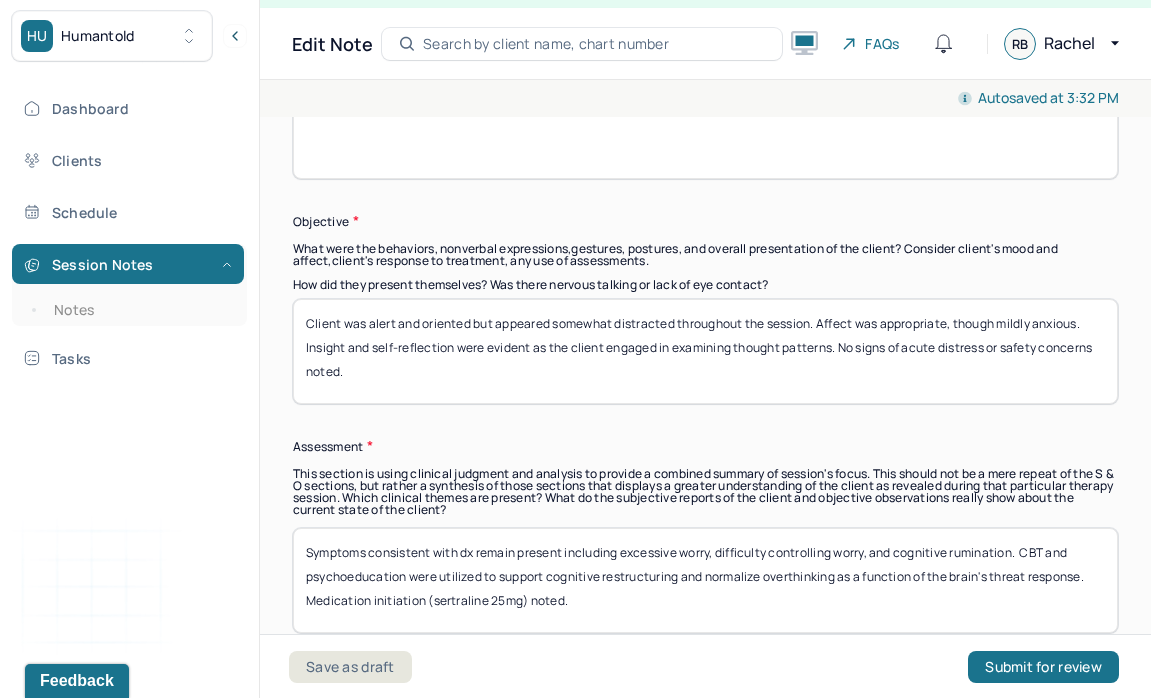 scroll, scrollTop: 1367, scrollLeft: 0, axis: vertical 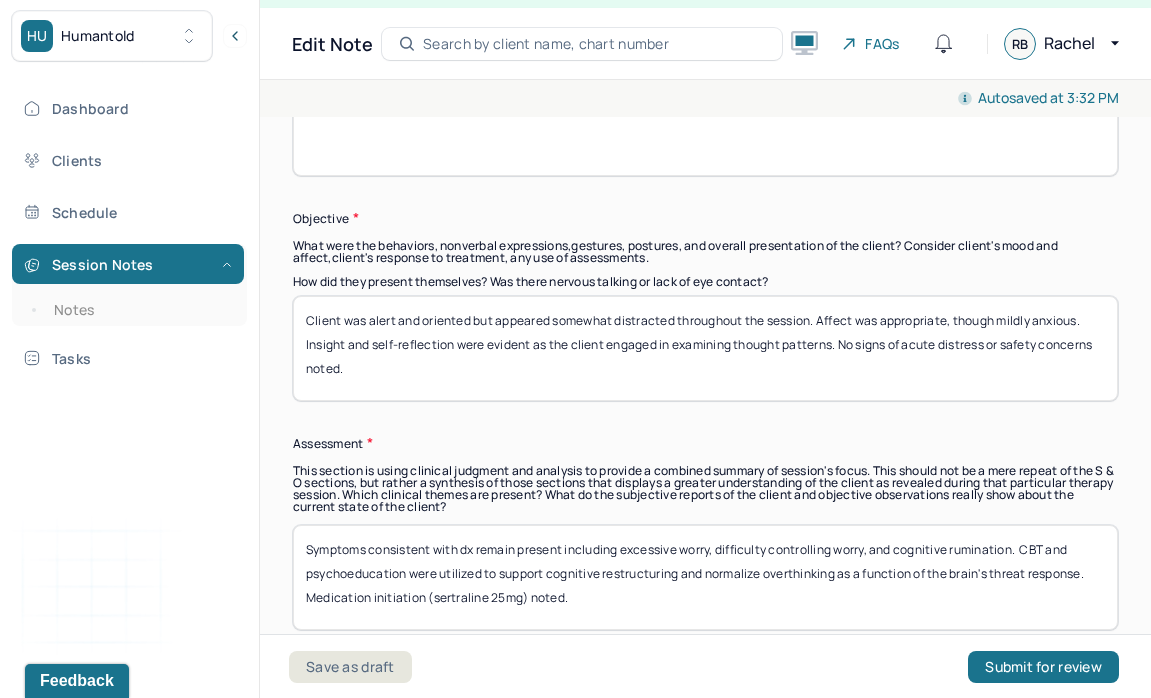 type 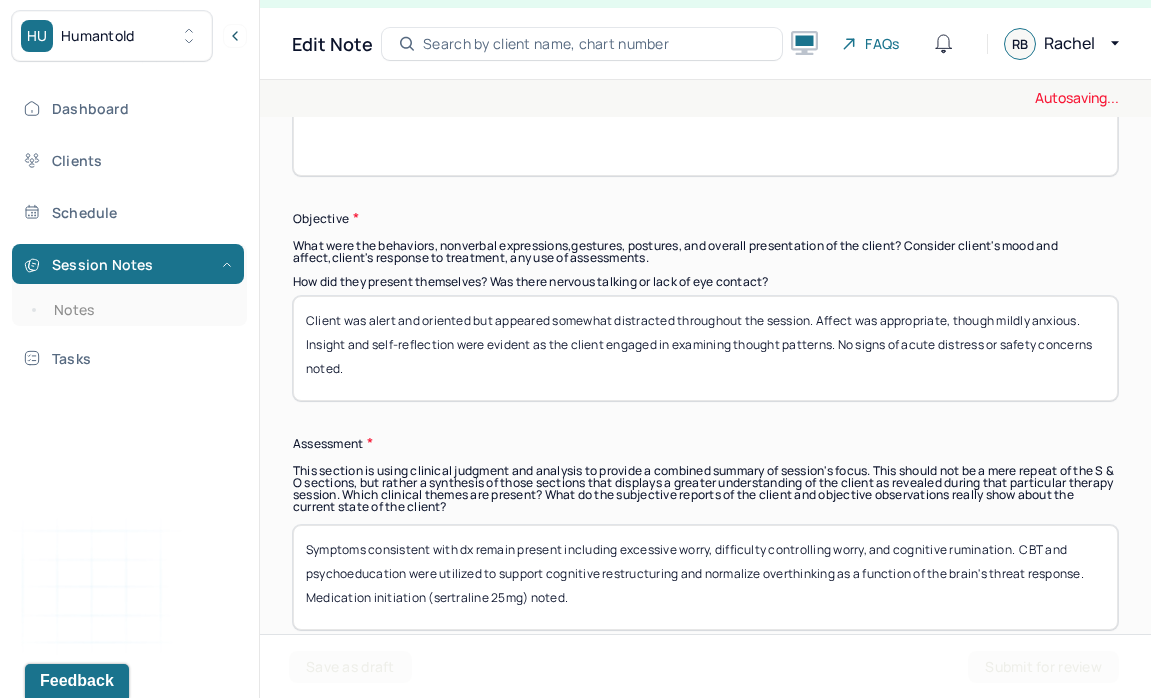 click on "Client was alert and oriented but appeared somewhat distracted throughout the session. Affect was appropriate, though mildly anxious. Insight and self-reflection were evident as the client engaged in examining thought patterns. No signs of acute distress or safety concerns noted." at bounding box center (705, 348) 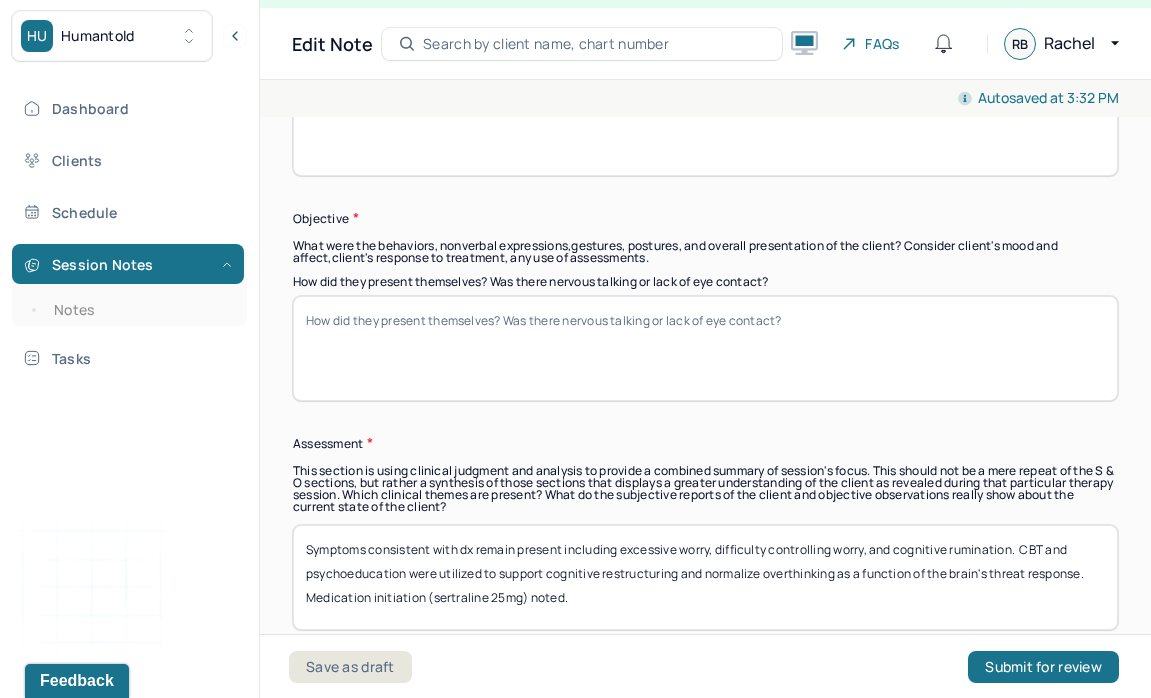 type 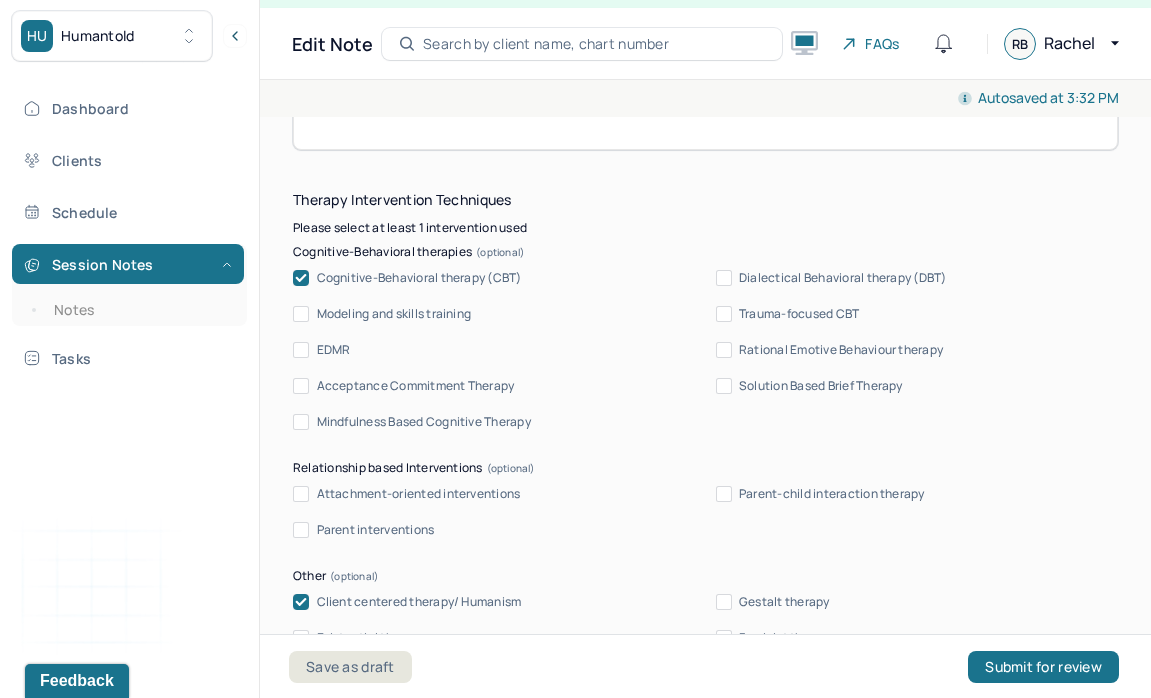 scroll, scrollTop: 1849, scrollLeft: 0, axis: vertical 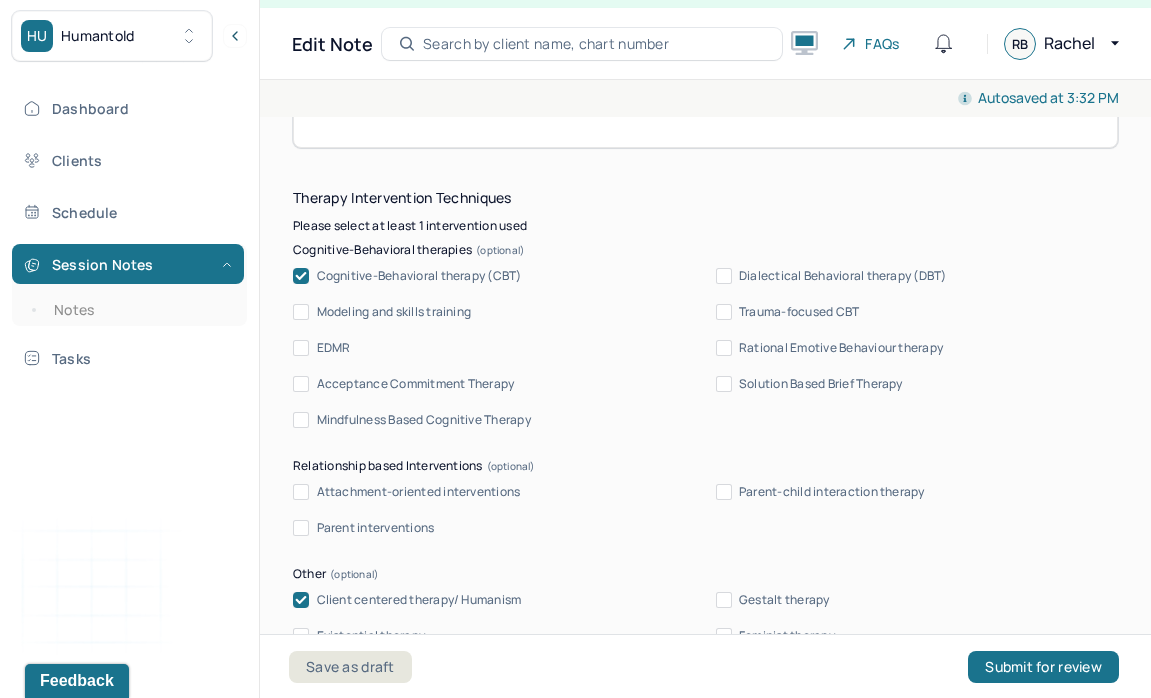type 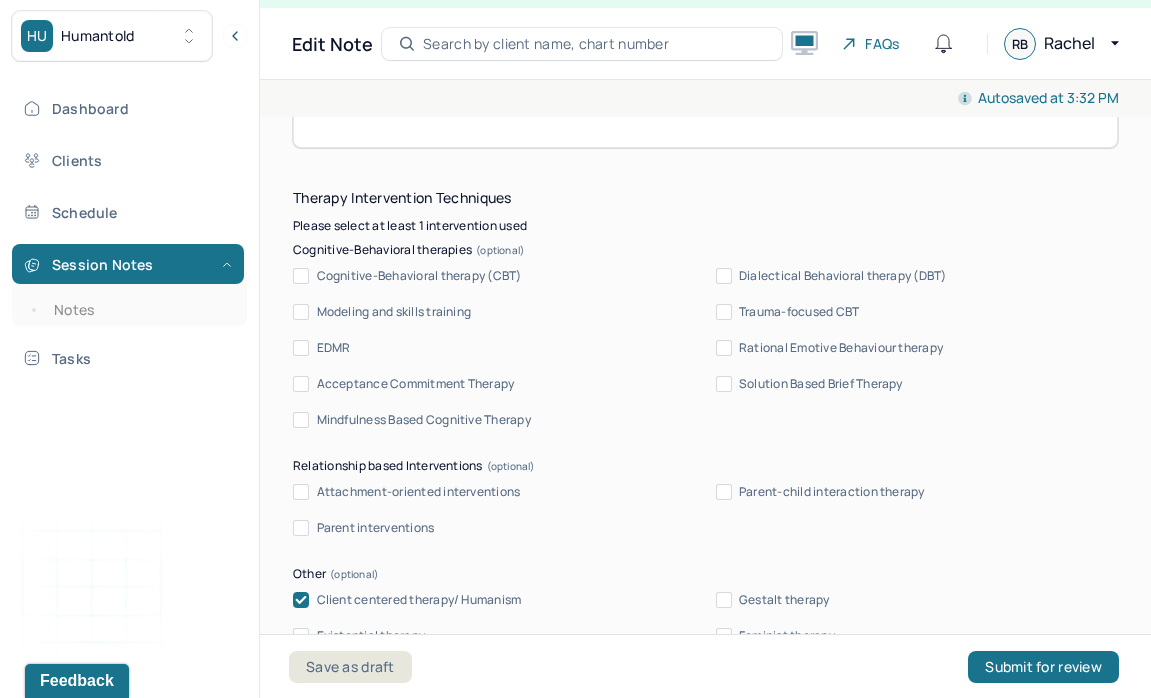 click on "Client centered therapy/ Humanism" at bounding box center [407, 600] 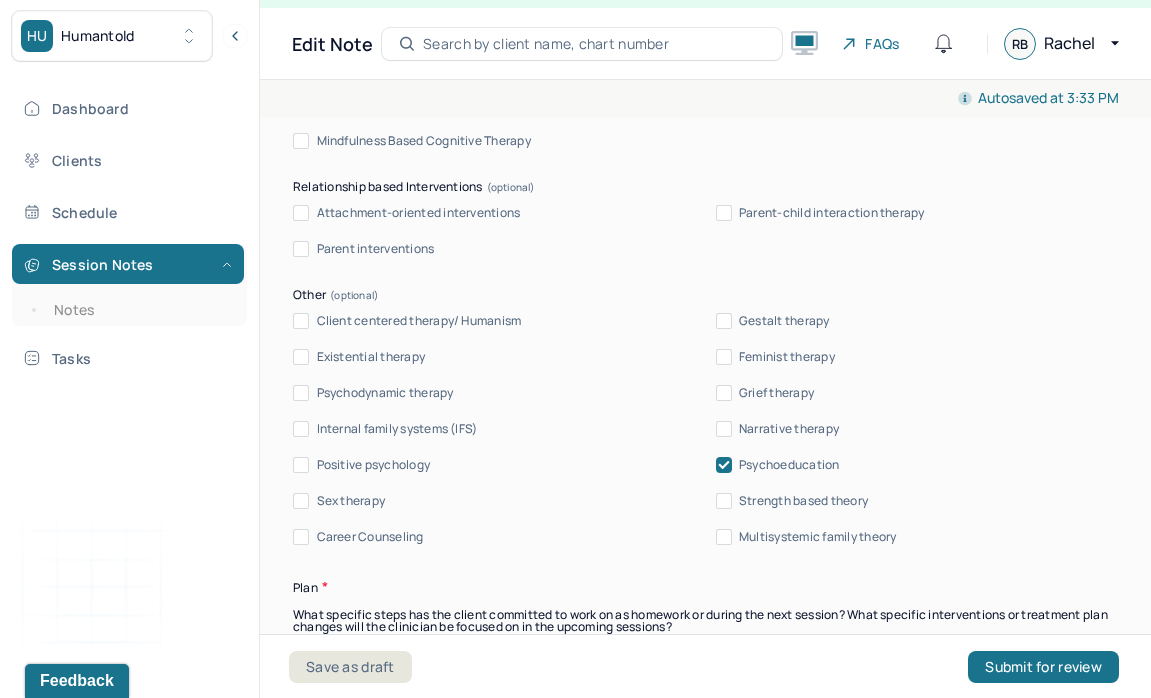 scroll, scrollTop: 2132, scrollLeft: 0, axis: vertical 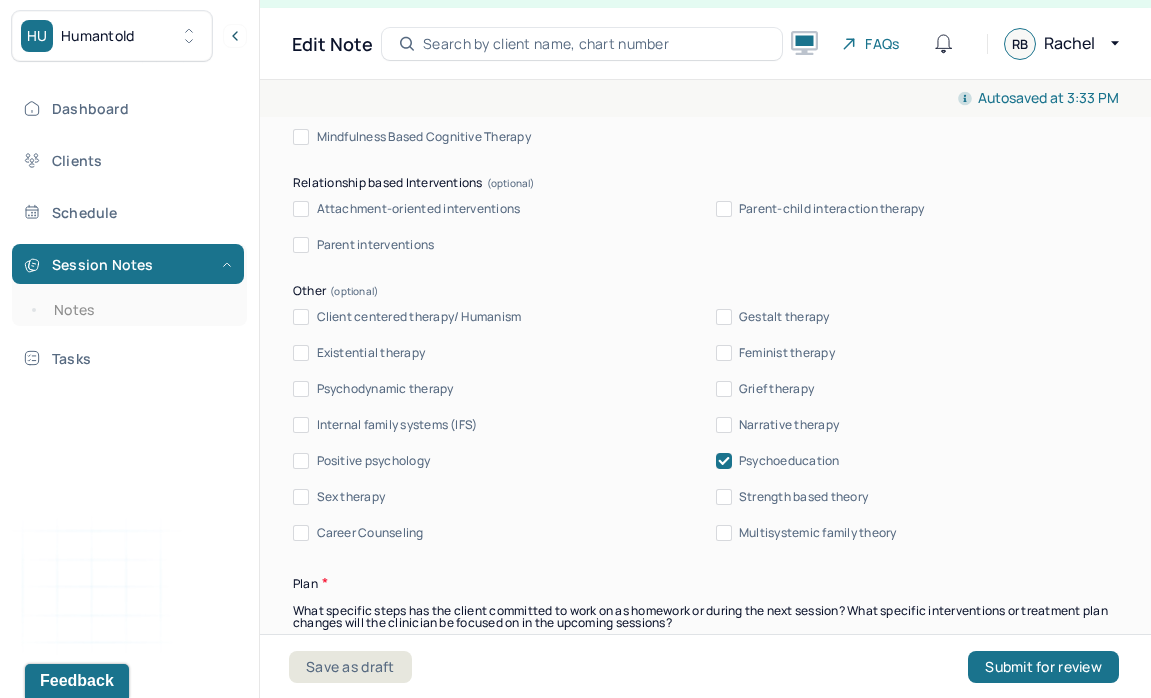 click on "Psychoeducation" at bounding box center [778, 461] 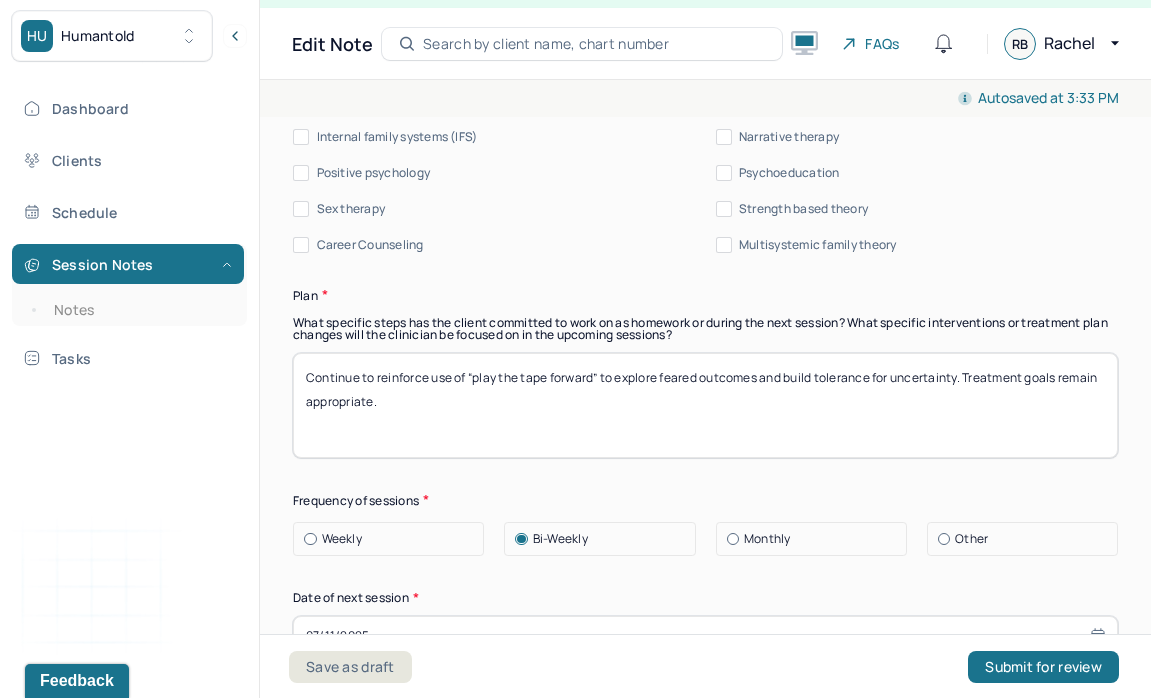 scroll, scrollTop: 2421, scrollLeft: 0, axis: vertical 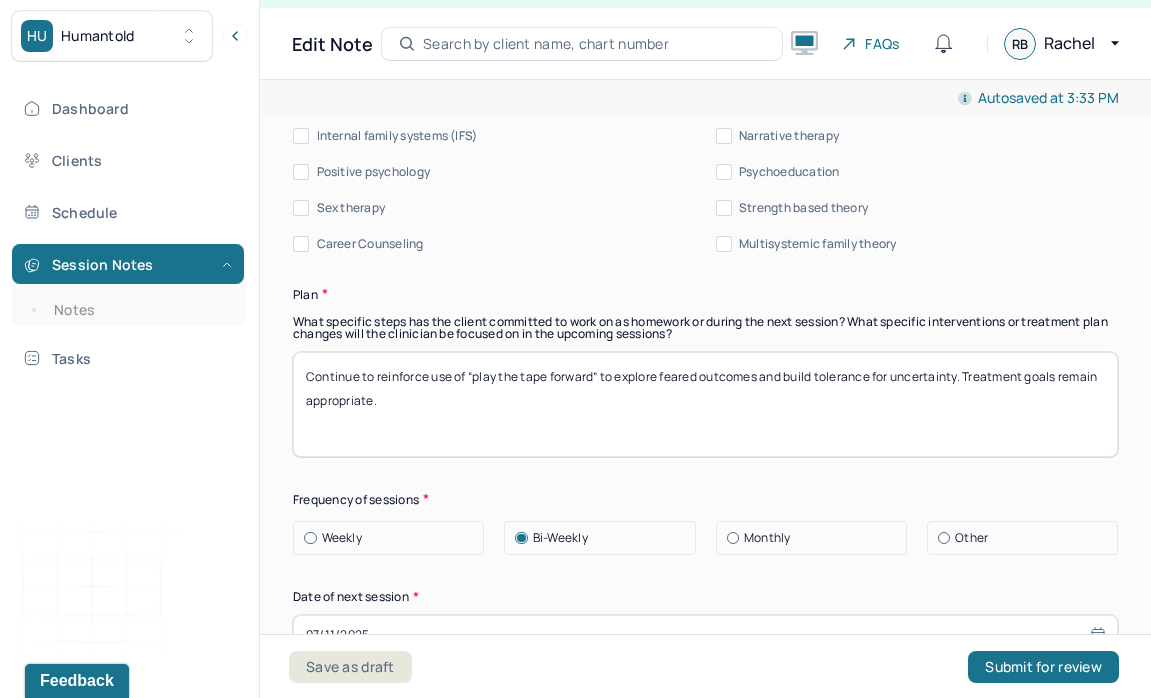 click on "Continue to reinforce use of “play the tape forward” to explore feared outcomes and build tolerance for uncertainty. Treatment goals remain appropriate." at bounding box center [705, 404] 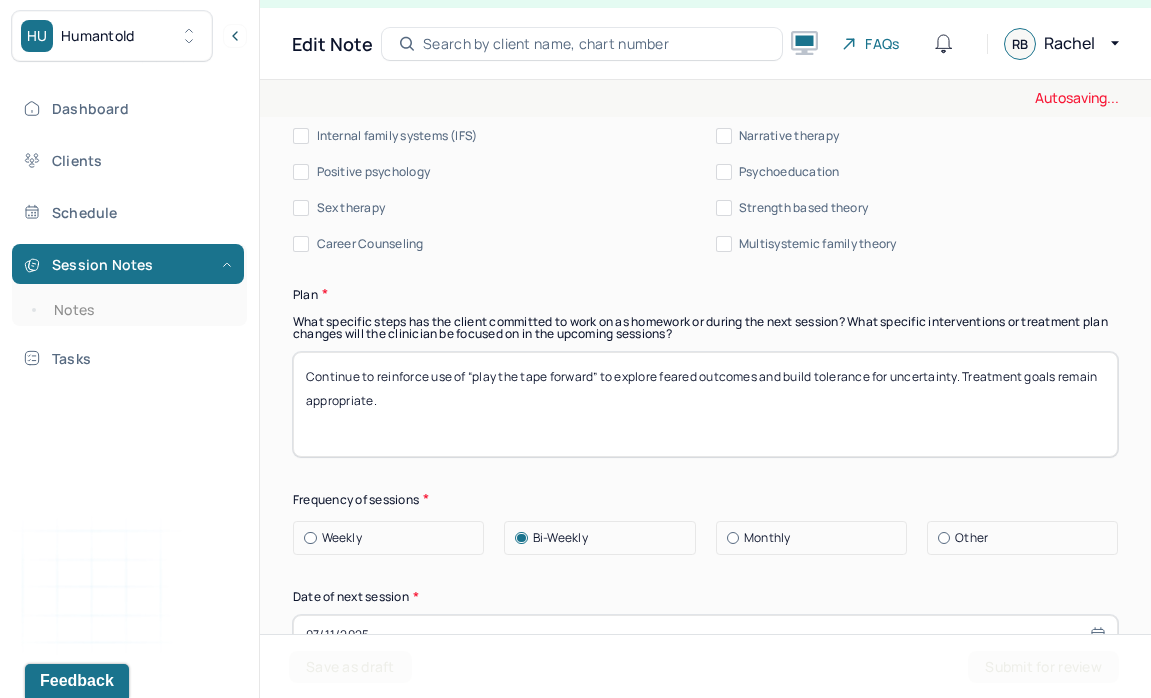 type on "Continue to reinforce use of “play the tape forward” to explore feared outcomes and build tolerance for uncertainty. Treatment goals remain appropriate" 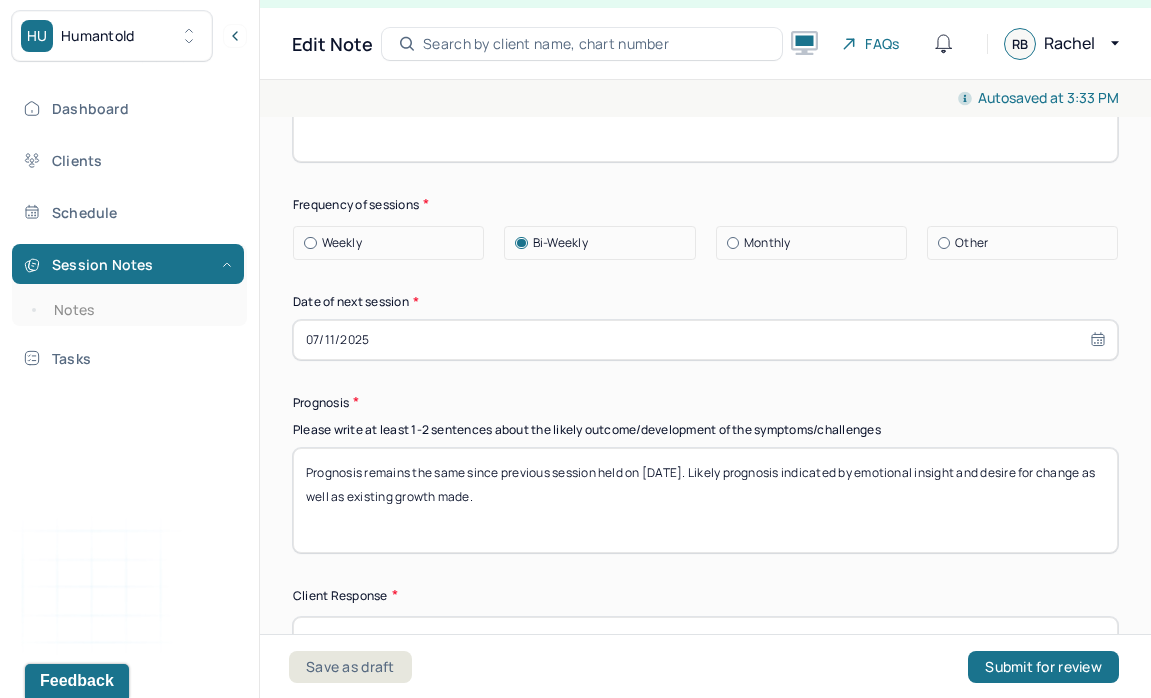 scroll, scrollTop: 2718, scrollLeft: 0, axis: vertical 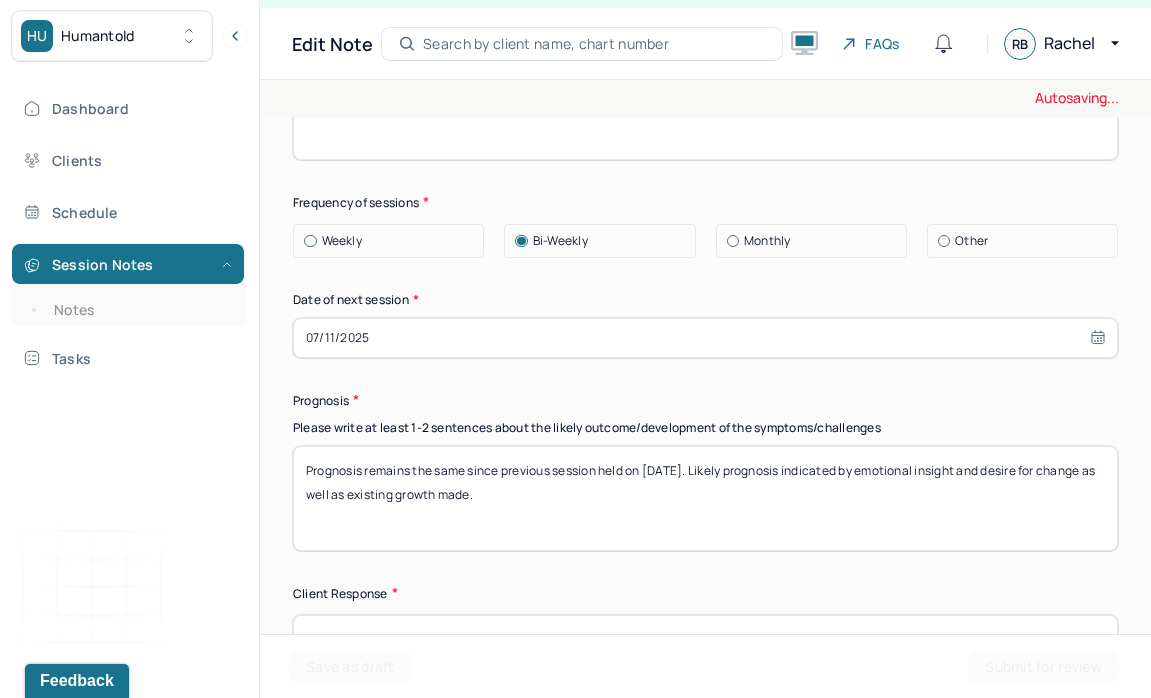 type 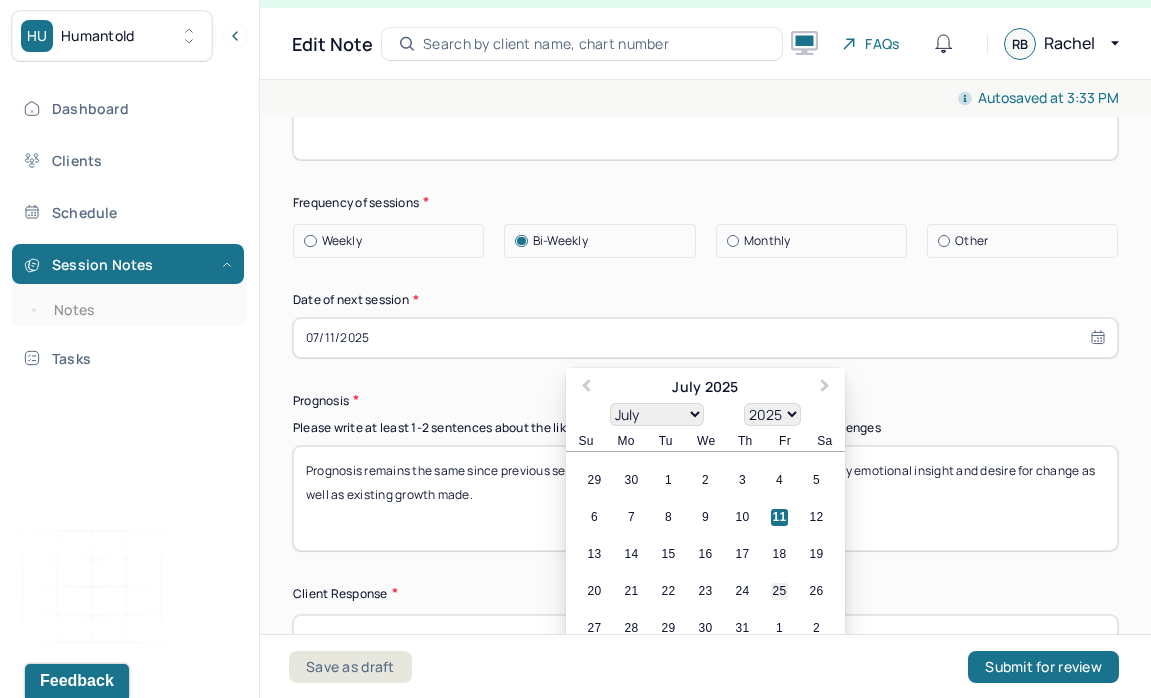 click on "25" at bounding box center [779, 591] 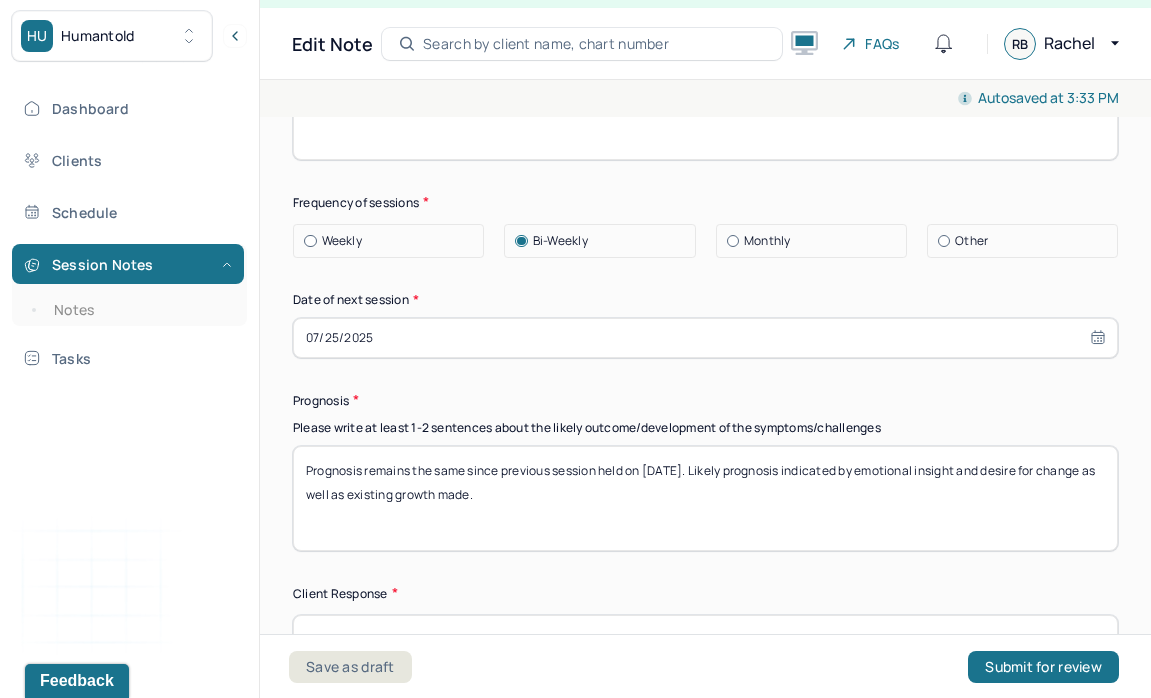 scroll, scrollTop: 0, scrollLeft: 0, axis: both 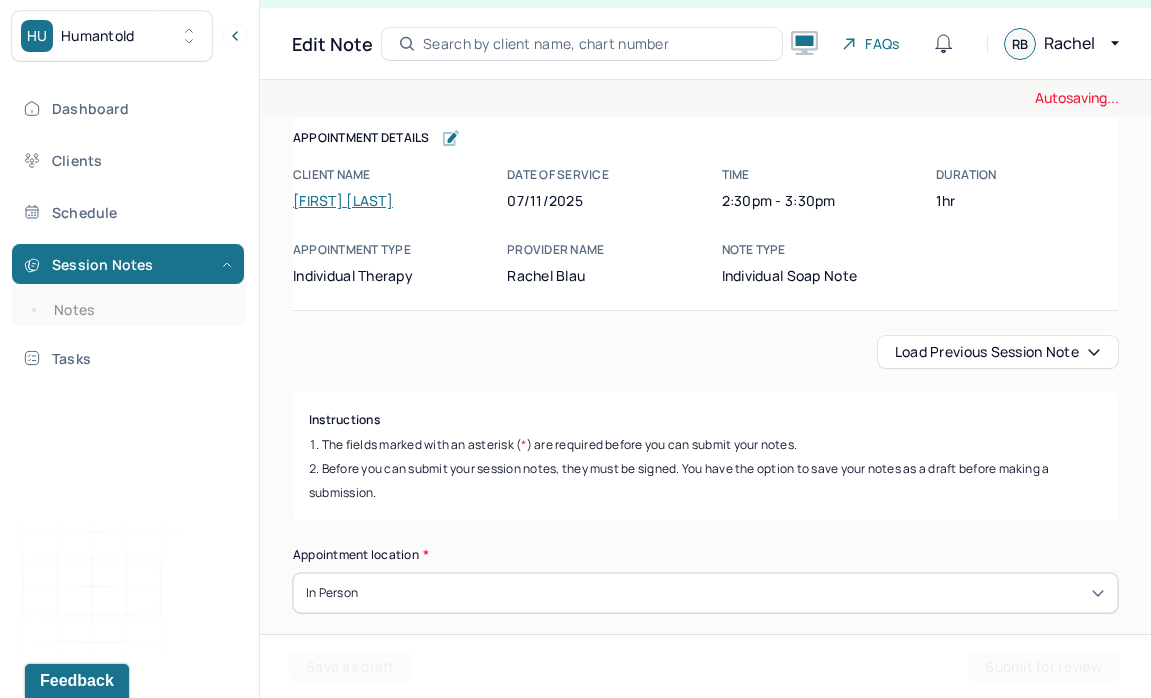 click on "Load previous session note" at bounding box center (998, 352) 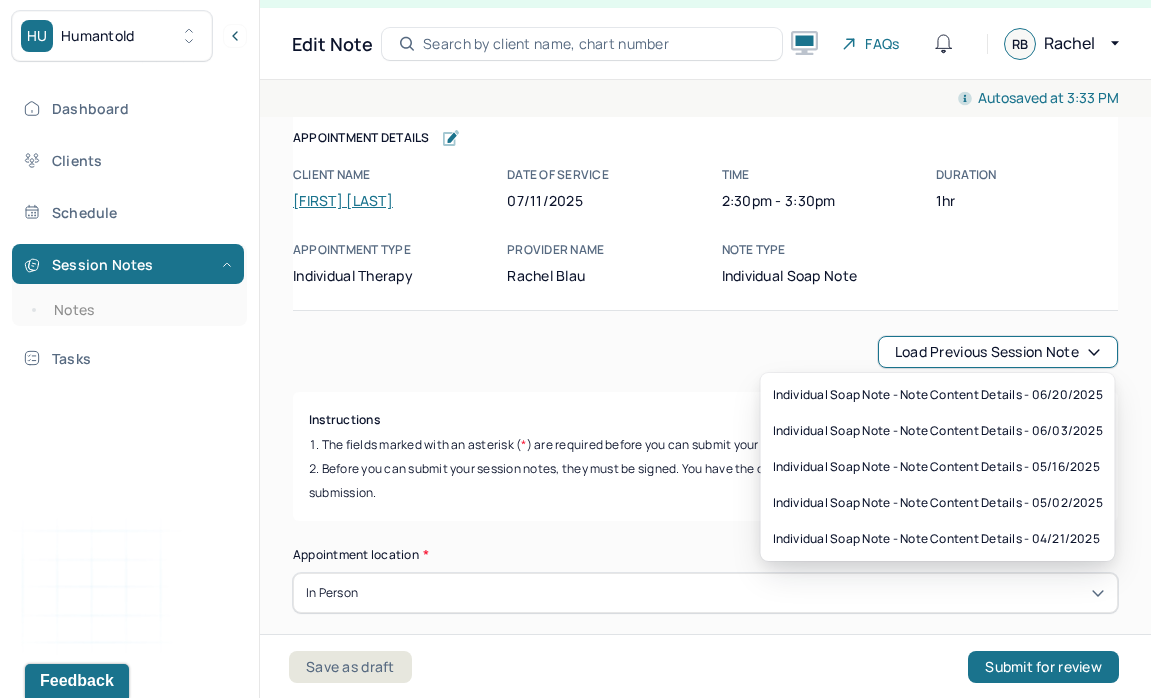 click on "The fields marked with an asterisk ( * ) are required before you can submit your notes." at bounding box center [705, 445] 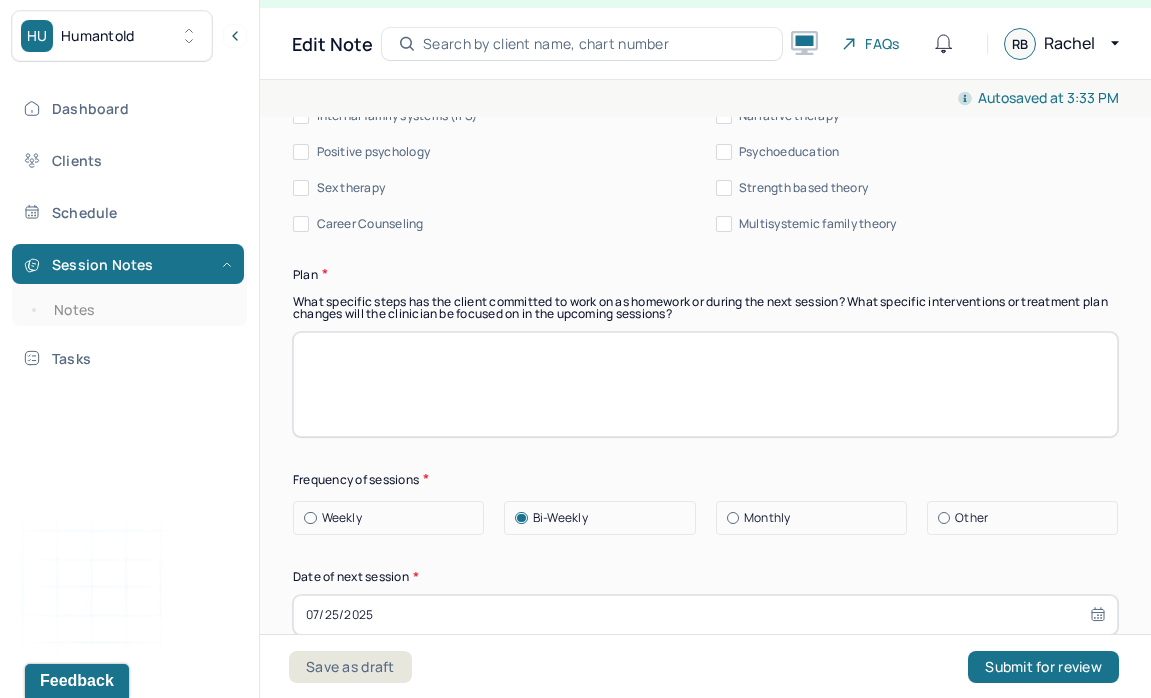 scroll, scrollTop: 2830, scrollLeft: 0, axis: vertical 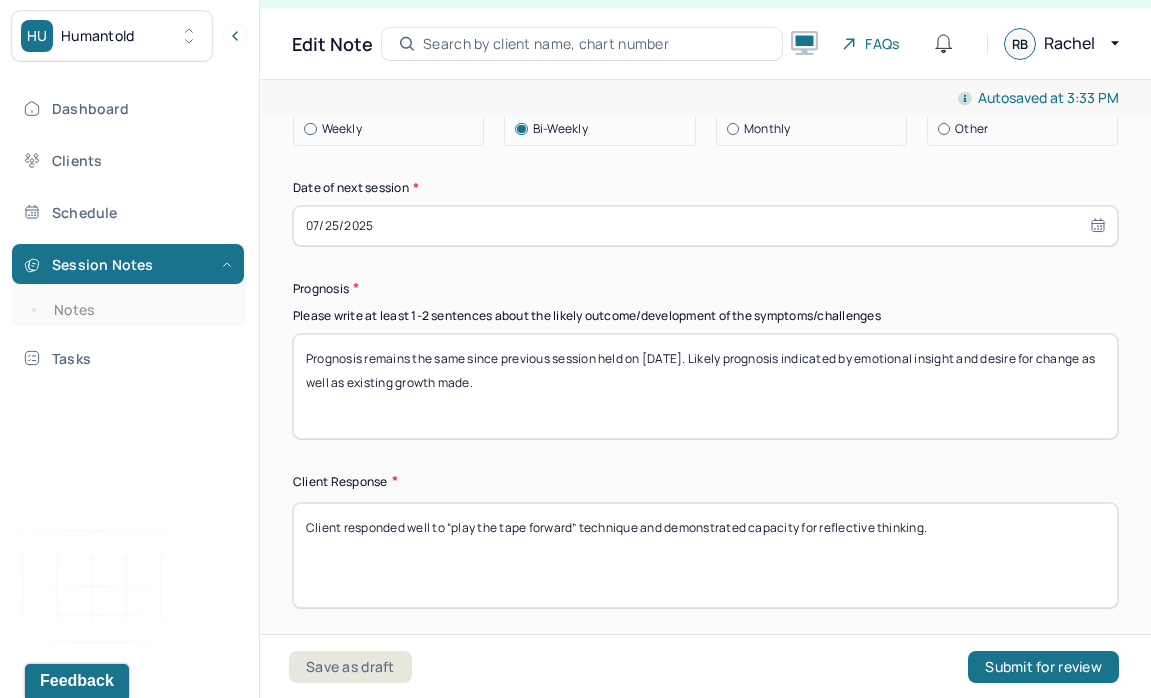 click on "Prognosis remains the same since previous session held on 06/03/25. Likely prognosis indicated by emotional insight and desire for change as well as existing growth made." at bounding box center (705, 386) 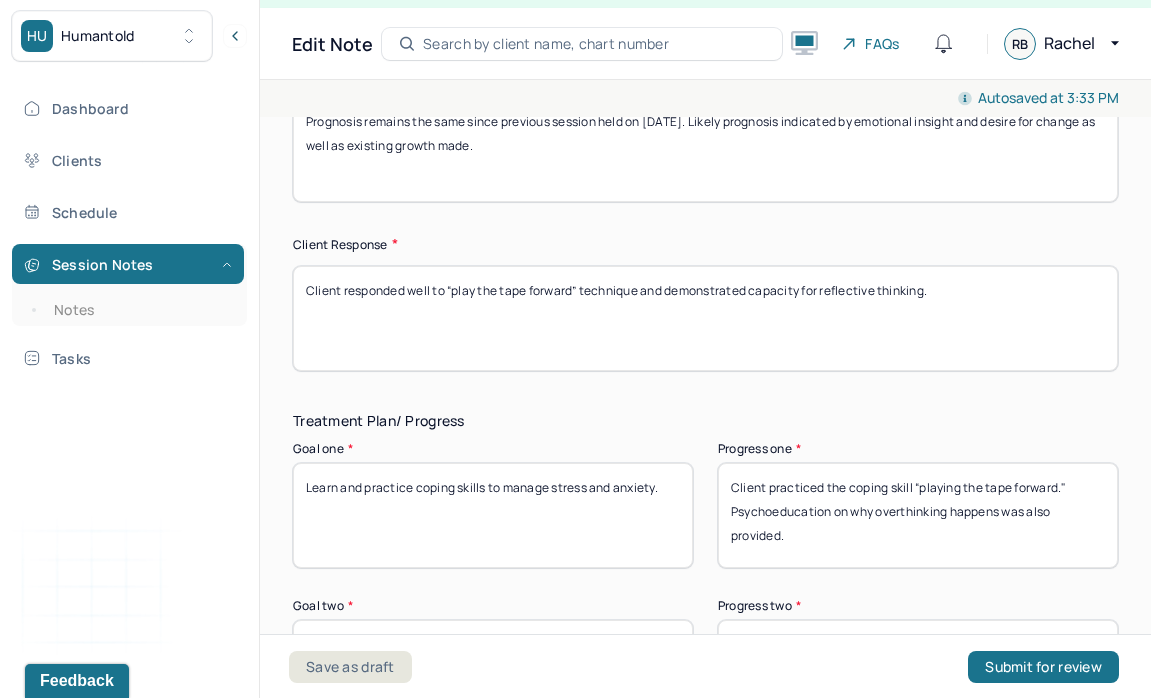 scroll, scrollTop: 3069, scrollLeft: 0, axis: vertical 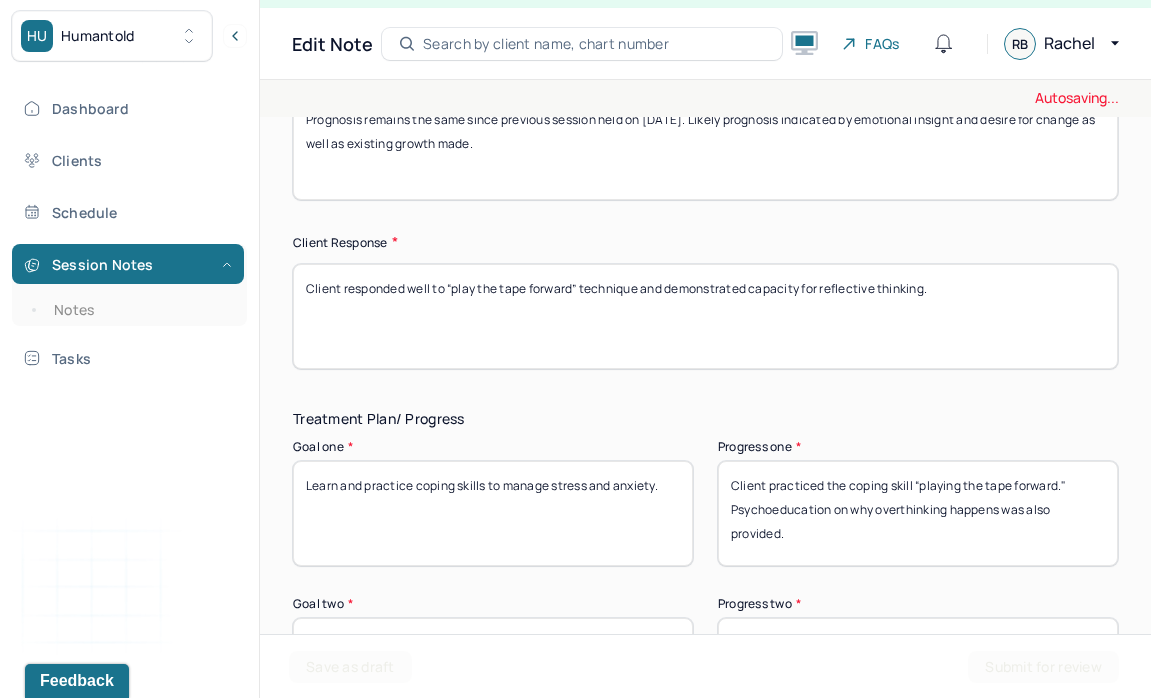 type on "Prognosis remains the same since previous session held on [DATE]. Likely prognosis indicated by emotional insight and desire for change as well as existing growth made." 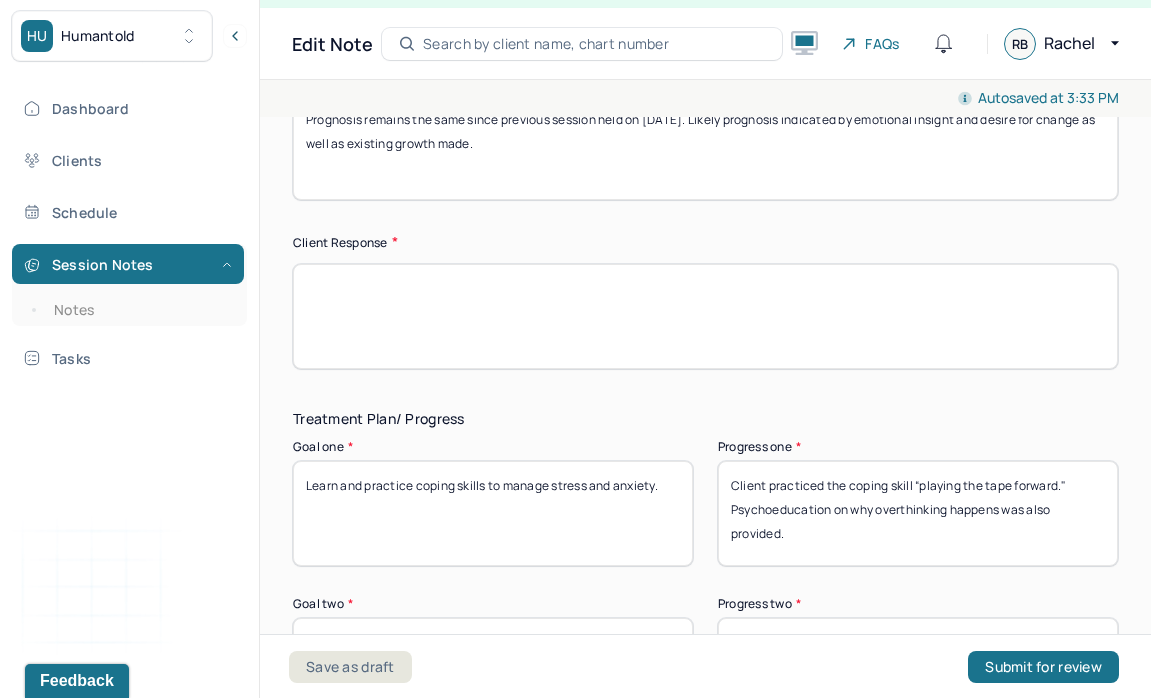 type 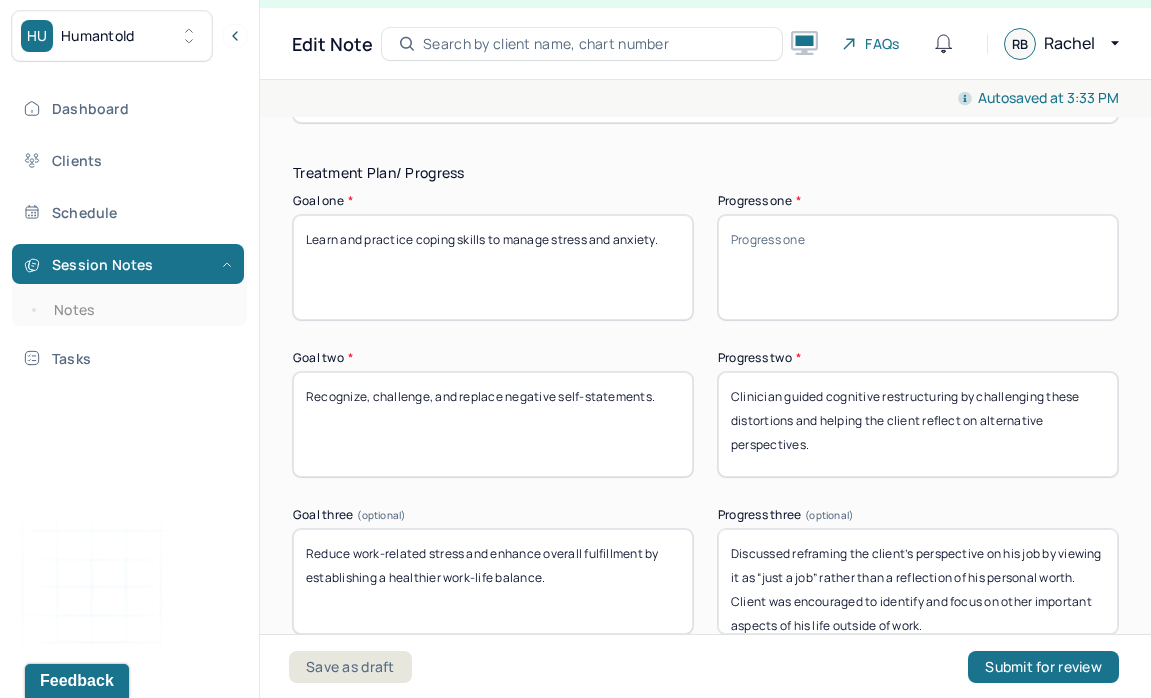 scroll, scrollTop: 3317, scrollLeft: 0, axis: vertical 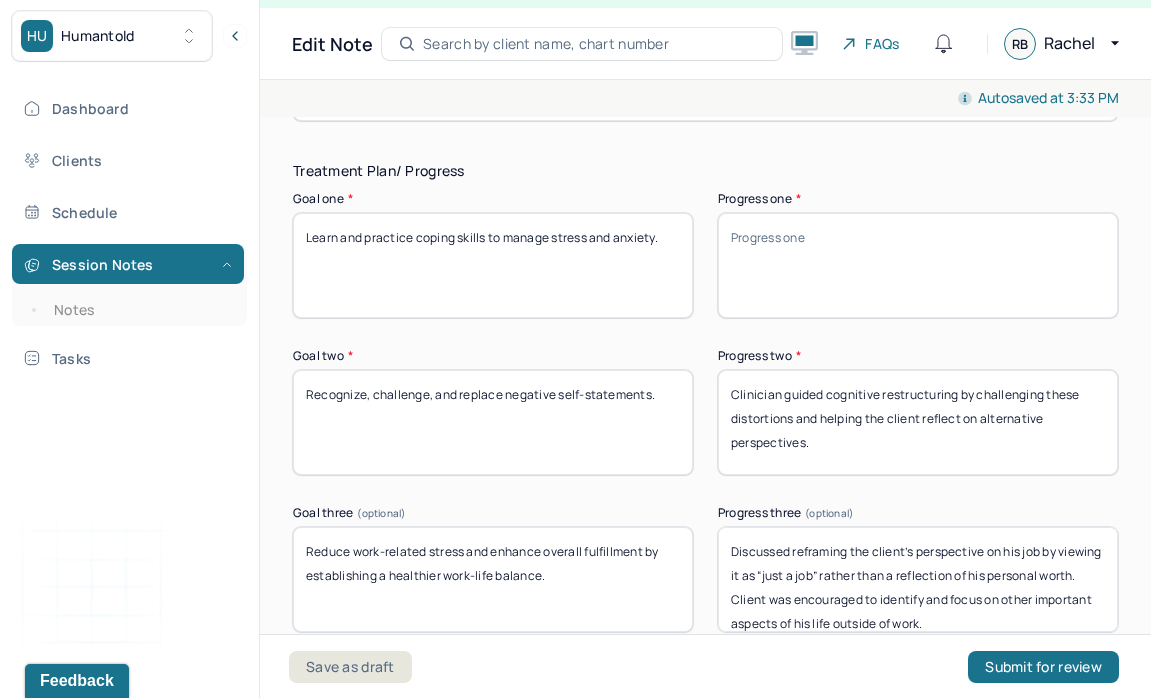 type 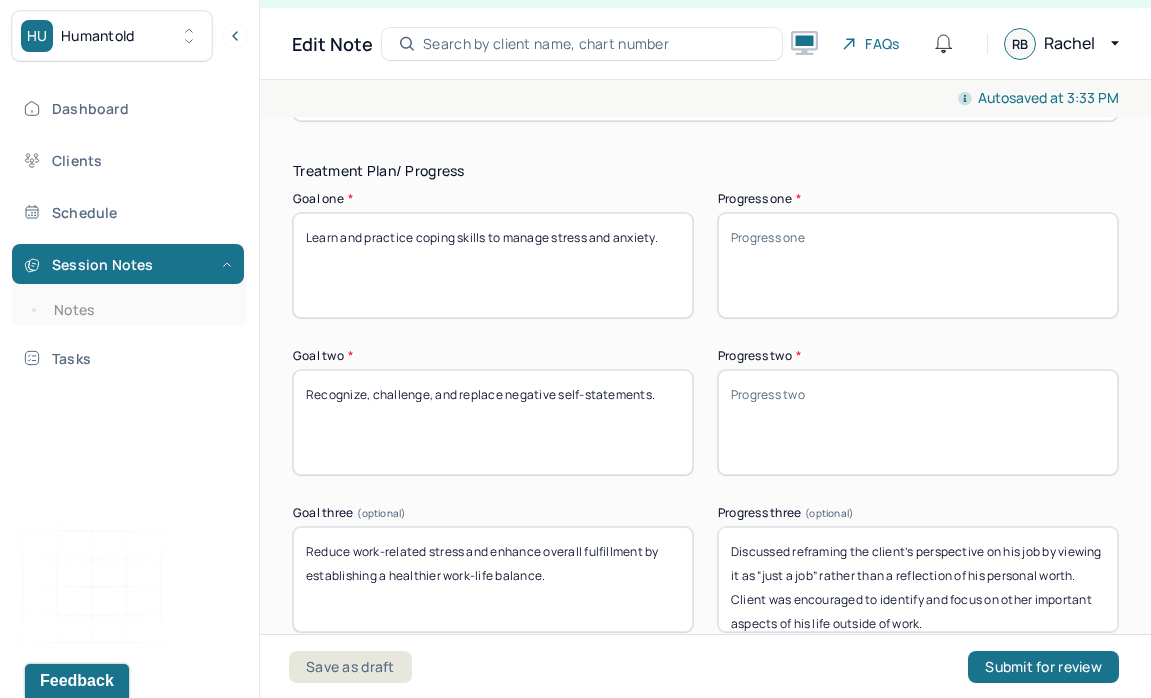 type 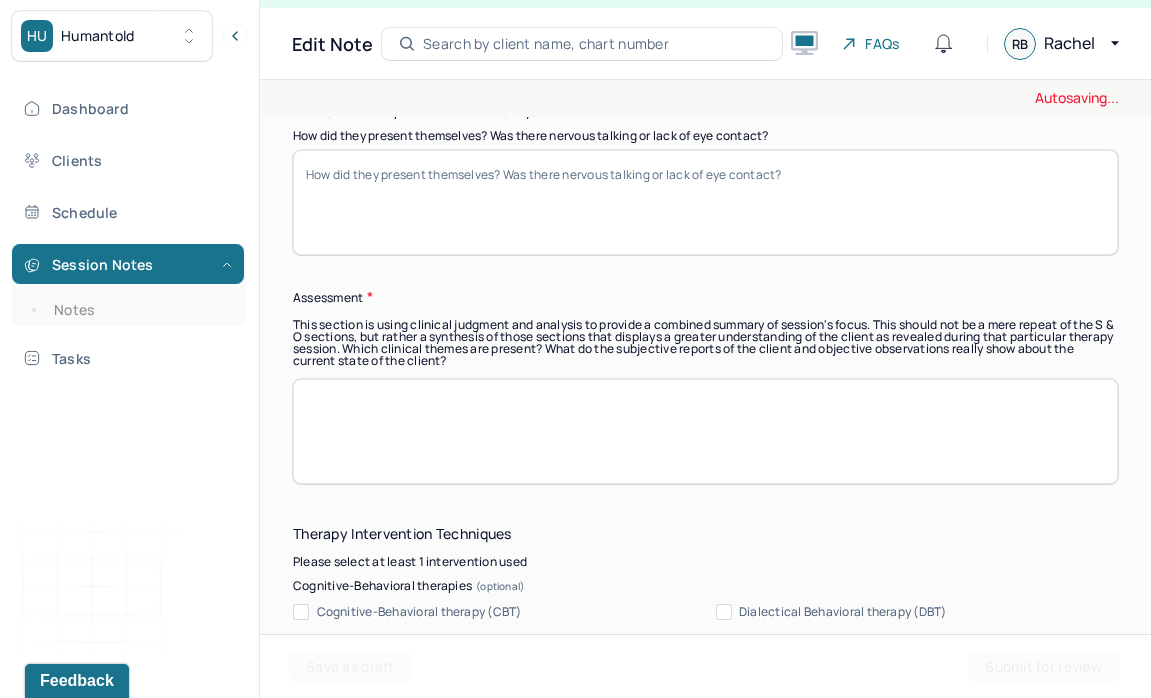 scroll, scrollTop: 0, scrollLeft: 0, axis: both 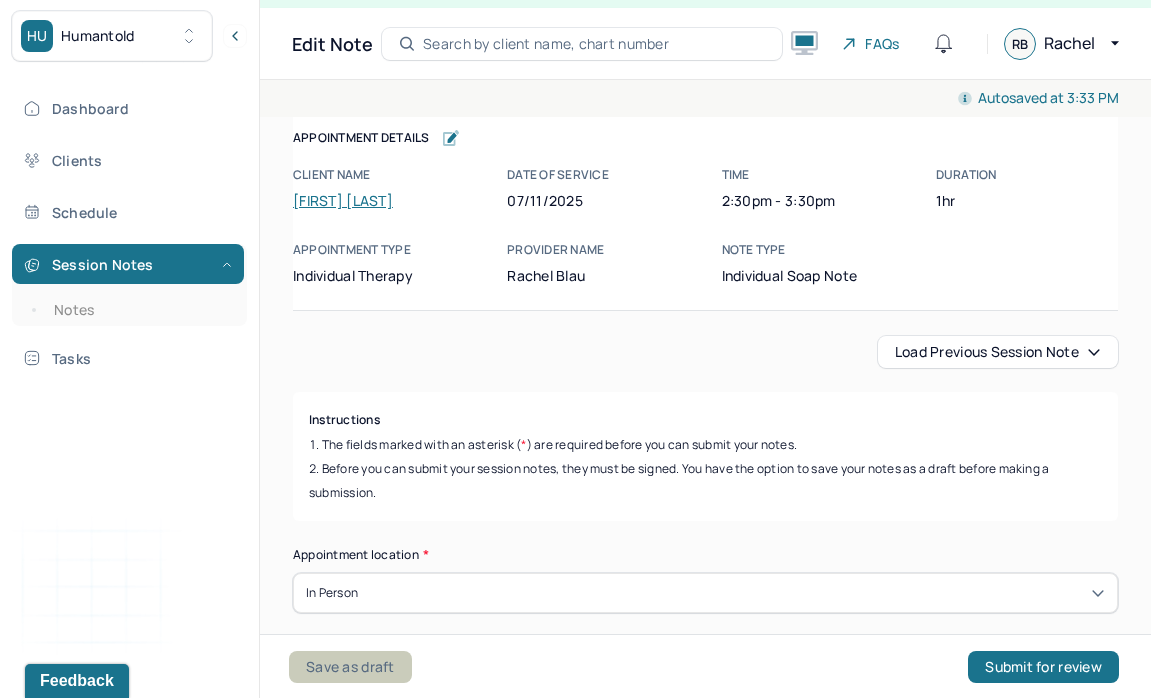 type 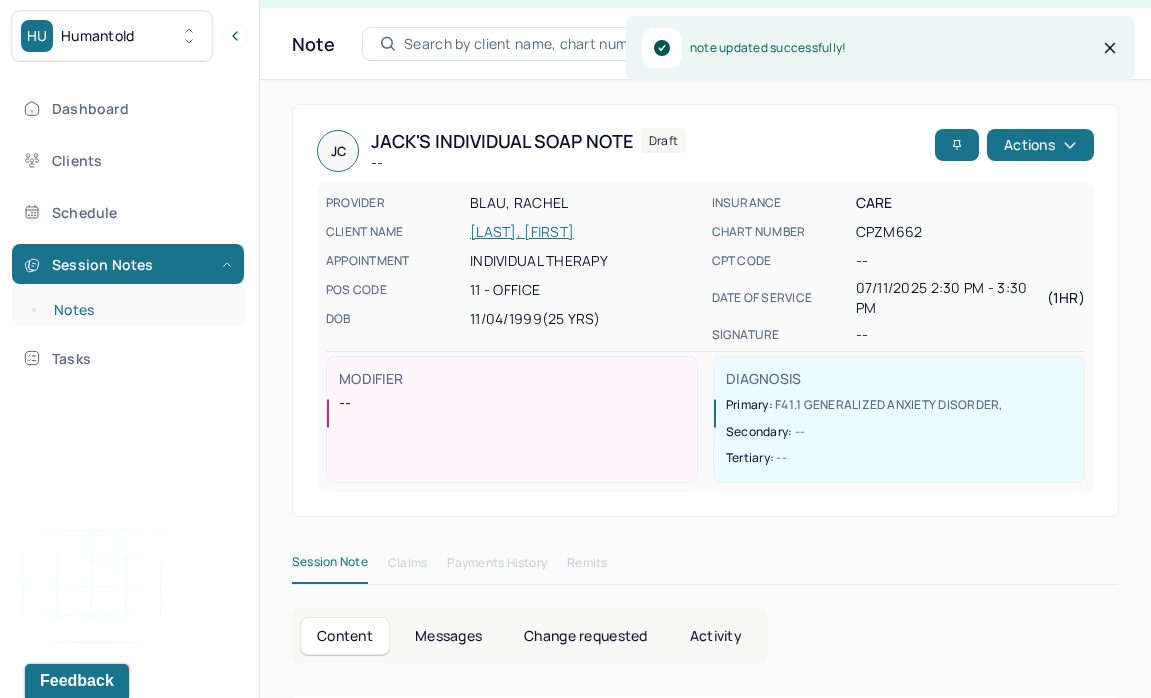 click on "Notes" at bounding box center [139, 310] 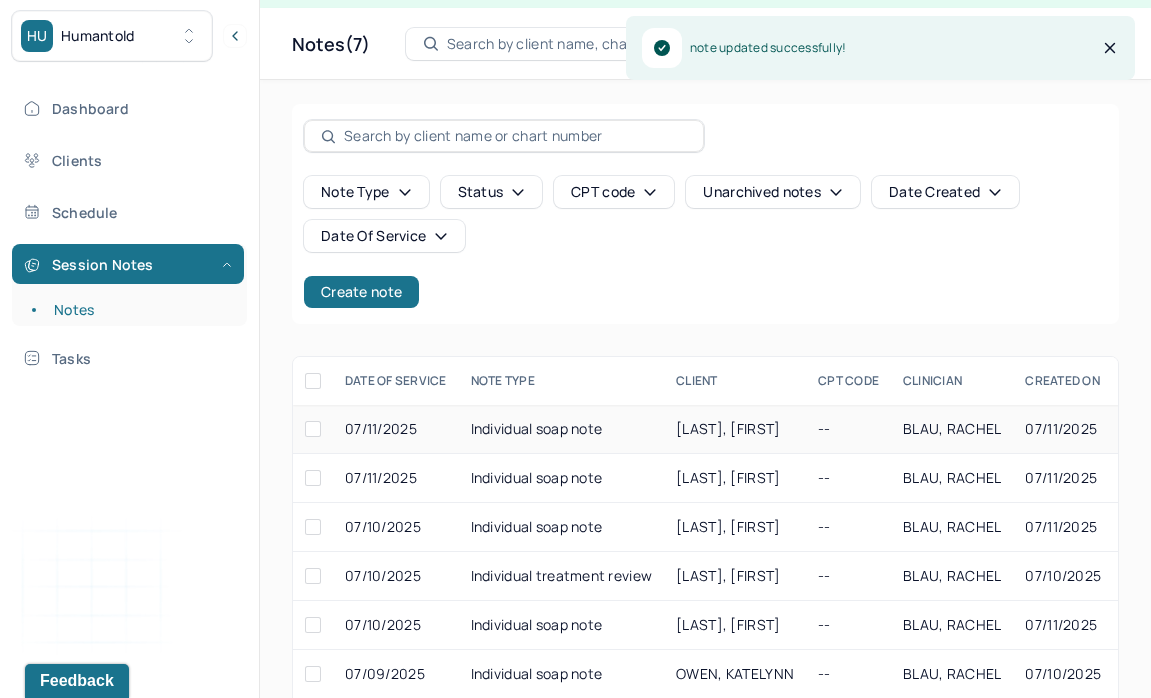scroll, scrollTop: 21, scrollLeft: 0, axis: vertical 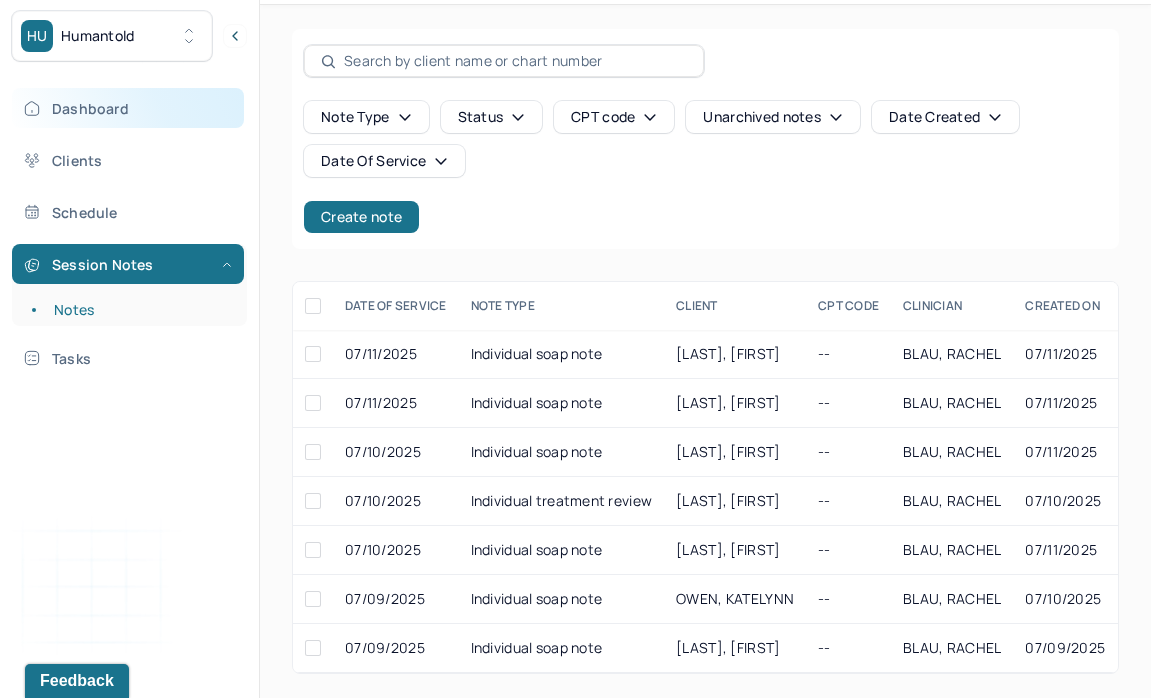 click on "Dashboard" at bounding box center [128, 108] 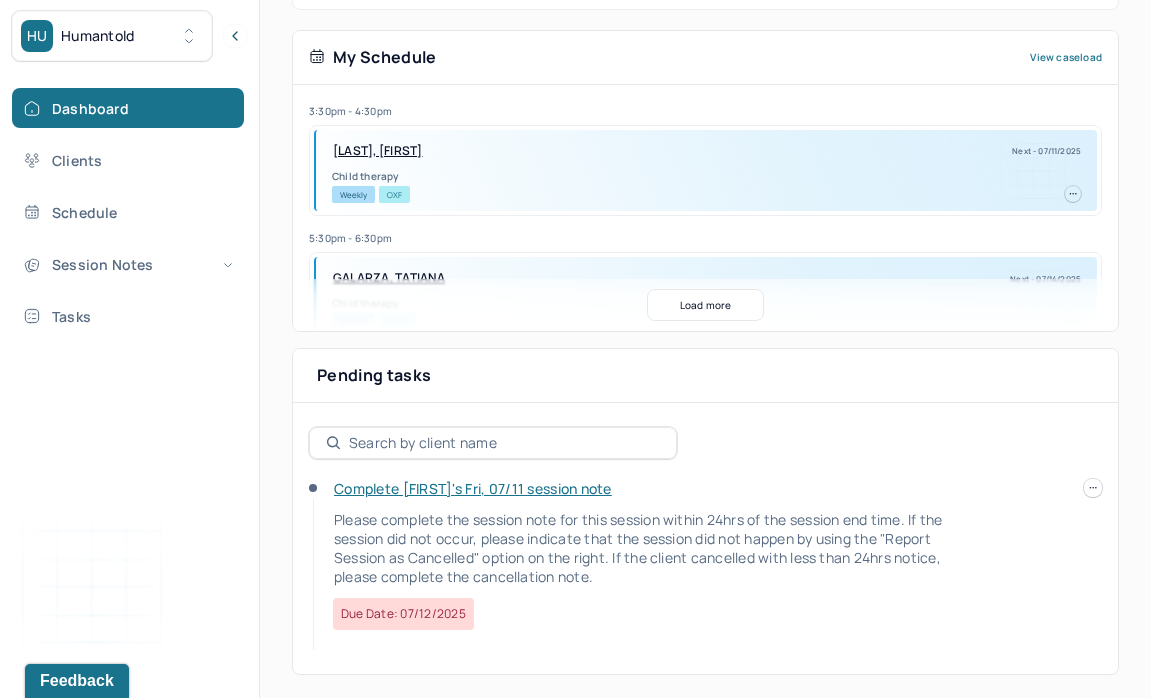 scroll, scrollTop: 0, scrollLeft: 0, axis: both 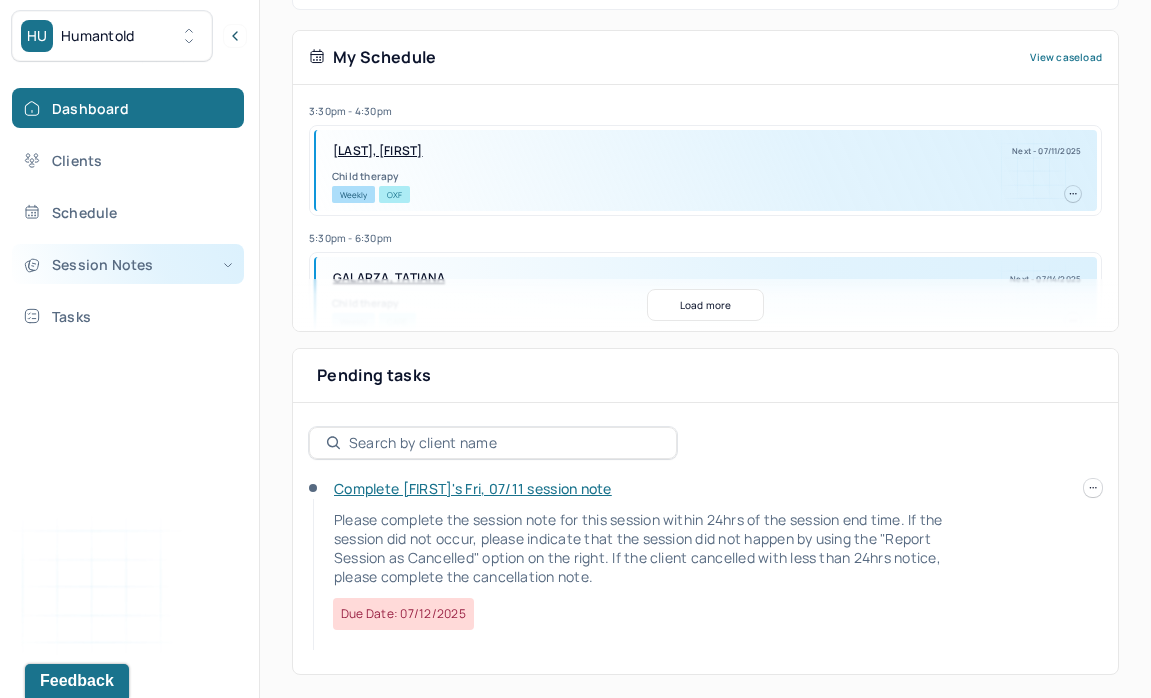 click on "Session Notes" at bounding box center [128, 264] 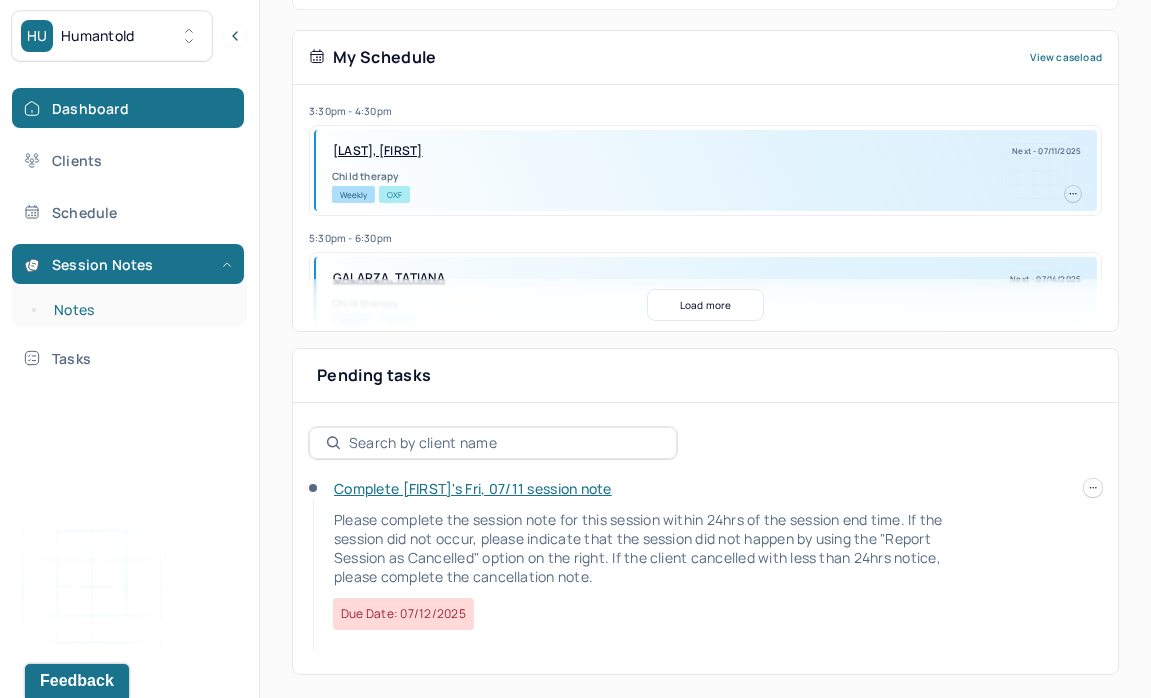 click on "Notes" at bounding box center (139, 310) 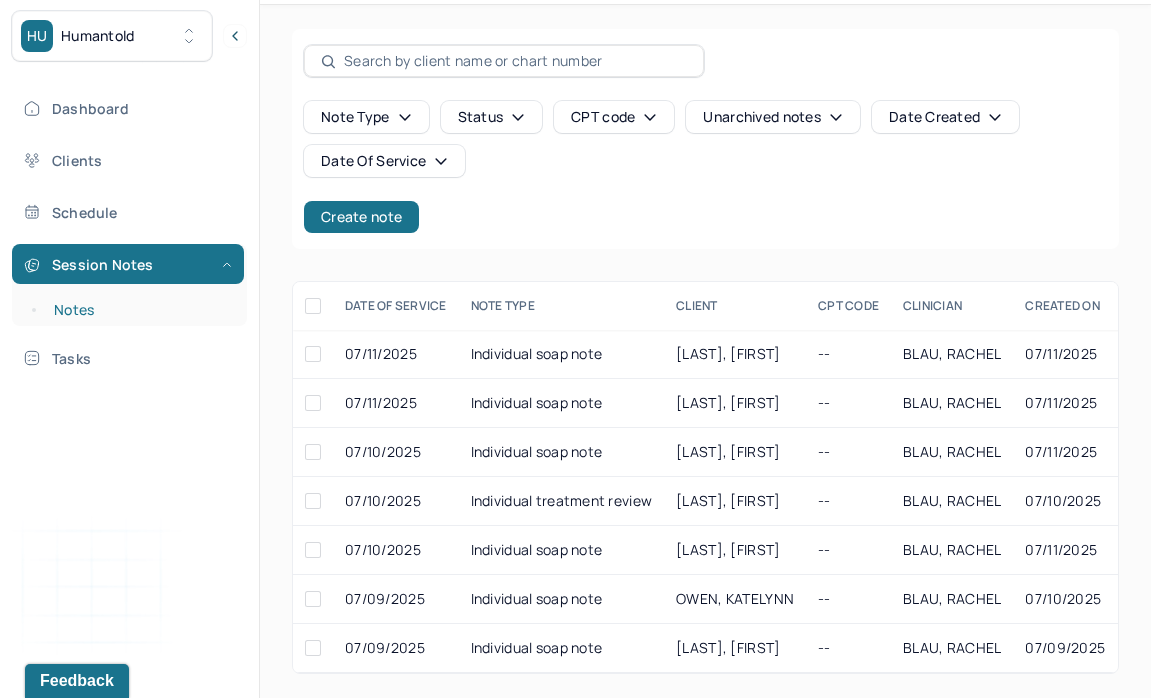 scroll, scrollTop: 111, scrollLeft: 0, axis: vertical 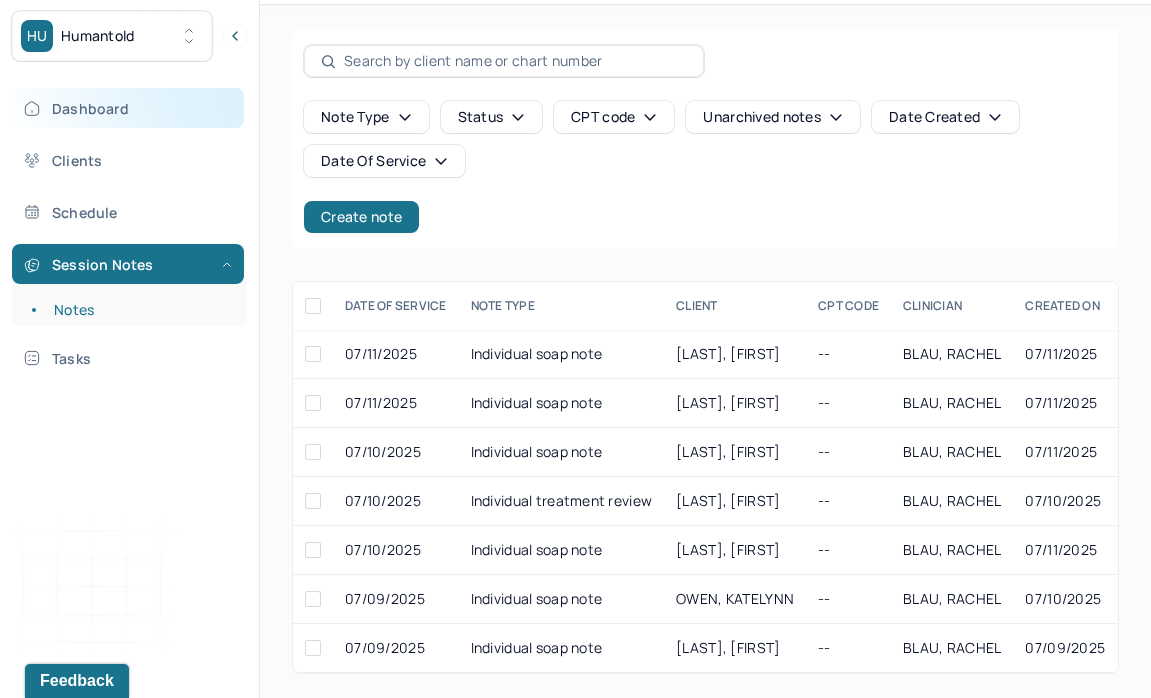 click on "Dashboard" at bounding box center [128, 108] 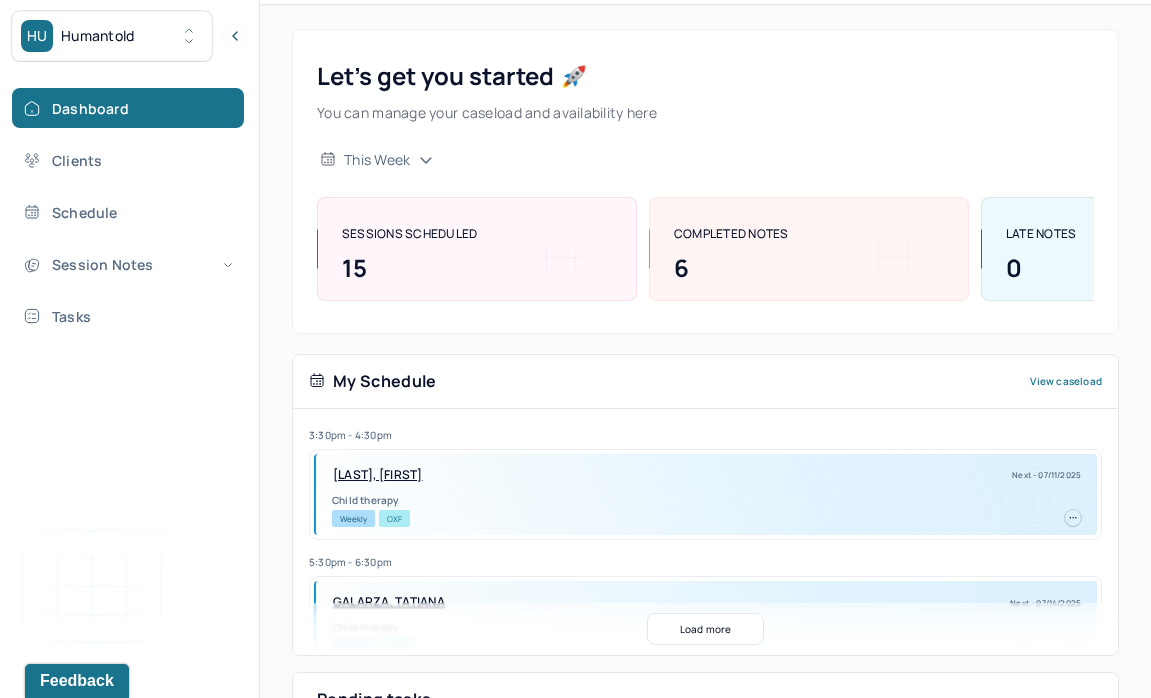 scroll, scrollTop: 435, scrollLeft: 0, axis: vertical 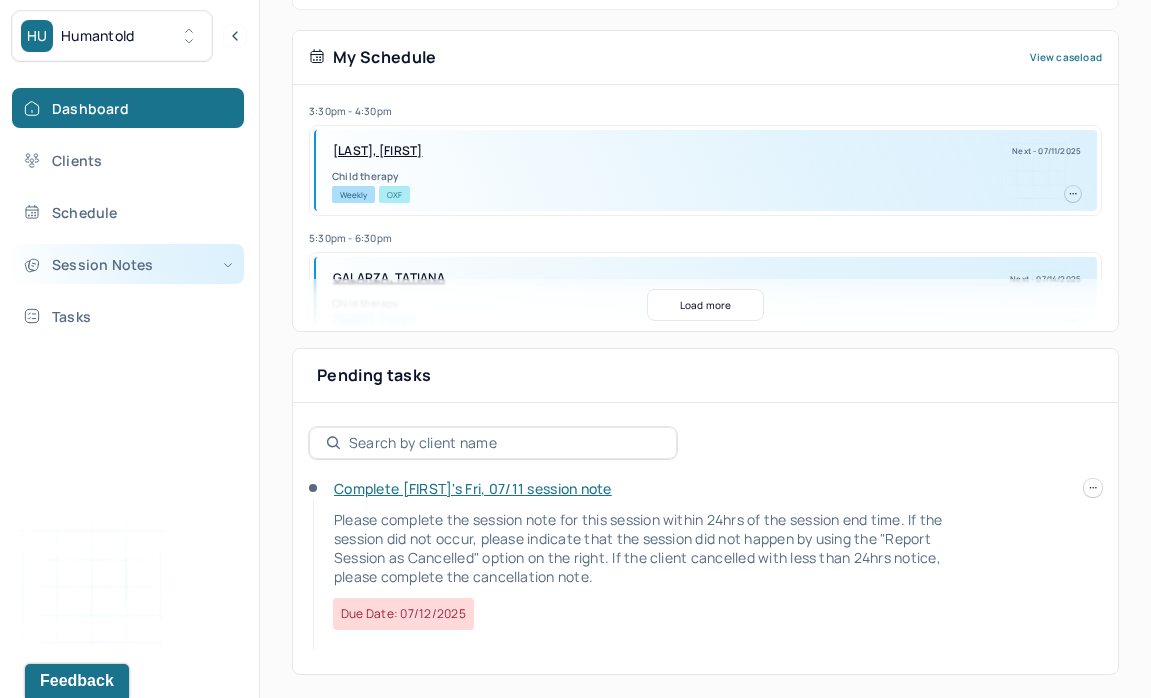 click on "Session Notes" at bounding box center (128, 264) 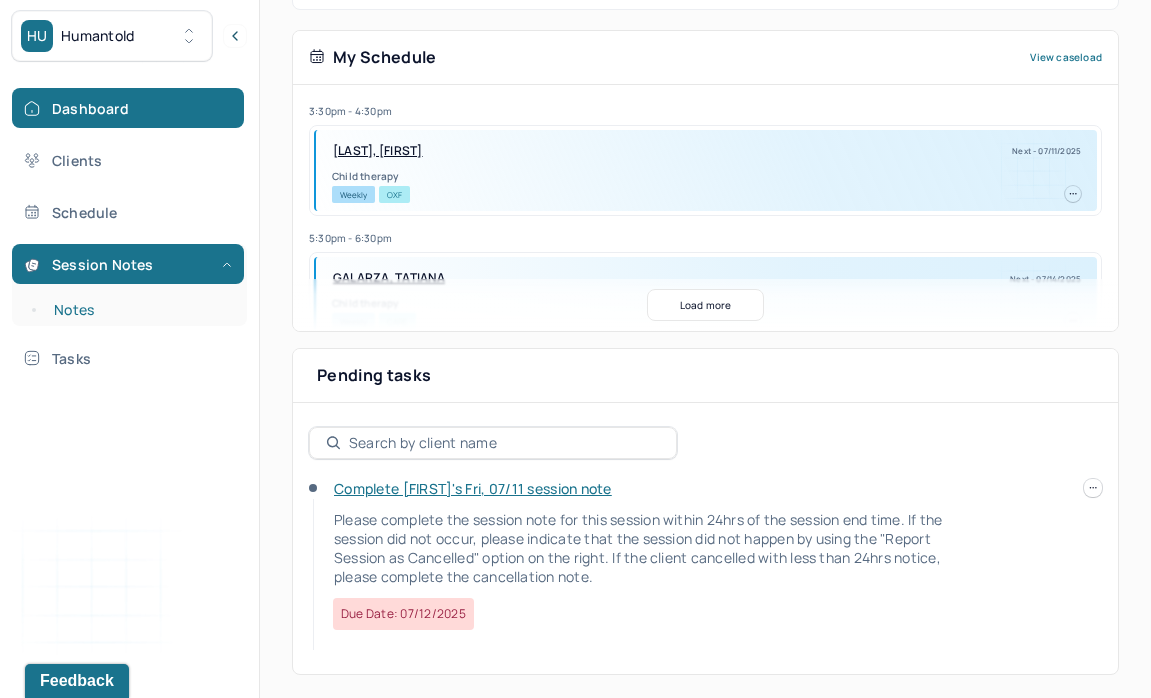 click on "Notes" at bounding box center (139, 310) 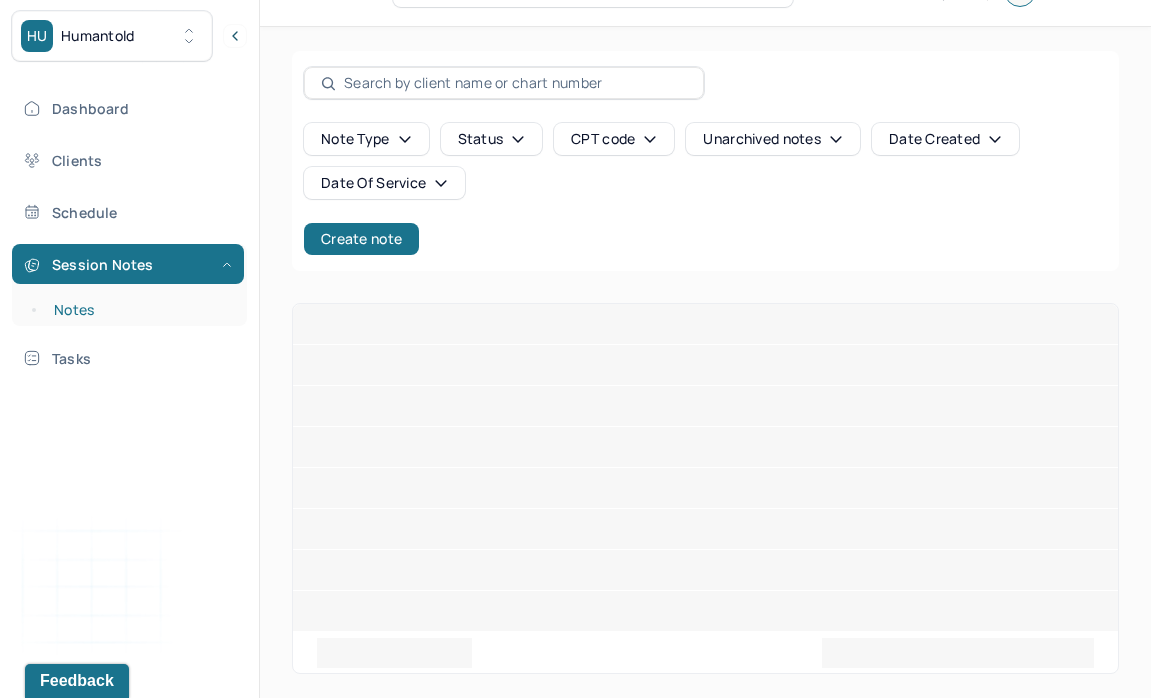 scroll, scrollTop: 111, scrollLeft: 0, axis: vertical 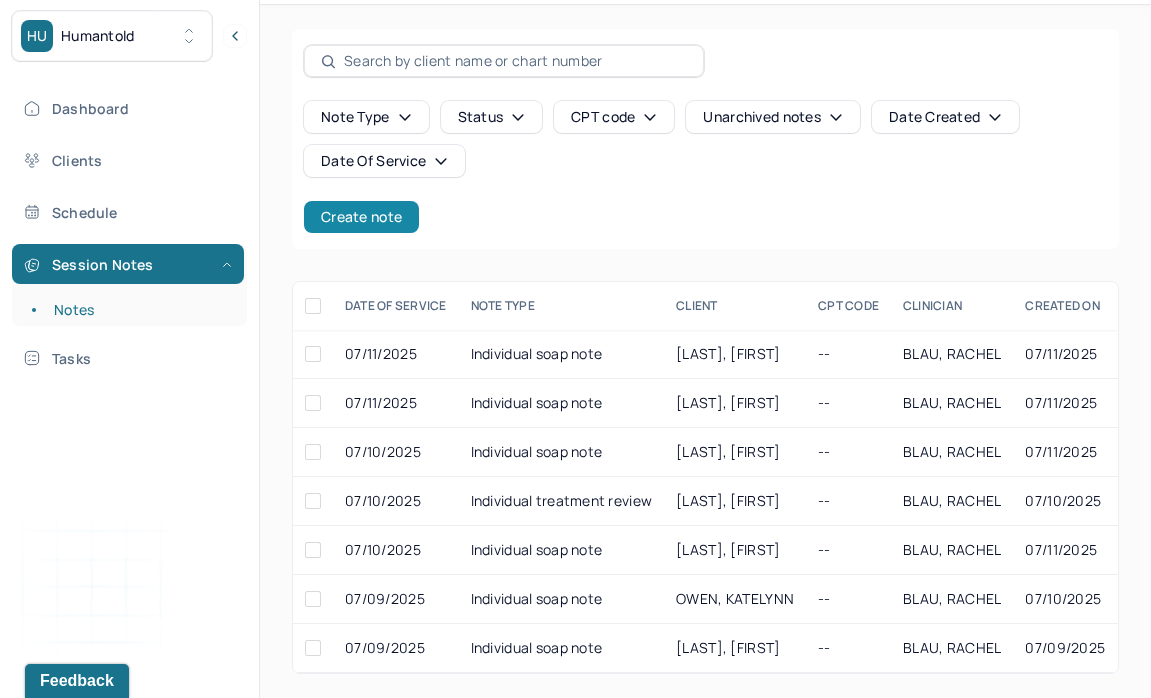 click on "Create note" at bounding box center (361, 217) 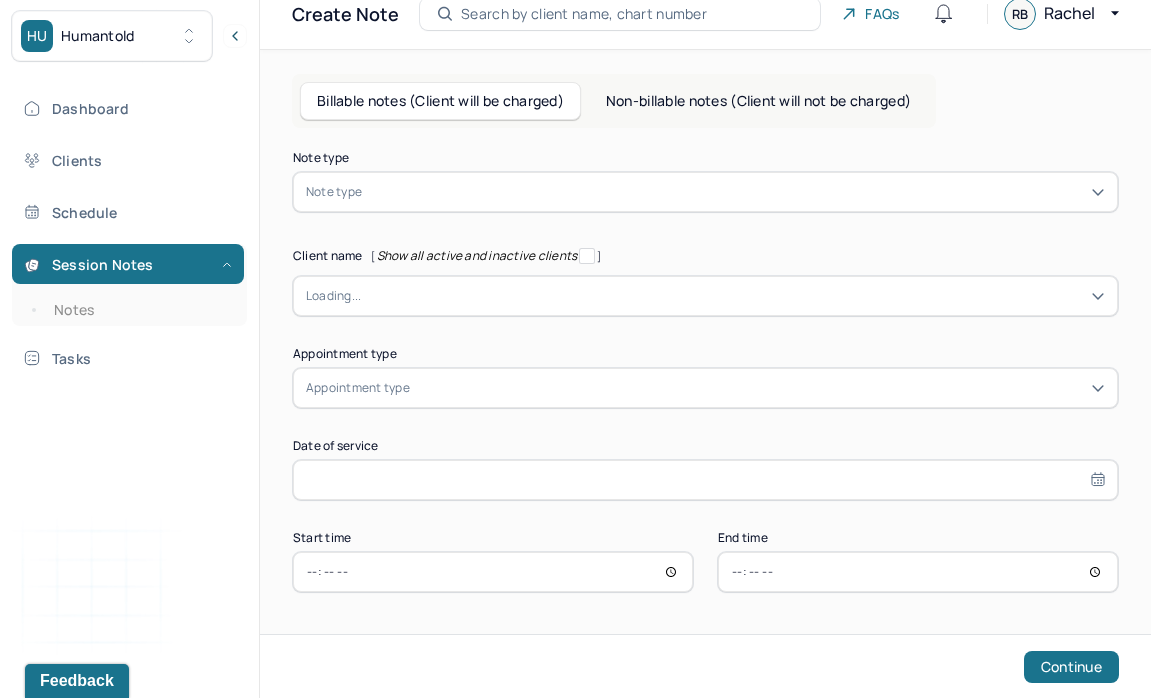 scroll, scrollTop: 0, scrollLeft: 0, axis: both 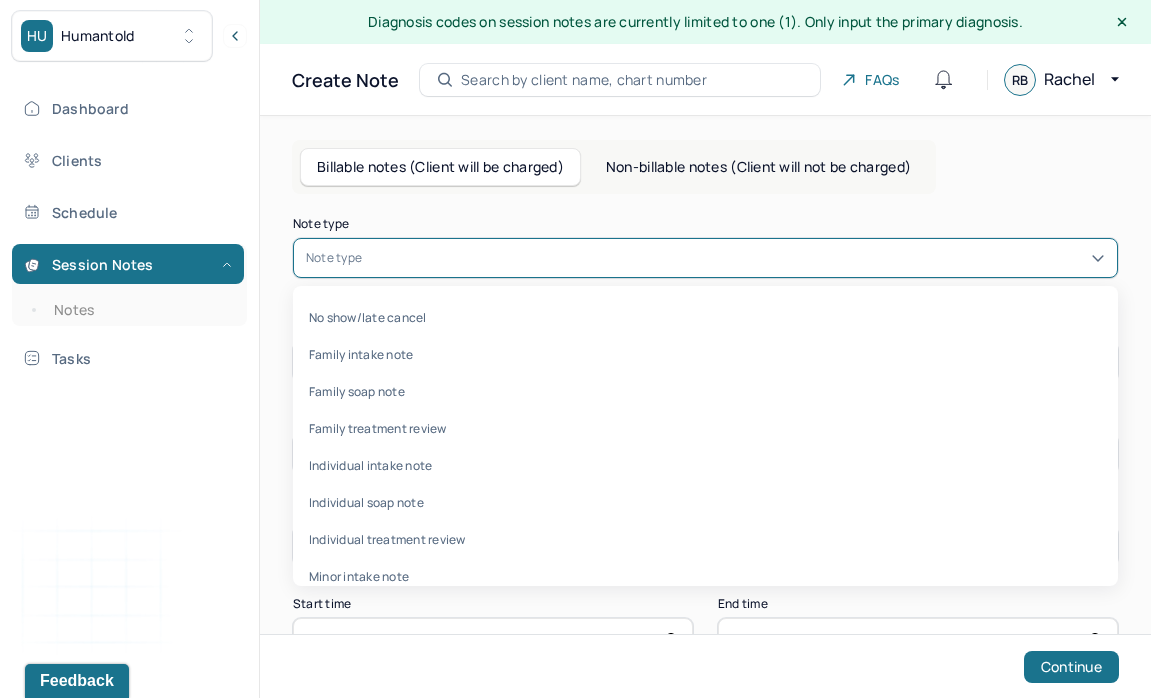click on "Note type" at bounding box center [334, 258] 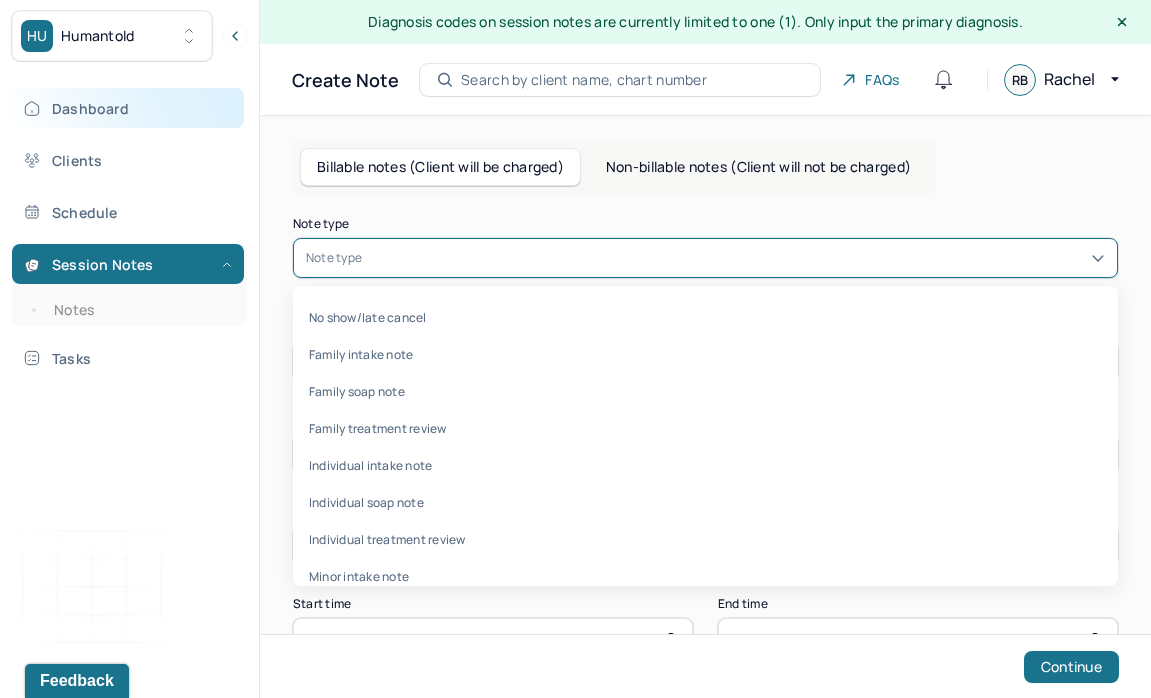 click on "Dashboard" at bounding box center (128, 108) 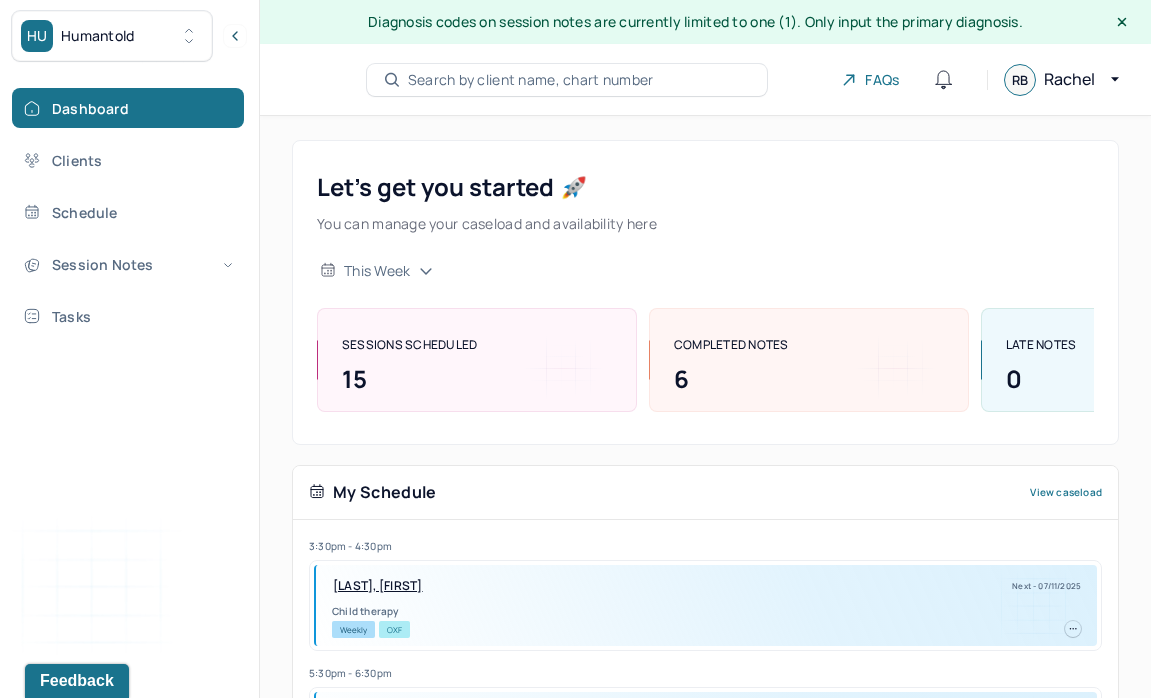 scroll, scrollTop: 435, scrollLeft: 0, axis: vertical 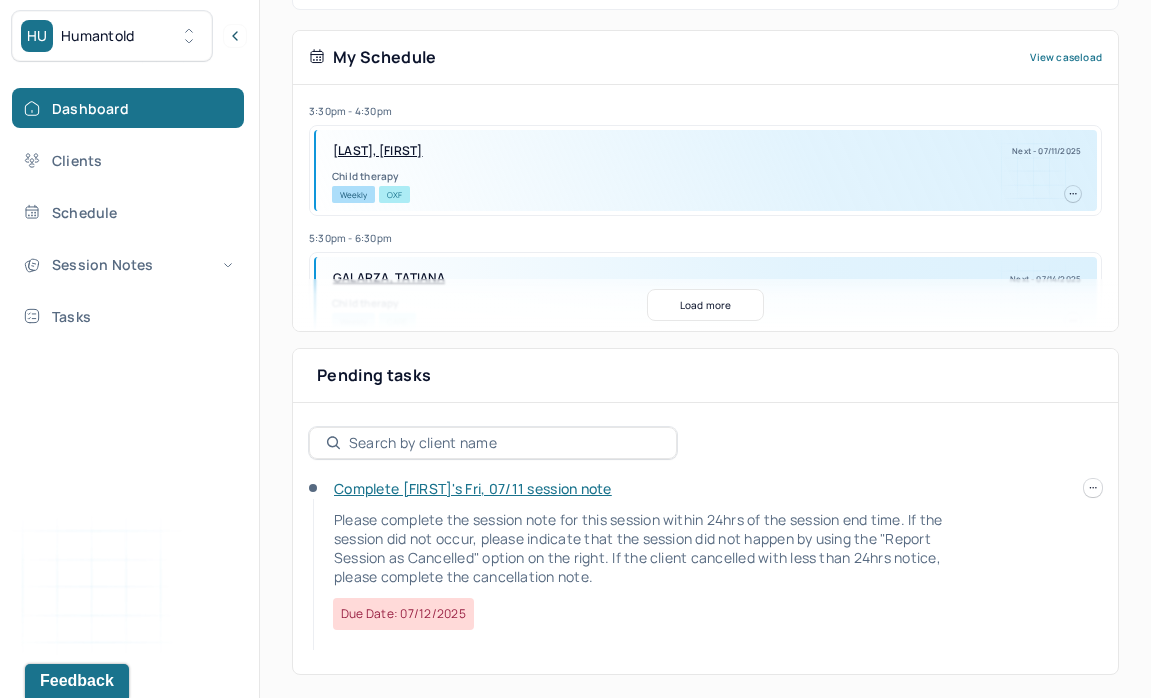 click on "Complete [FIRST]'s Fri, 07/11 session note" at bounding box center (473, 488) 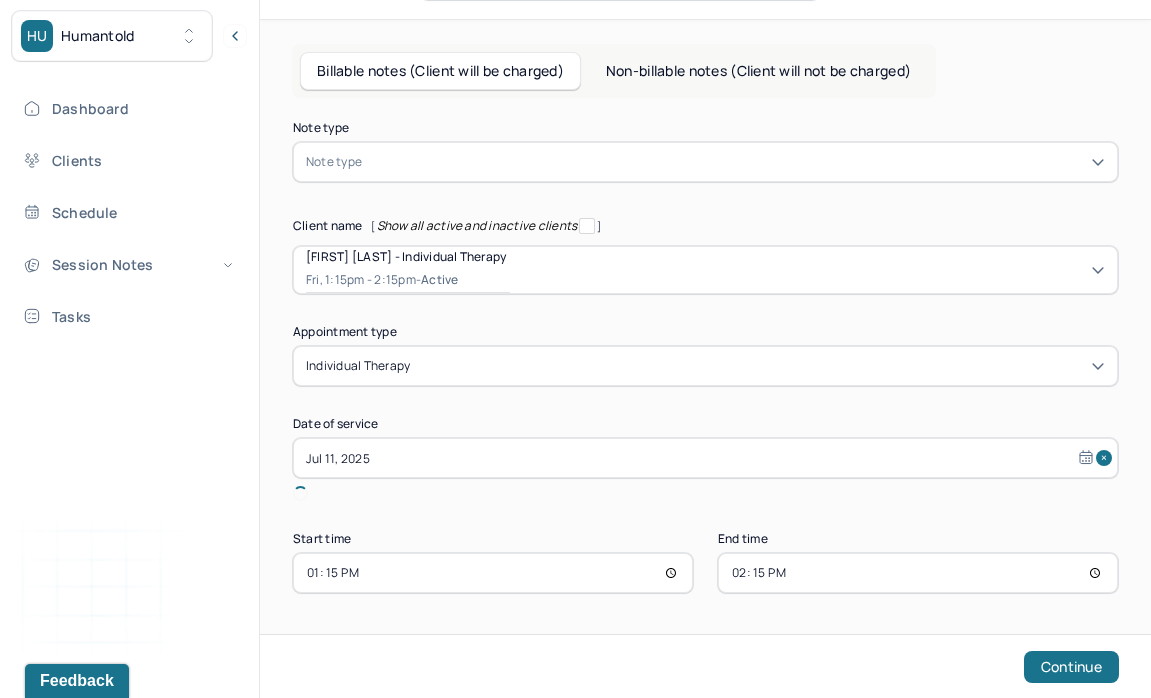 scroll, scrollTop: 73, scrollLeft: 0, axis: vertical 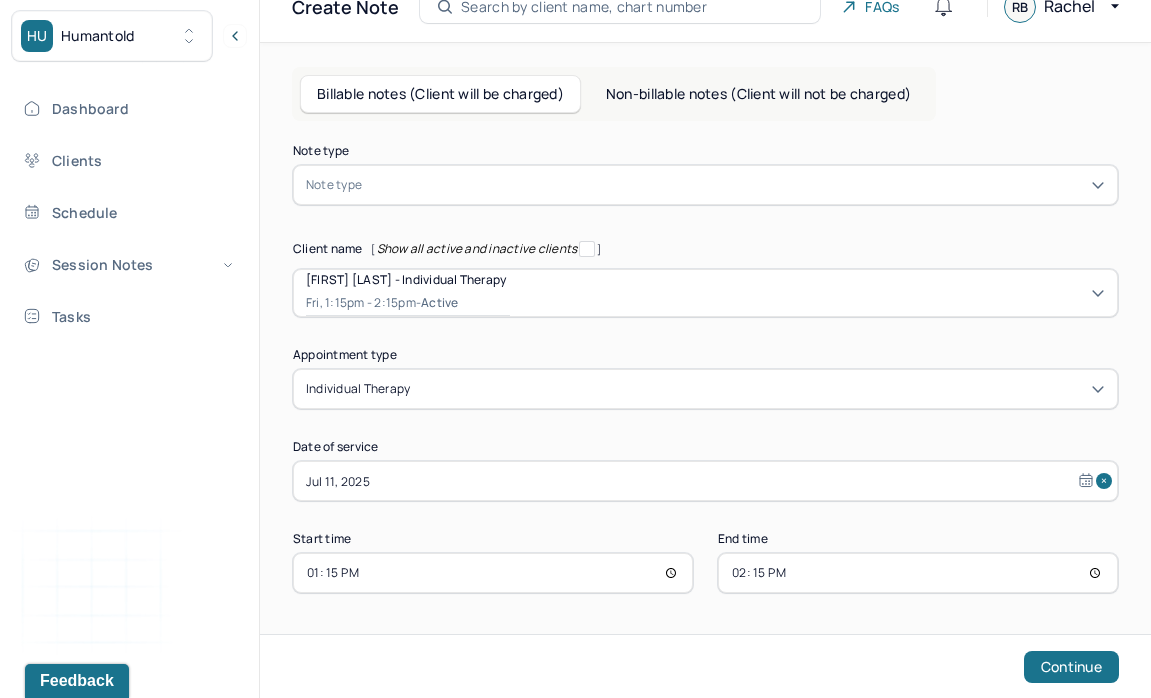click on "Note type" at bounding box center (705, 185) 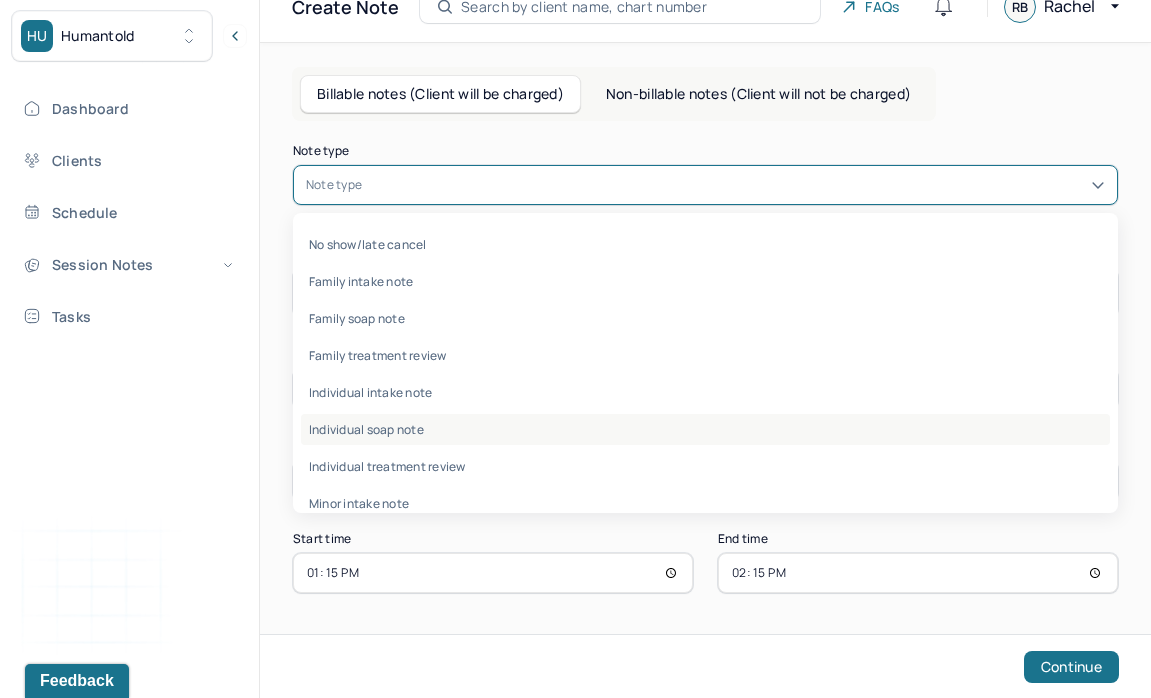 click on "Individual soap note" at bounding box center (705, 429) 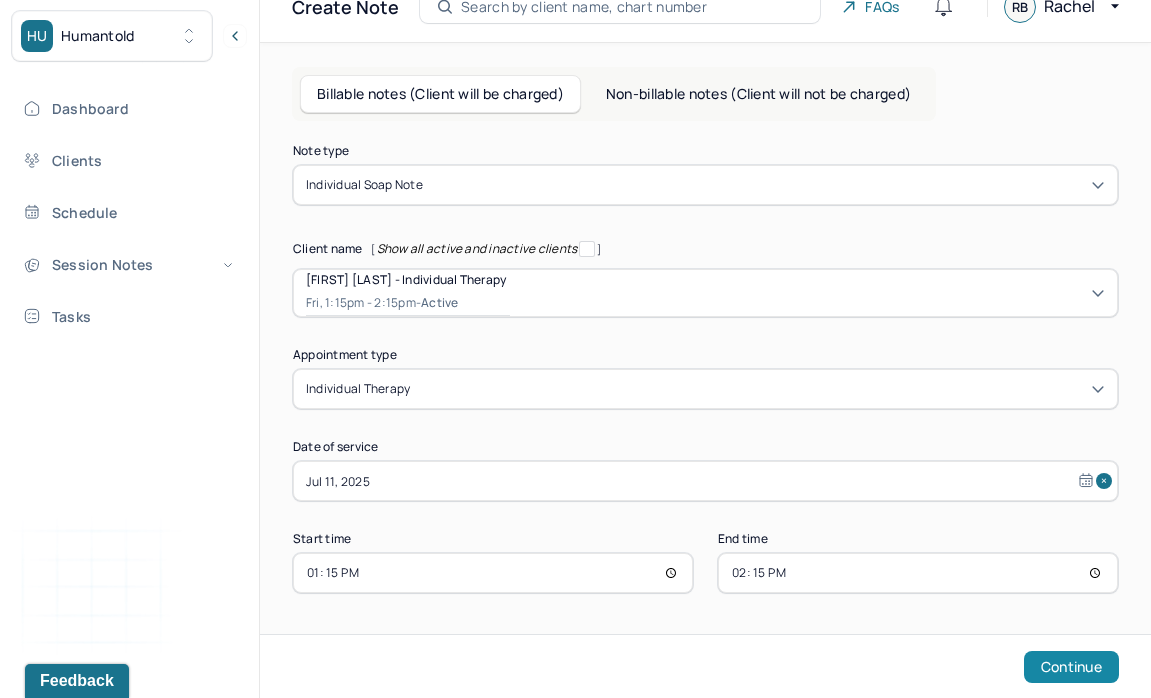 click on "Continue" at bounding box center (1071, 667) 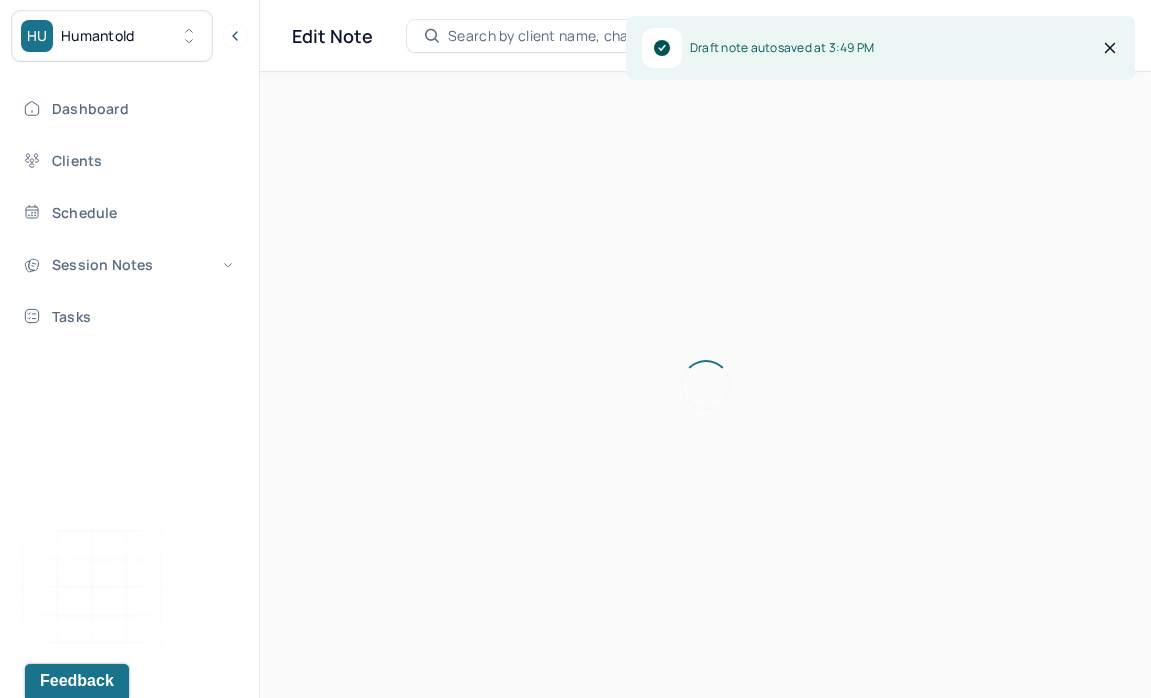 scroll, scrollTop: 36, scrollLeft: 0, axis: vertical 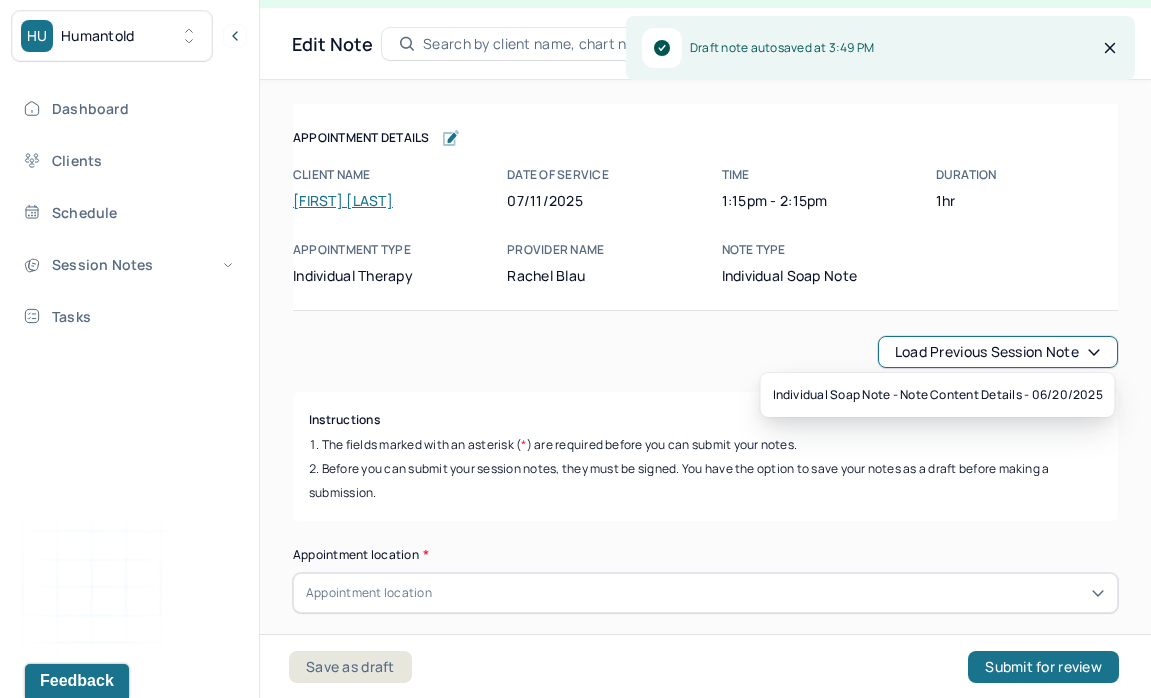 click on "Load previous session note" at bounding box center (998, 352) 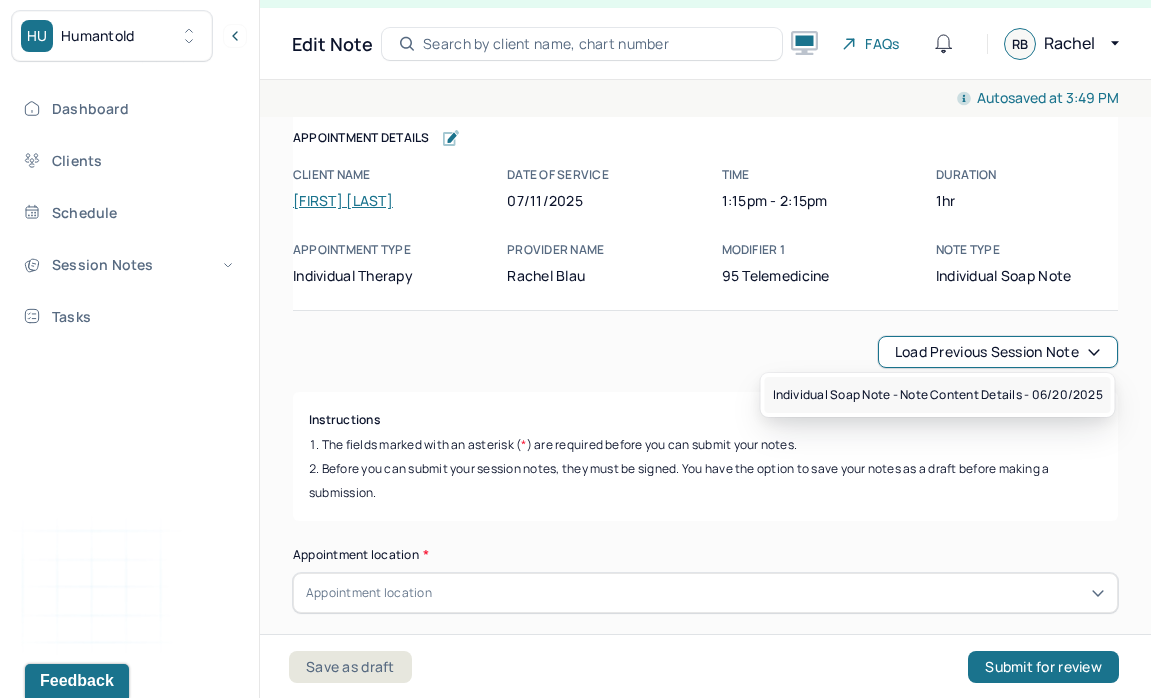 click on "Individual soap note   - Note content Details -   06/20/2025" at bounding box center [938, 395] 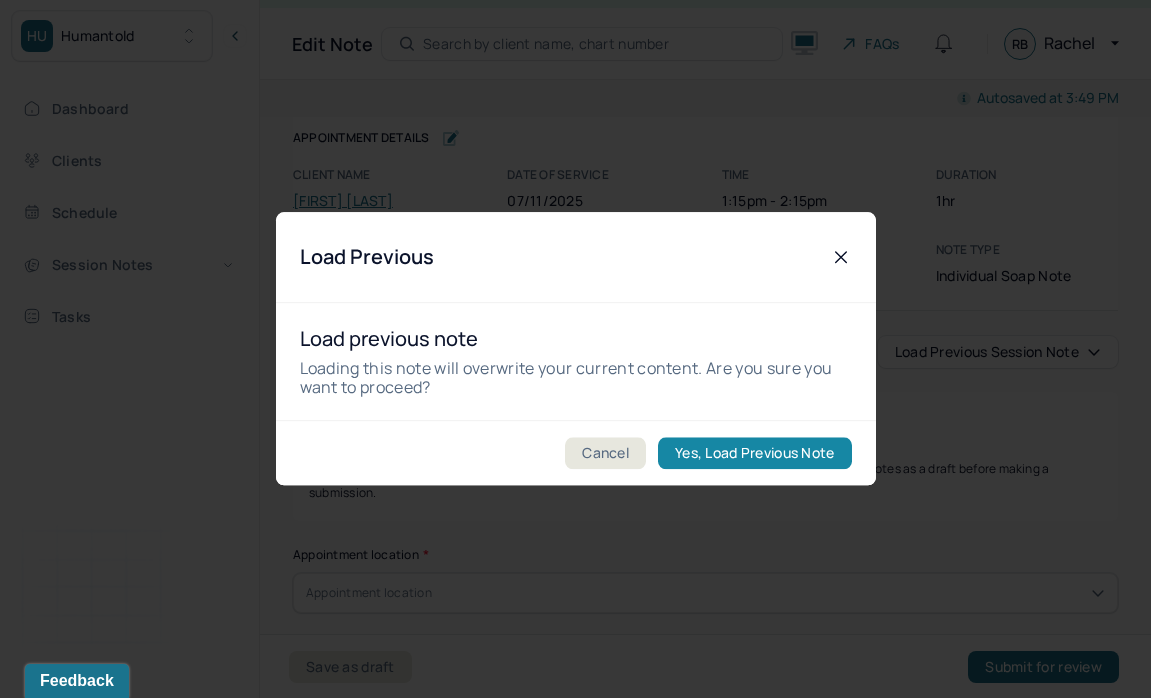 click on "Yes, Load Previous Note" at bounding box center [754, 454] 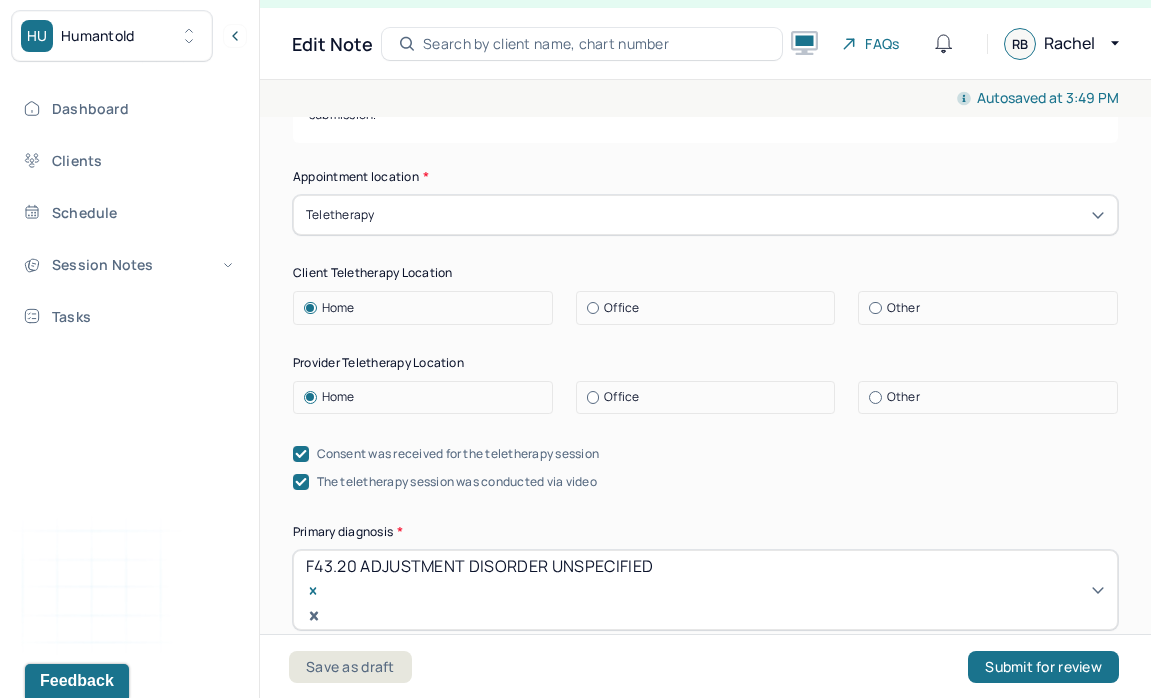 scroll, scrollTop: 416, scrollLeft: 0, axis: vertical 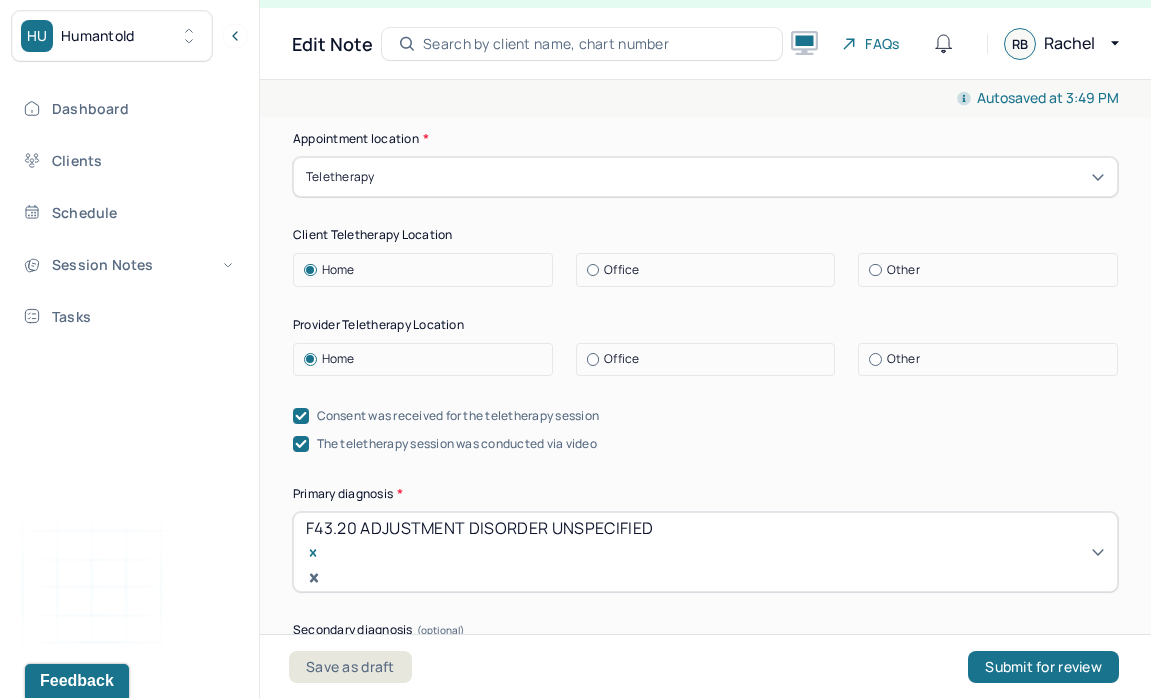 click on "Office" at bounding box center (621, 359) 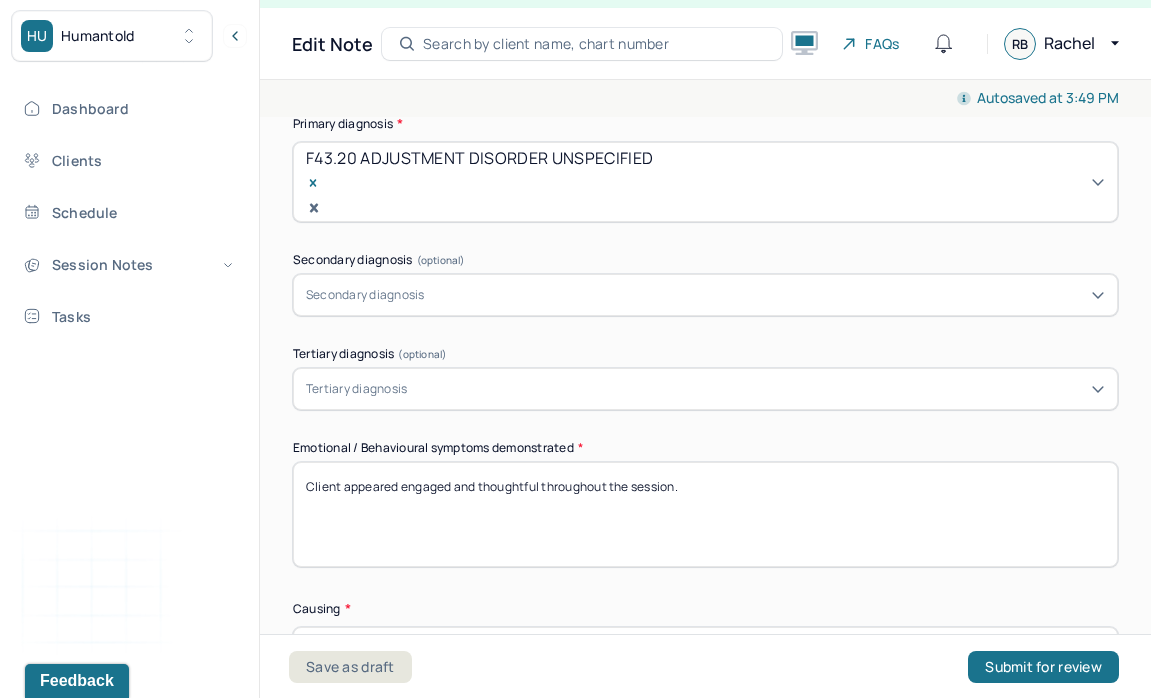 scroll, scrollTop: 793, scrollLeft: 0, axis: vertical 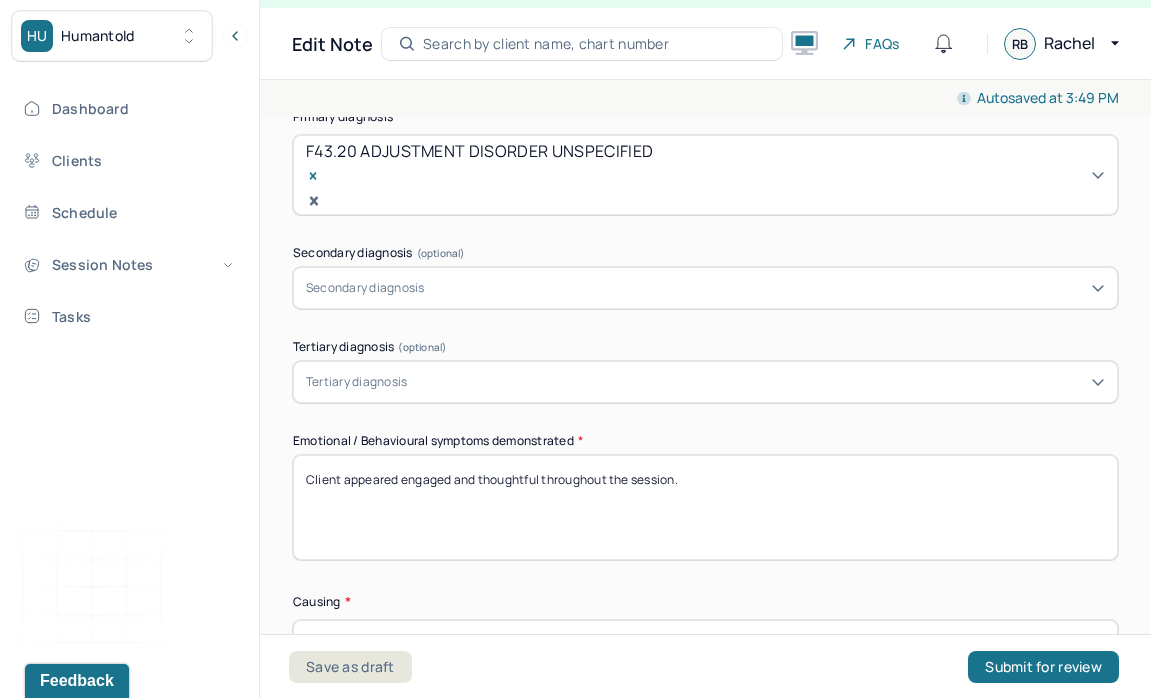 click on "Client appeared engaged and thoughtful throughout the session." at bounding box center [705, 507] 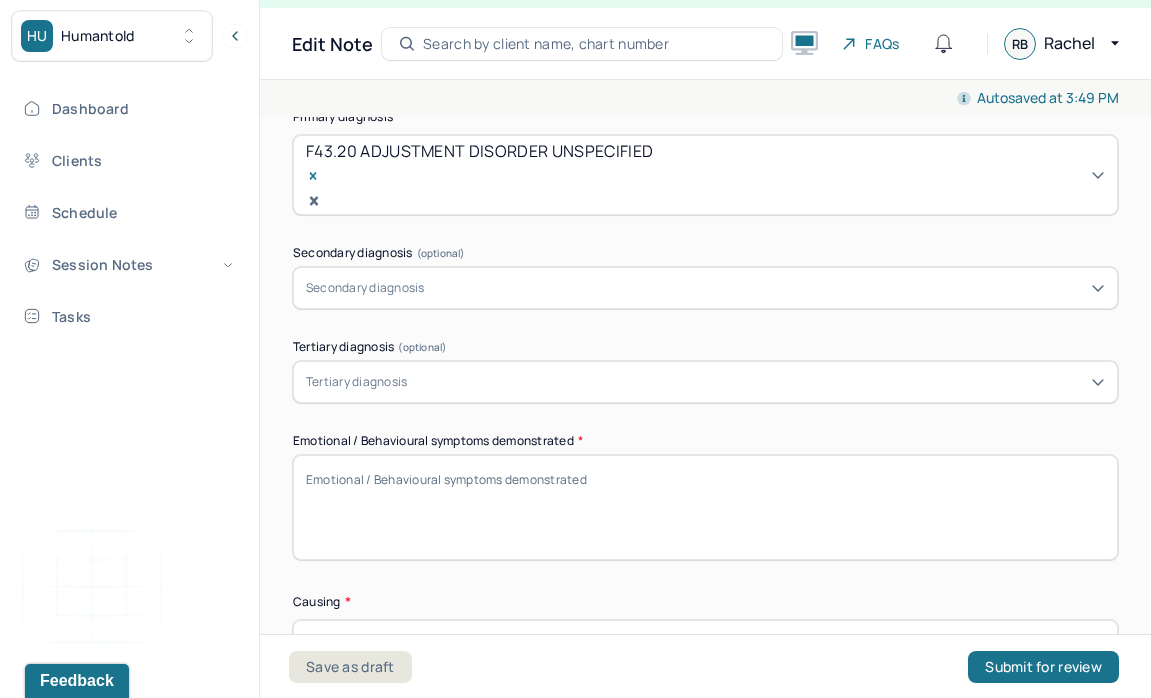 scroll, scrollTop: 1133, scrollLeft: 0, axis: vertical 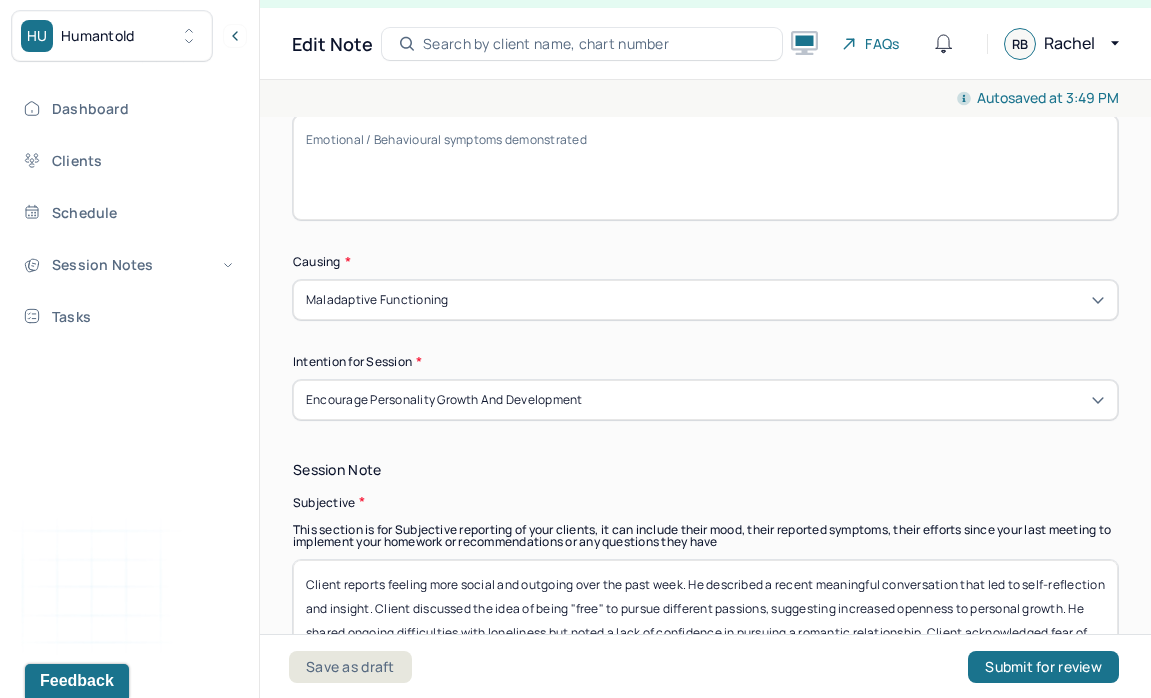 type 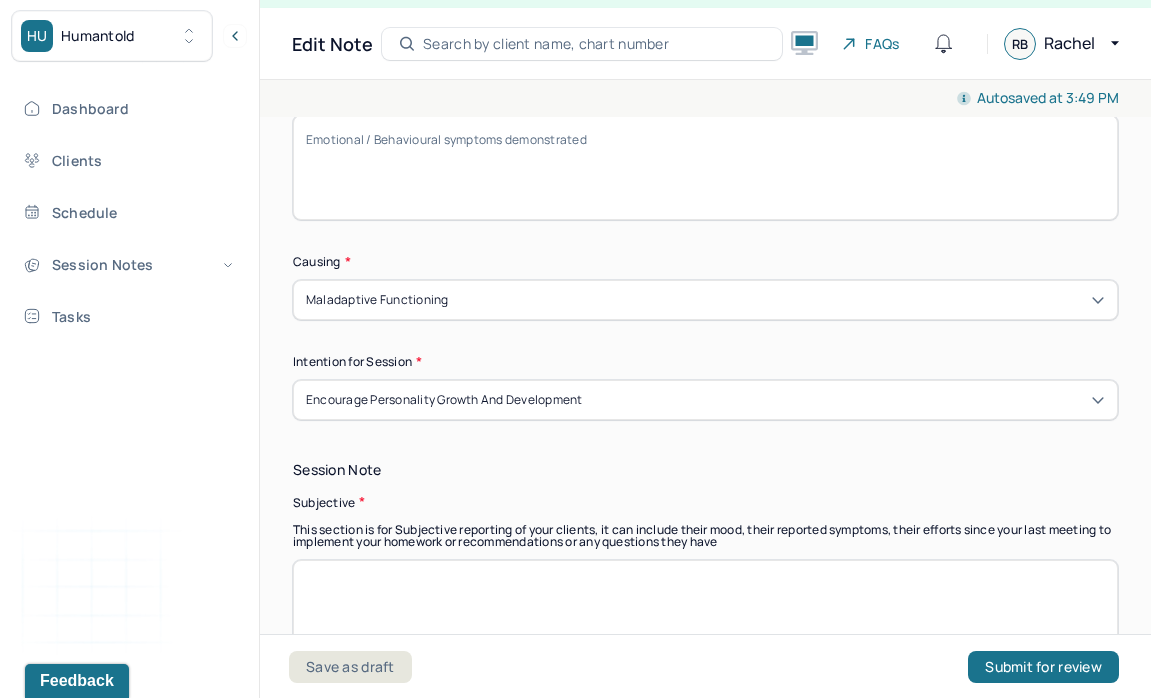 scroll, scrollTop: 1424, scrollLeft: 0, axis: vertical 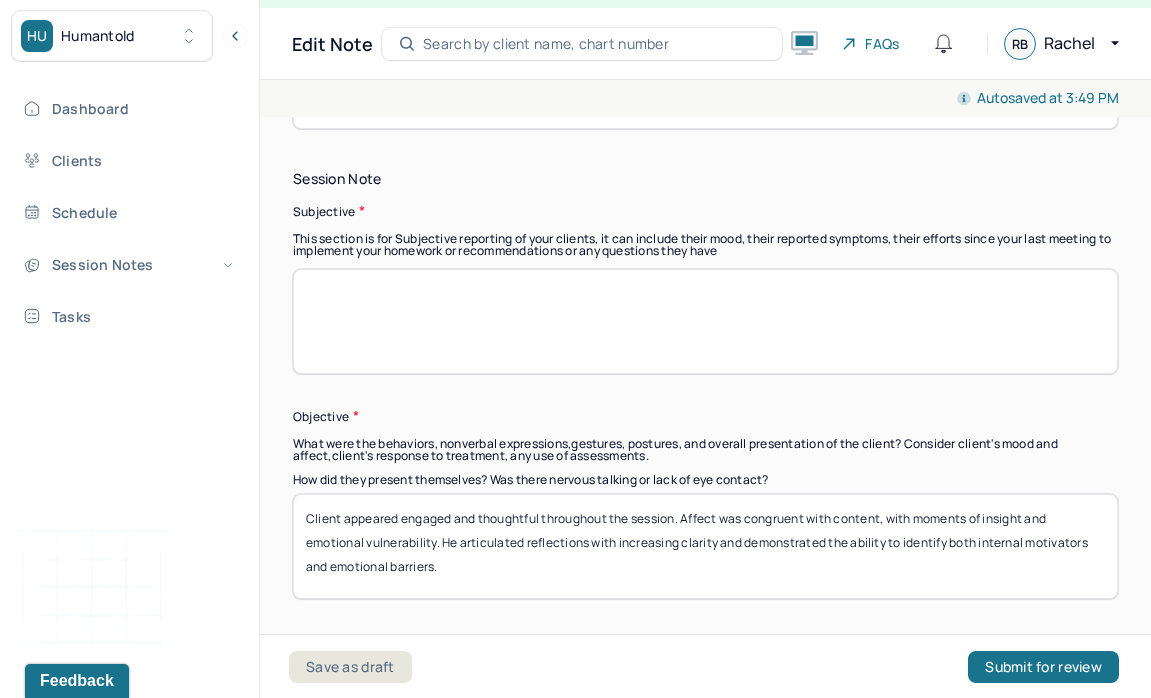 type 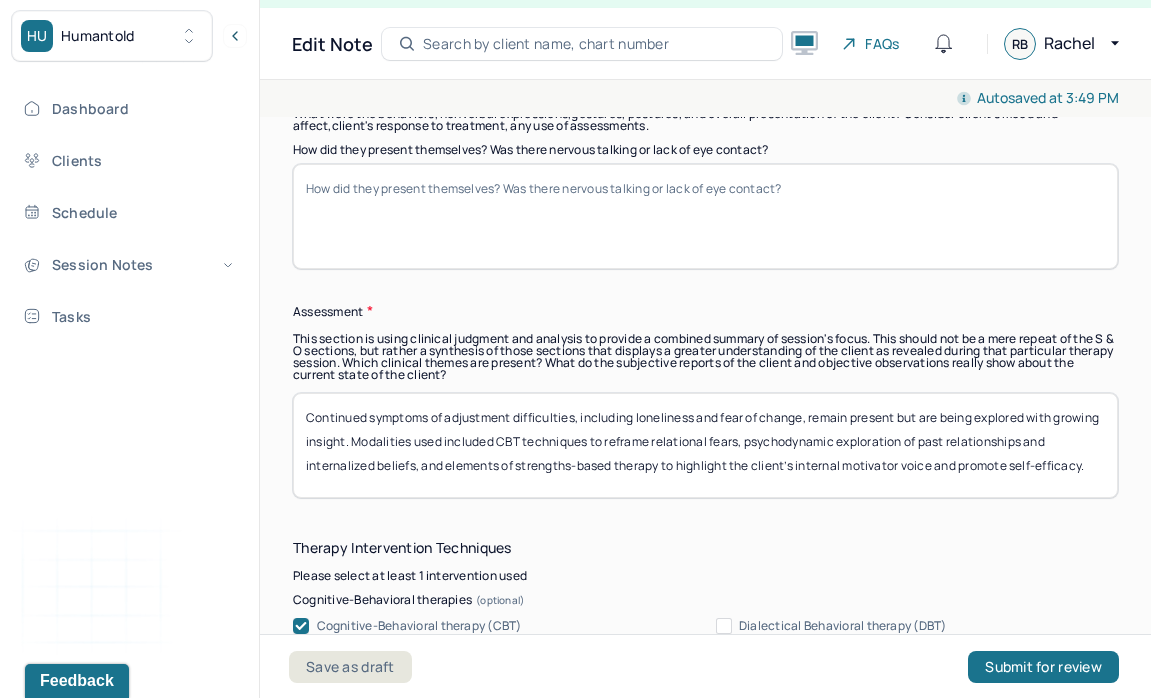 scroll, scrollTop: 1786, scrollLeft: 0, axis: vertical 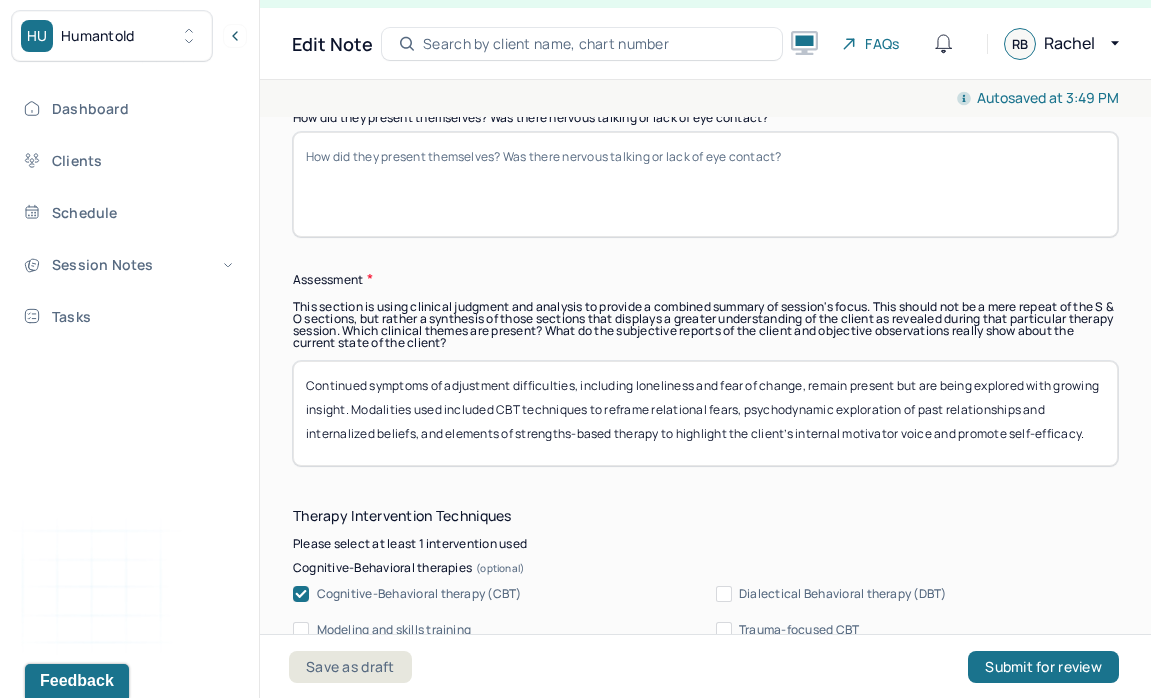 type 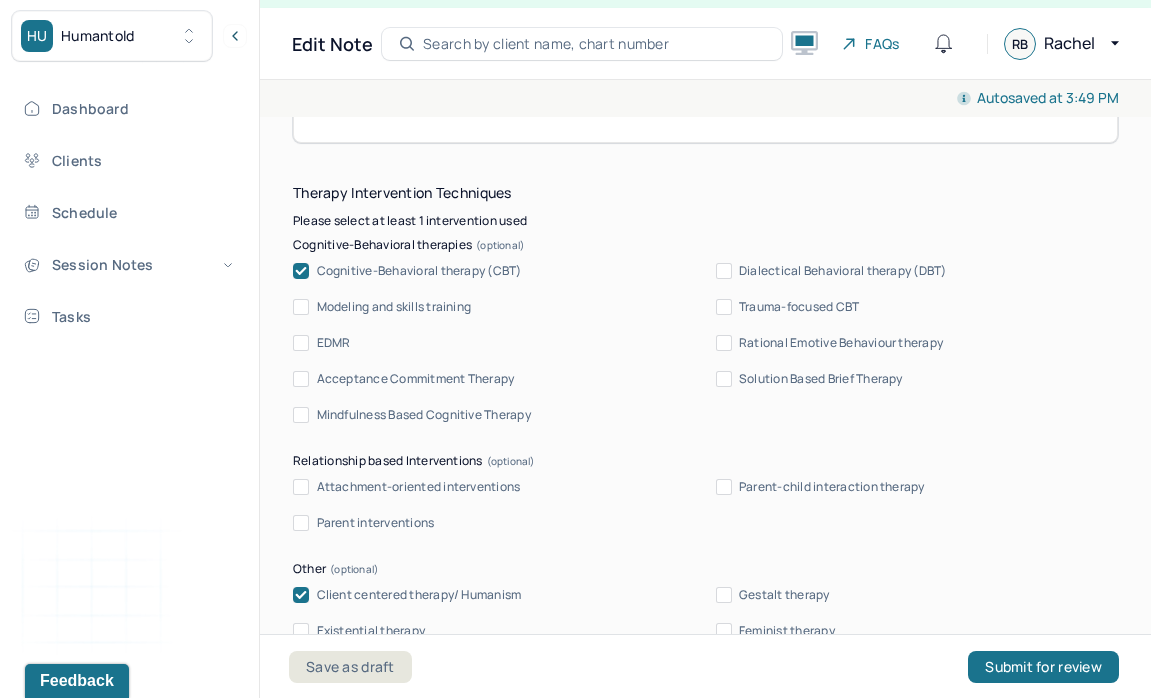 scroll, scrollTop: 2107, scrollLeft: 0, axis: vertical 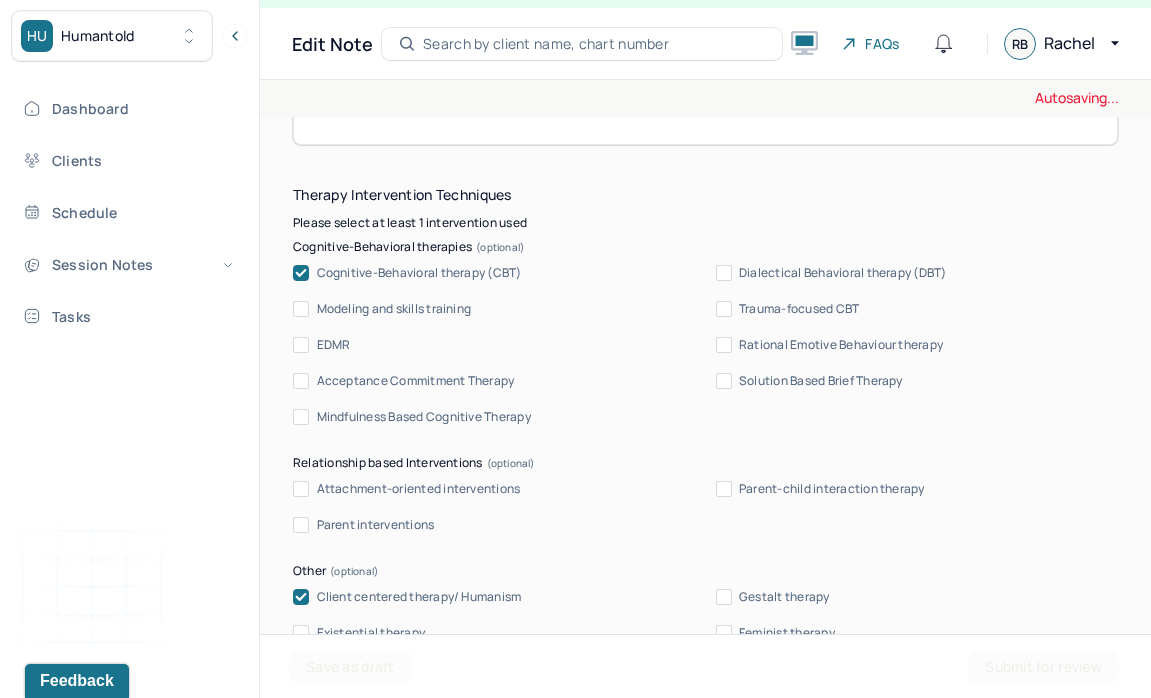 type 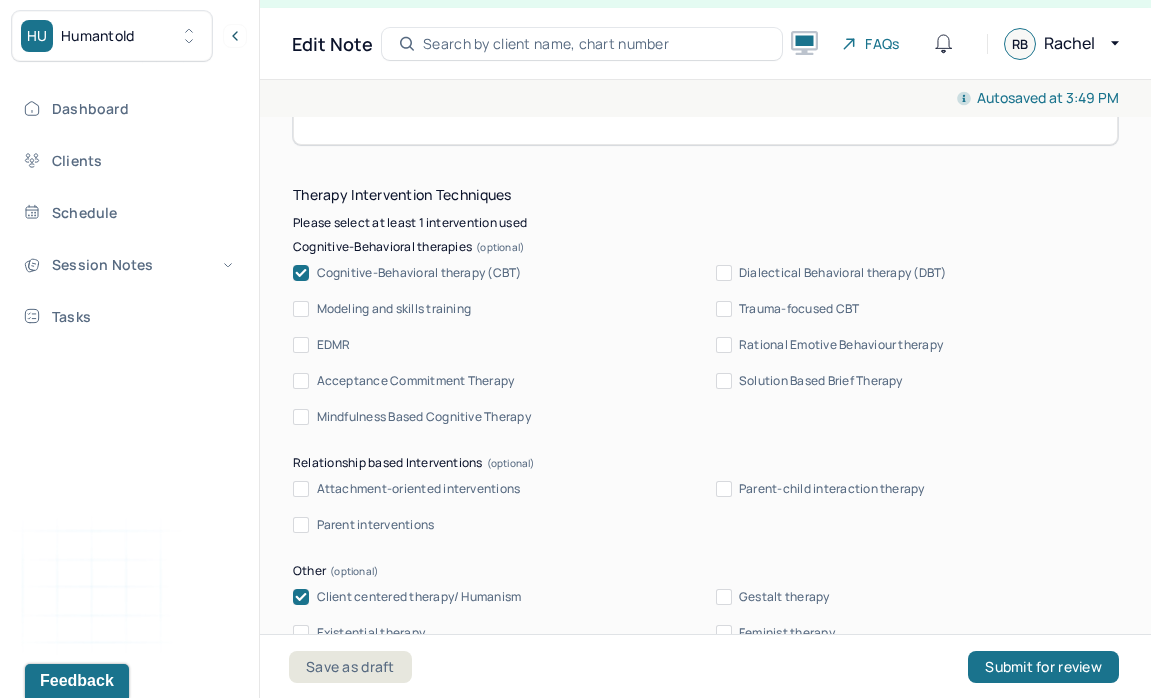 click on "Cognitive-Behavioral therapy (CBT)" at bounding box center (419, 273) 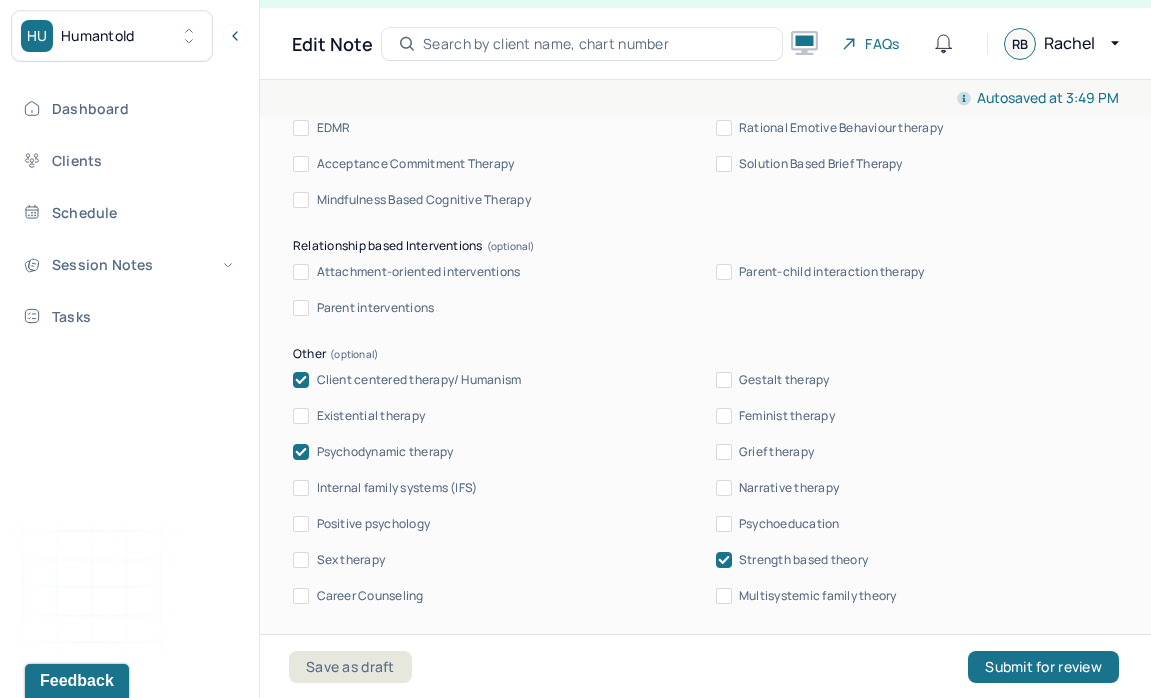 scroll, scrollTop: 2325, scrollLeft: 0, axis: vertical 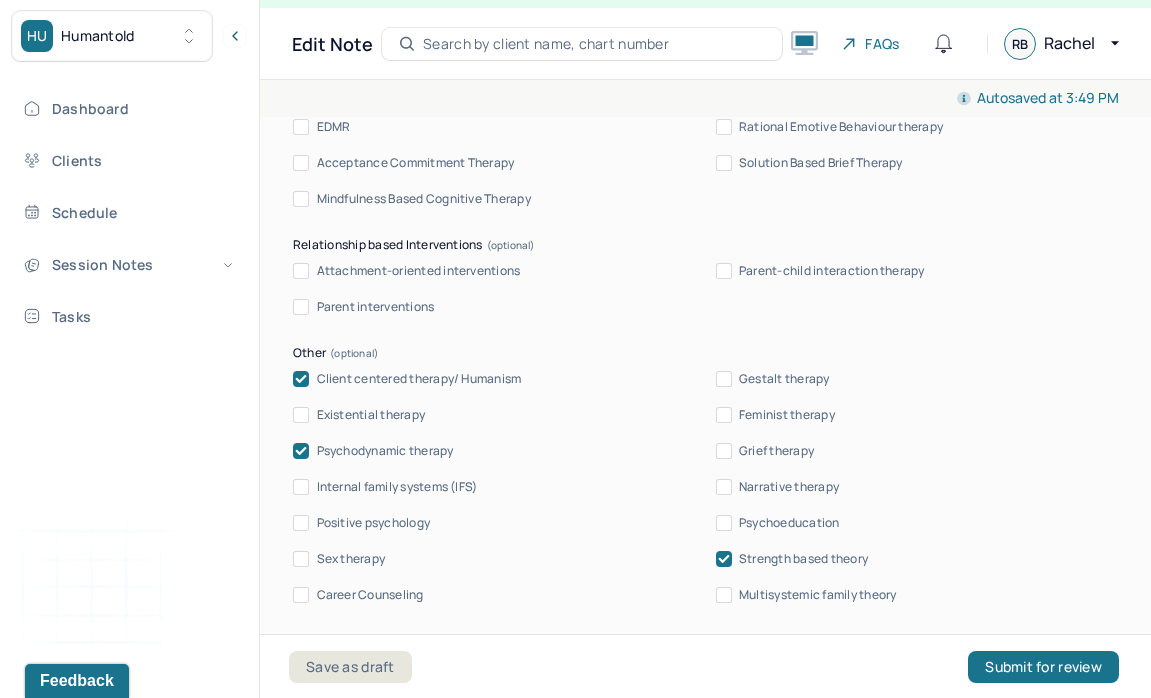 click on "Client centered therapy/ Humanism" at bounding box center (419, 379) 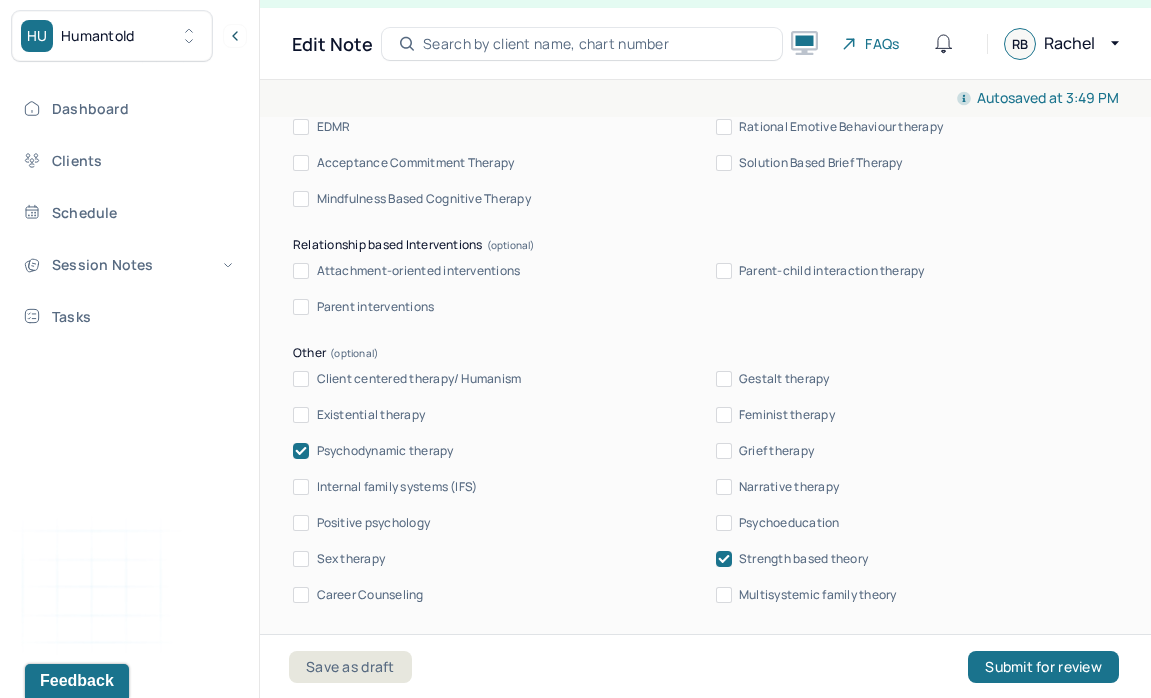 click on "Client centered therapy/ Humanism Gestalt therapy Existential therapy Feminist therapy Psychodynamic therapy Grief therapy Internal family systems (IFS) Narrative therapy Positive psychology Psychoeducation Sex therapy Strength based theory Career Counseling Multisystemic family theory" at bounding box center [705, 487] 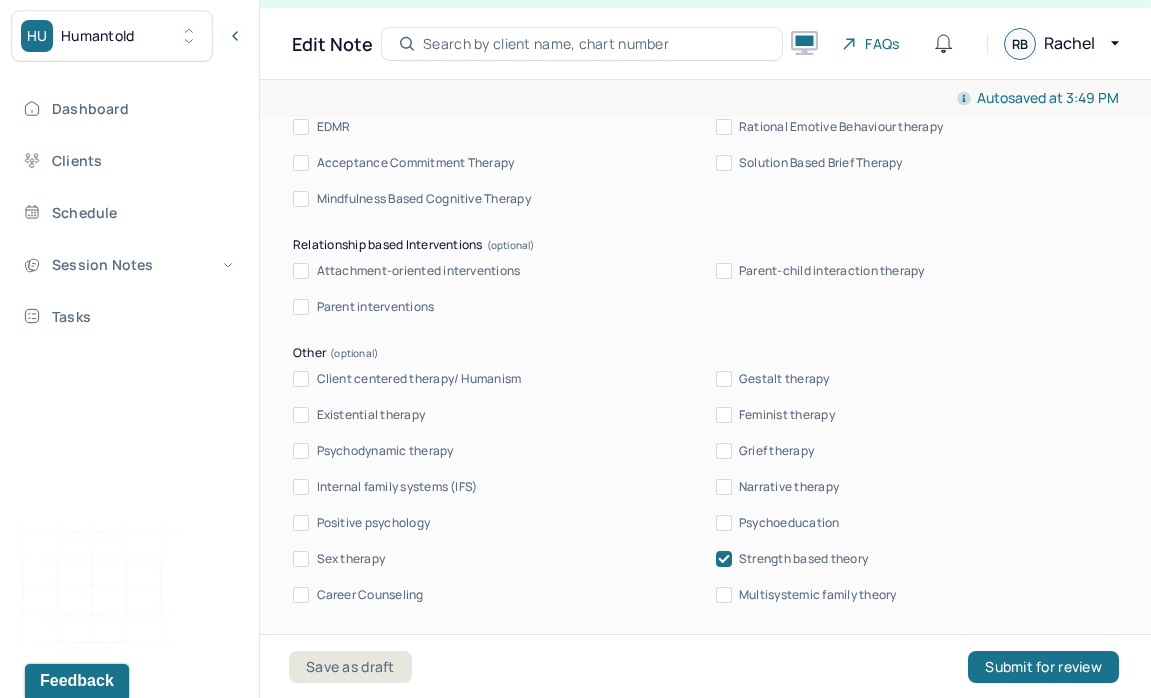 click on "Client centered therapy/ Humanism Gestalt therapy Existential therapy Feminist therapy Psychodynamic therapy Grief therapy Internal family systems (IFS) Narrative therapy Positive psychology Psychoeducation Sex therapy Strength based theory Career Counseling Multisystemic family theory" at bounding box center (705, 487) 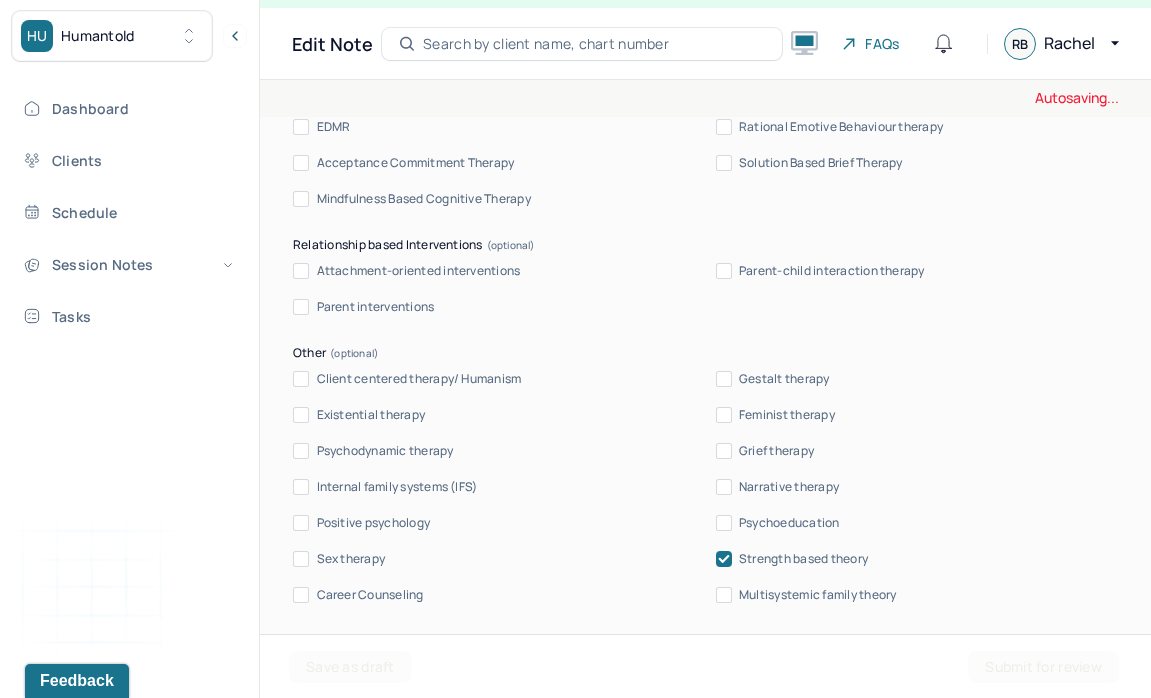 click on "Strength based theory" at bounding box center (803, 559) 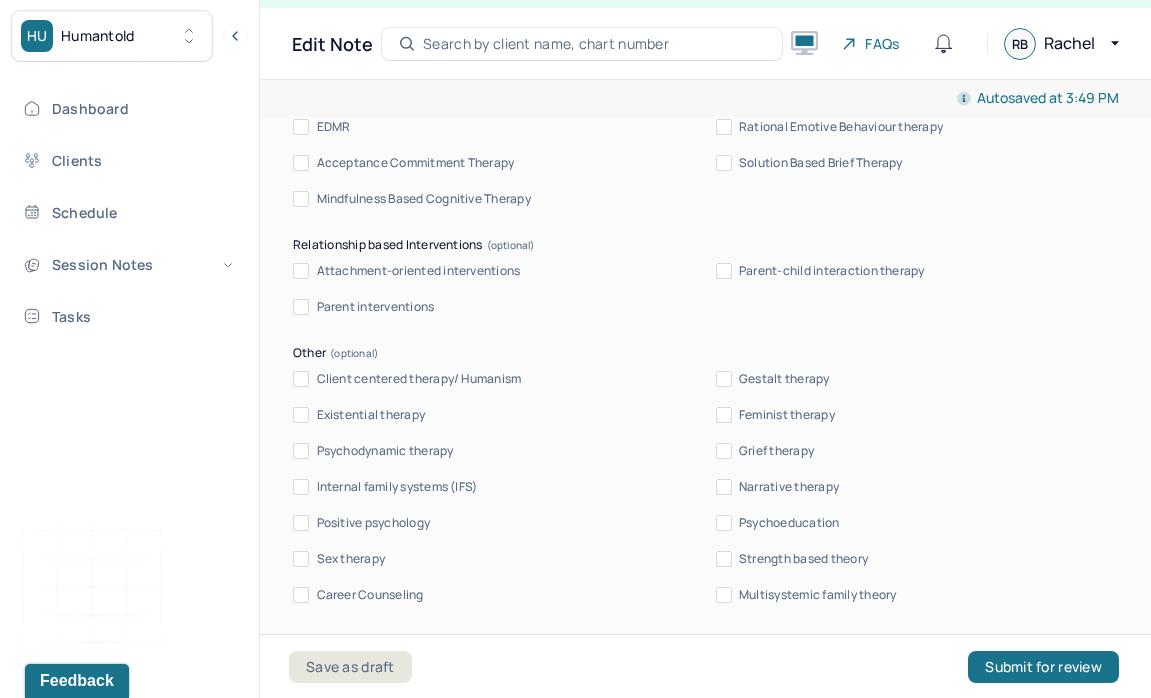 scroll, scrollTop: 2645, scrollLeft: 0, axis: vertical 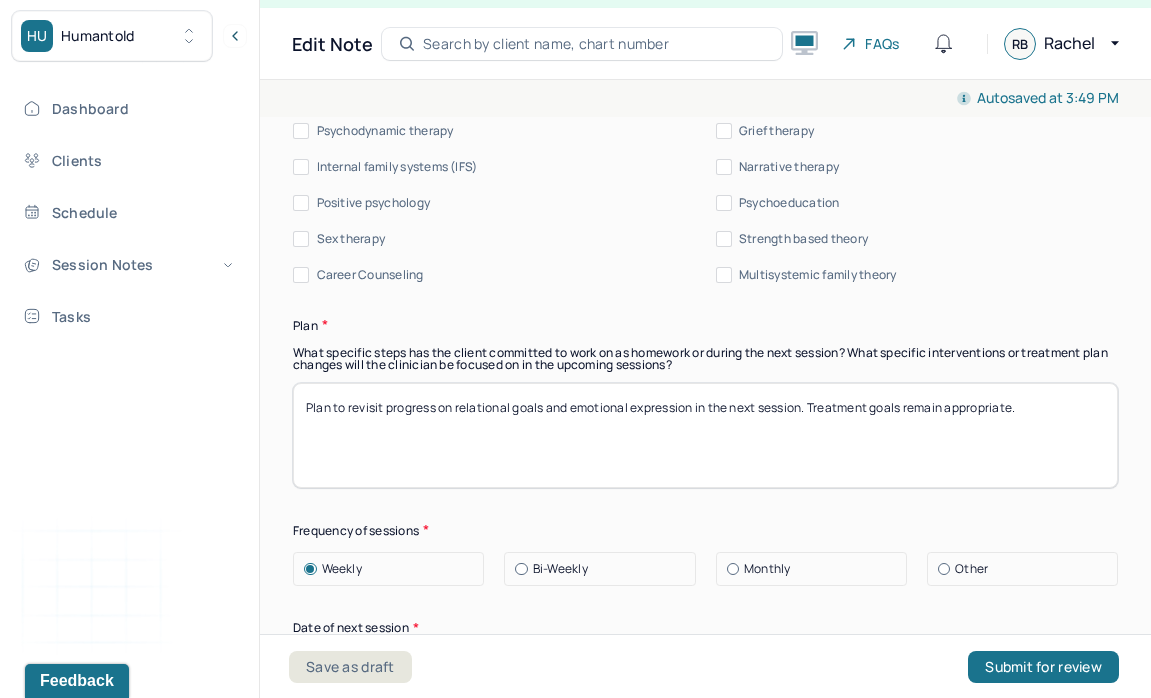 click on "Plan to revisit progress on relational goals and emotional expression in the next session. Treatment goals remain appropriate." at bounding box center (705, 435) 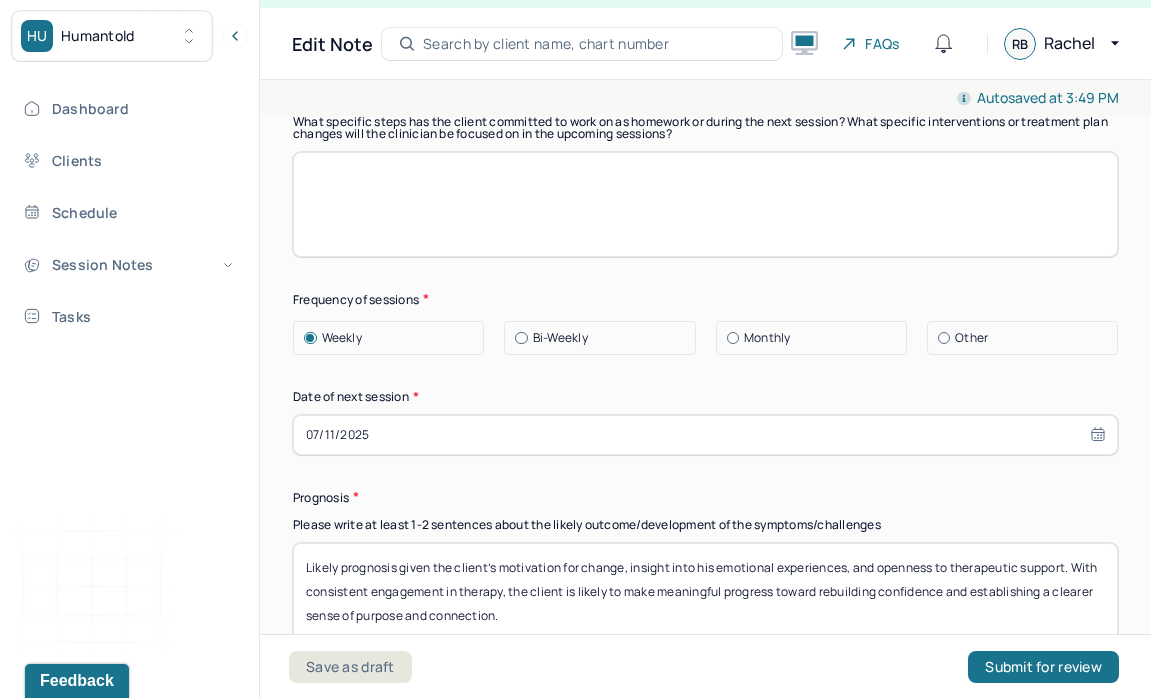 scroll, scrollTop: 2879, scrollLeft: 0, axis: vertical 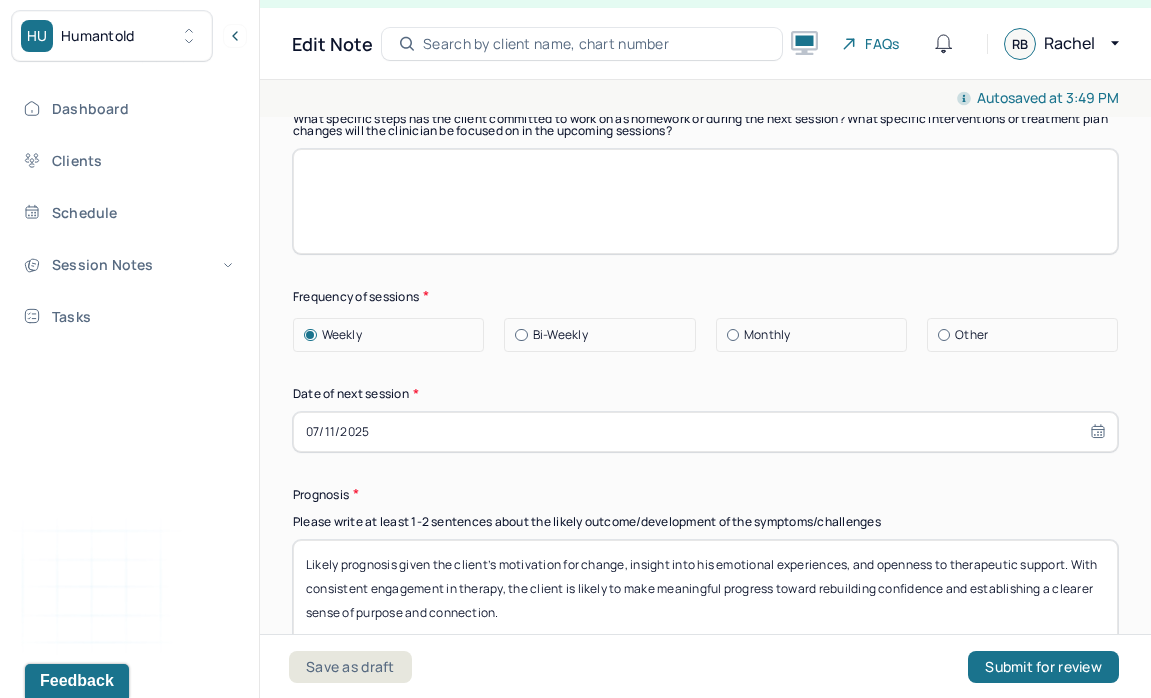 type 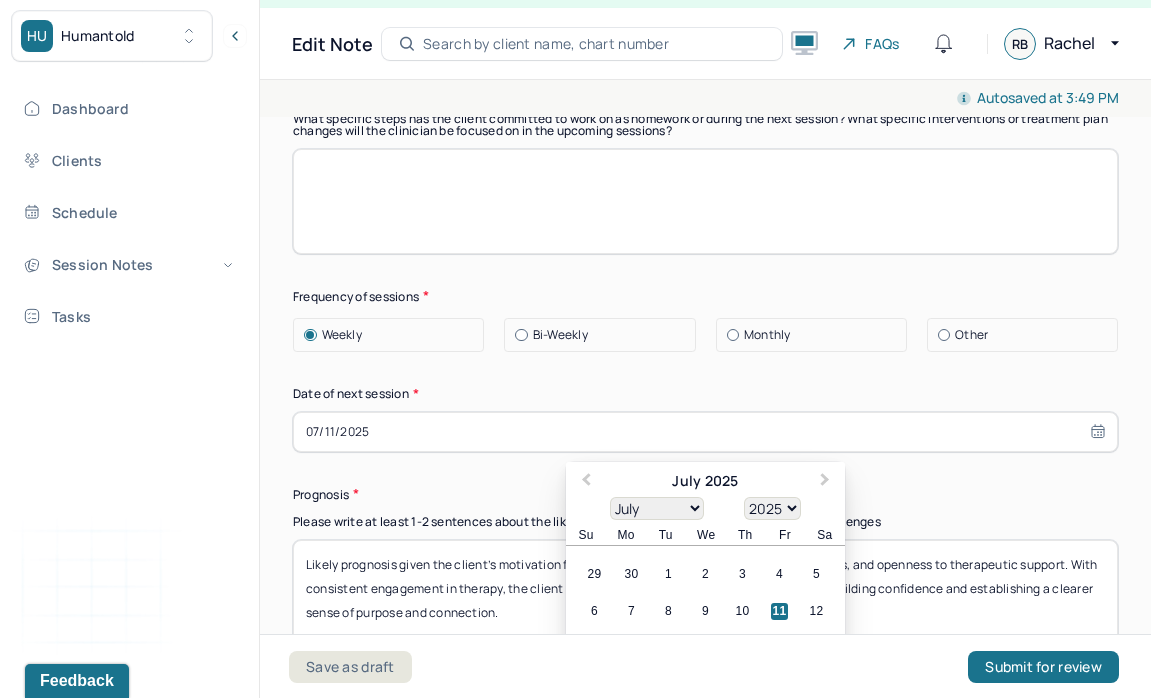 click on "18" at bounding box center [779, 648] 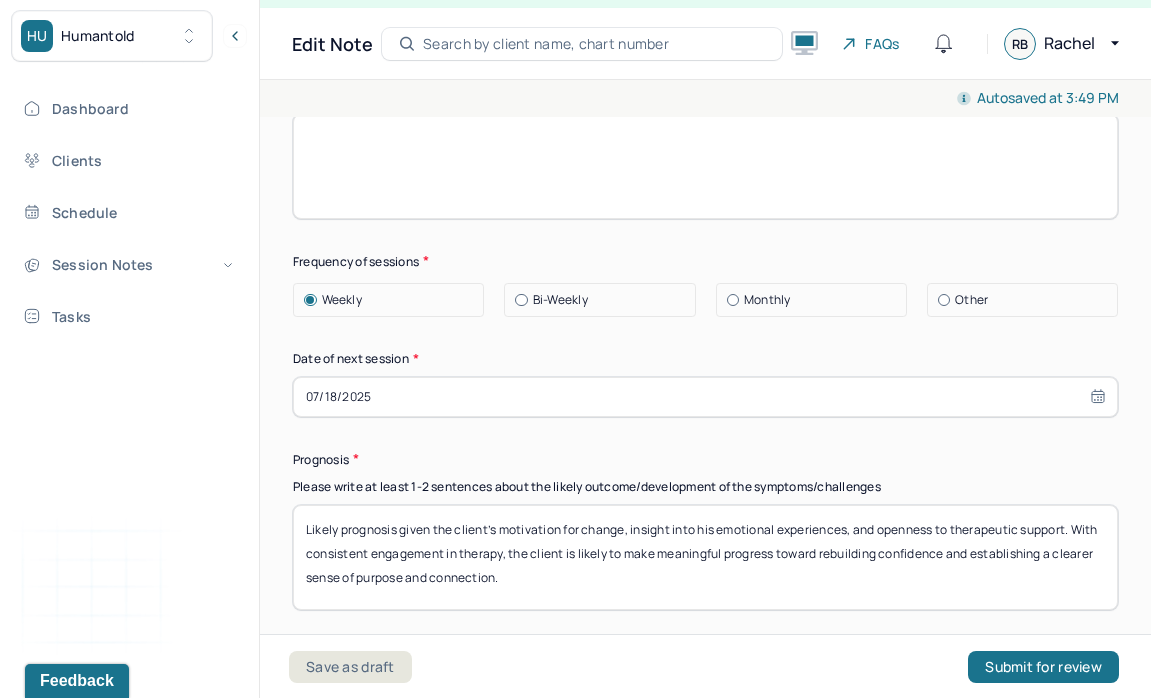 scroll, scrollTop: 2930, scrollLeft: 0, axis: vertical 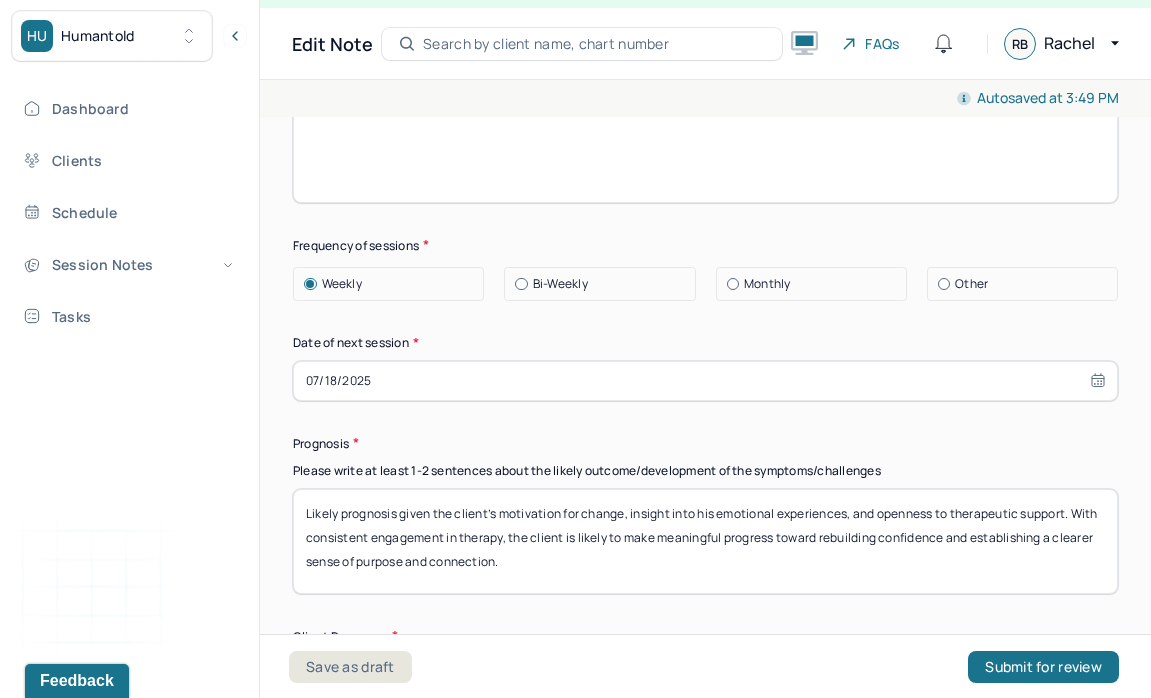 click on "Likely prognosis given the client’s motivation for change, insight into his emotional experiences, and openness to therapeutic support. With consistent engagement in therapy, the client is likely to make meaningful progress toward rebuilding confidence and establishing a clearer sense of purpose and connection." at bounding box center [705, 541] 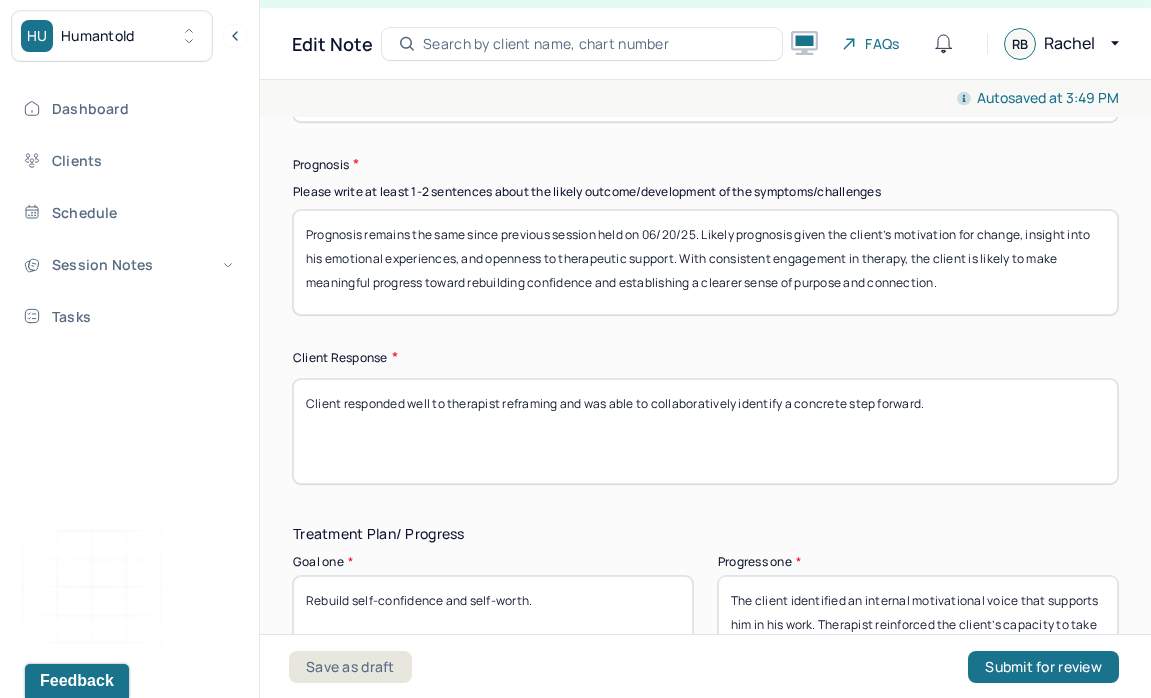 scroll, scrollTop: 3211, scrollLeft: 0, axis: vertical 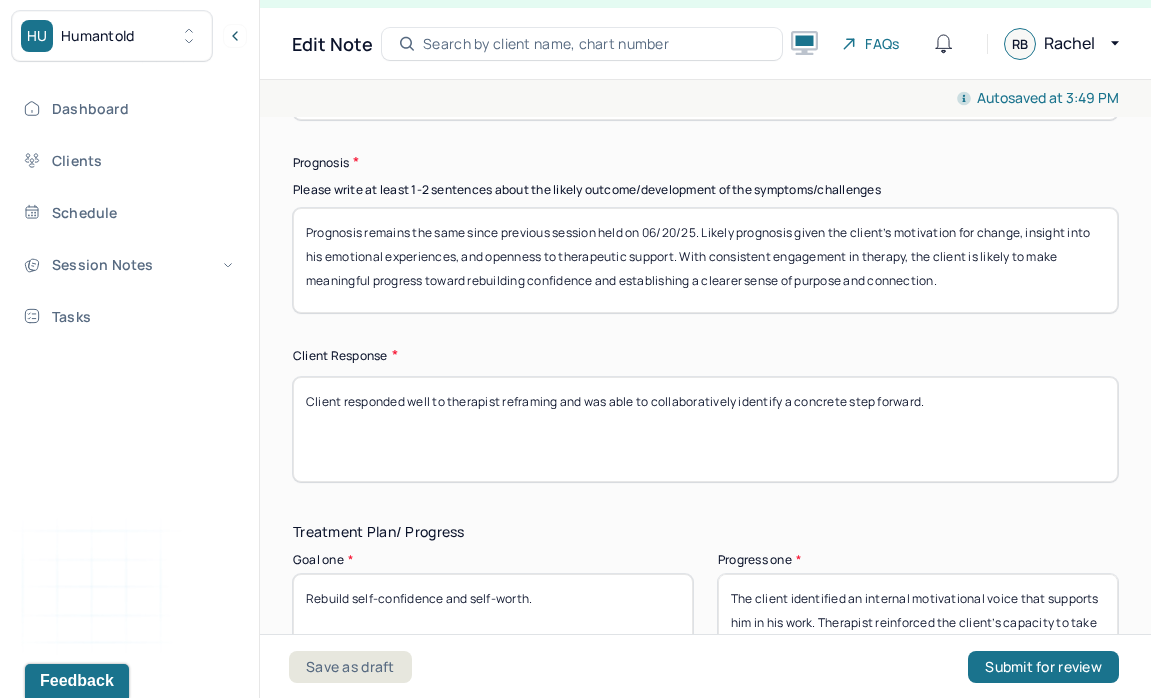 type on "Prognosis remains the same since previous session held on 06/20/25. Likely prognosis given the client’s motivation for change, insight into his emotional experiences, and openness to therapeutic support. With consistent engagement in therapy, the client is likely to make meaningful progress toward rebuilding confidence and establishing a clearer sense of purpose and connection." 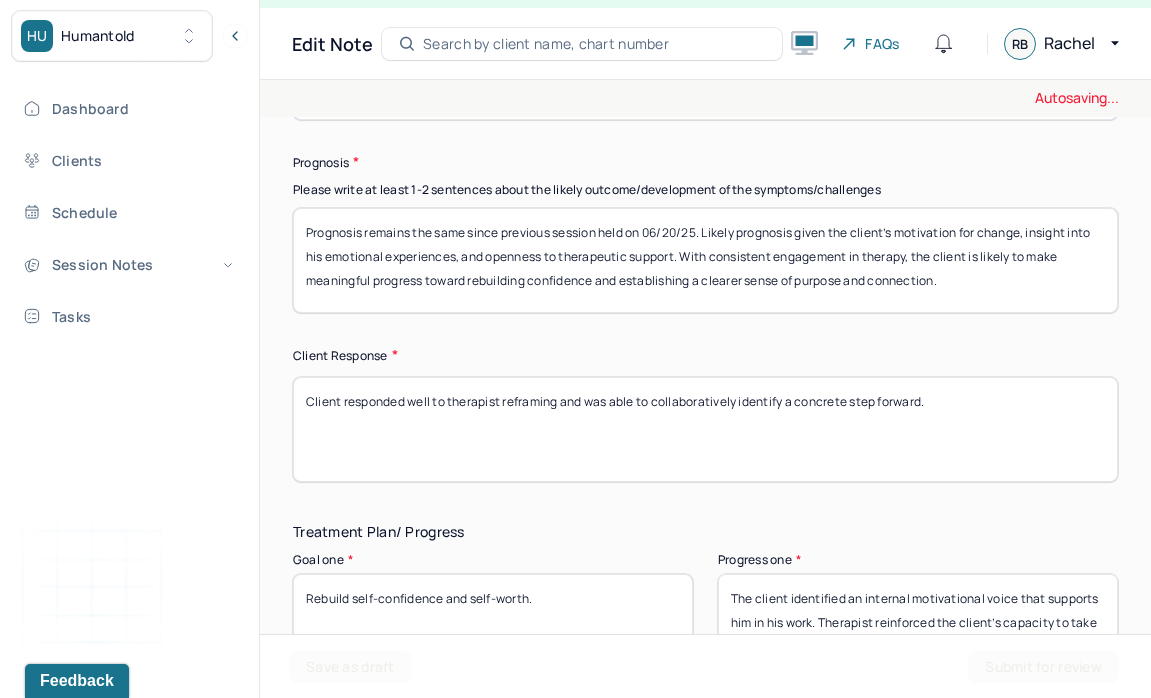 click on "Client responded well to therapist reframing and was able to collaboratively identify a concrete step forward." at bounding box center (705, 429) 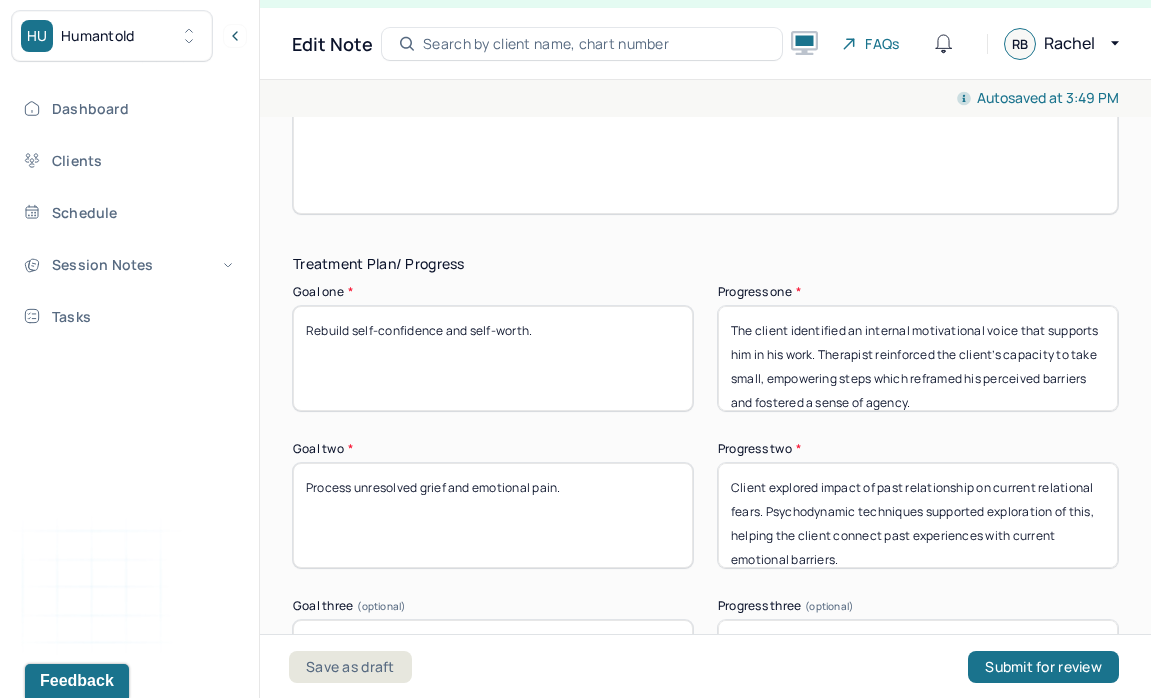 scroll, scrollTop: 3456, scrollLeft: 0, axis: vertical 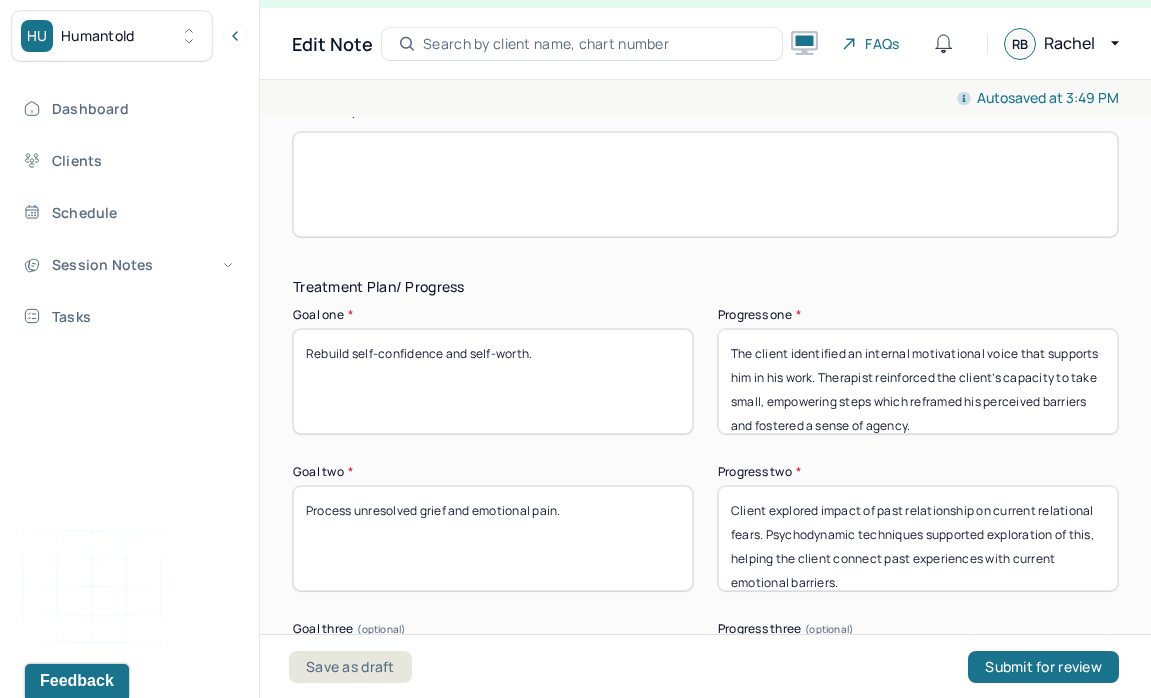 type 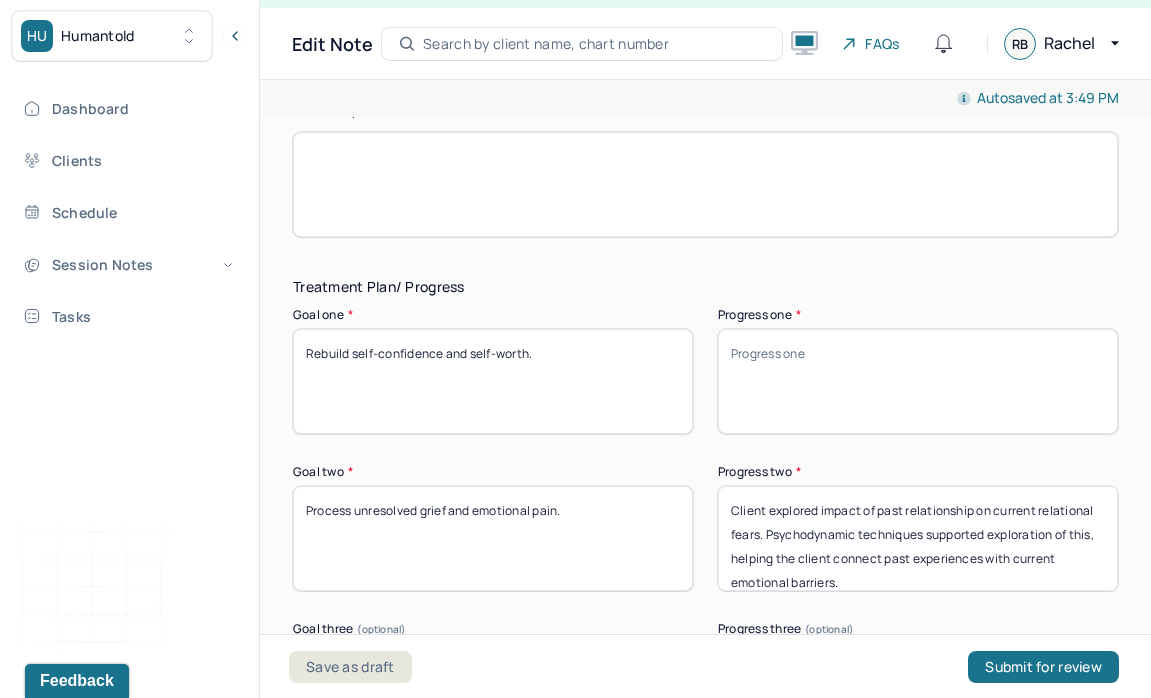 type 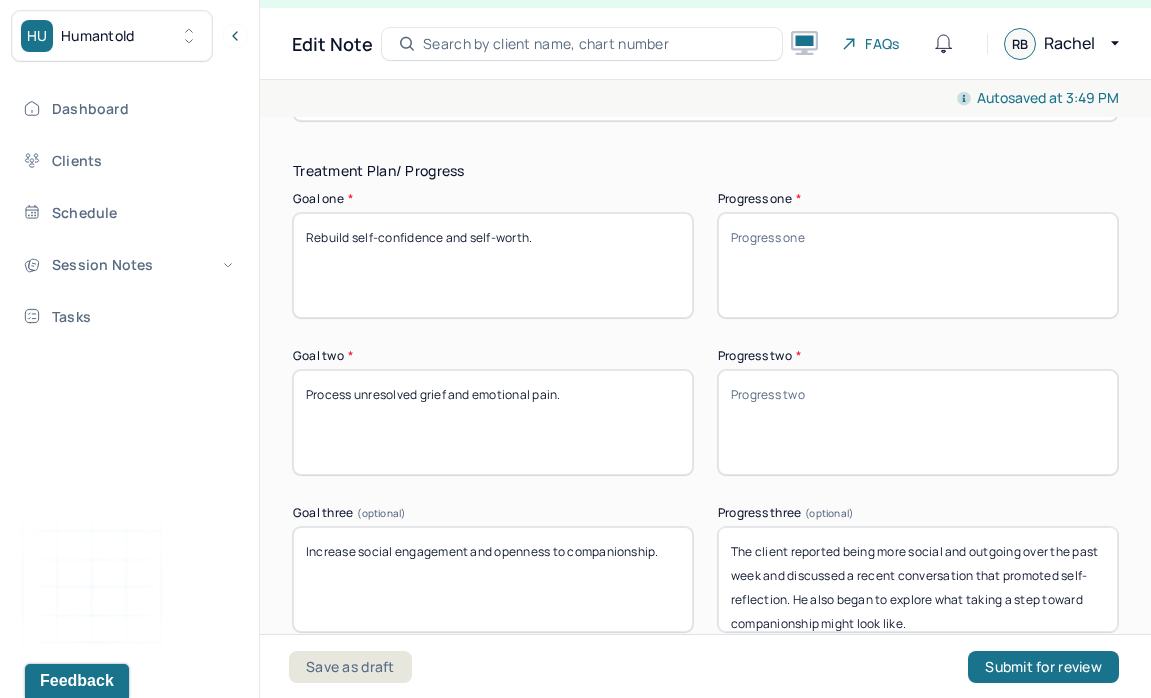 scroll, scrollTop: 3652, scrollLeft: 0, axis: vertical 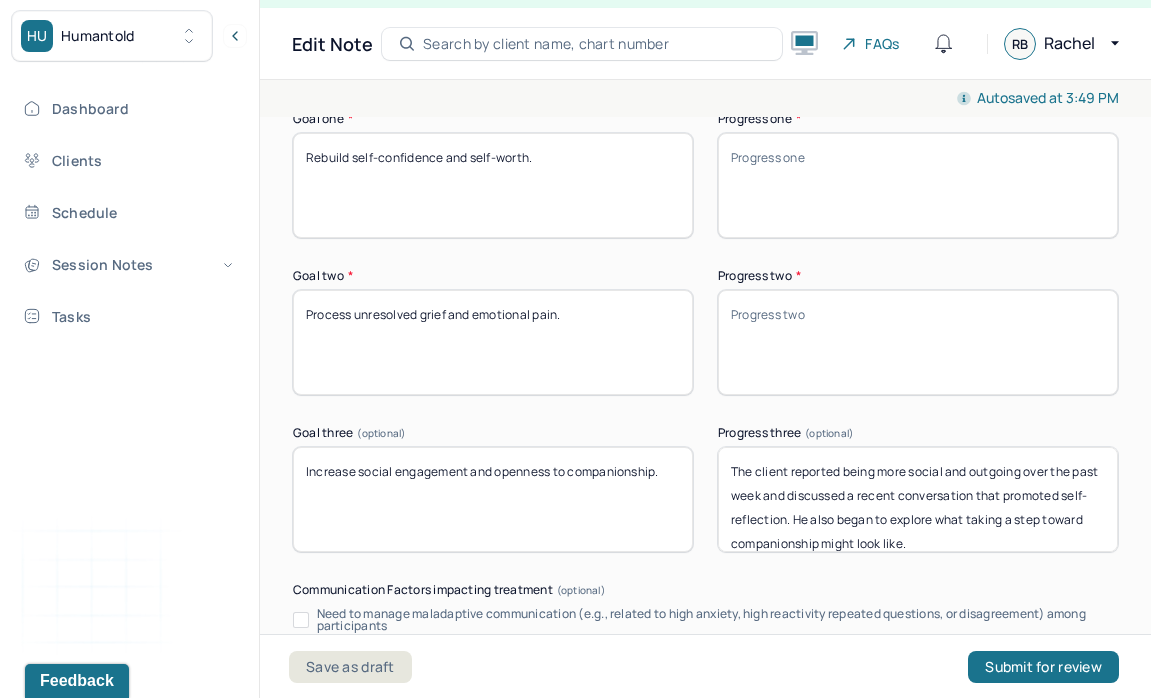 type 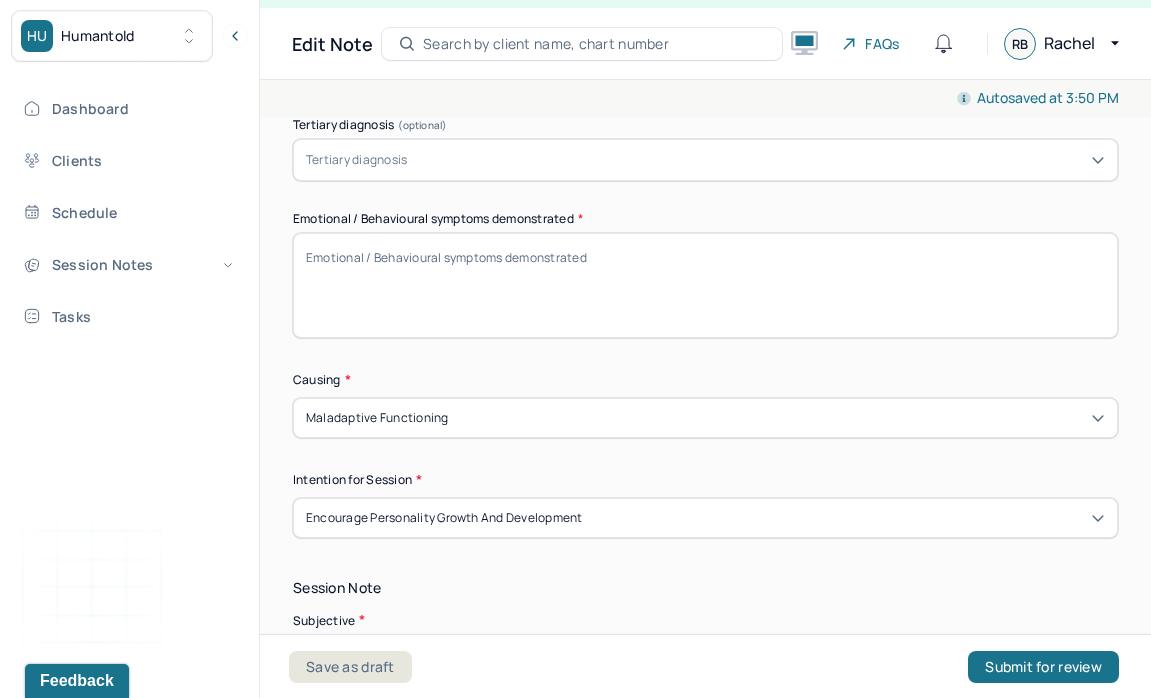 scroll, scrollTop: 0, scrollLeft: 0, axis: both 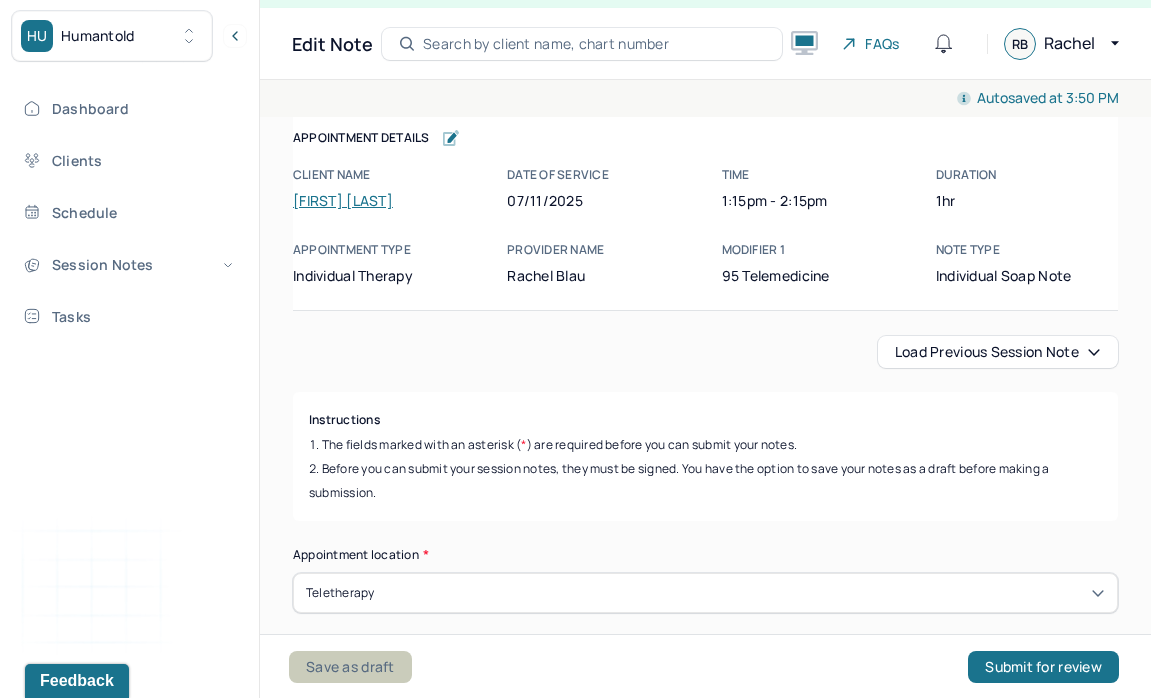 type 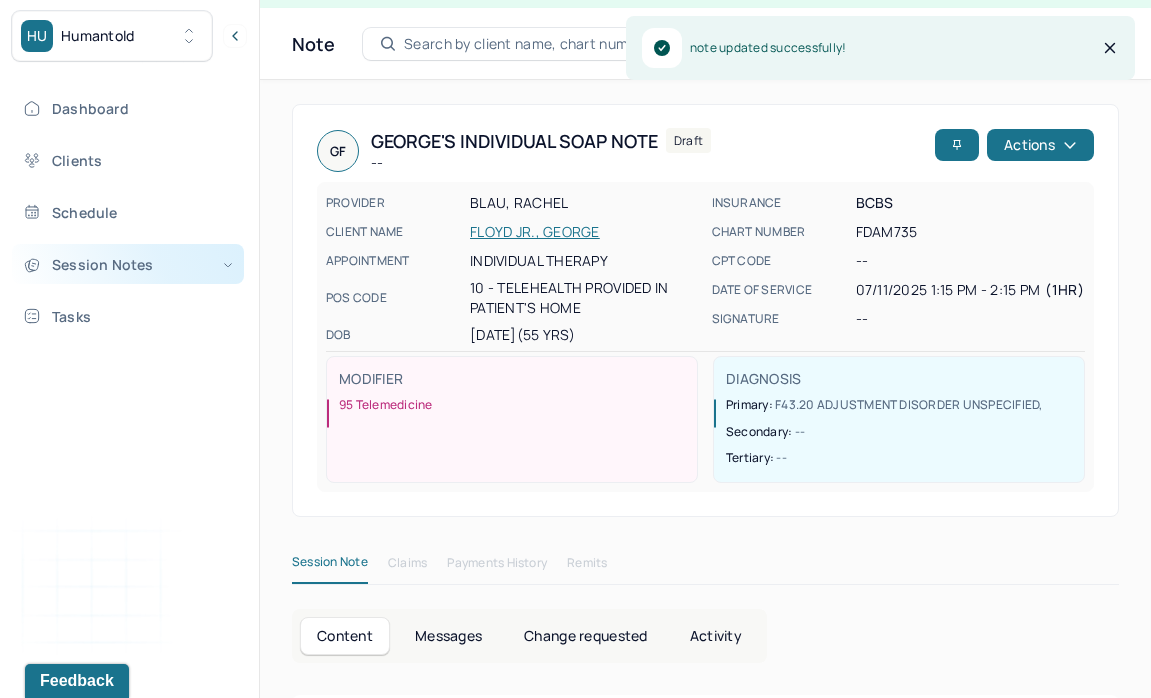 click on "Session Notes" at bounding box center (128, 264) 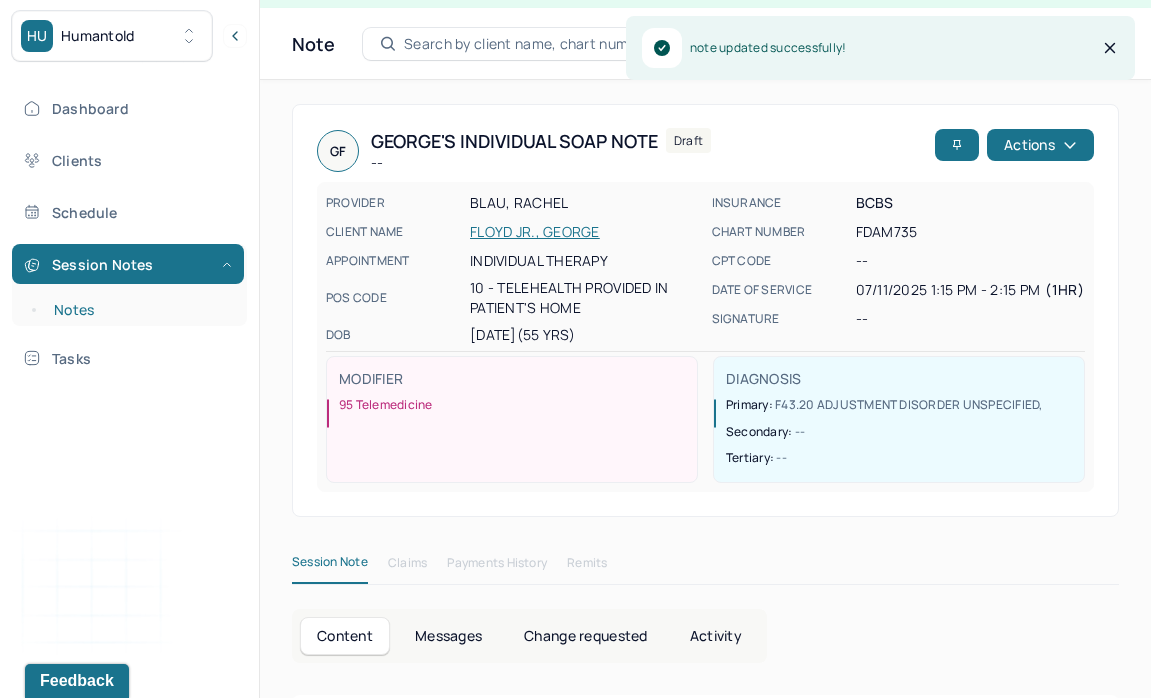 click on "Notes" at bounding box center (139, 310) 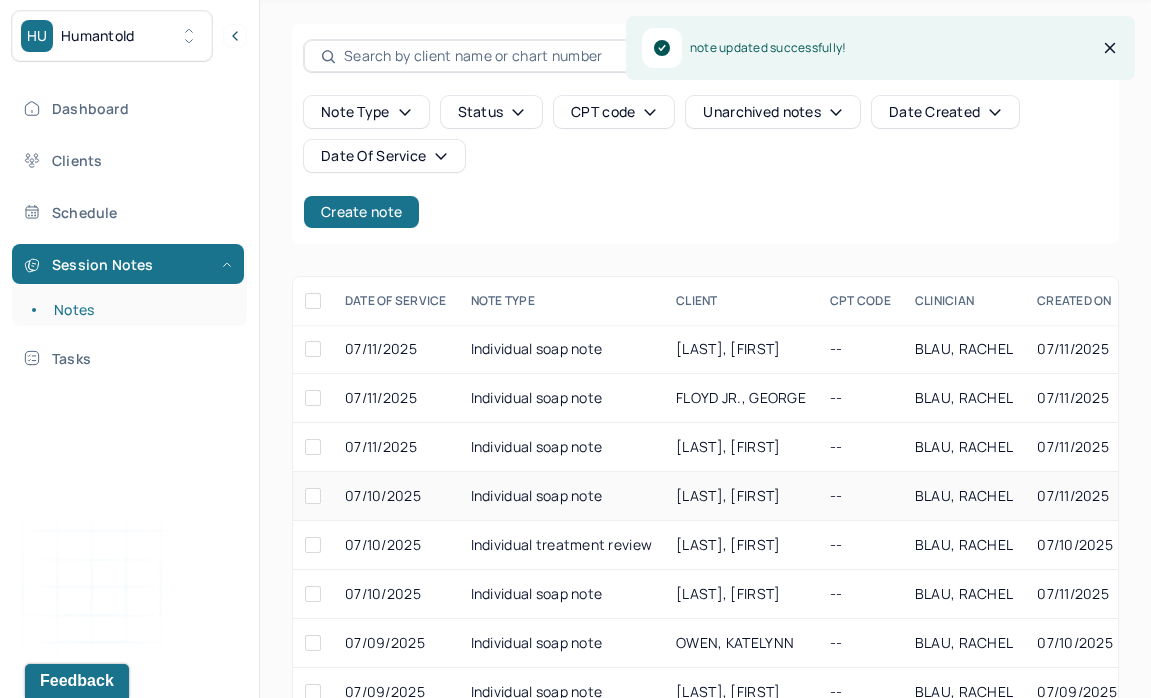 scroll, scrollTop: 113, scrollLeft: 0, axis: vertical 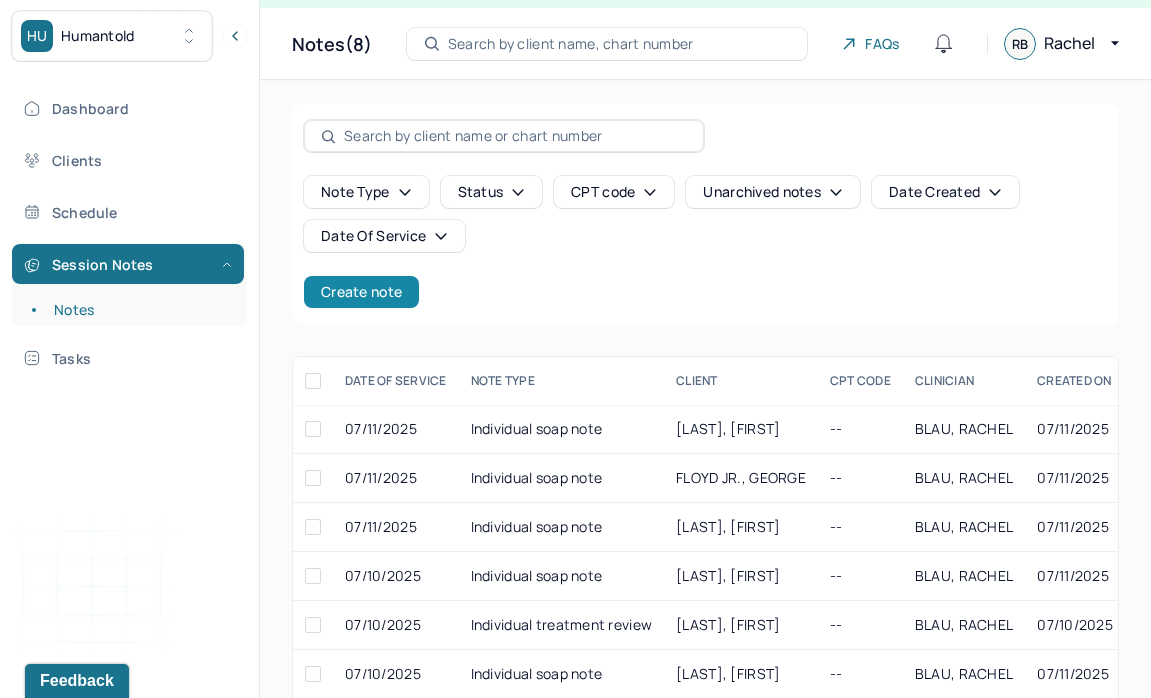 click on "Create note" at bounding box center (361, 292) 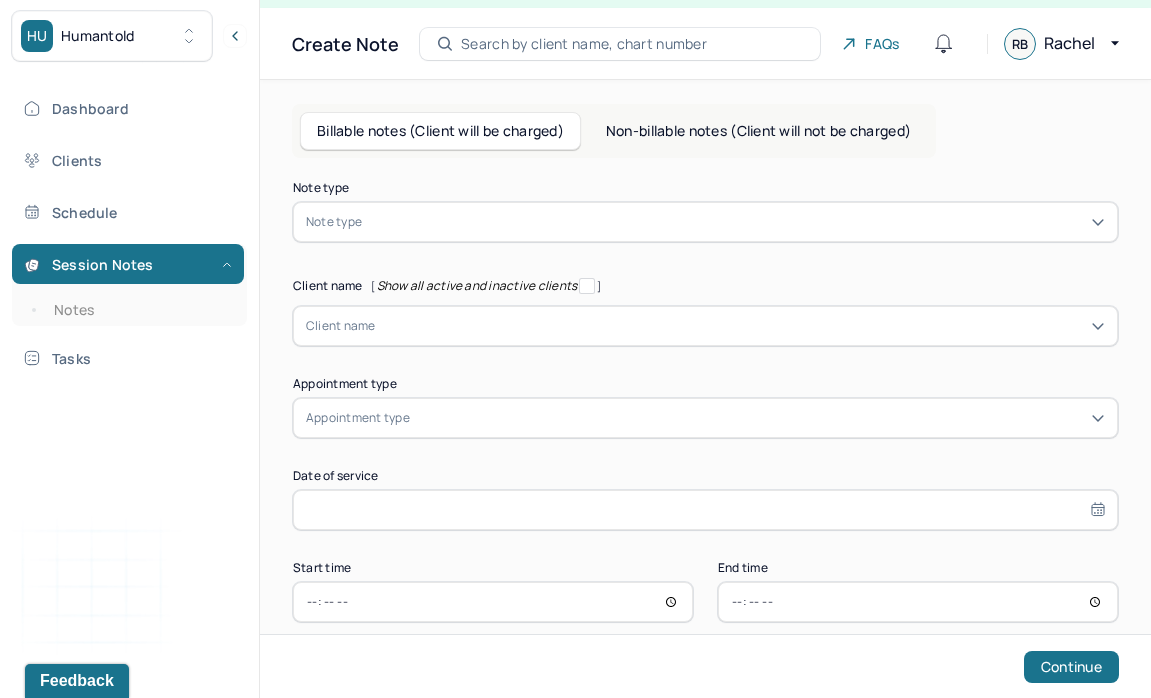 scroll, scrollTop: 0, scrollLeft: 0, axis: both 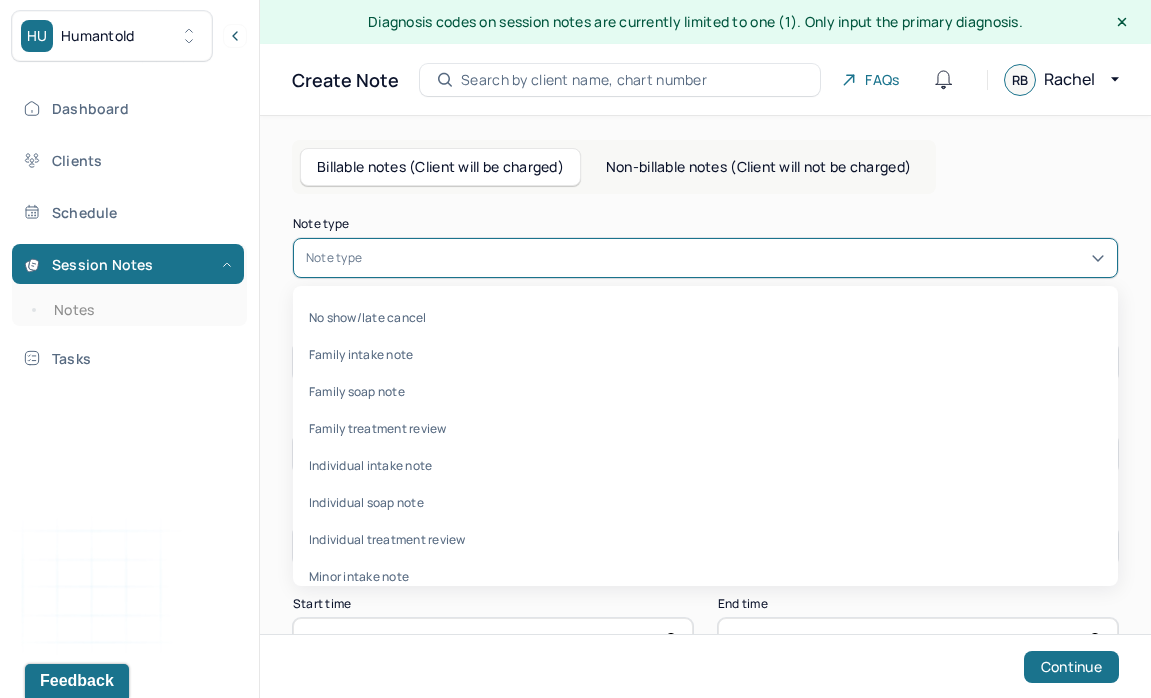 click on "Note type" at bounding box center [705, 258] 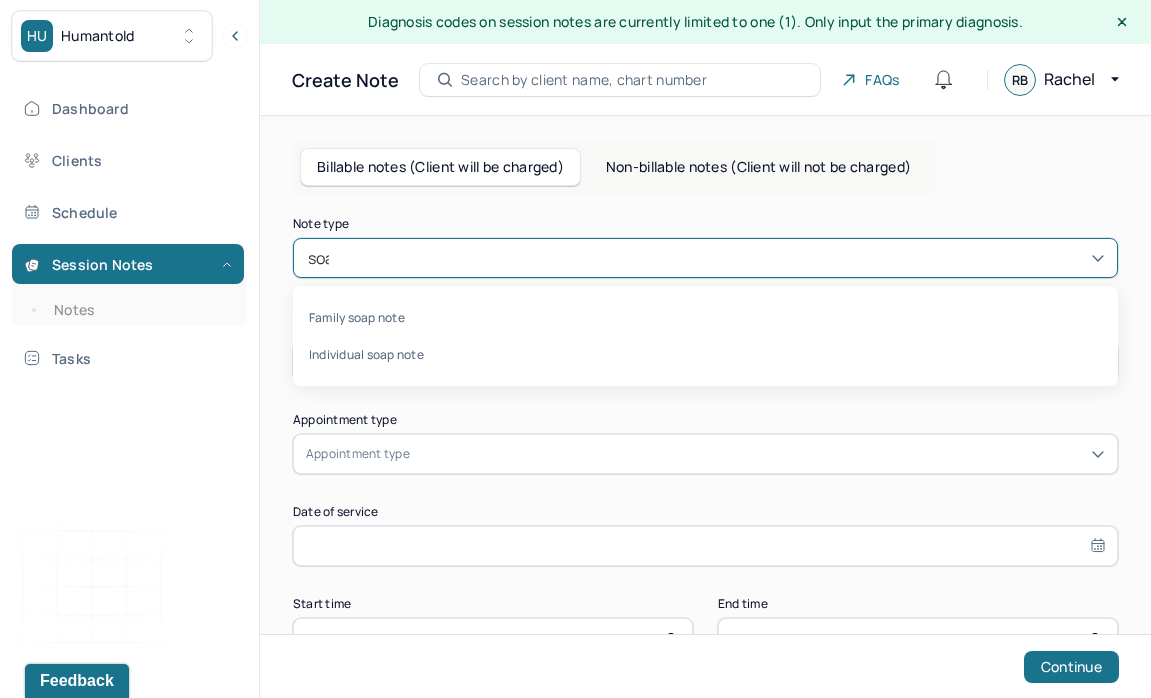 type on "soap" 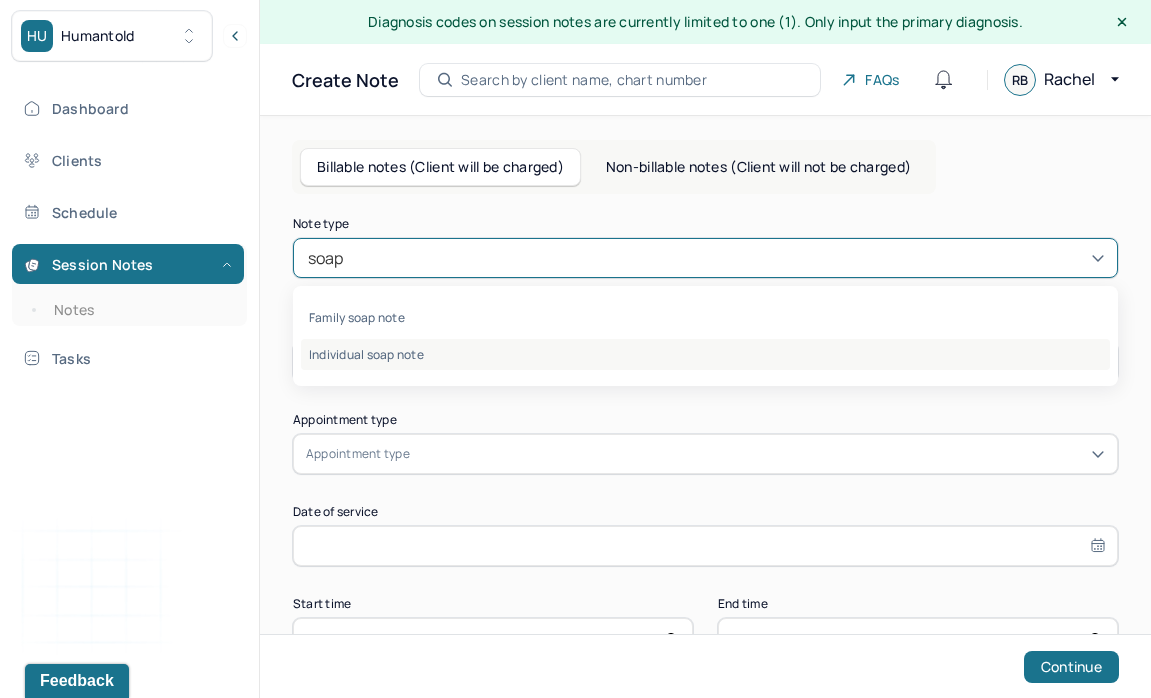 click on "Individual soap note" at bounding box center (705, 354) 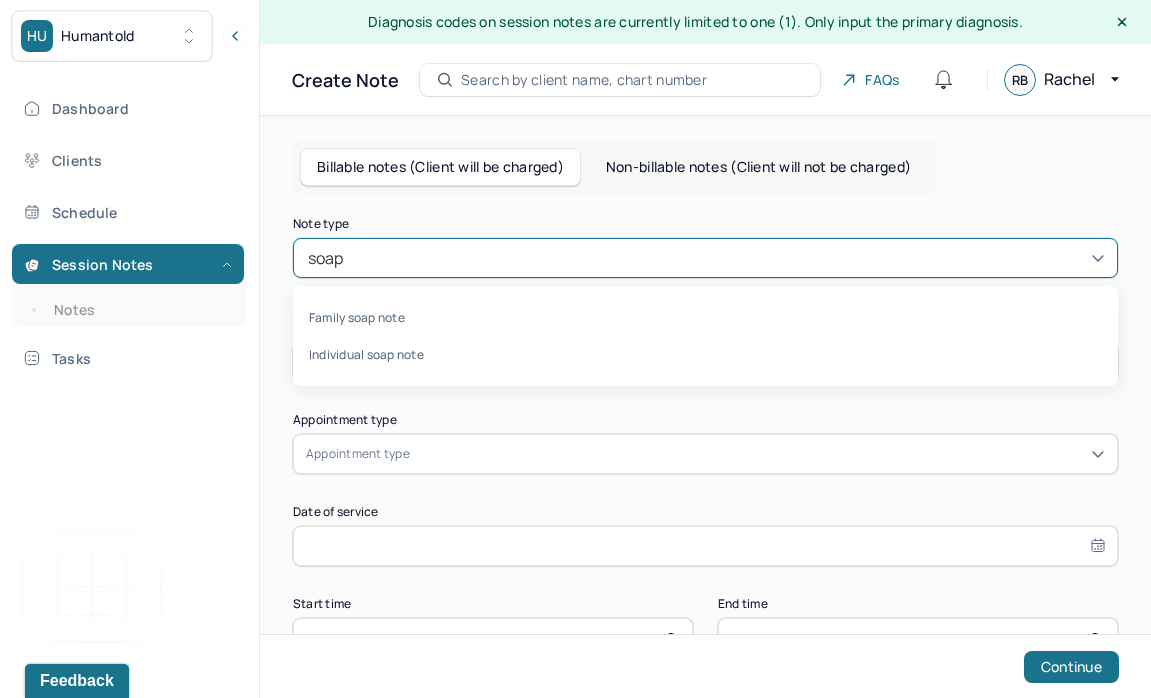 type 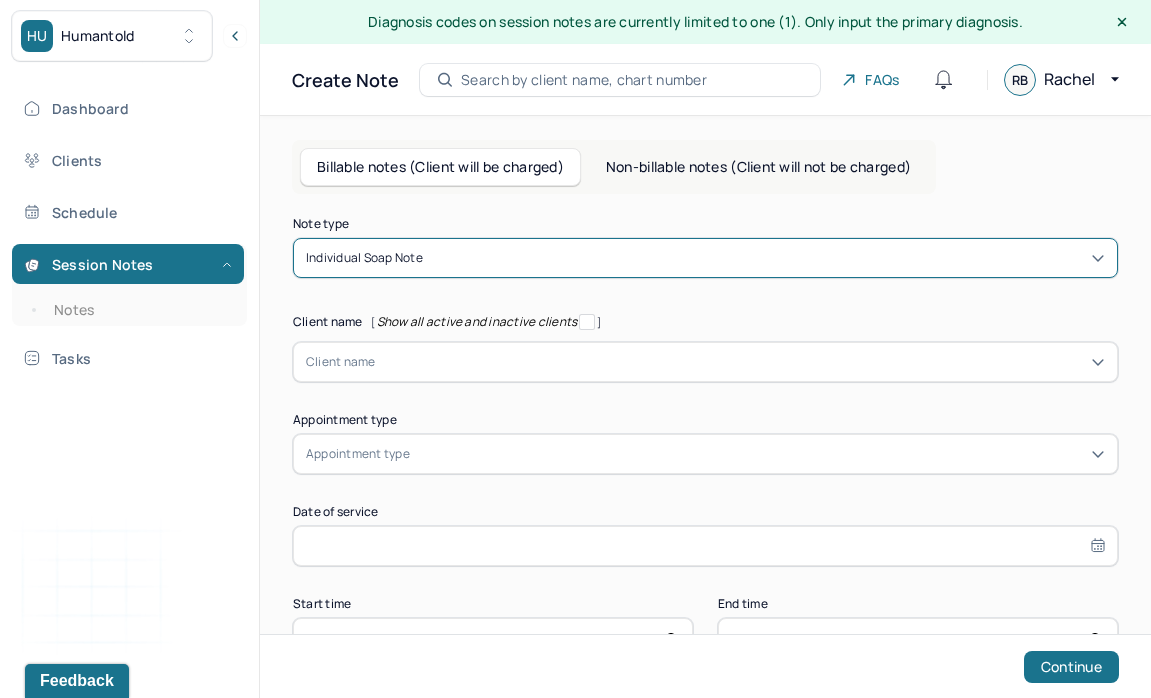 click at bounding box center (740, 362) 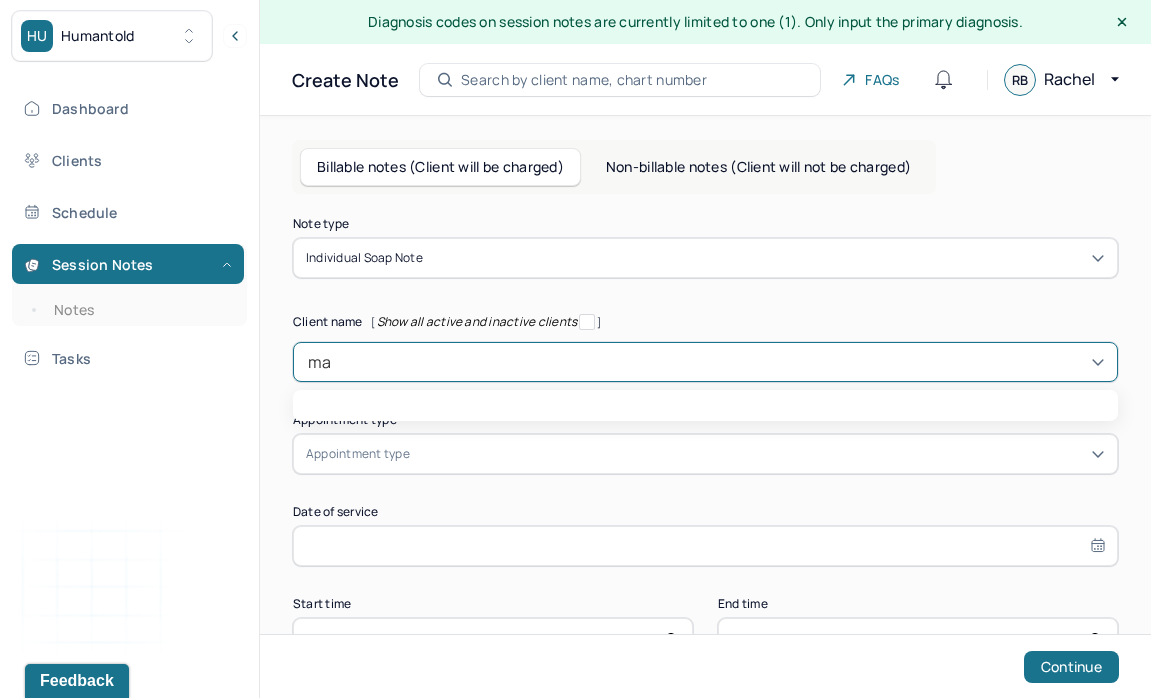 type on "max" 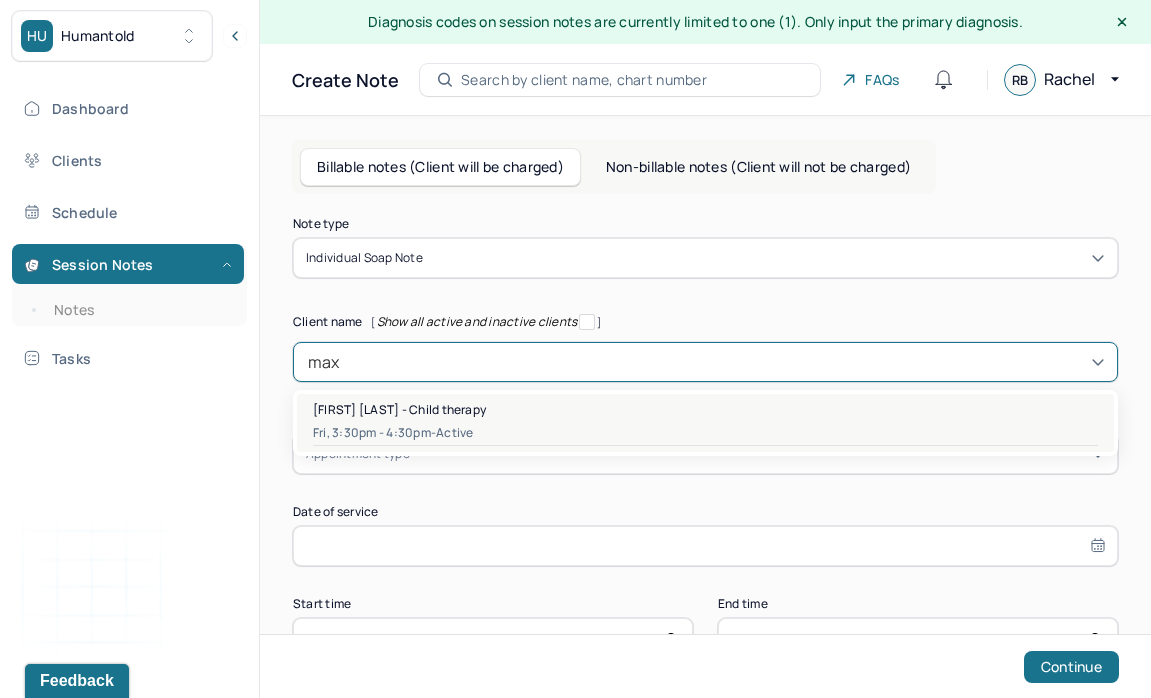 click on "Fri, 3:30pm - 4:30pm  -  active" at bounding box center (705, 433) 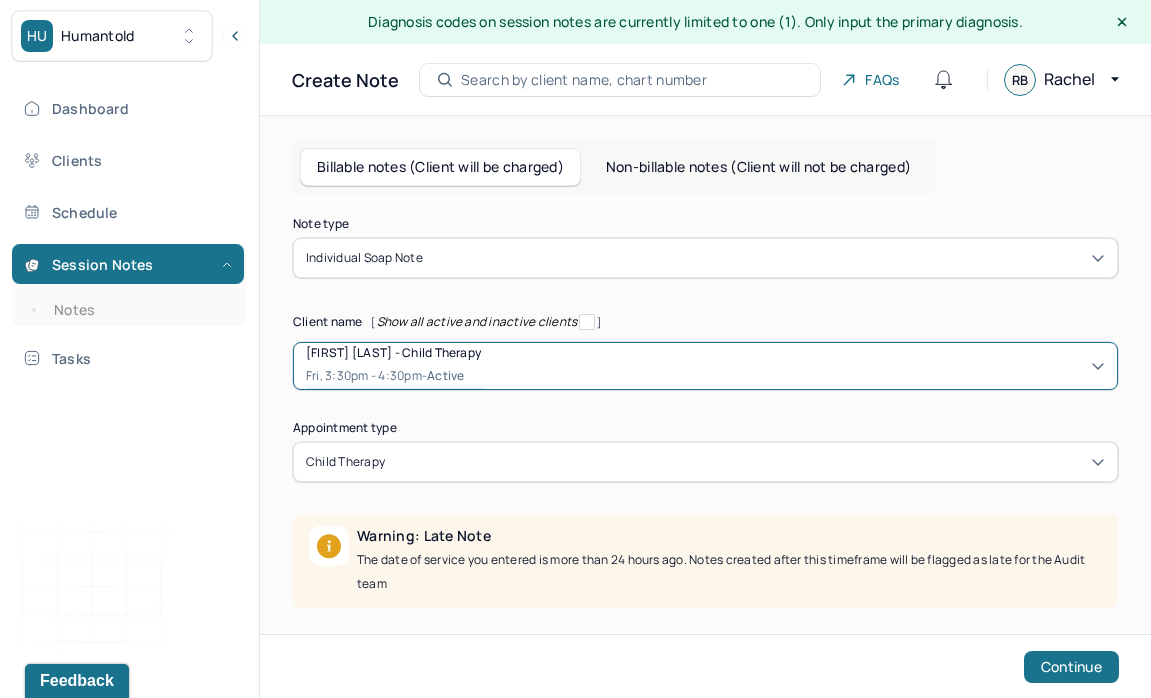 scroll, scrollTop: 199, scrollLeft: 0, axis: vertical 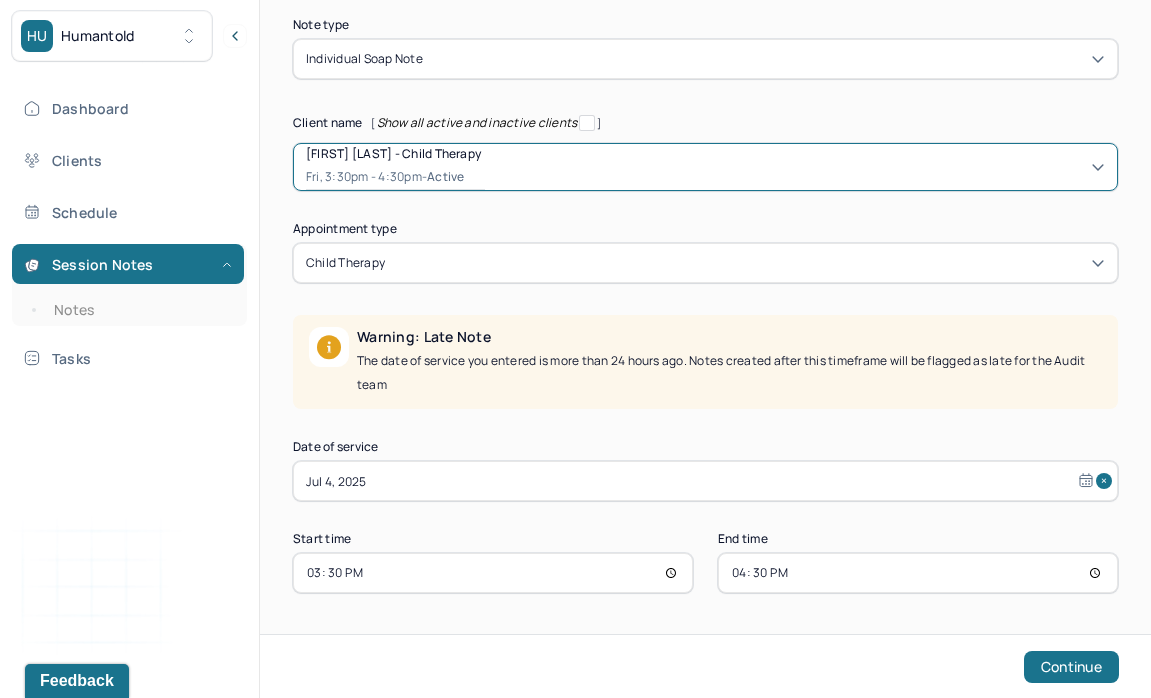 click on "Jul 4, 2025" at bounding box center (705, 481) 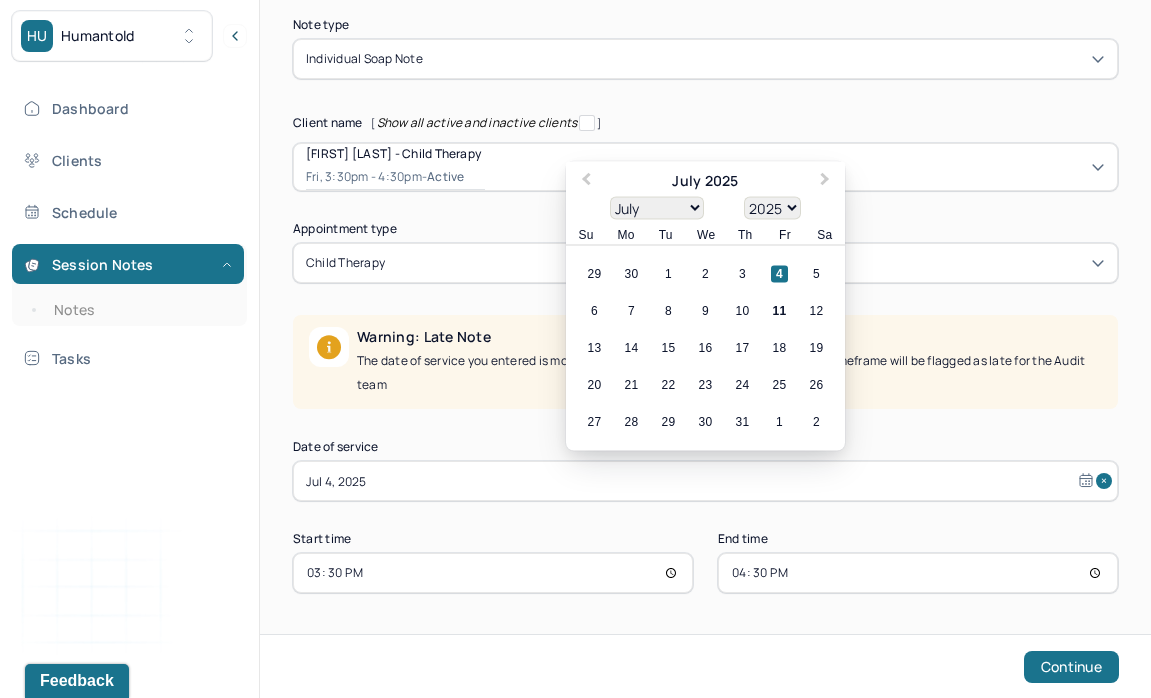 click on "6 7 8 9 10 11 12" at bounding box center [705, 311] 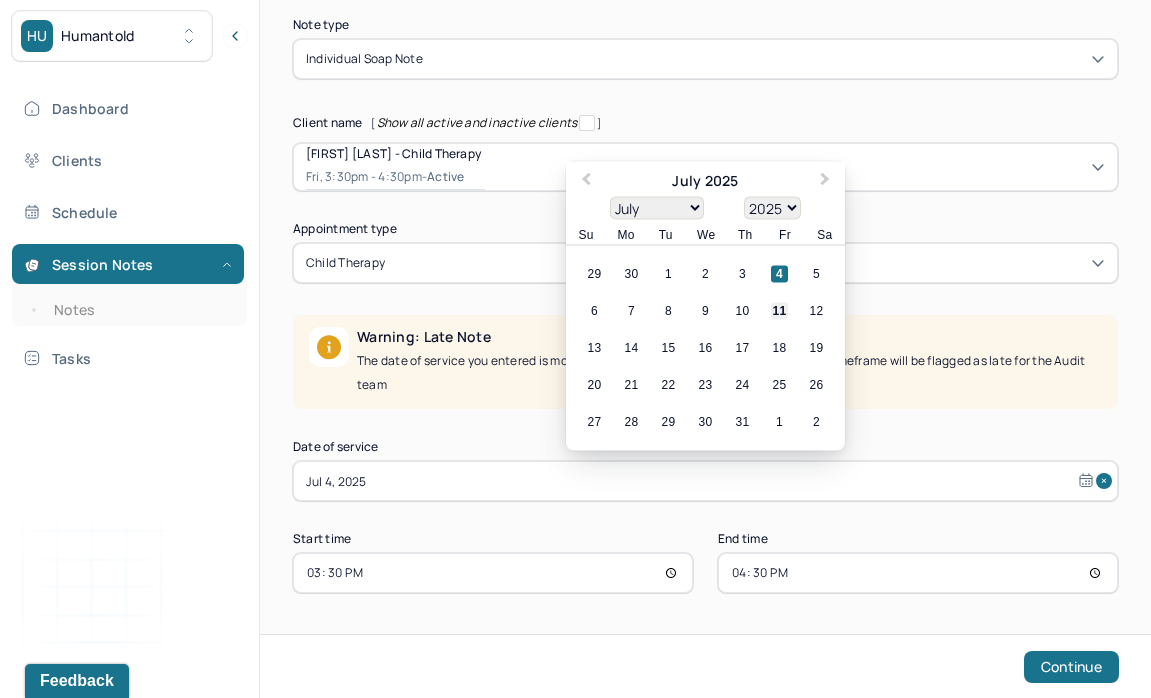 click on "11" at bounding box center (779, 311) 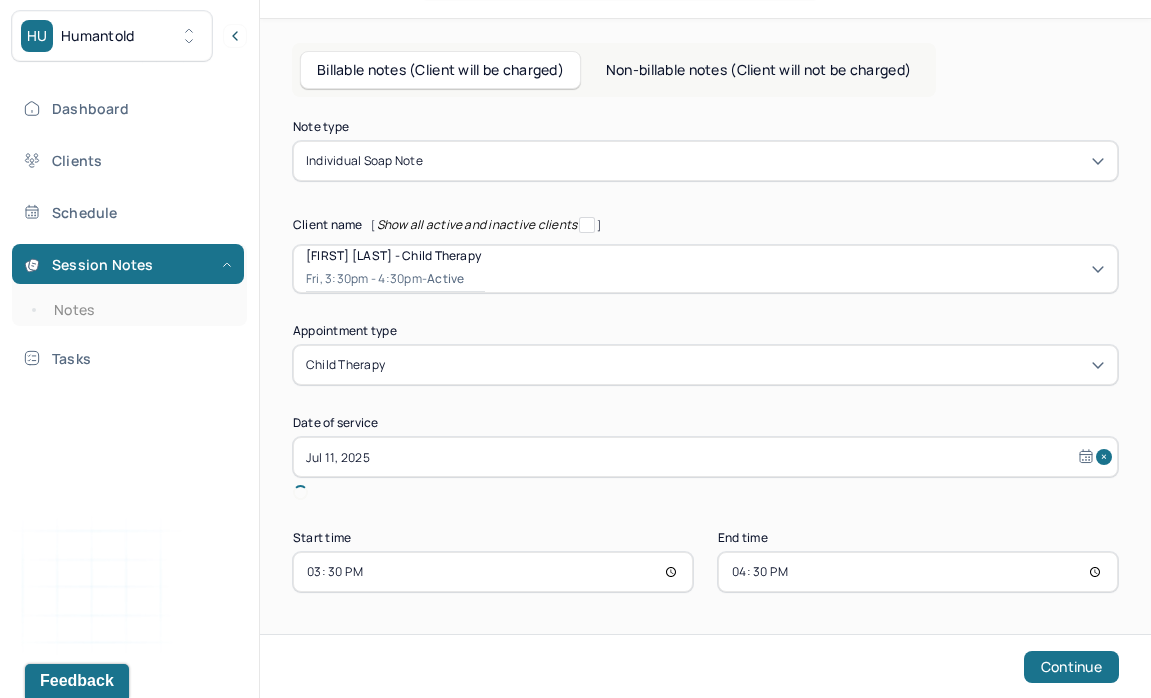 scroll, scrollTop: 73, scrollLeft: 0, axis: vertical 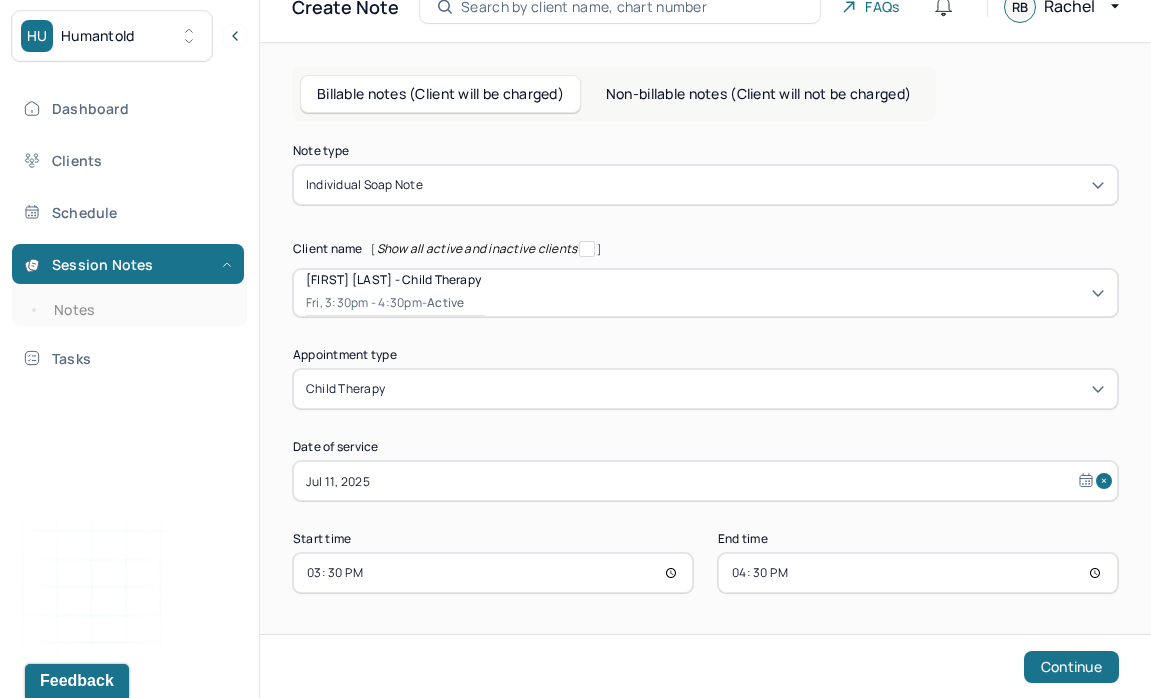 click on "15:30" at bounding box center (493, 573) 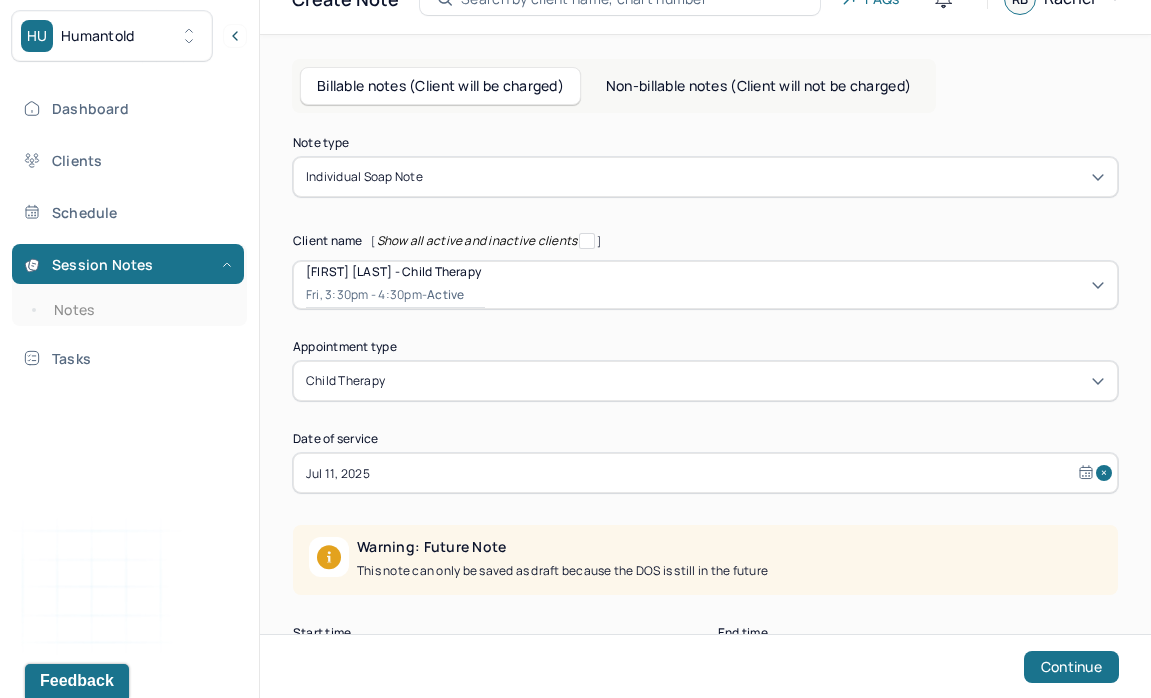 scroll, scrollTop: 175, scrollLeft: 0, axis: vertical 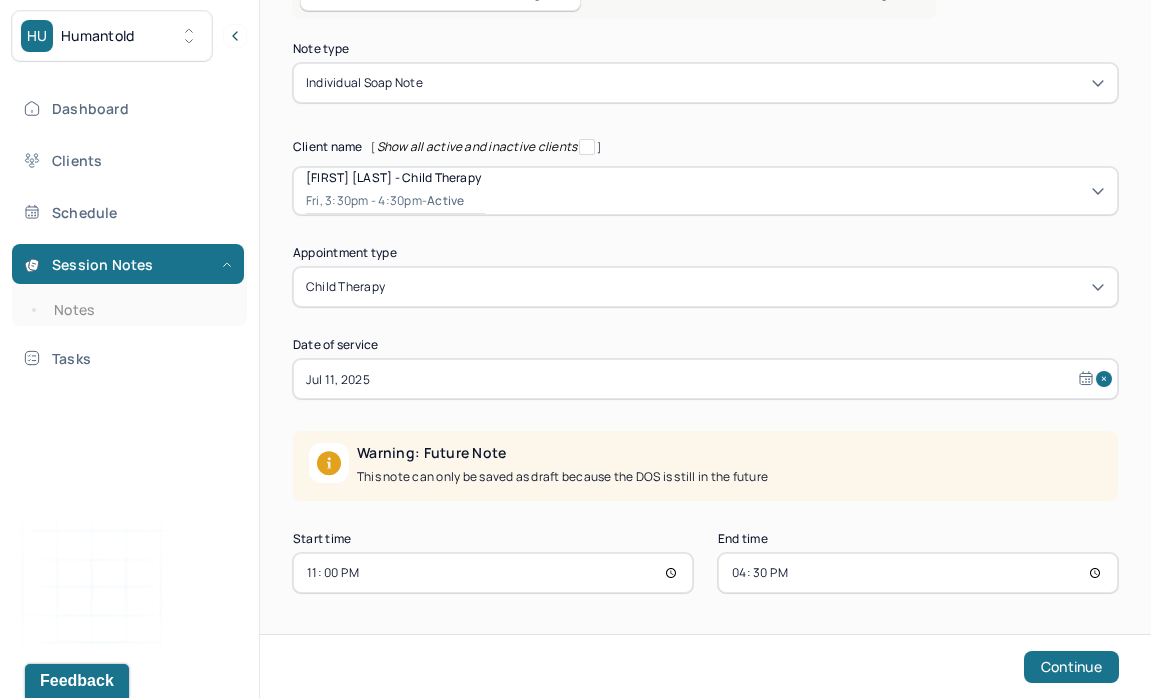 click on "23:00" at bounding box center [493, 573] 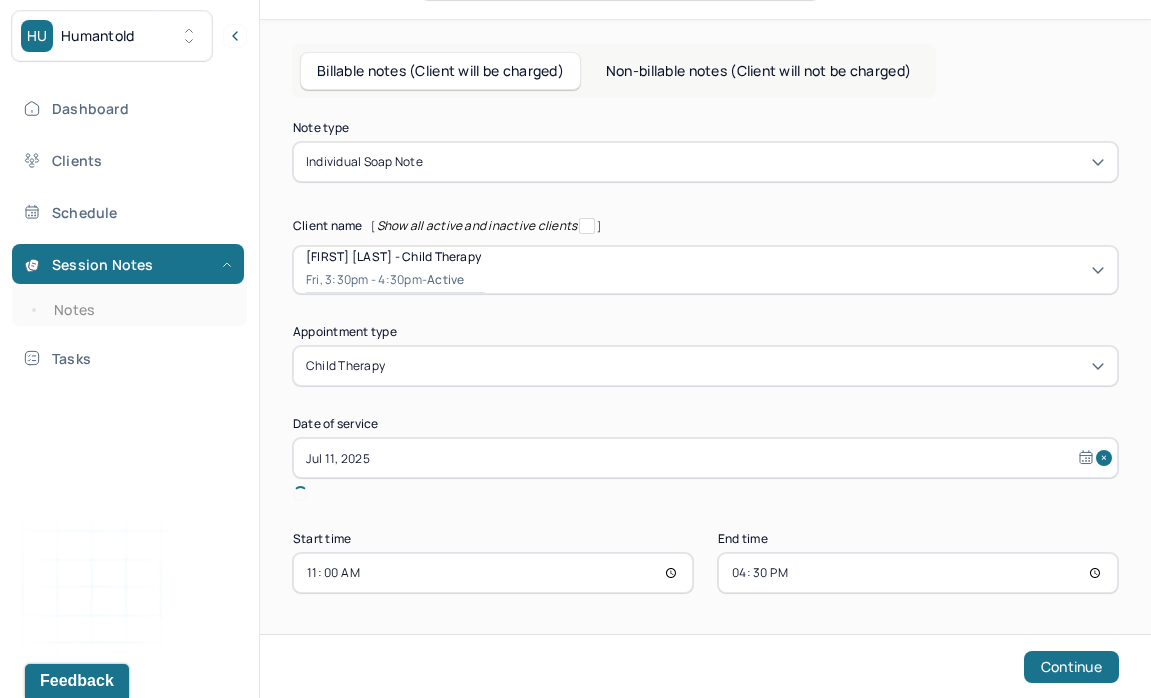 scroll, scrollTop: 73, scrollLeft: 0, axis: vertical 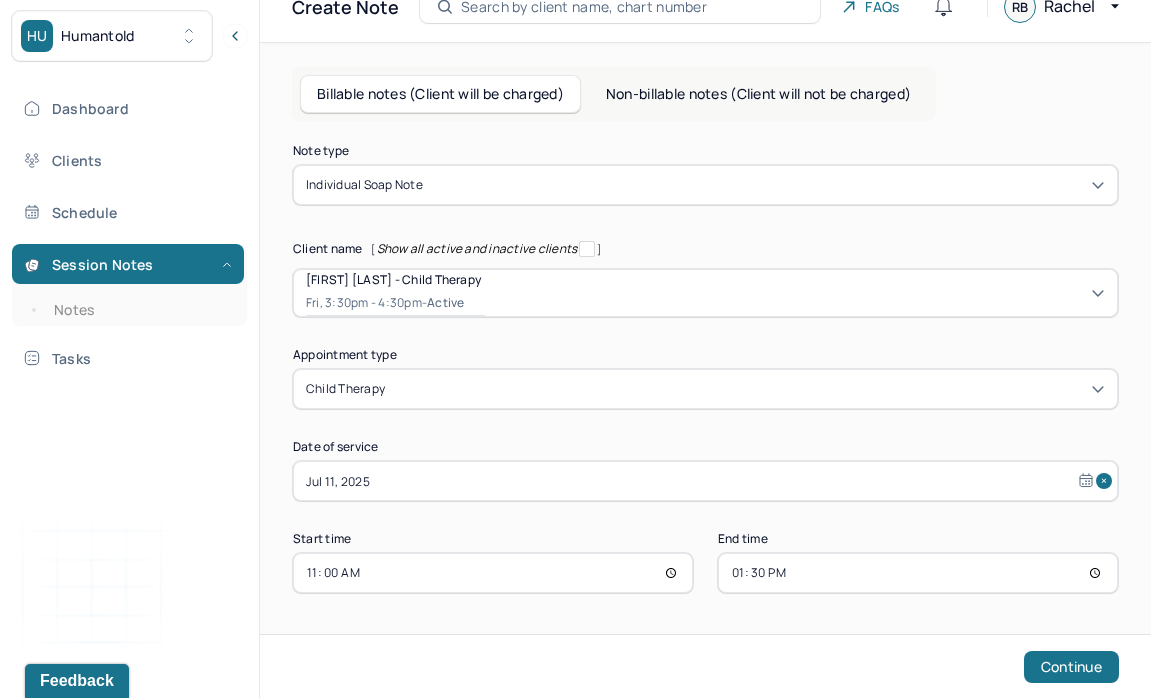 click on "13:30" at bounding box center [918, 573] 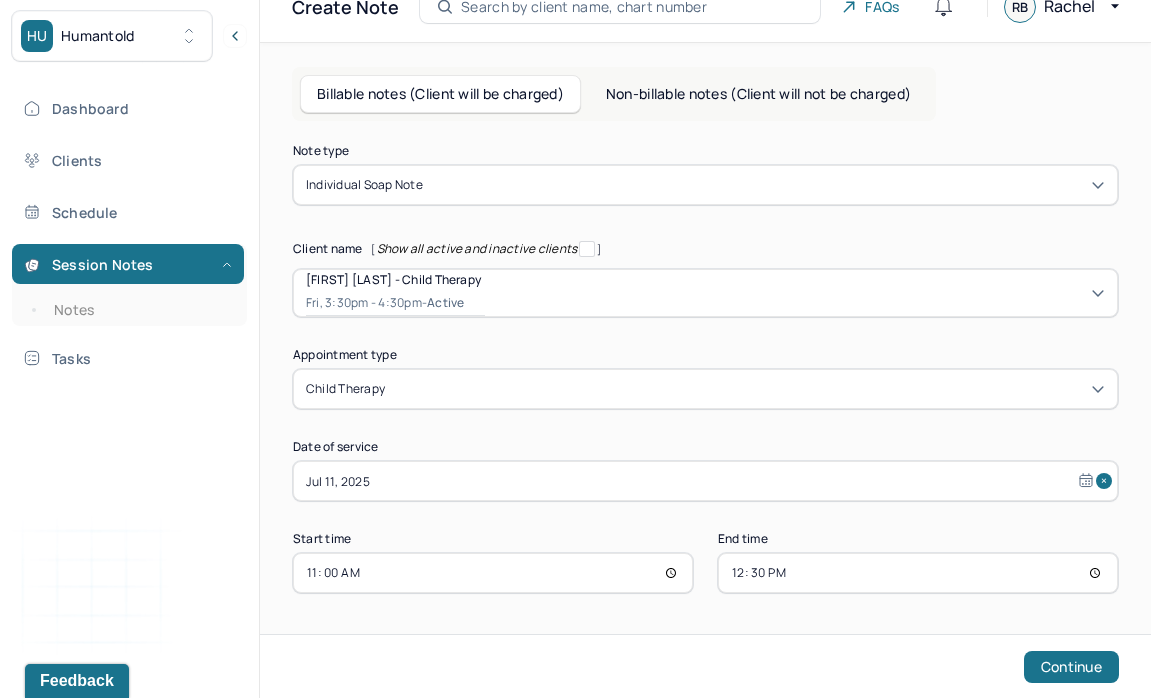 type on "12:00" 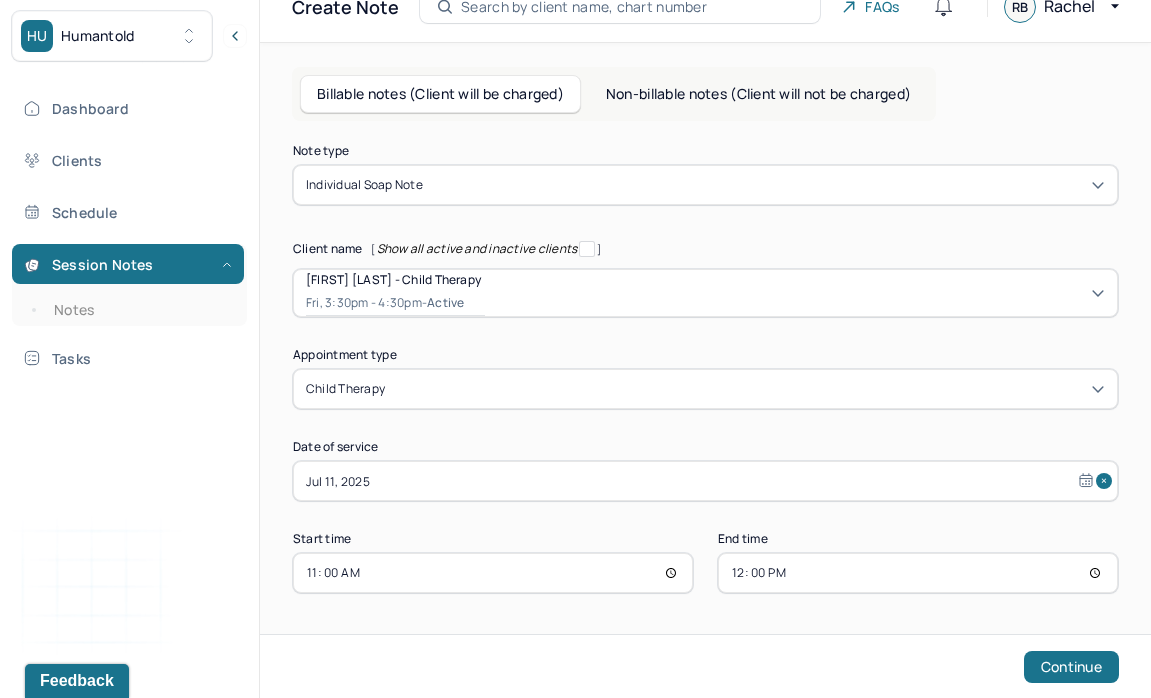 click on "Note type Individual soap note Client name [ Show all active and inactive clients ] Max Walker - Child therapy Fri, 3:30pm - 4:30pm  -  active Supervisee name Rachel Blau Appointment type child therapy Date of service Jul 11, 2025 Start time 11:00 End time 12:00   Continue" at bounding box center (705, 410) 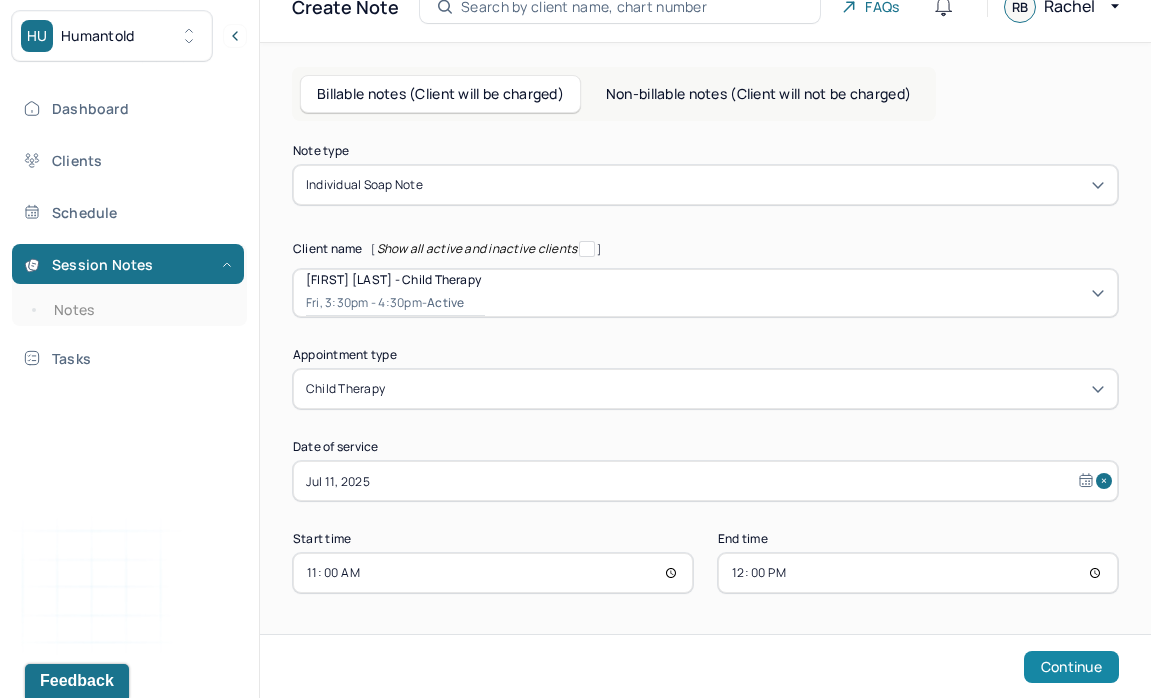 click on "Continue" at bounding box center (1071, 667) 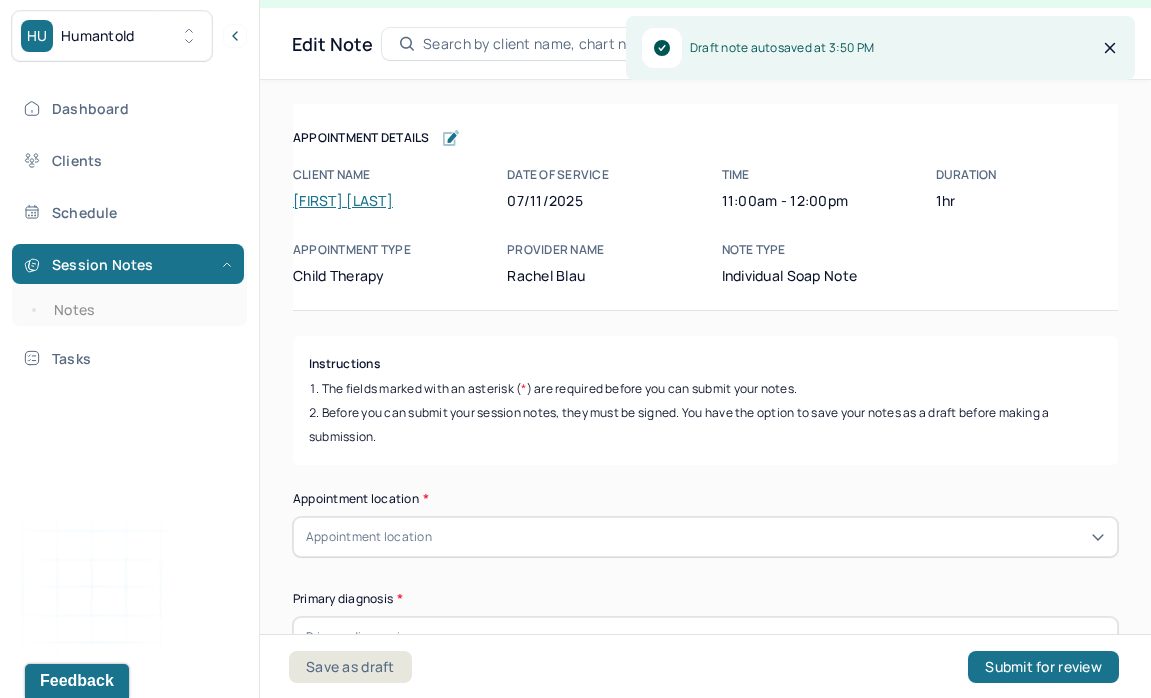 scroll, scrollTop: 36, scrollLeft: 0, axis: vertical 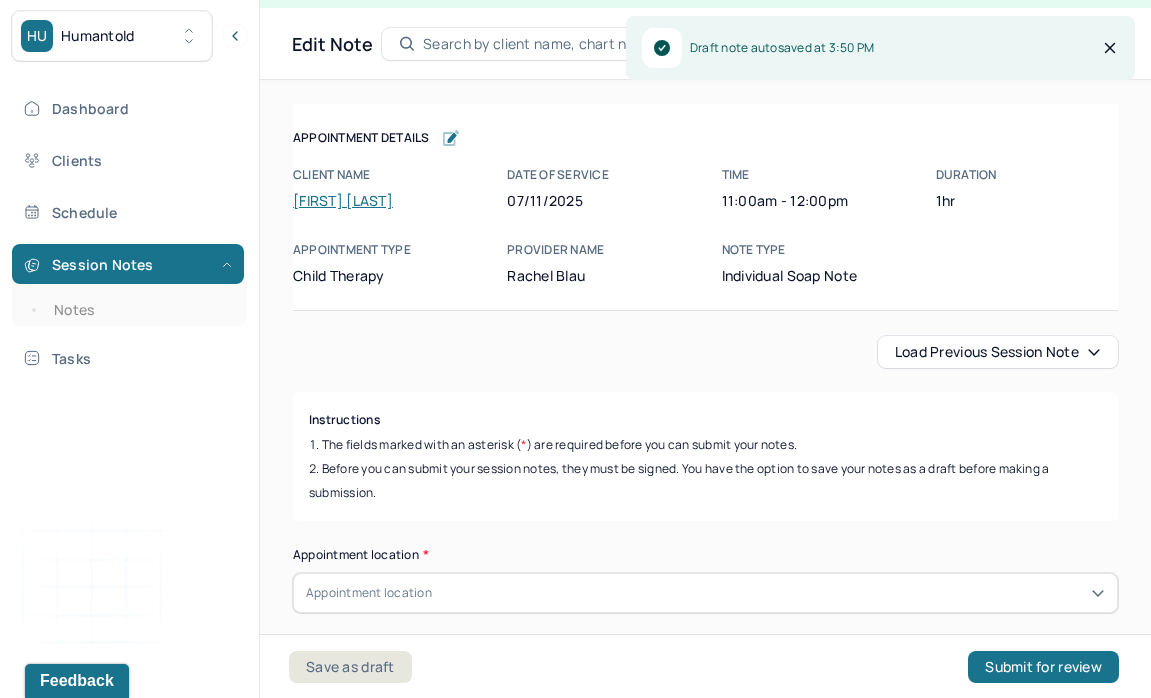 click on "Load previous session note" at bounding box center (998, 352) 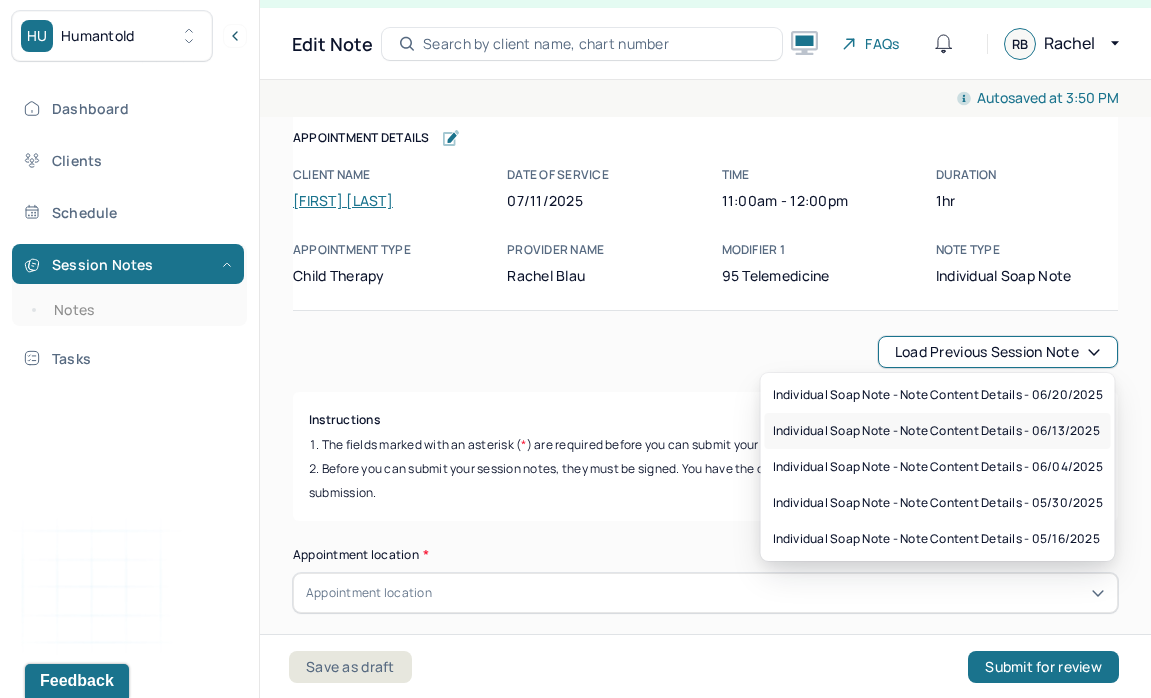 click on "Individual soap note   - Note content Details -   06/13/2025" at bounding box center [936, 431] 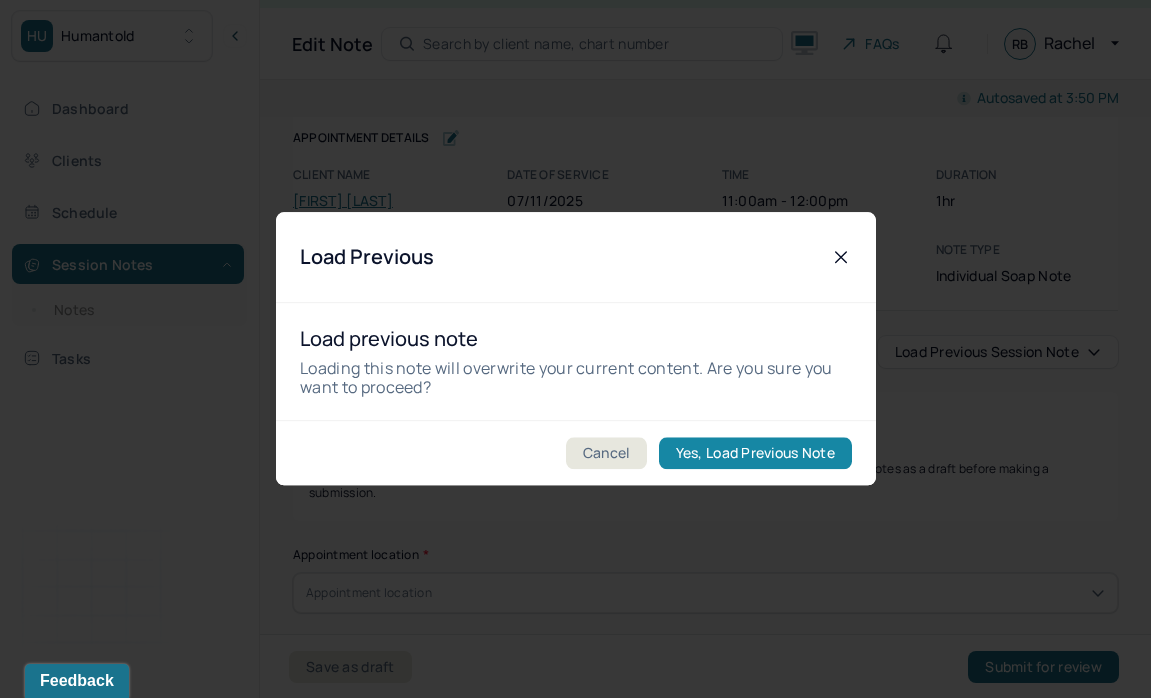 click on "Yes, Load Previous Note" at bounding box center (754, 454) 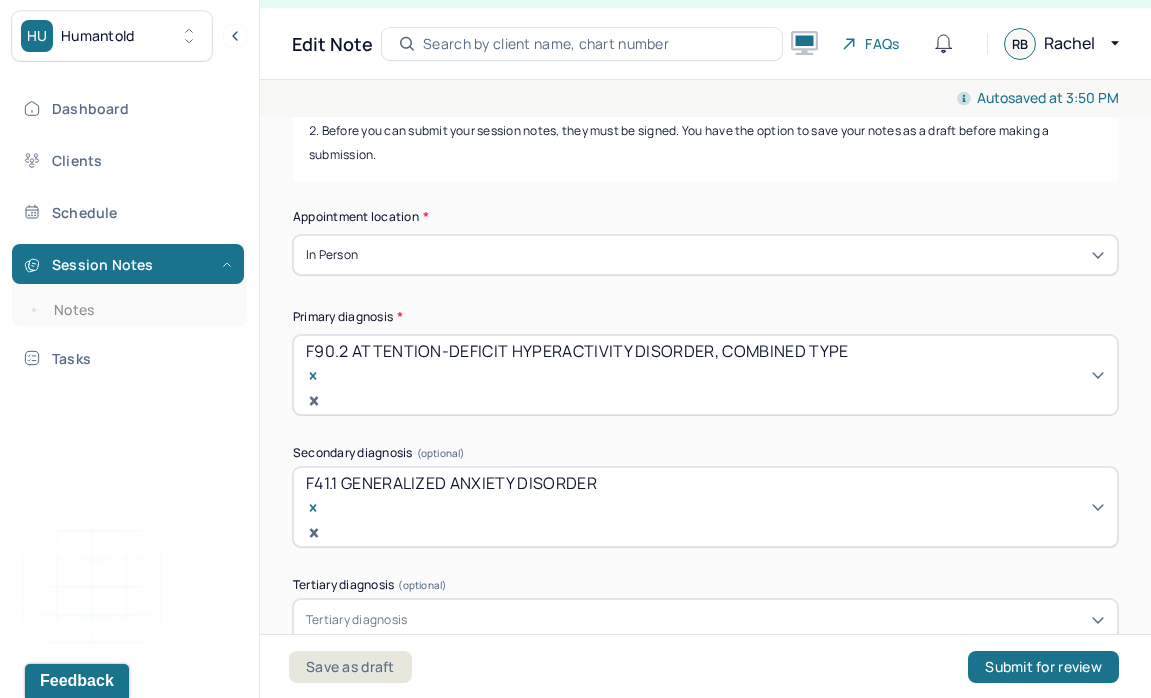 scroll, scrollTop: 339, scrollLeft: 0, axis: vertical 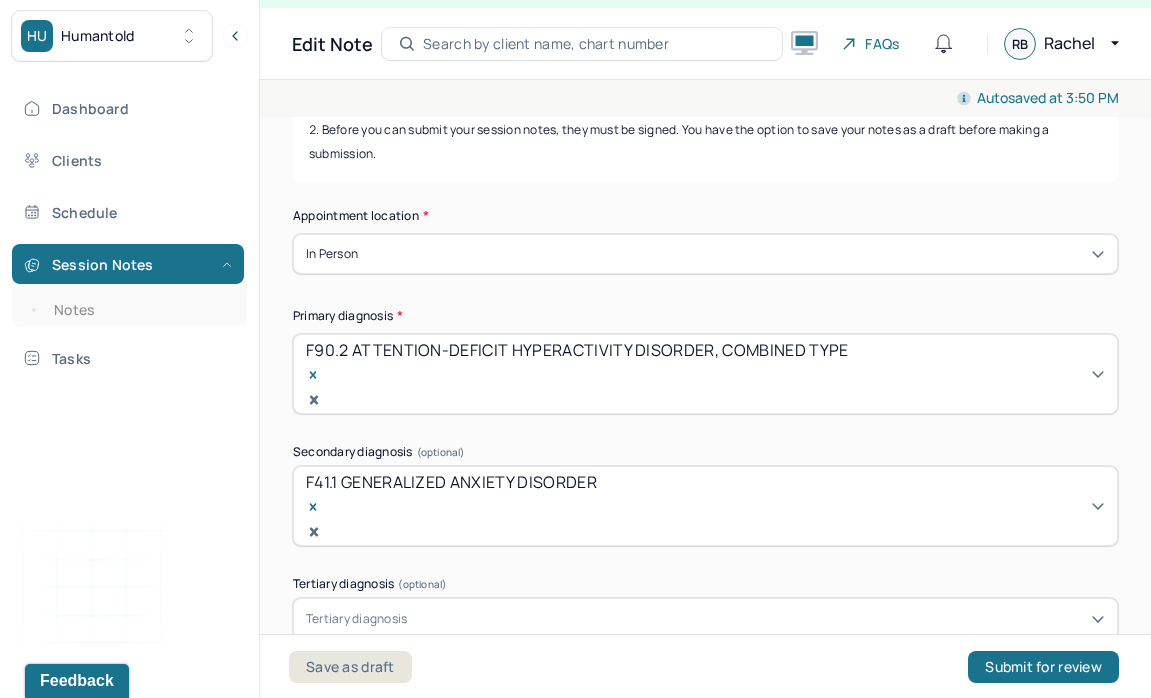click on "Appointment location *" at bounding box center (705, 216) 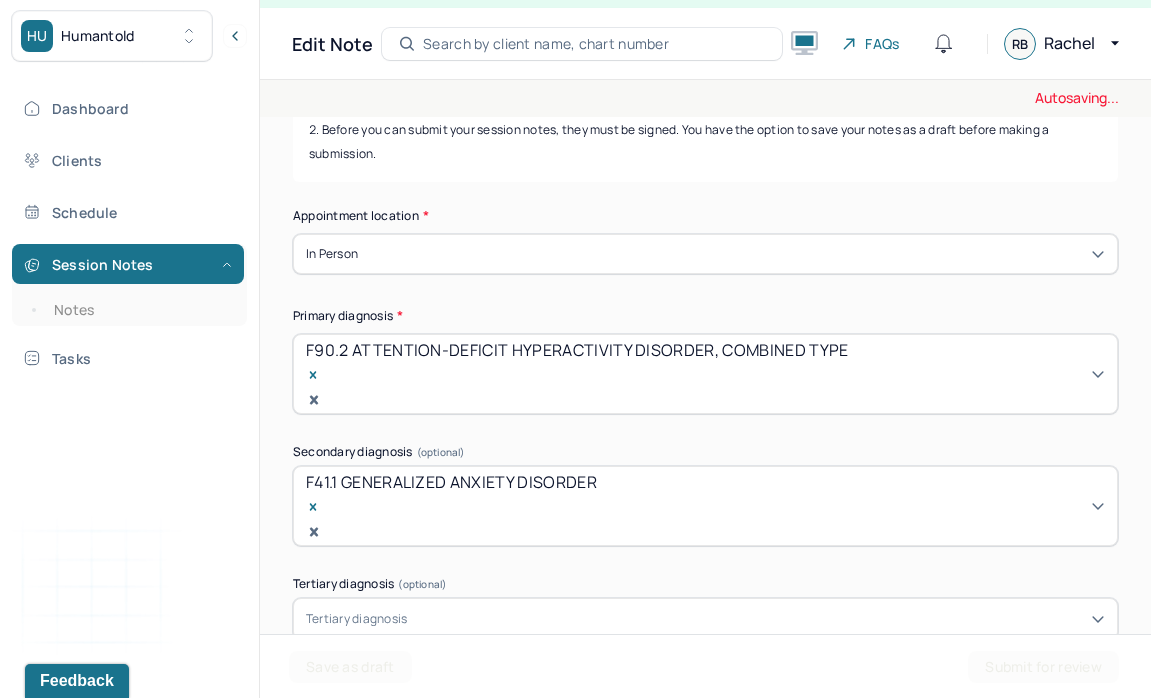 click on "In person" at bounding box center [705, 254] 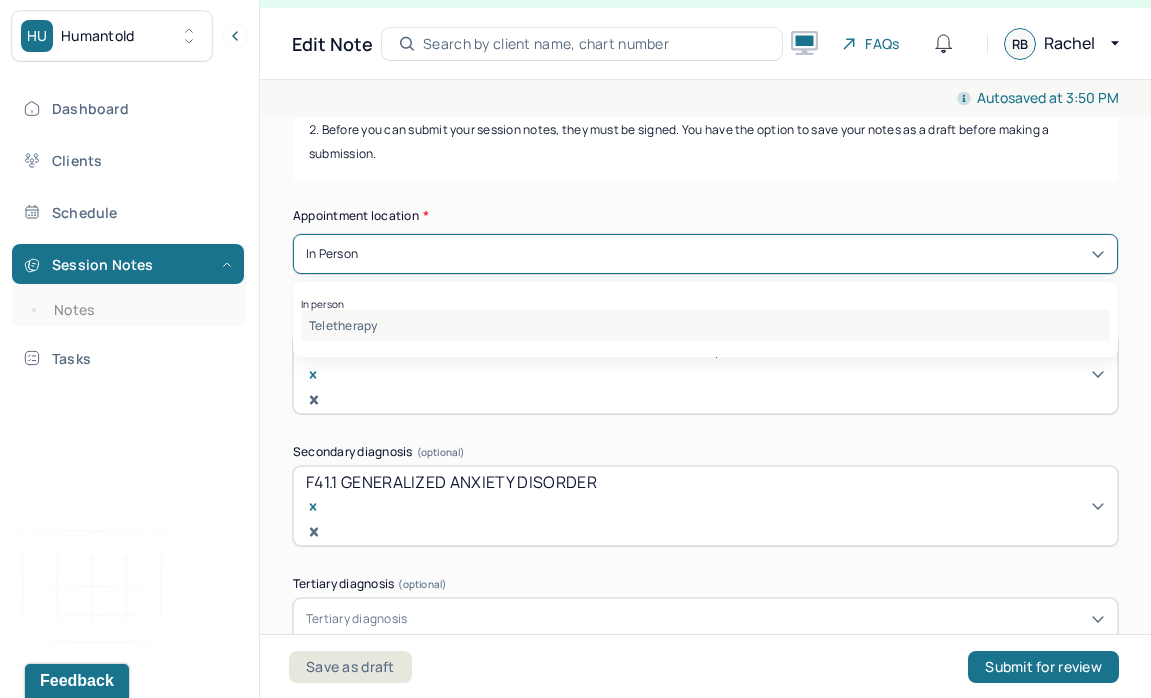 click on "Teletherapy" at bounding box center (705, 325) 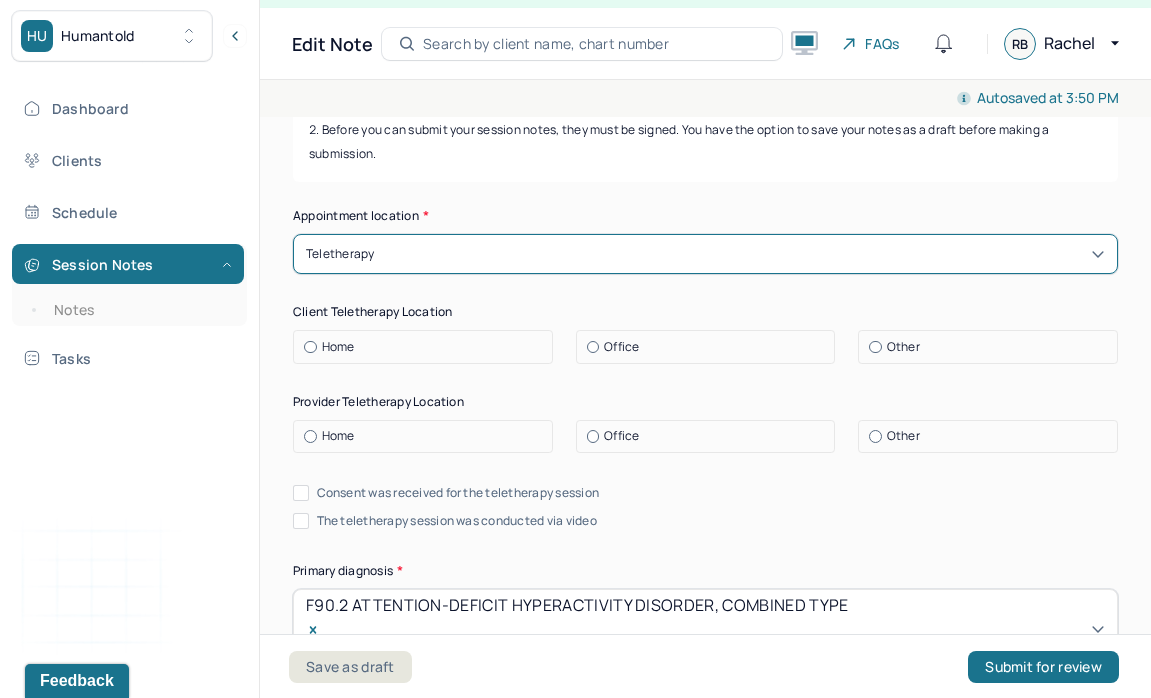 scroll, scrollTop: 33, scrollLeft: 0, axis: vertical 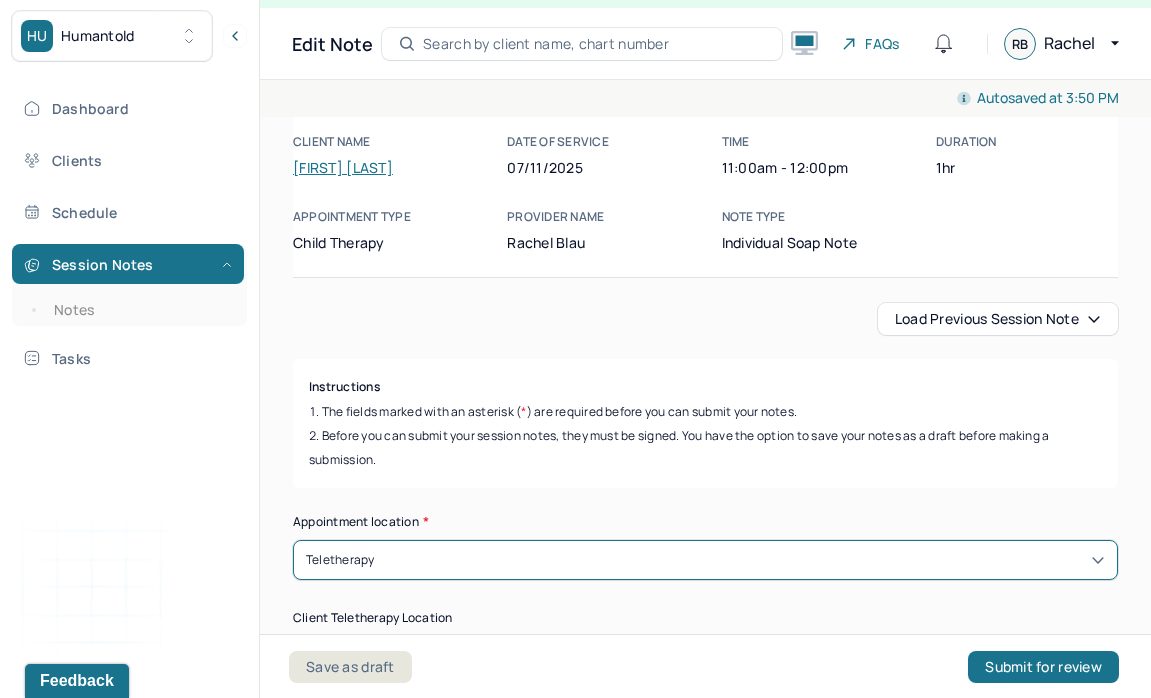 click on "Autosaved at 3:50 PM Appointment Details     Client name Max Walker Date of service 07/11/2025 Time 11:00am - 12:00pm Duration 1hr Appointment type child therapy Provider name Rachel Blau Note type Individual soap note Appointment Details     Client name Max Walker Date of service 07/11/2025 Time 11:00am - 12:00pm Duration 1hr Appointment type child therapy Provider name Rachel Blau Note type Individual soap note   Load previous session note   Instructions The fields marked with an asterisk ( * ) are required before you can submit your notes. Before you can submit your session notes, they must be signed. You have the option to save your notes as a draft before making a submission. Appointment location * option Teletherapy, selected. Teletherapy Client Teletherapy Location Home Office Other Provider Teletherapy Location Home Office Other Consent was received for the teletherapy session The teletherapy session was conducted via video Primary diagnosis * Secondary diagnosis (optional) Tertiary diagnosis * * * *" at bounding box center (705, 2493) 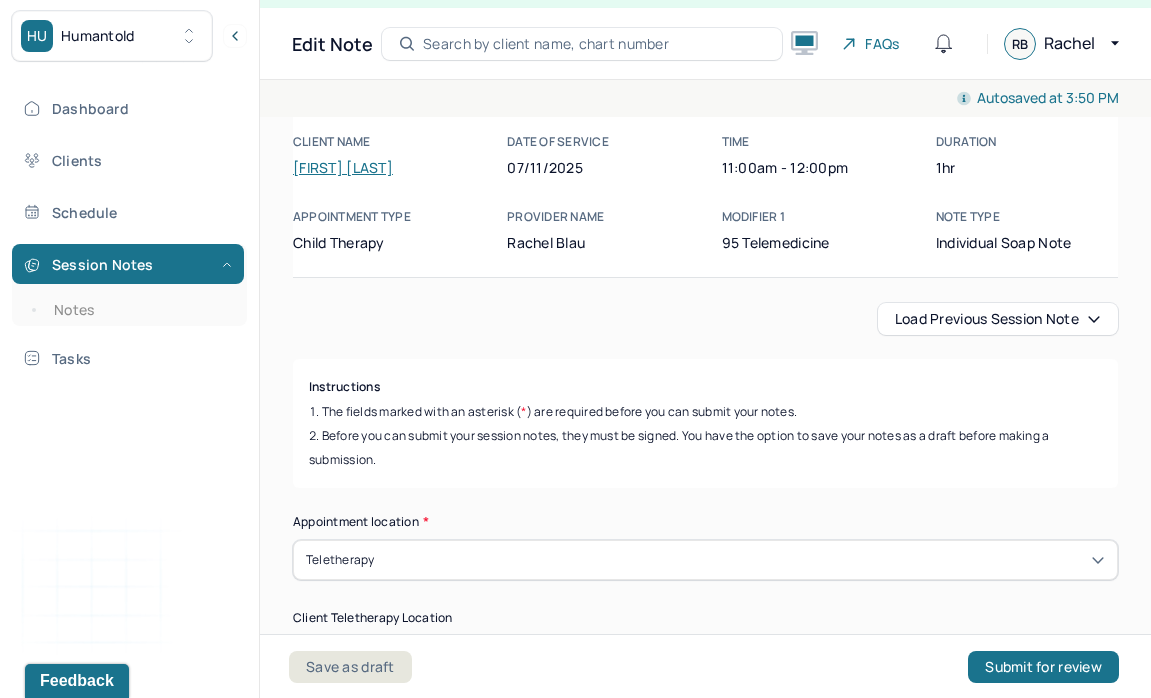 click on "Load previous session note" at bounding box center (998, 319) 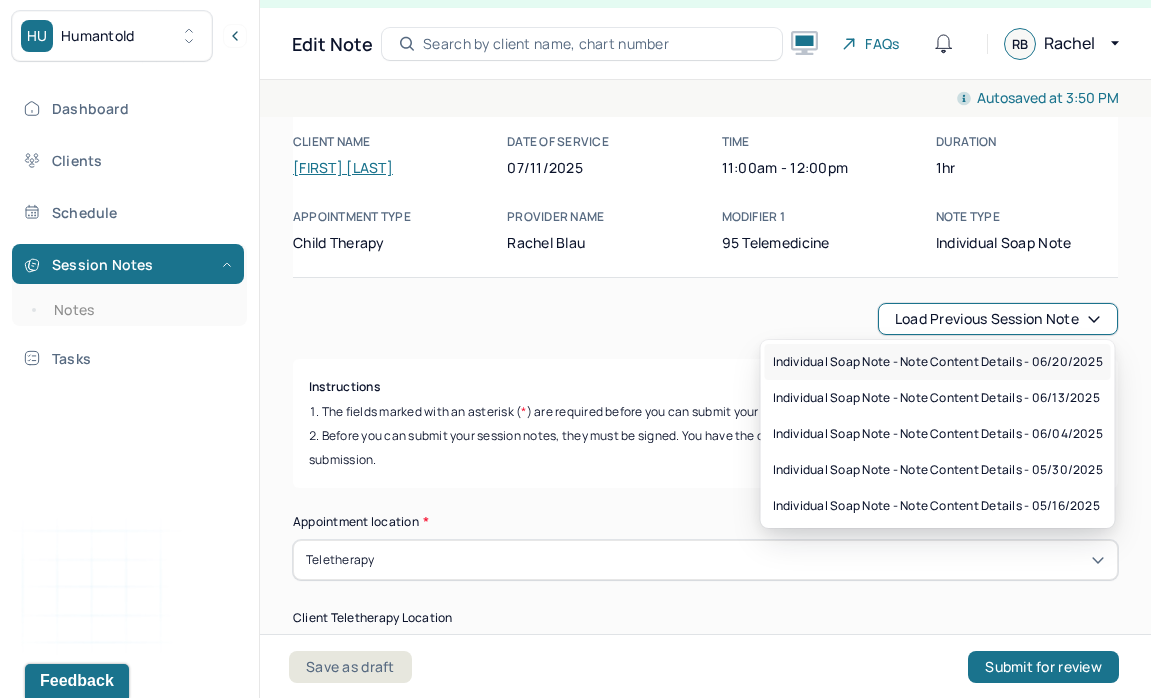 click on "Individual soap note   - Note content Details -   06/20/2025" at bounding box center (938, 362) 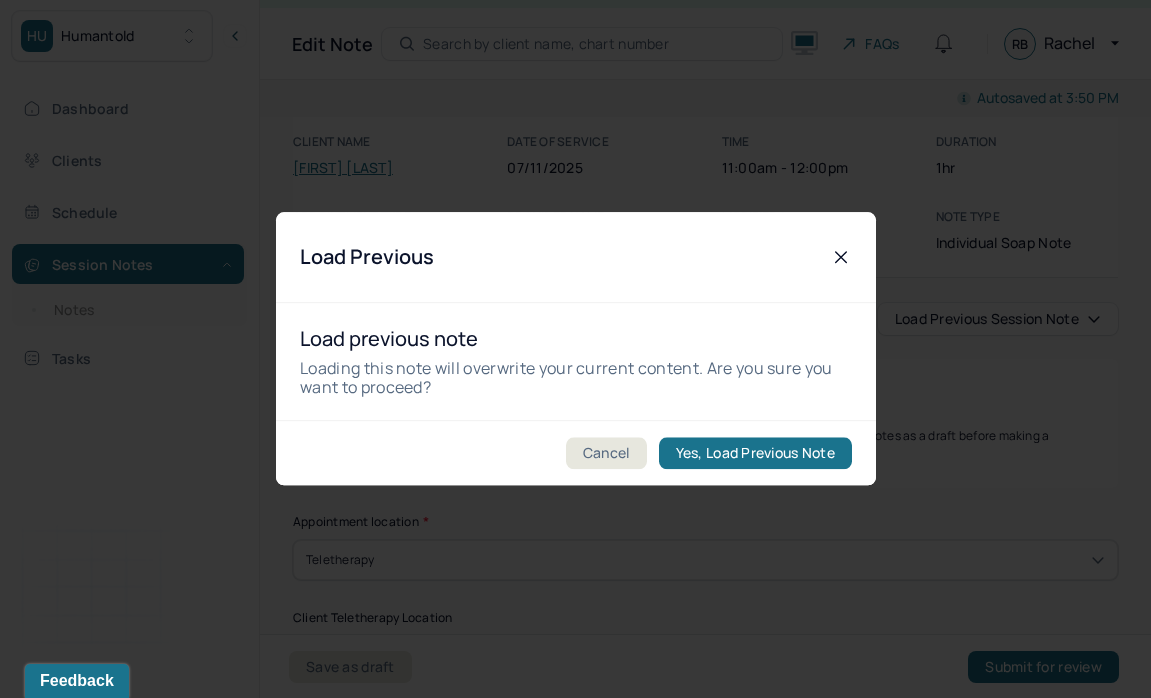 click on "Cancel     Yes, Load Previous Note" at bounding box center (576, 453) 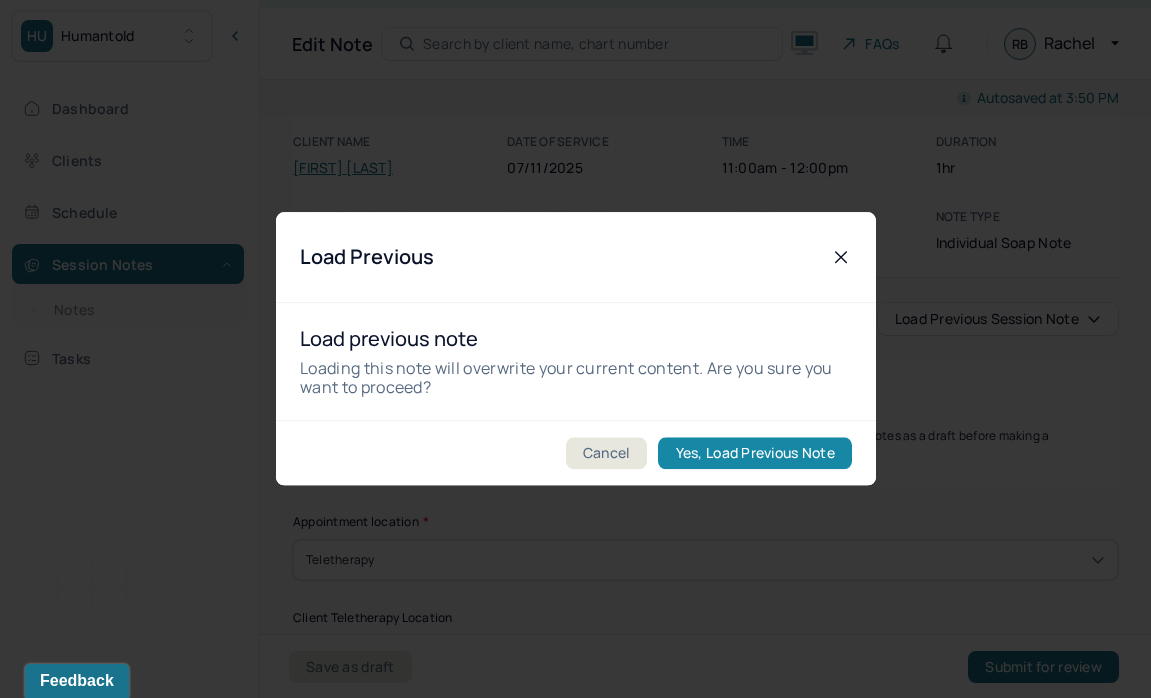 click on "Yes, Load Previous Note" at bounding box center (754, 454) 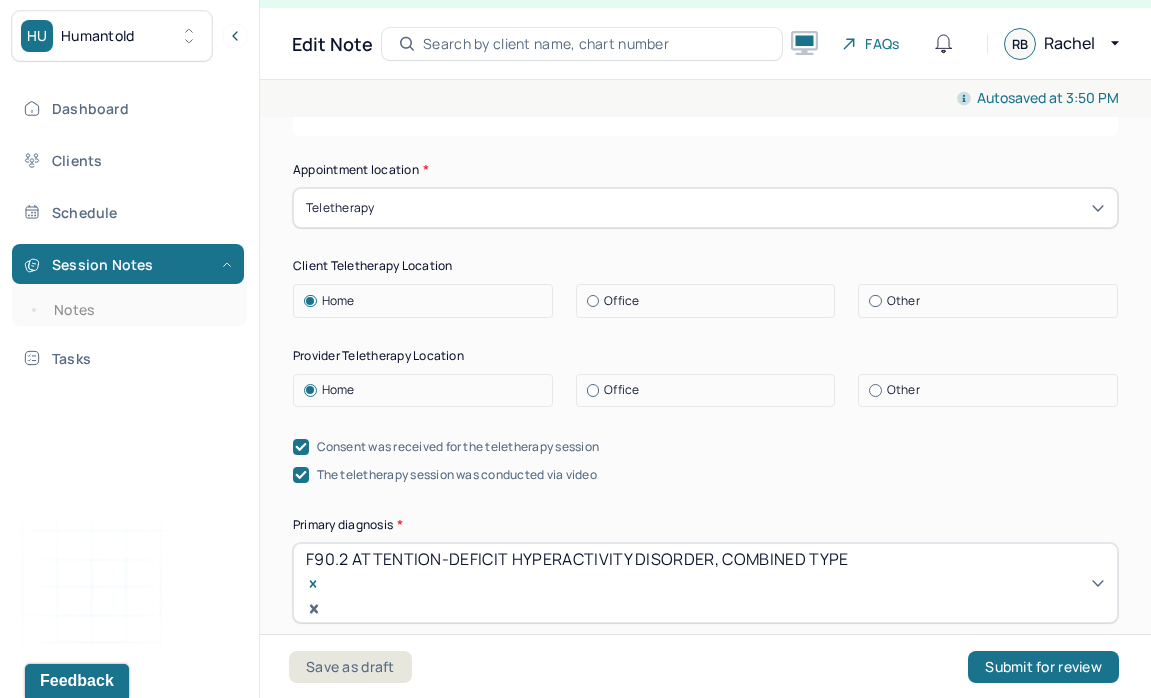 scroll, scrollTop: 410, scrollLeft: 0, axis: vertical 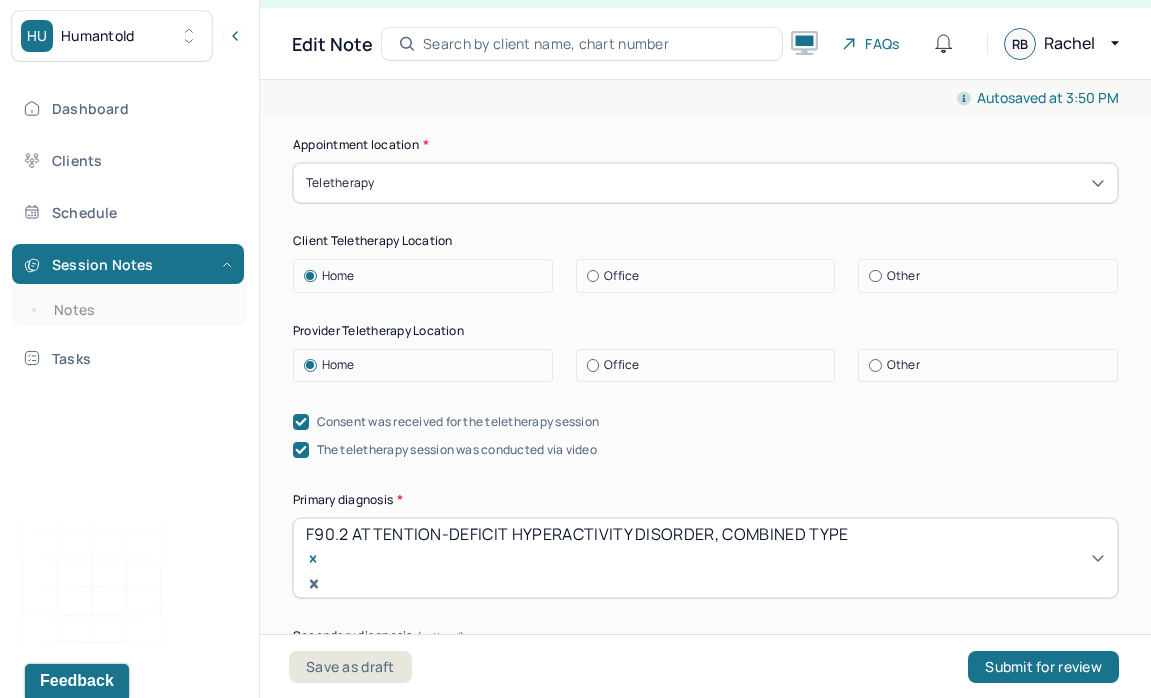 click on "Office" at bounding box center [706, 366] 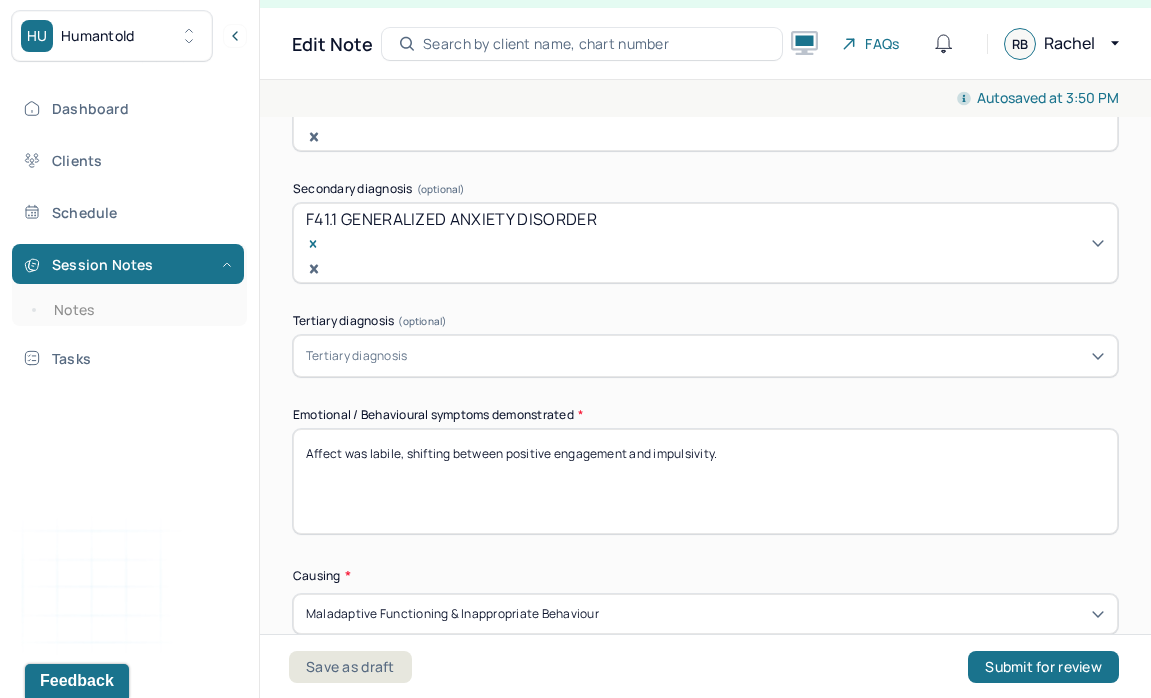scroll, scrollTop: 860, scrollLeft: 0, axis: vertical 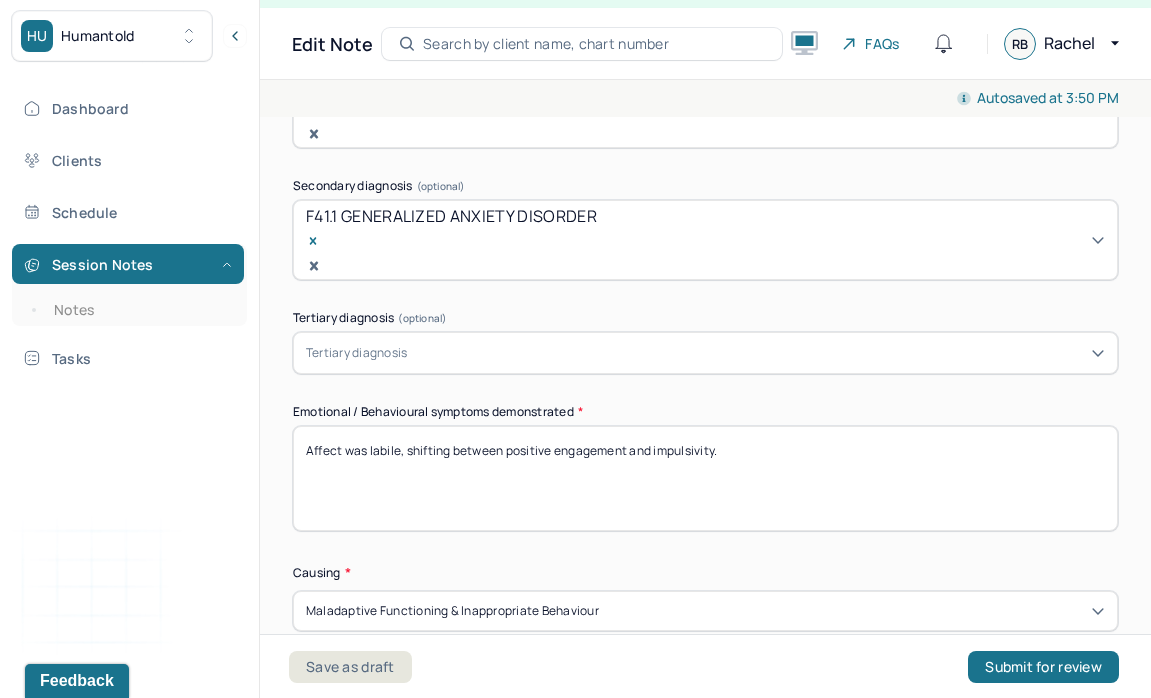 click on "Affect was labile, shifting between positive engagement and impulsivity." at bounding box center [705, 478] 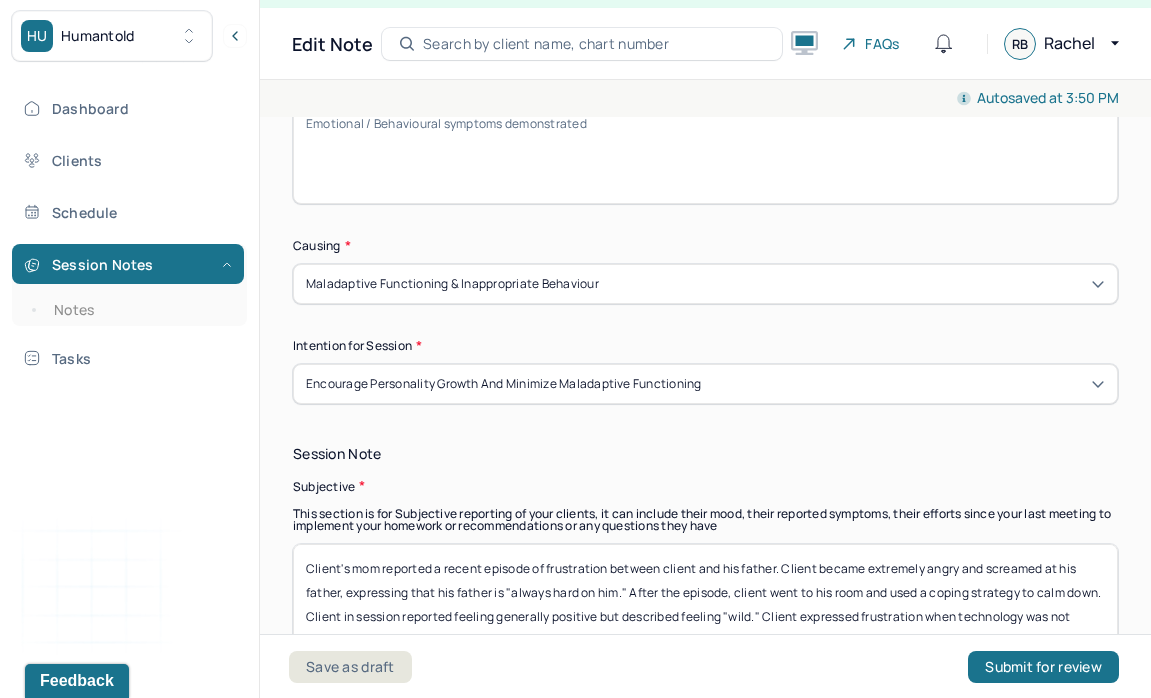 scroll, scrollTop: 1190, scrollLeft: 0, axis: vertical 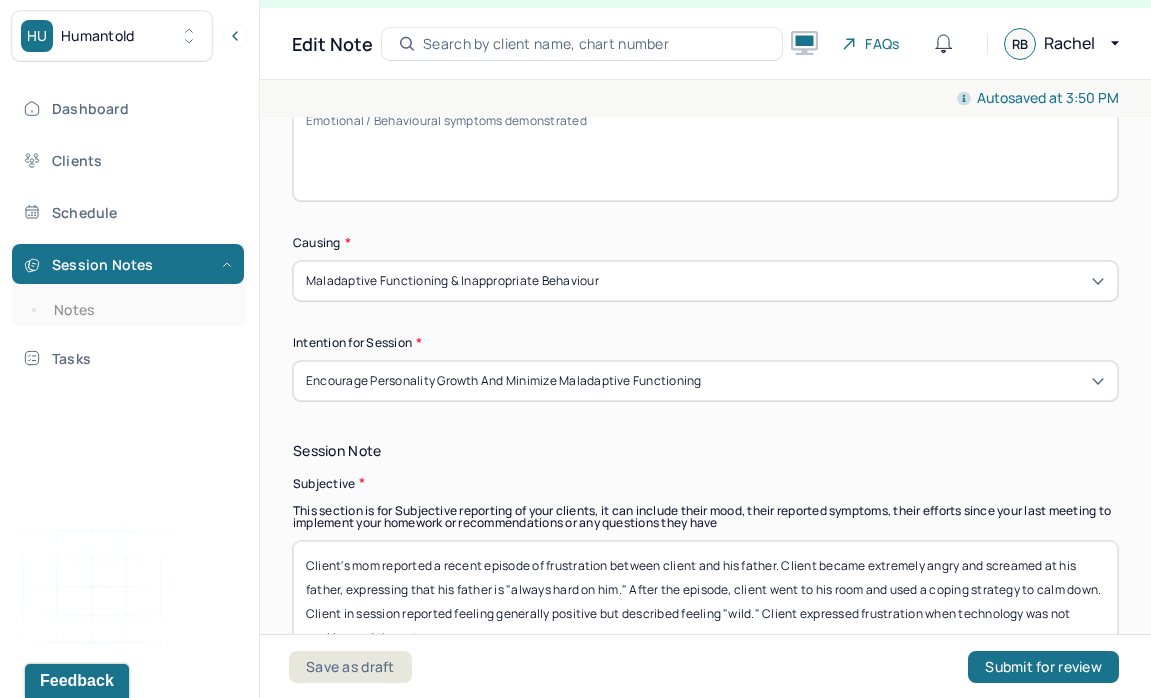type 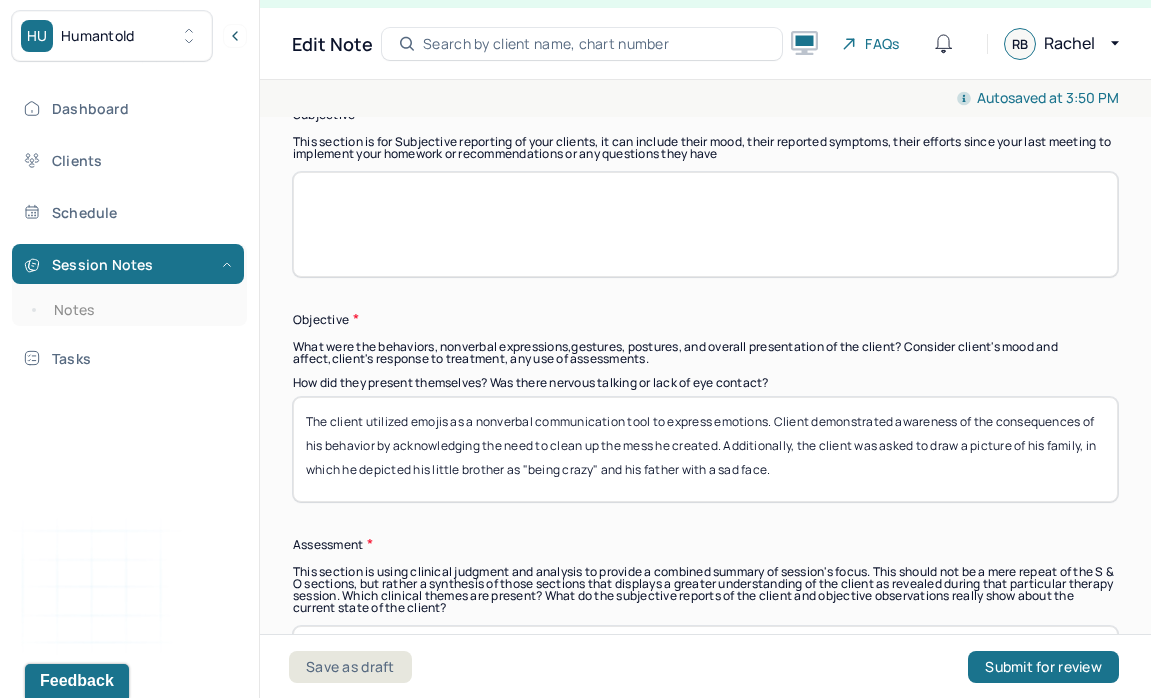 scroll, scrollTop: 1557, scrollLeft: 0, axis: vertical 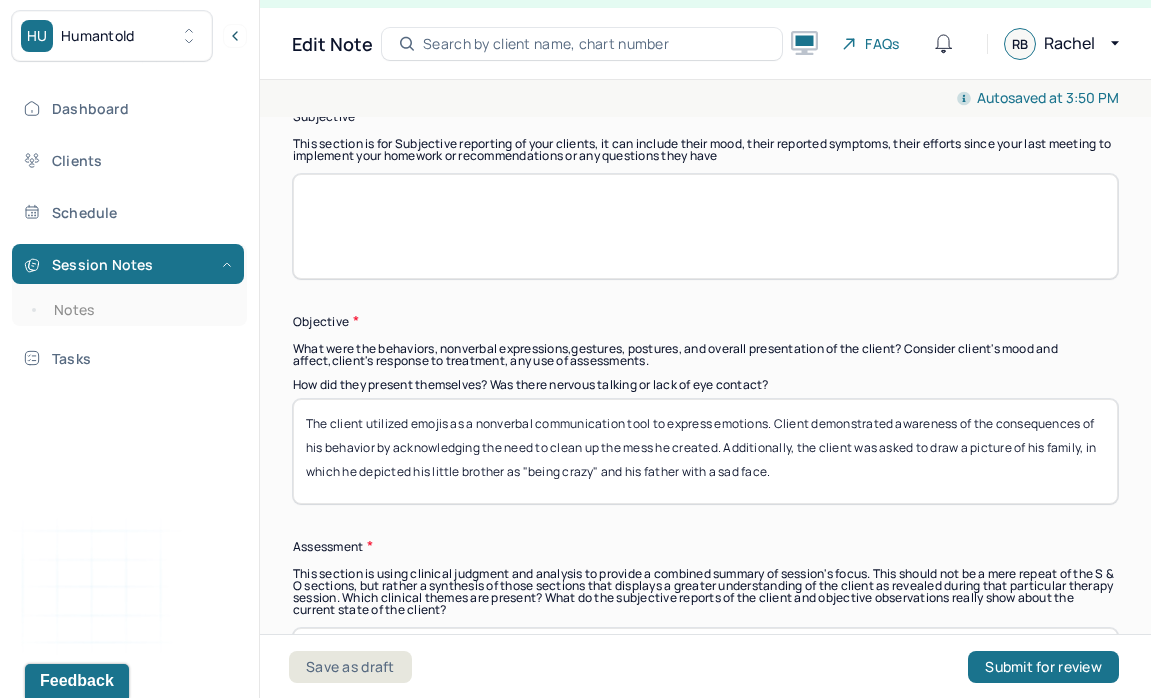type 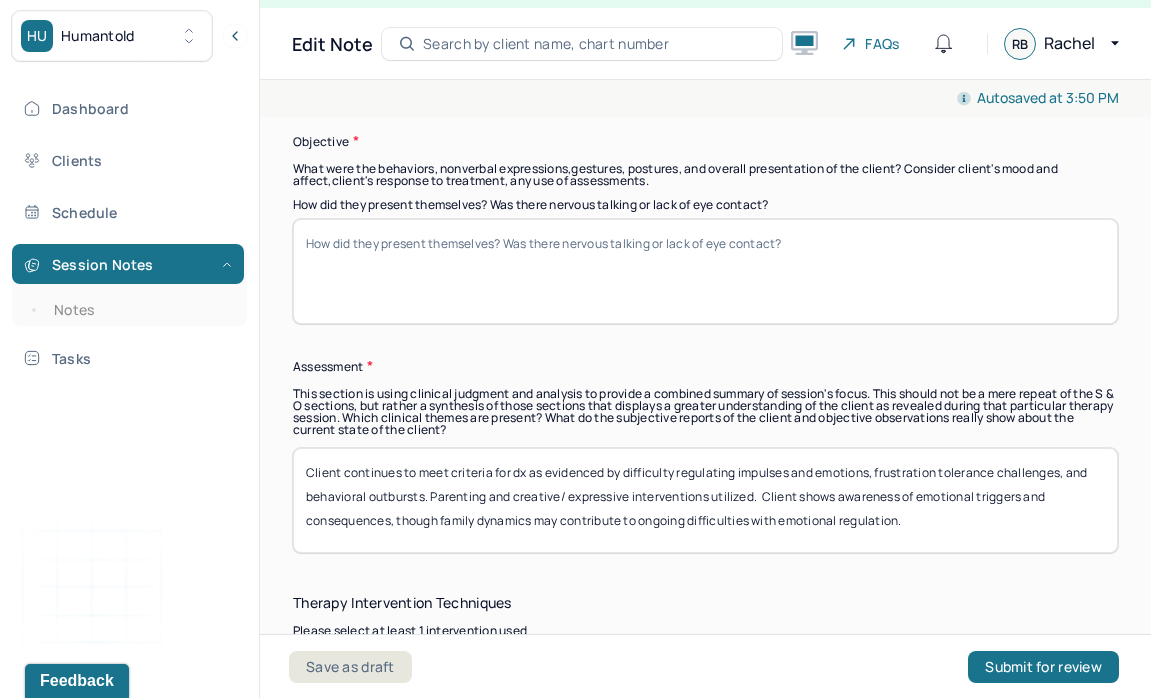 scroll, scrollTop: 1783, scrollLeft: 0, axis: vertical 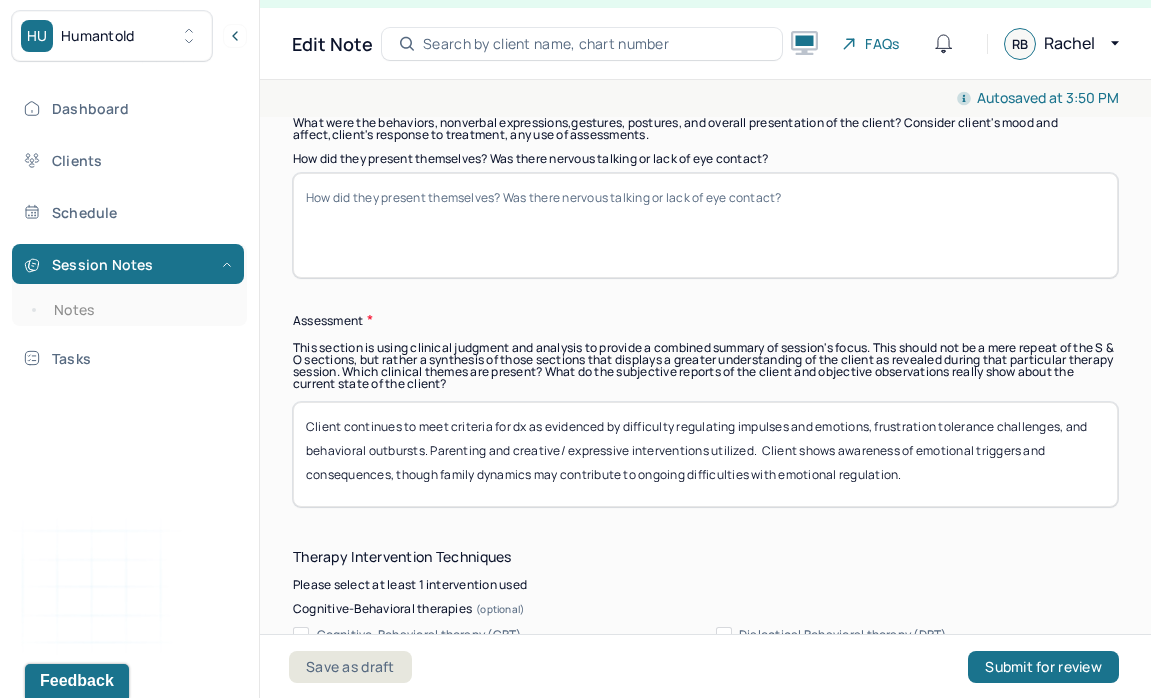 type 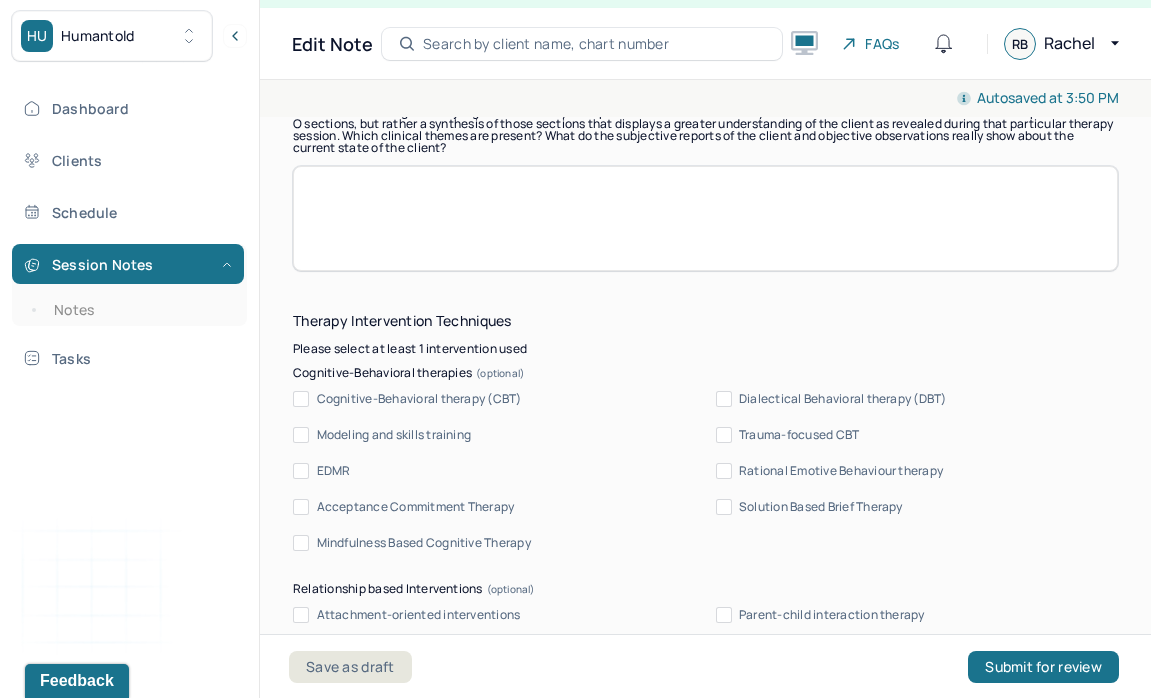 scroll, scrollTop: 2029, scrollLeft: 0, axis: vertical 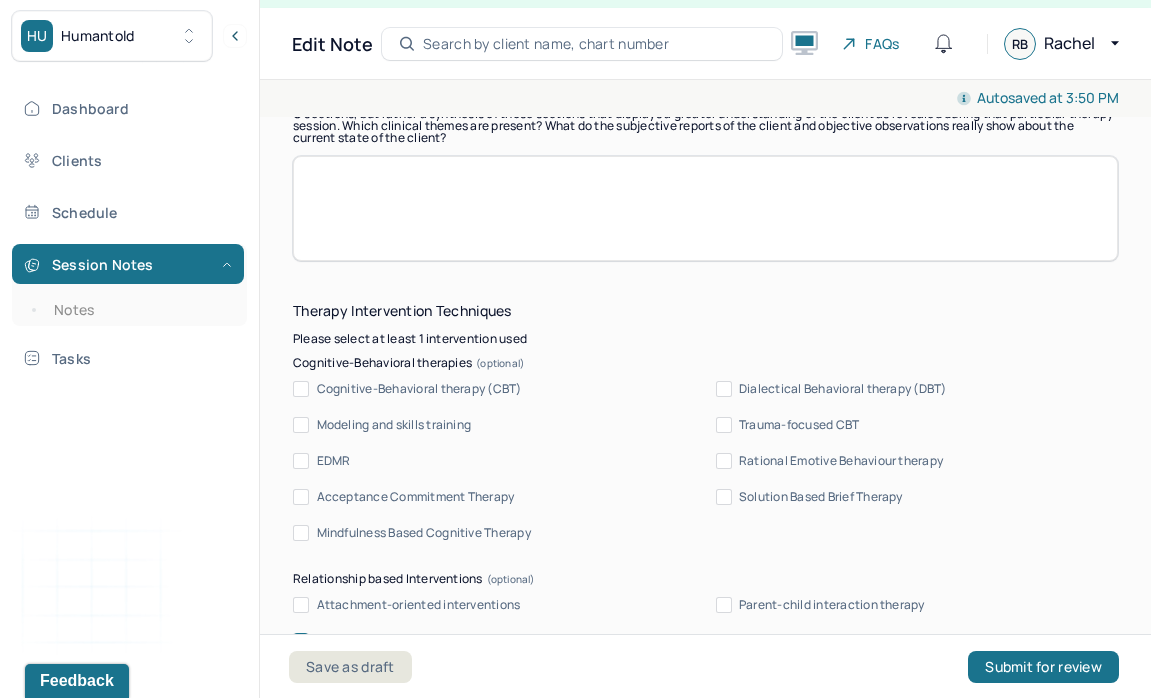 type 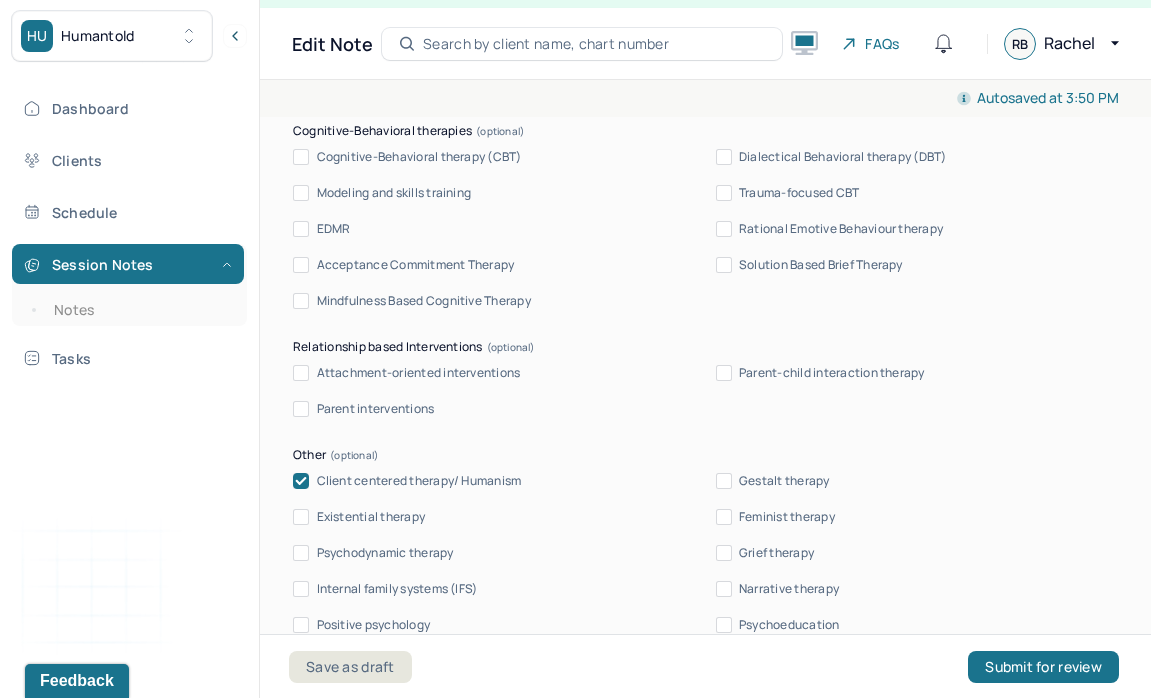 scroll, scrollTop: 2307, scrollLeft: 0, axis: vertical 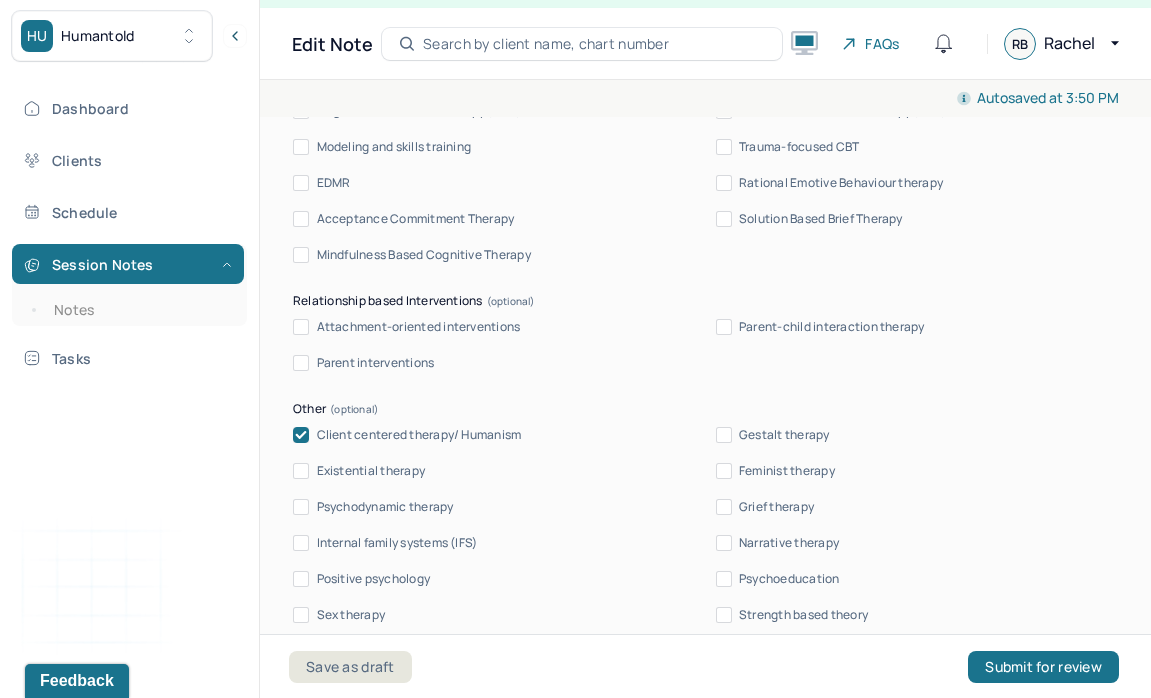 click on "Client centered therapy/ Humanism" at bounding box center [419, 435] 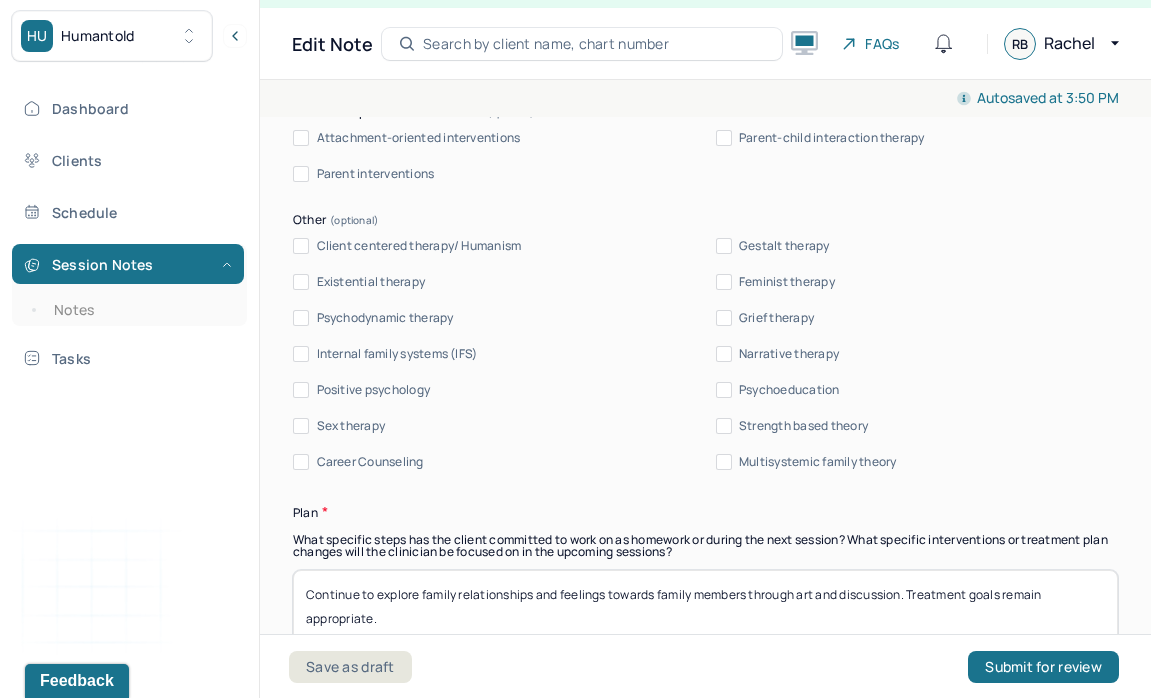 scroll, scrollTop: 2529, scrollLeft: 0, axis: vertical 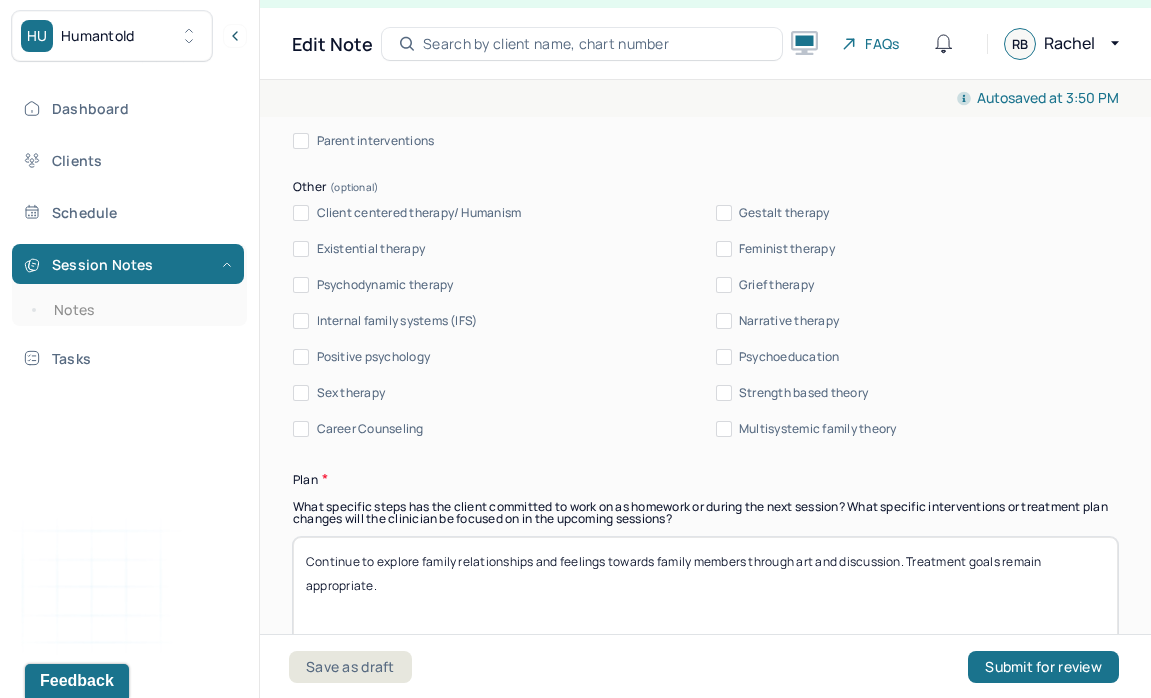 click on "Continue to explore family relationships and feelings towards family members through art and discussion. Treatment goals remain appropriate." at bounding box center (705, 589) 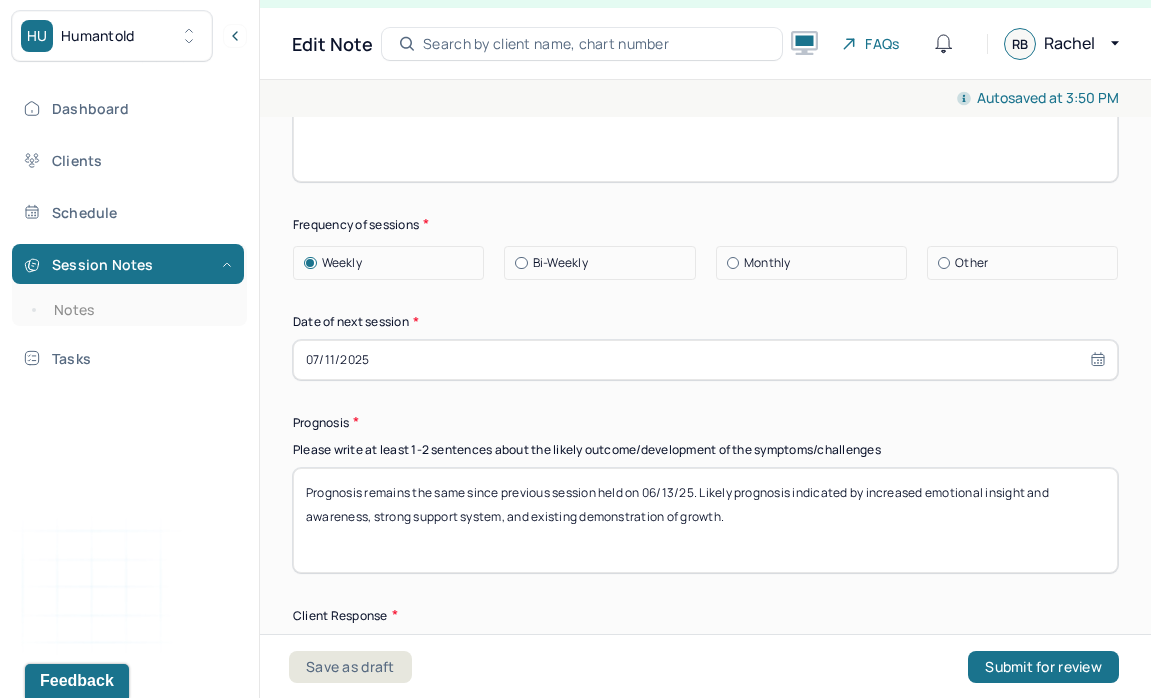 scroll, scrollTop: 2990, scrollLeft: 0, axis: vertical 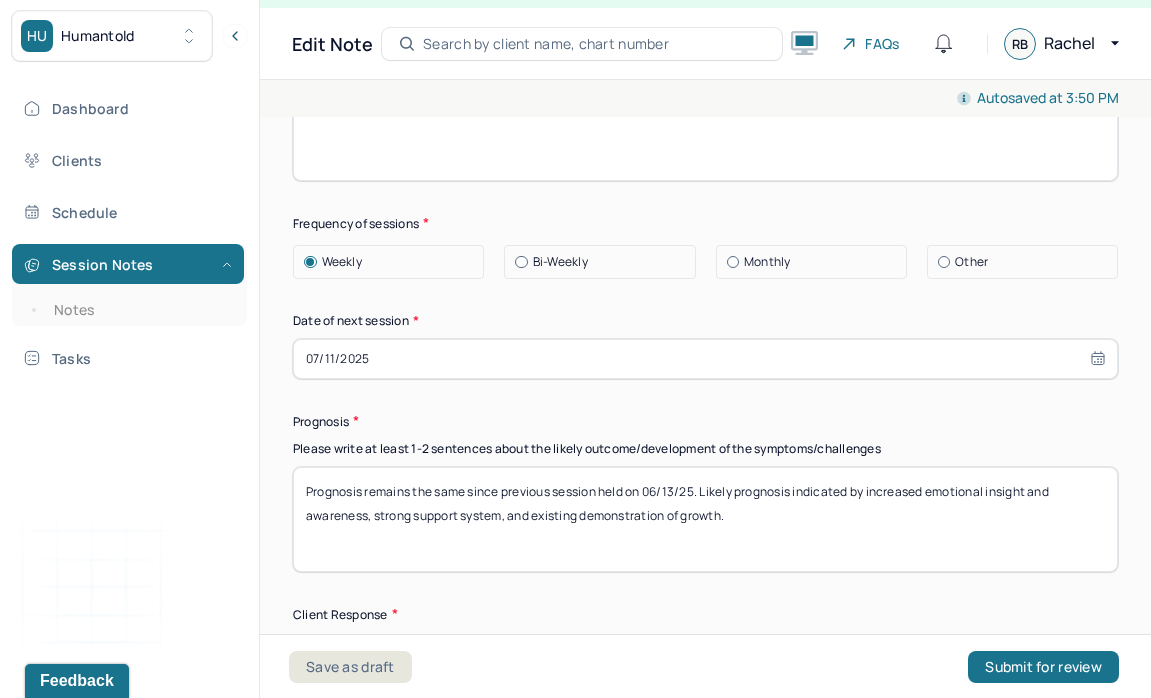 type 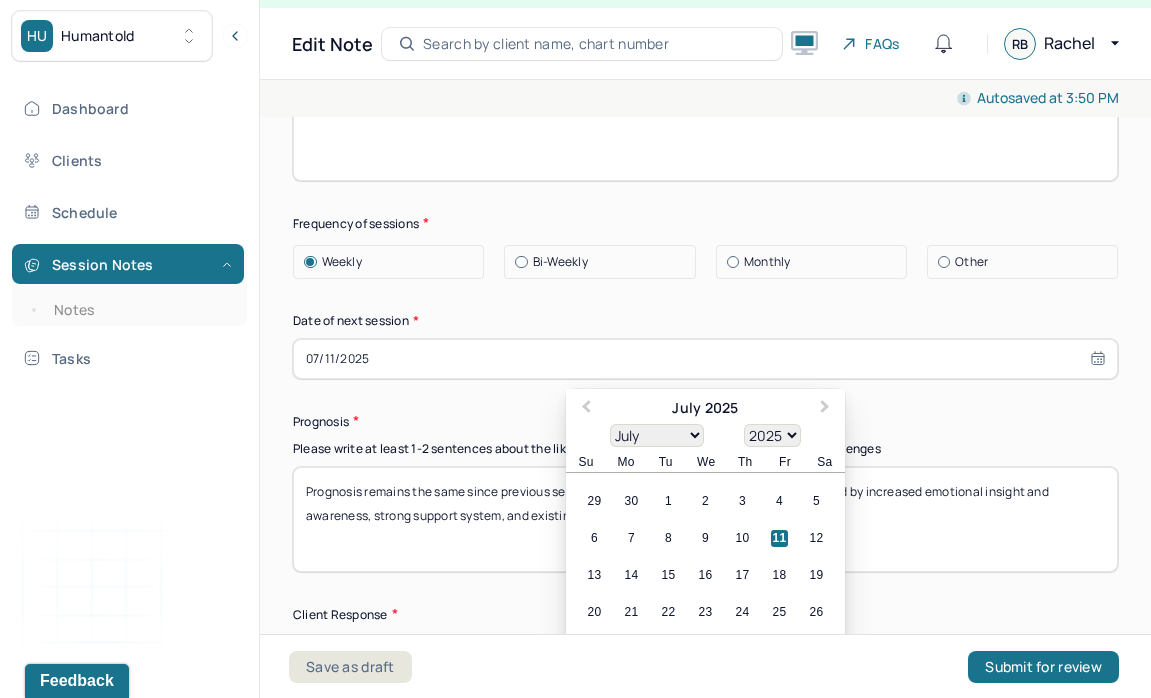 click on "07/11/2025" at bounding box center (705, 359) 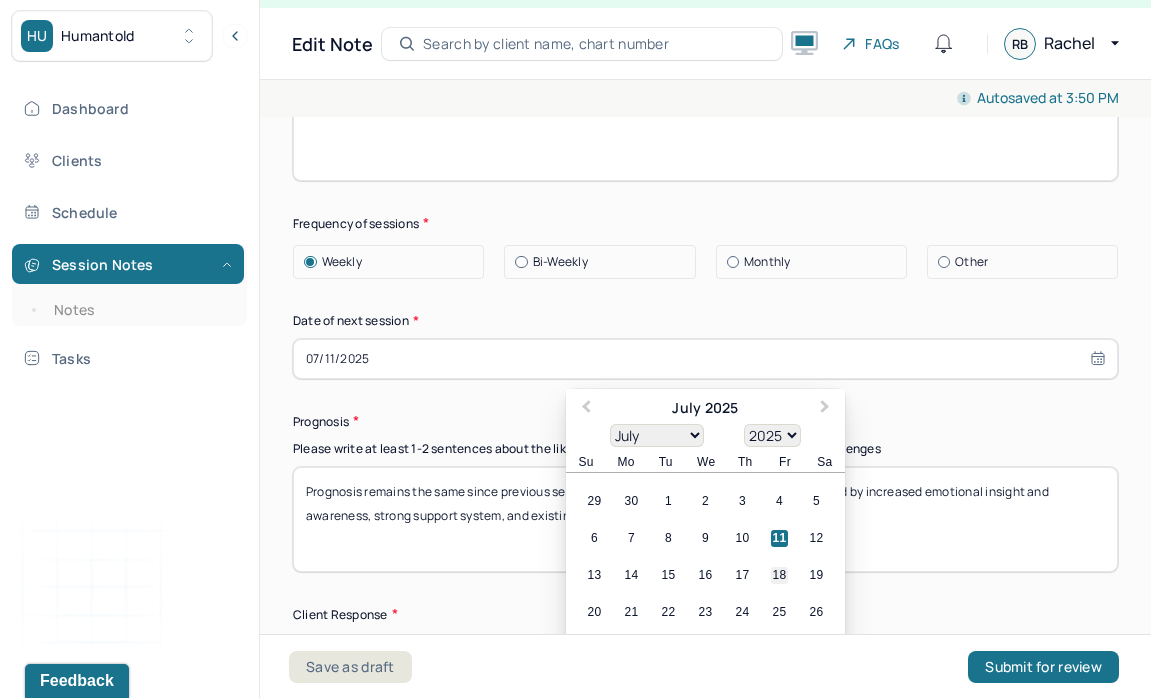 click on "18" at bounding box center (779, 575) 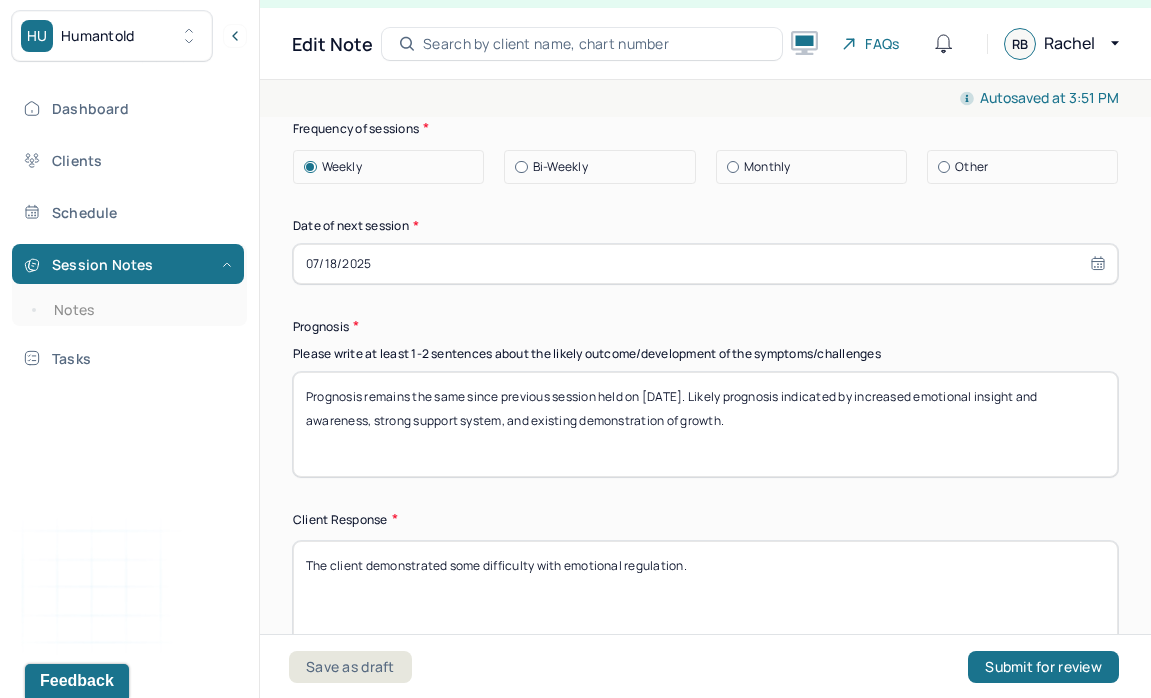 scroll, scrollTop: 3088, scrollLeft: 0, axis: vertical 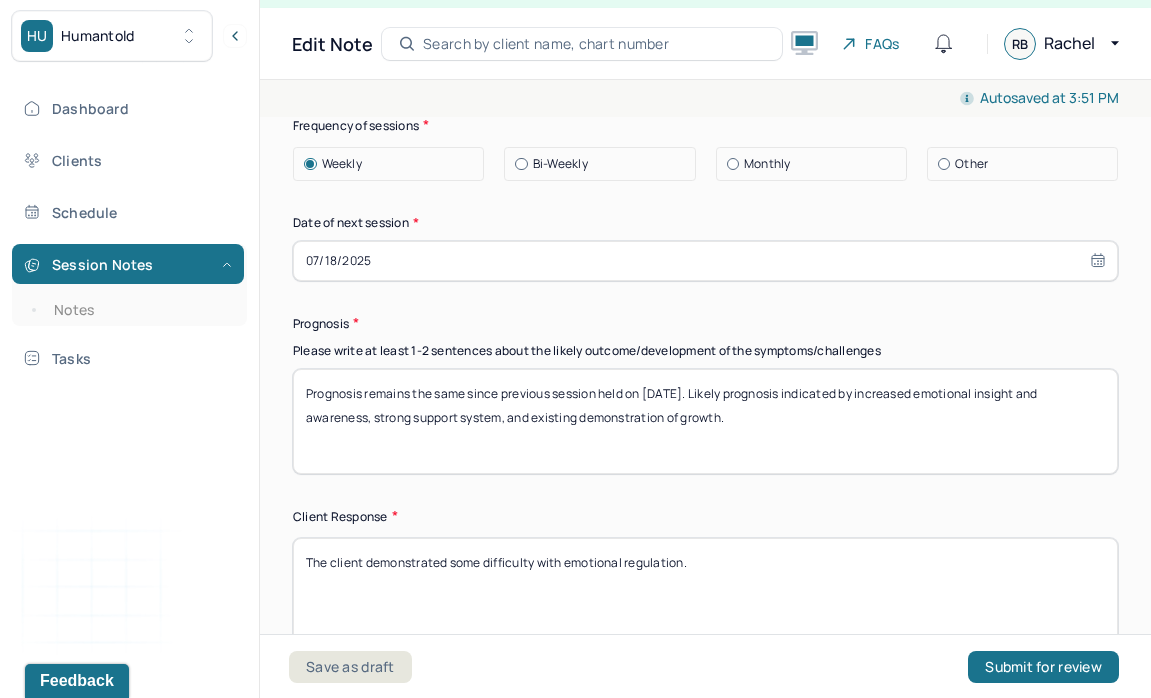 type on "Prognosis remains the same since previous session held on [DATE]. Likely prognosis indicated by increased emotional insight and awareness, strong support system, and existing demonstration of growth." 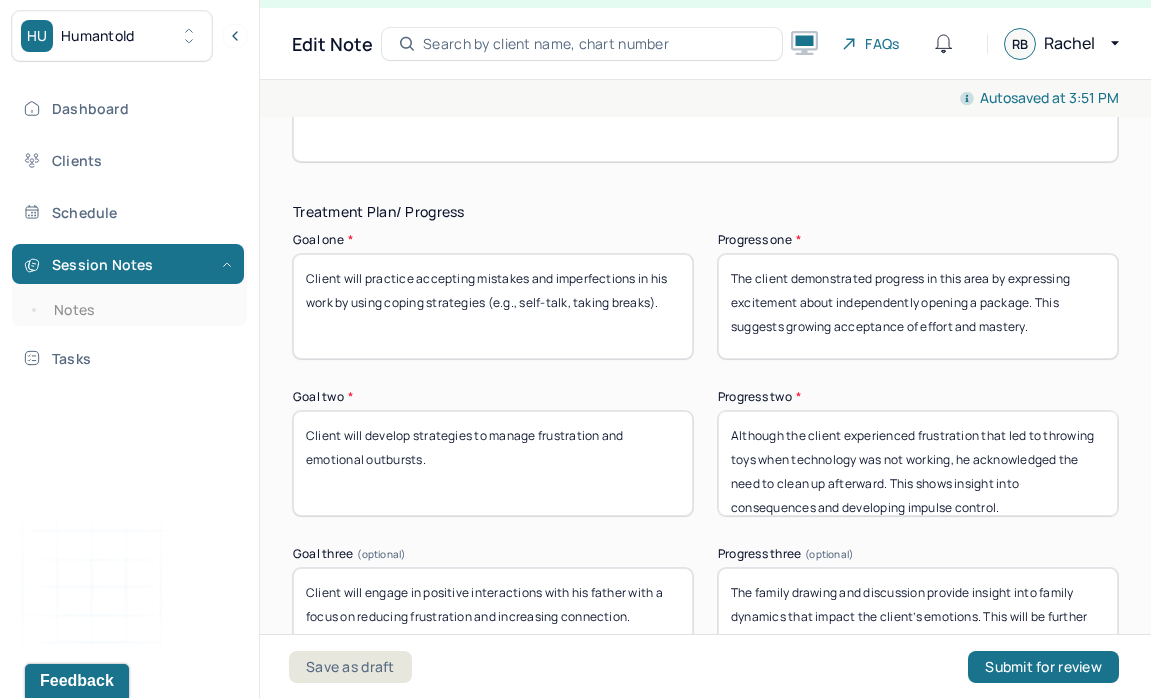 scroll, scrollTop: 3570, scrollLeft: 0, axis: vertical 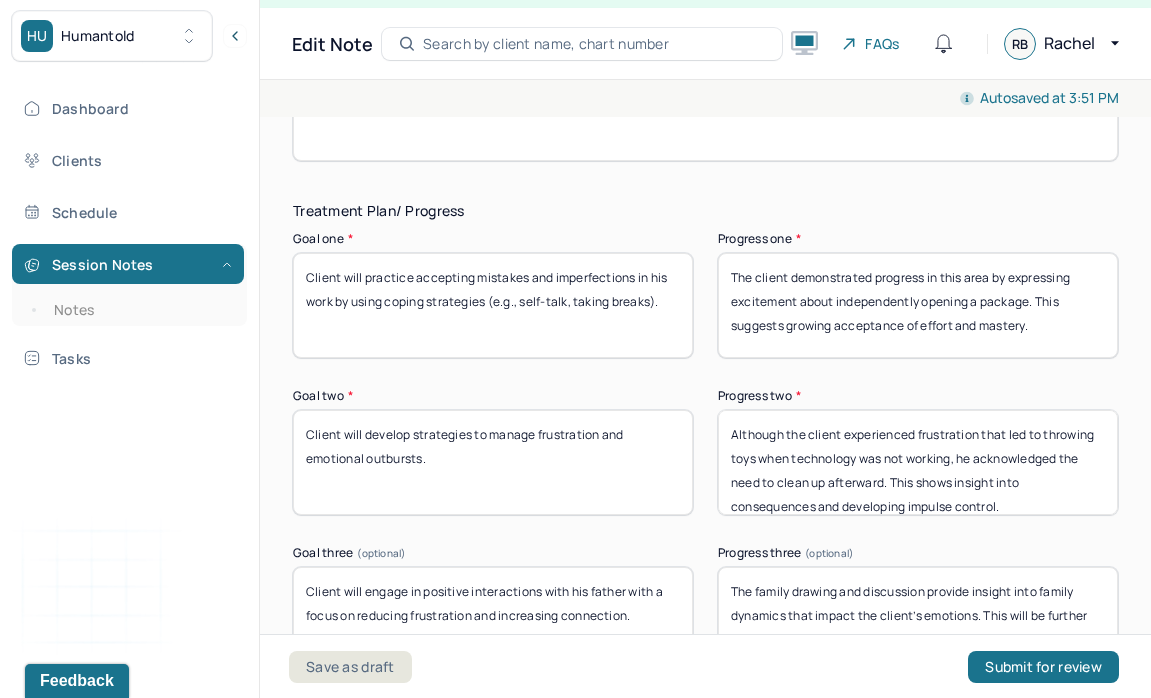 type 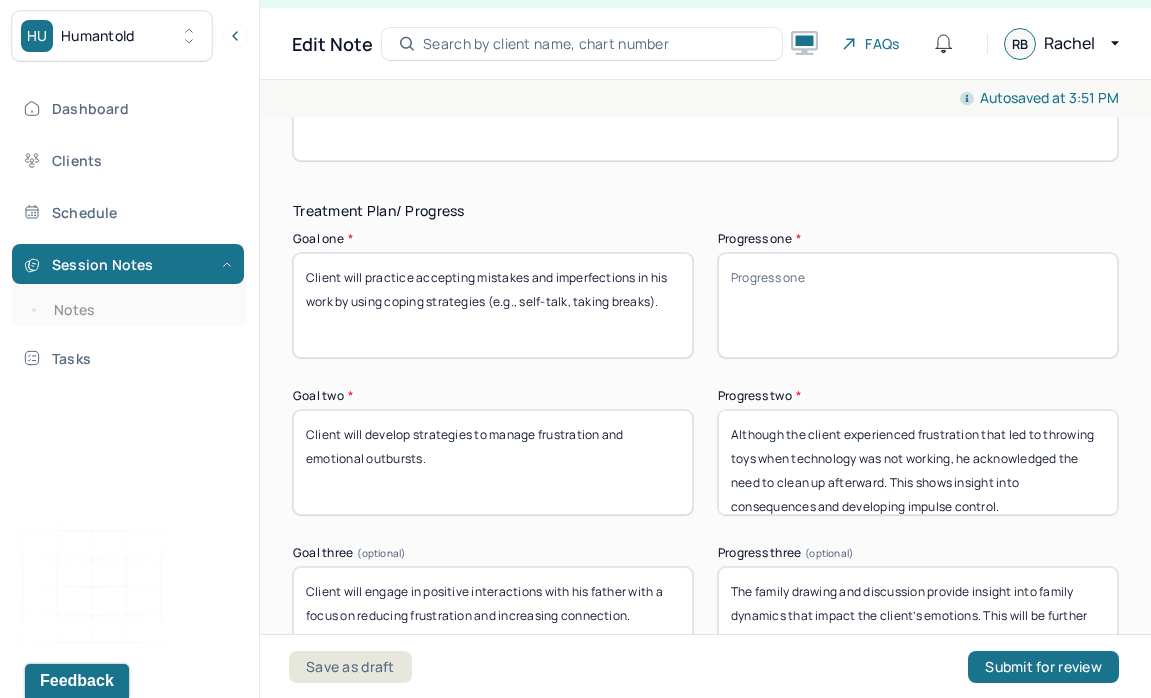 type 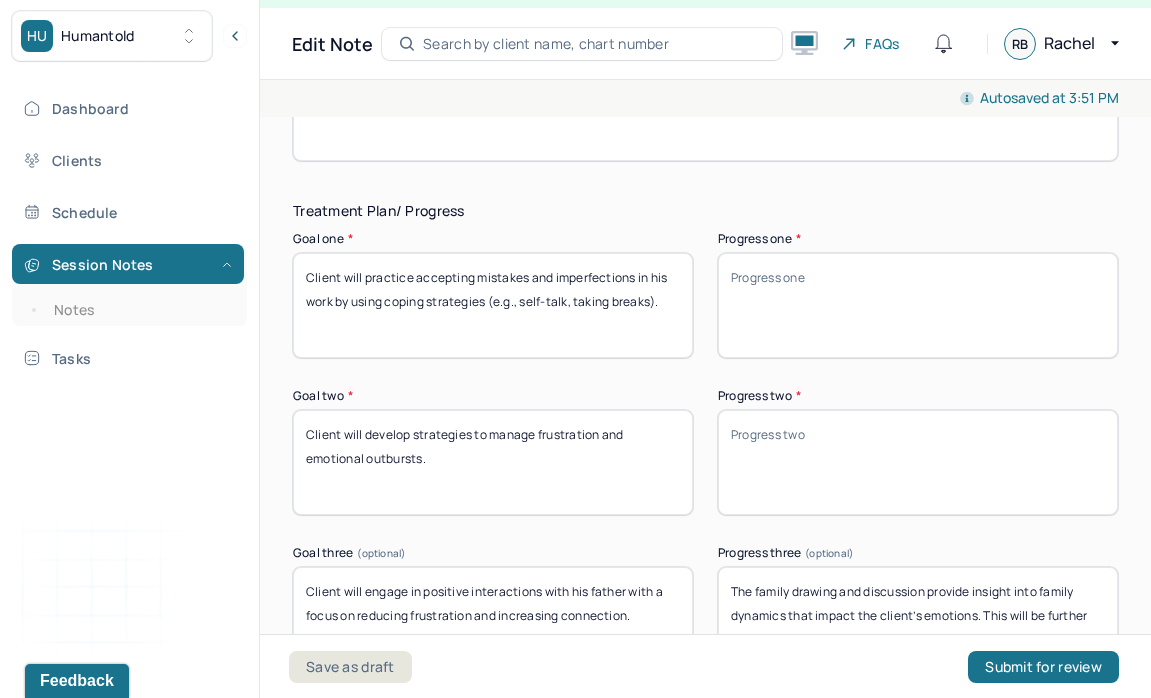 type 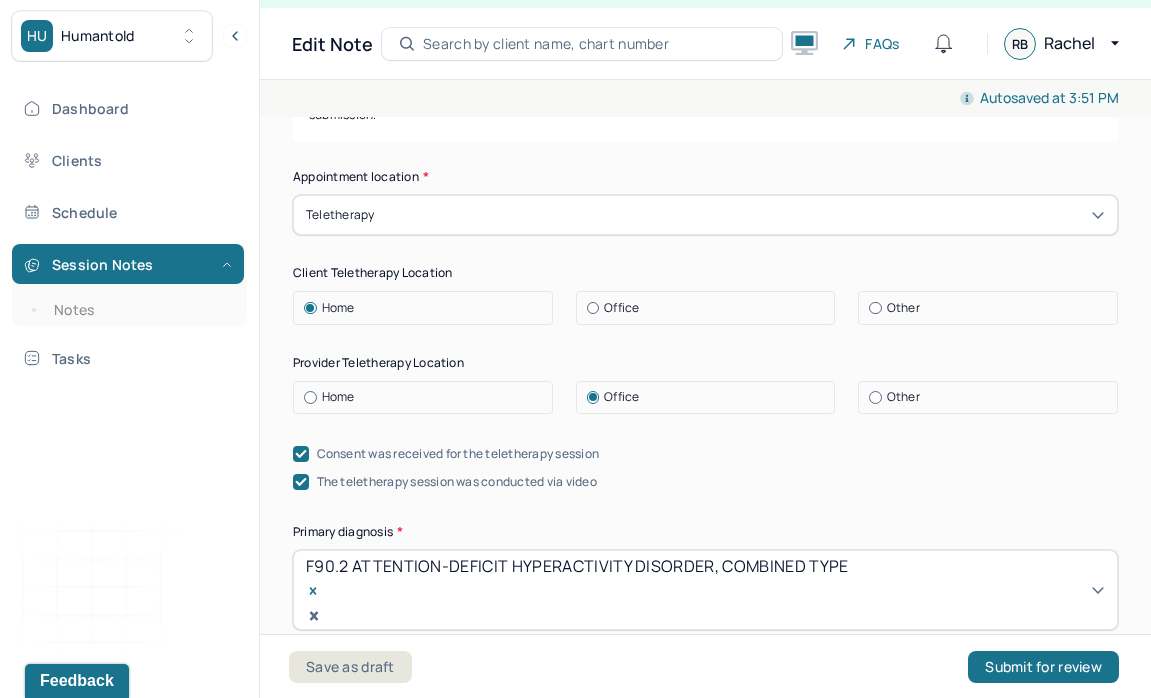 scroll, scrollTop: 0, scrollLeft: 0, axis: both 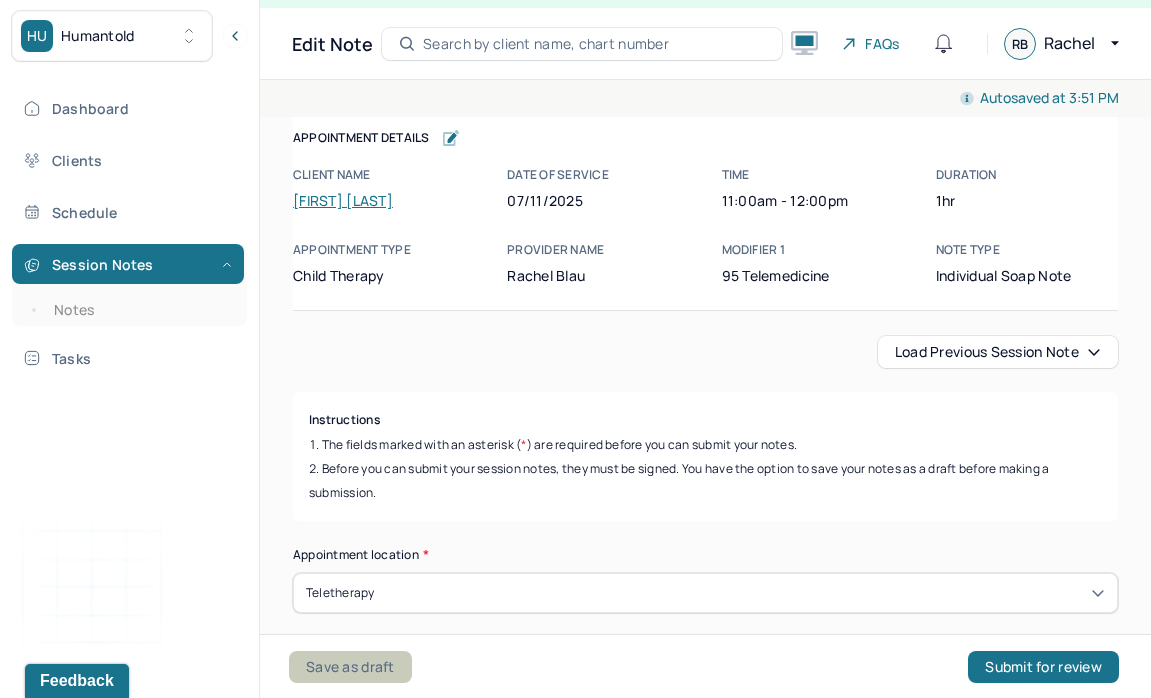 type 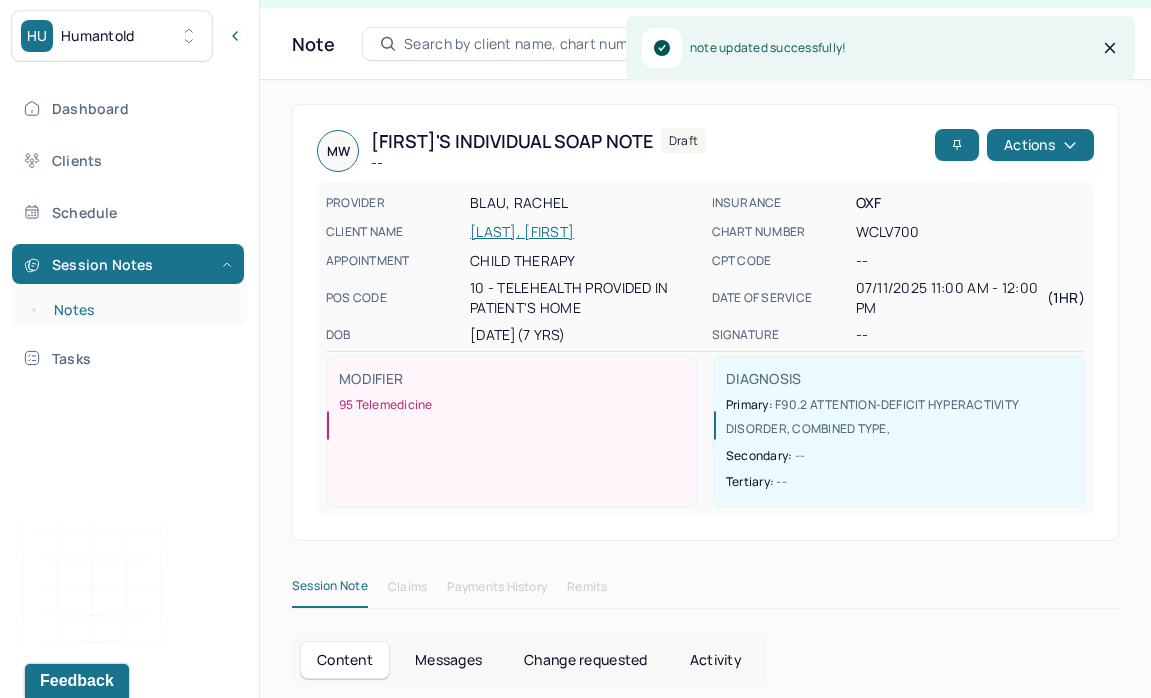 click on "Notes" at bounding box center [139, 310] 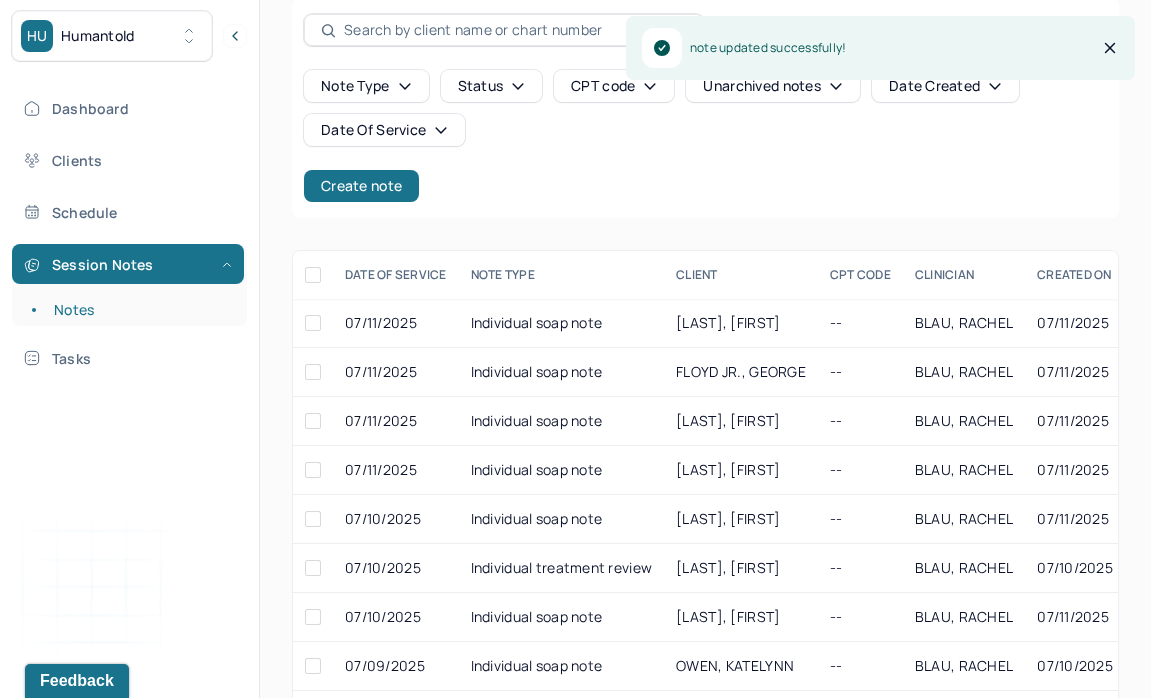 scroll, scrollTop: 209, scrollLeft: 0, axis: vertical 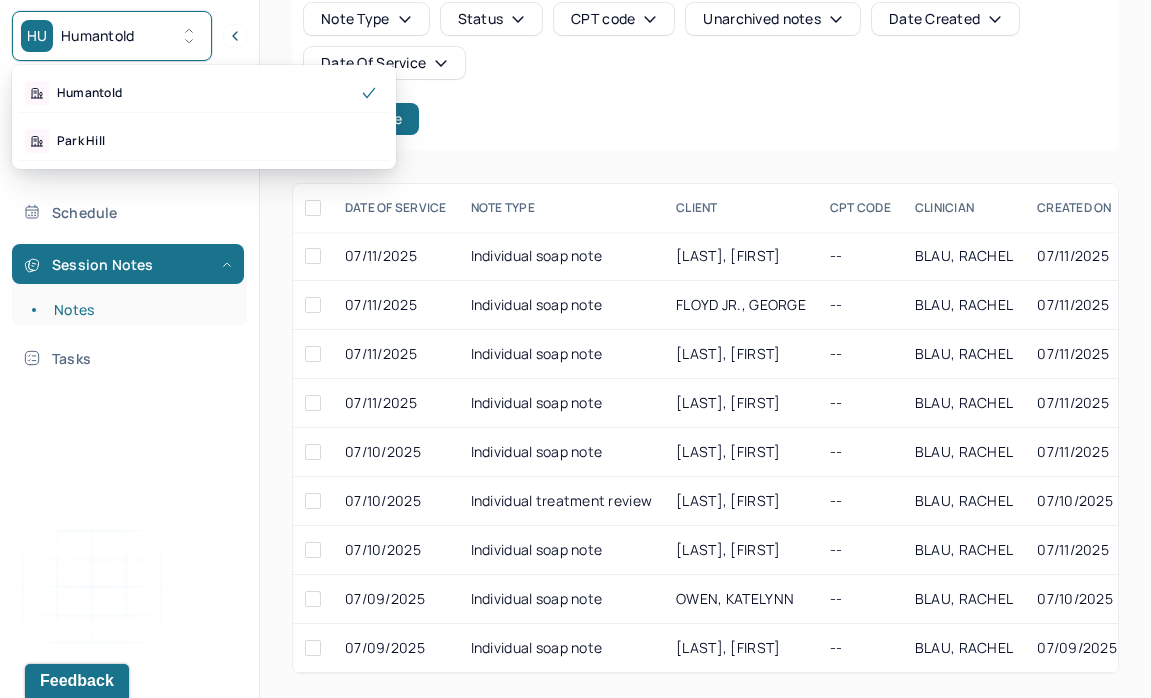 click on "HU Humantold" at bounding box center [112, 36] 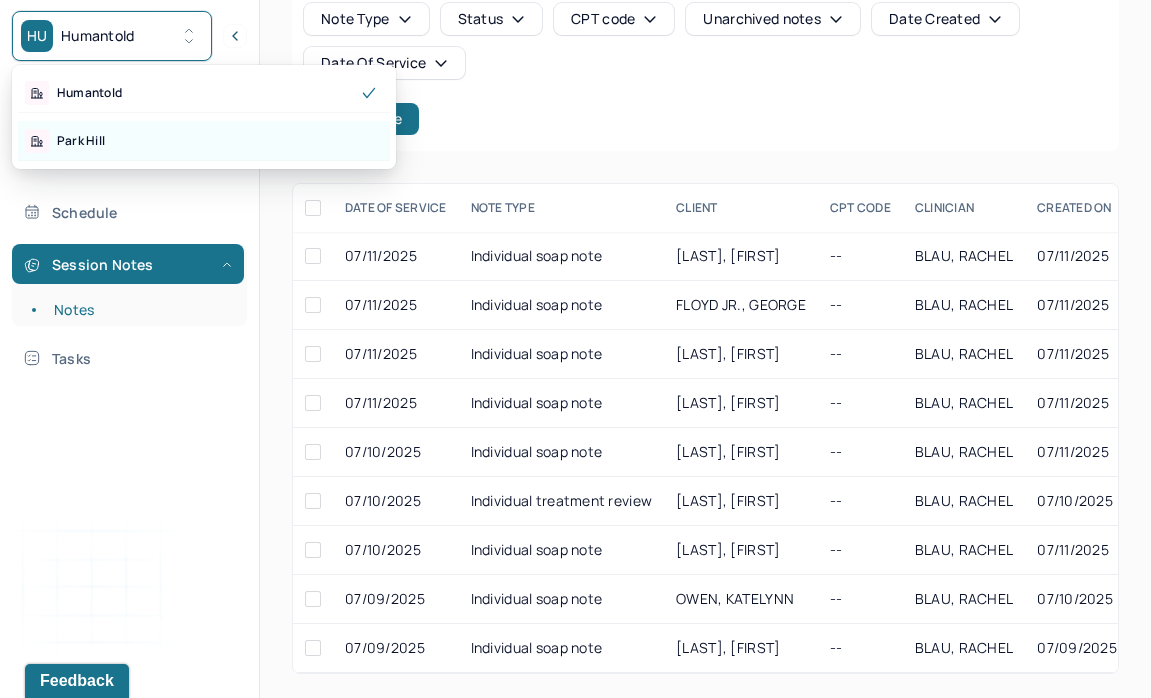 click on "Park Hill" at bounding box center [81, 141] 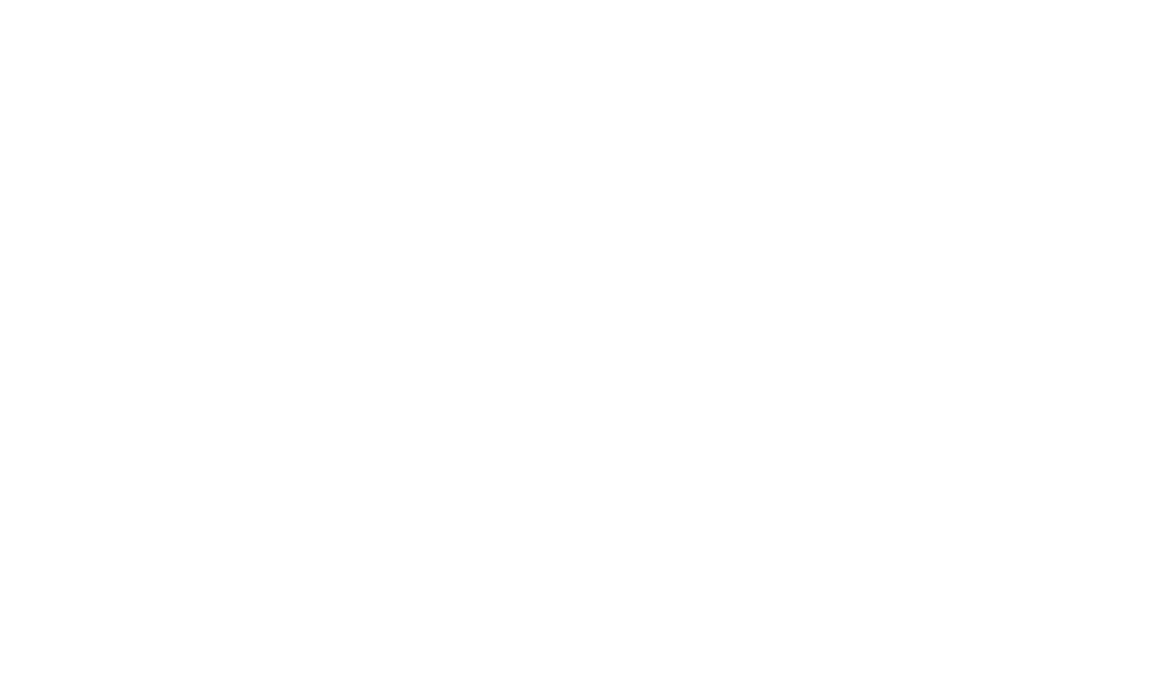 scroll, scrollTop: 0, scrollLeft: 0, axis: both 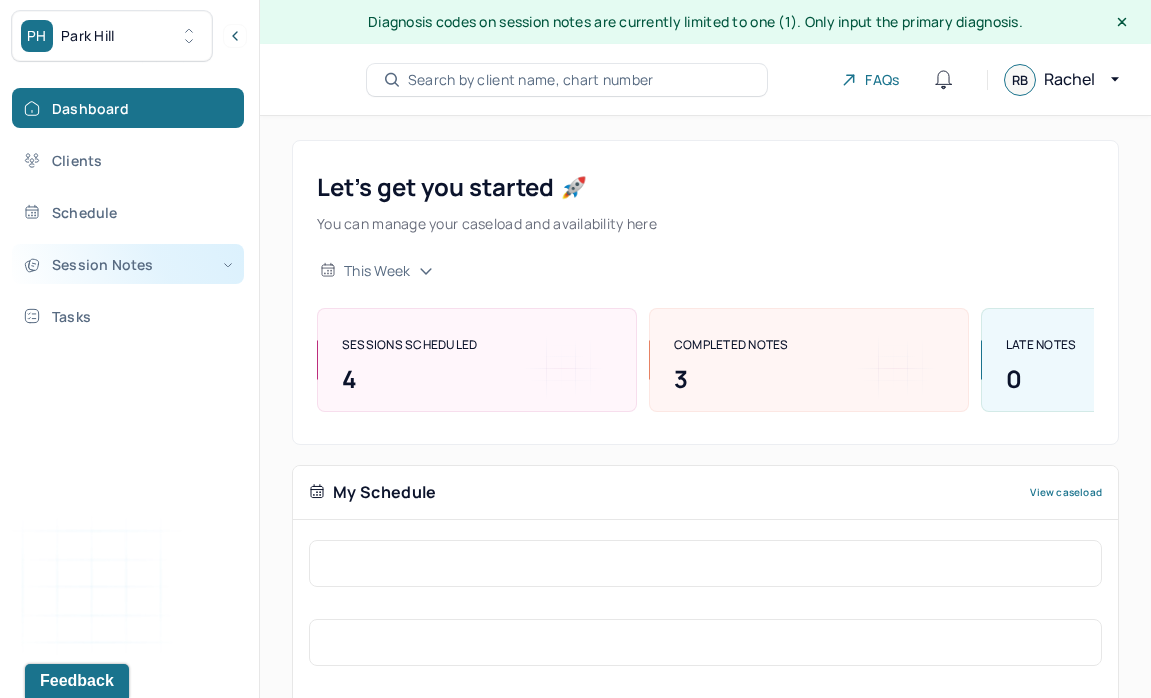 click on "Session Notes" at bounding box center [128, 264] 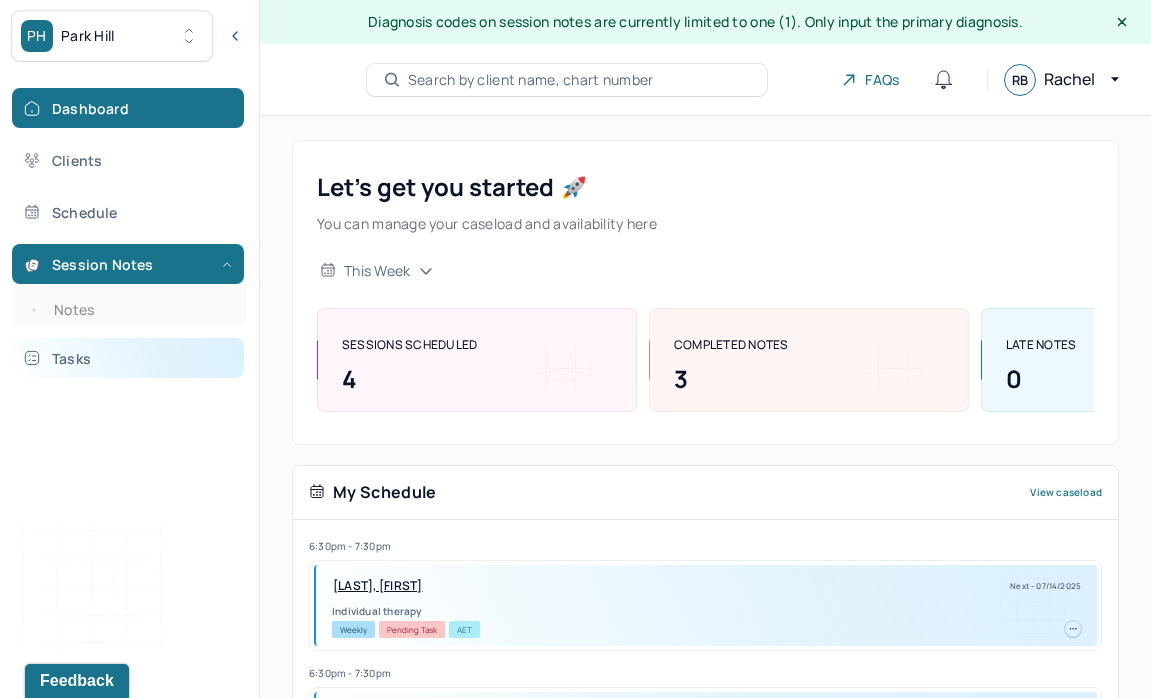 click on "Tasks" at bounding box center [128, 358] 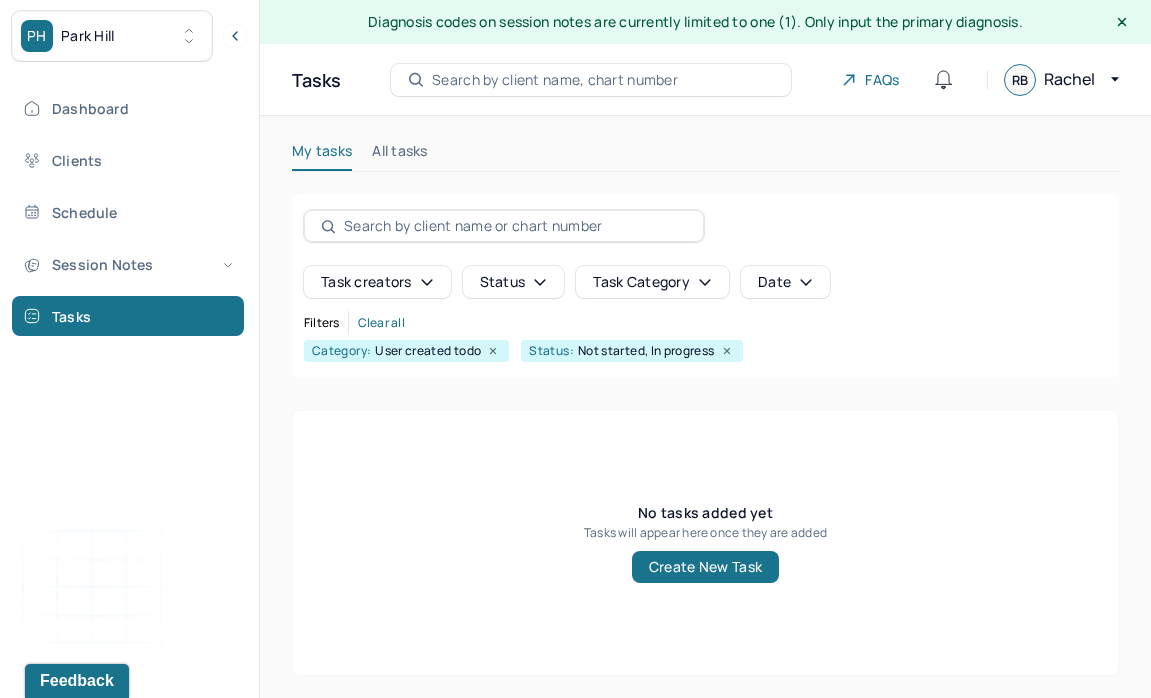 click on "Dashboard Clients Schedule Session Notes Tasks" at bounding box center [129, 212] 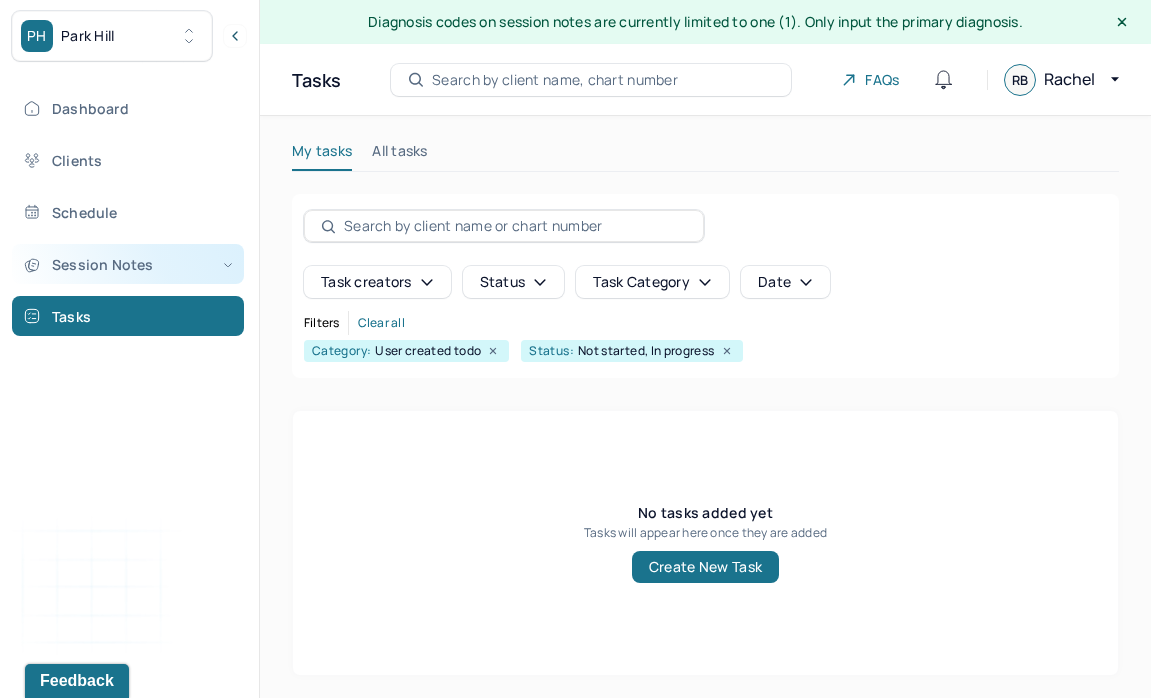 click on "Session Notes" at bounding box center [128, 264] 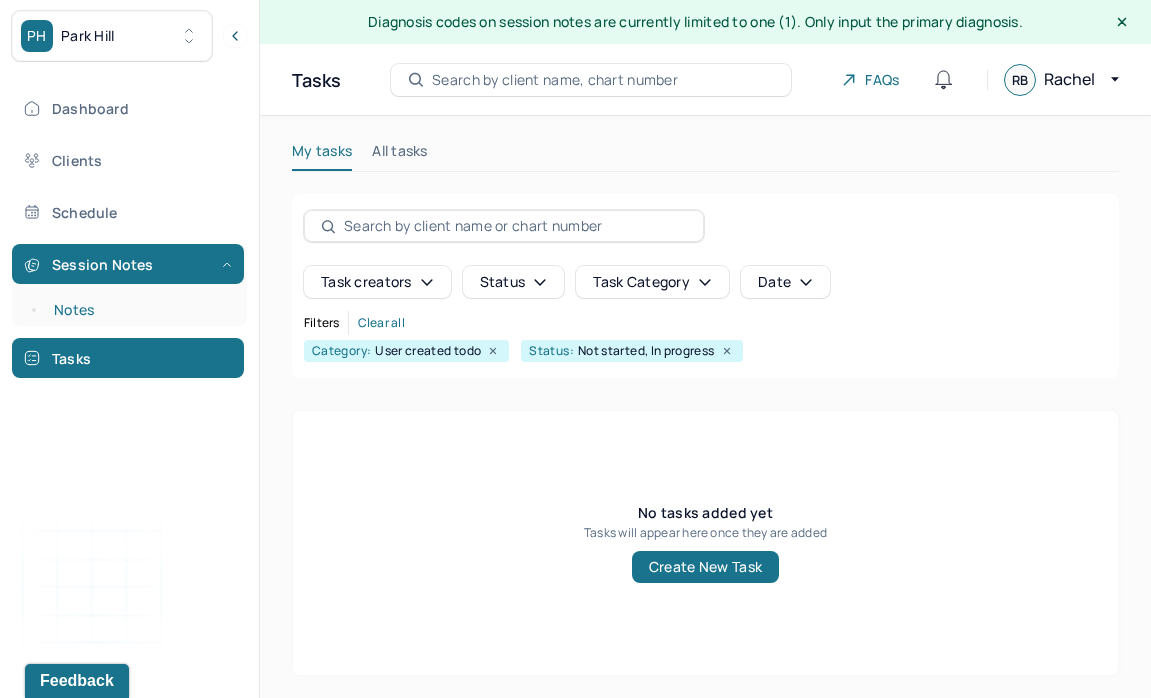 click on "Notes" at bounding box center (139, 310) 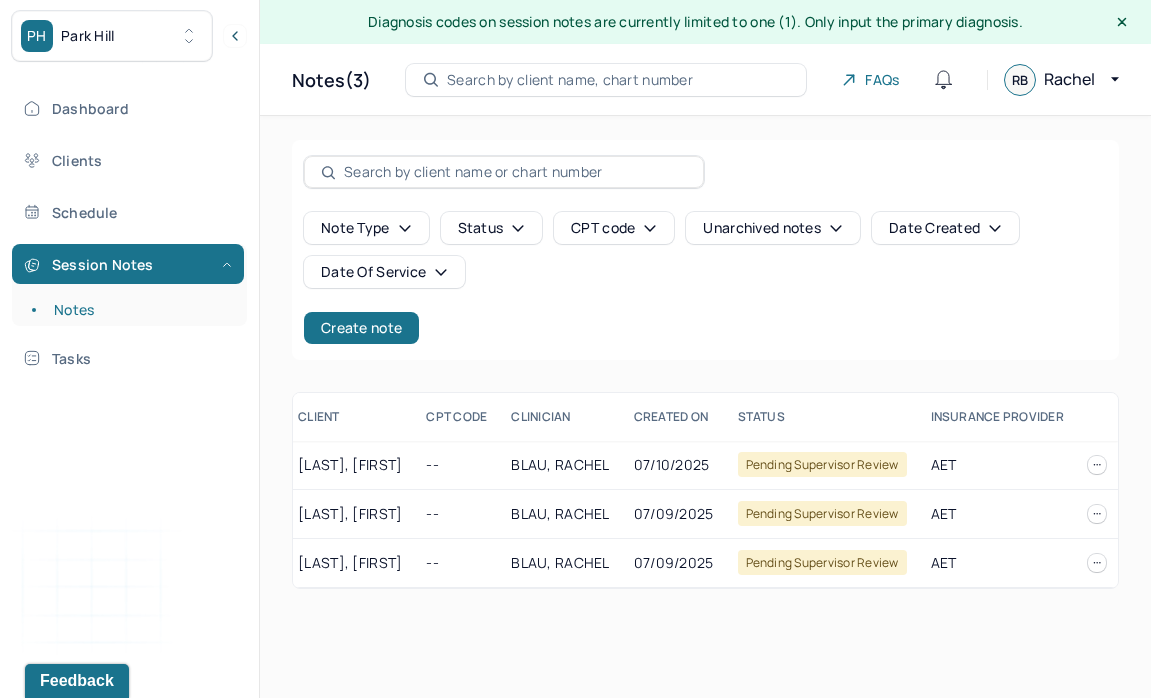 scroll, scrollTop: 0, scrollLeft: 0, axis: both 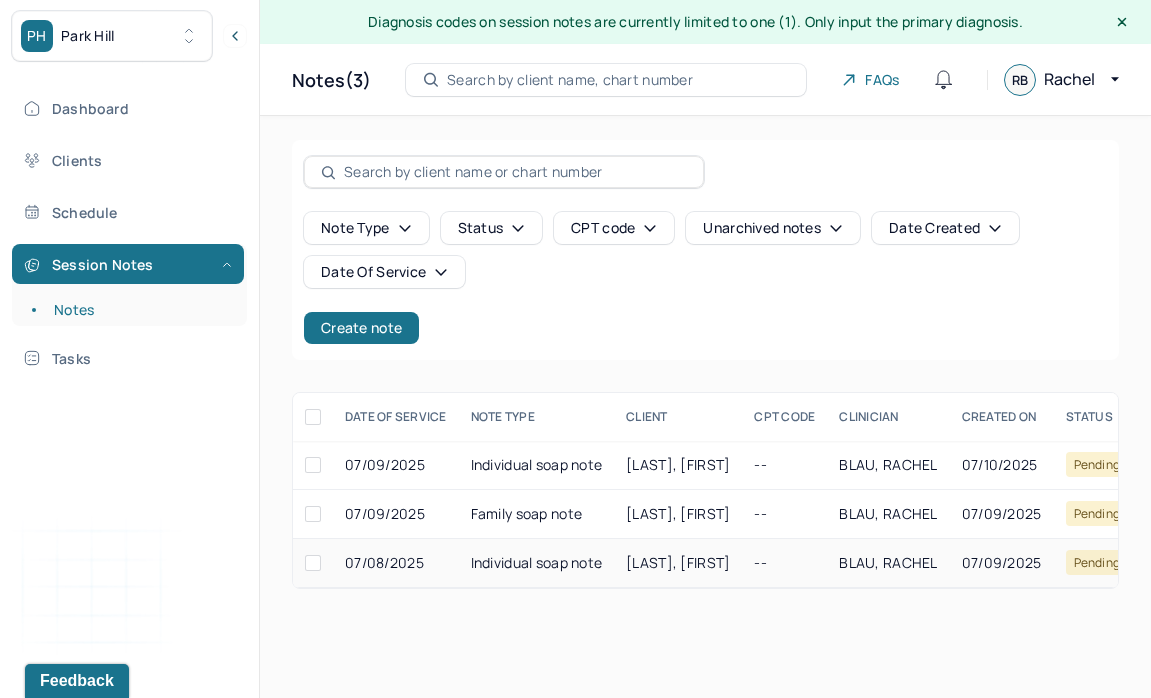 click on "07/08/2025" at bounding box center (396, 563) 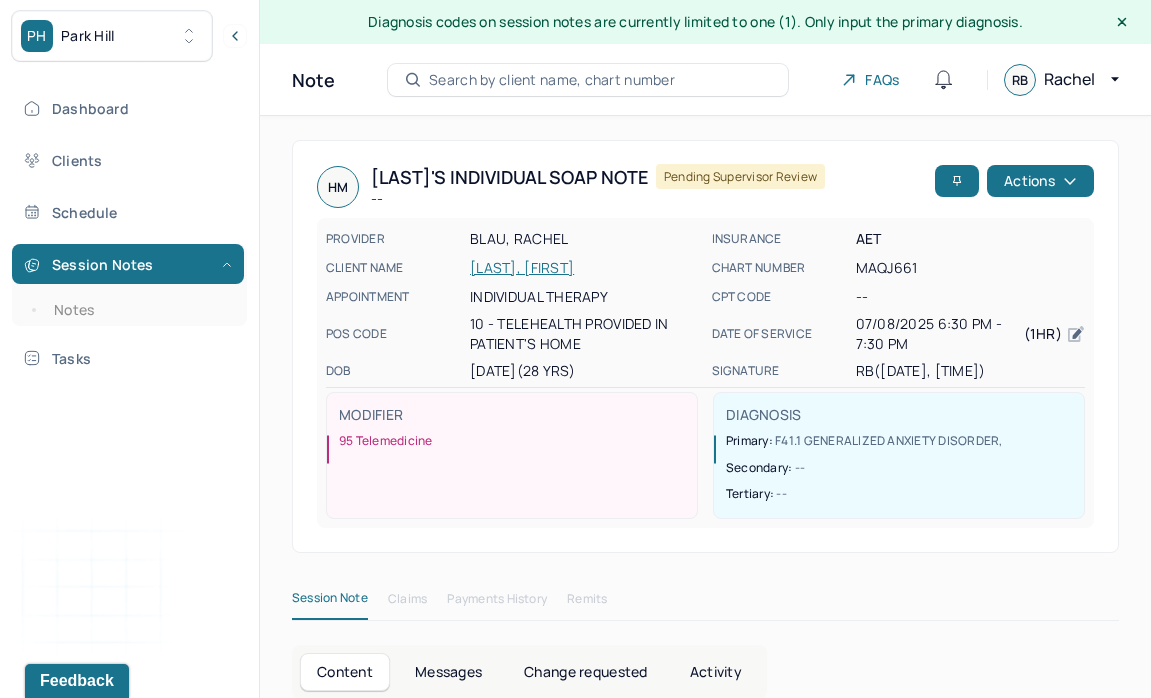 click on "MARTINEZ, HECTOR" at bounding box center [585, 268] 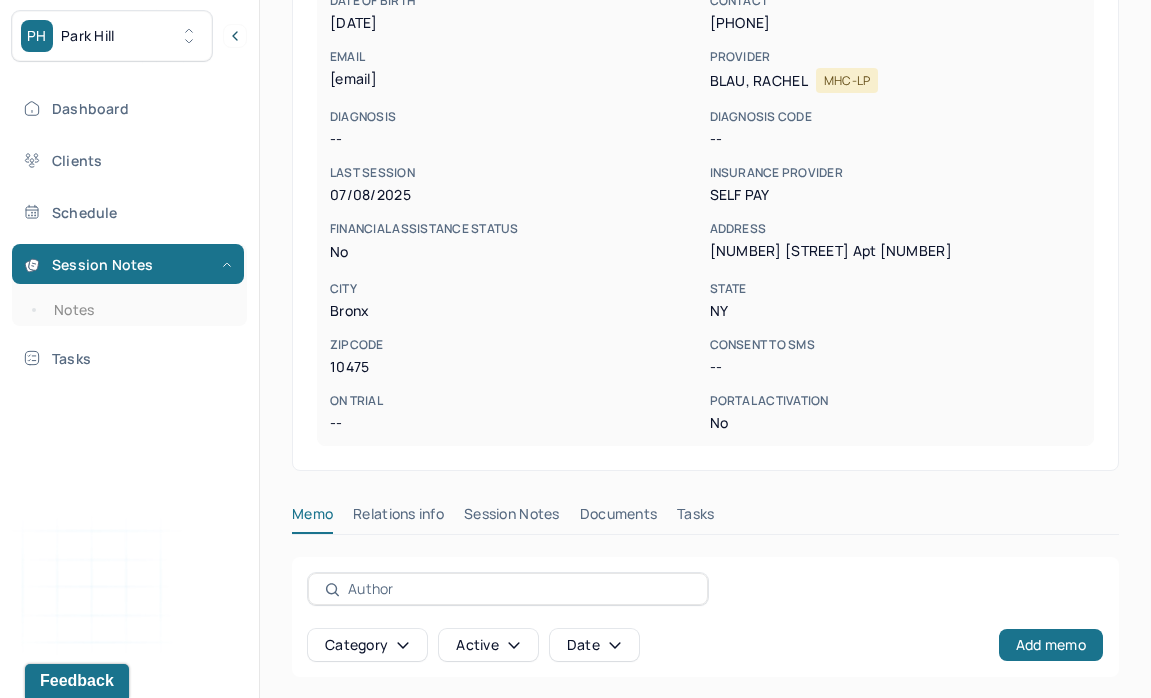 scroll, scrollTop: 683, scrollLeft: 0, axis: vertical 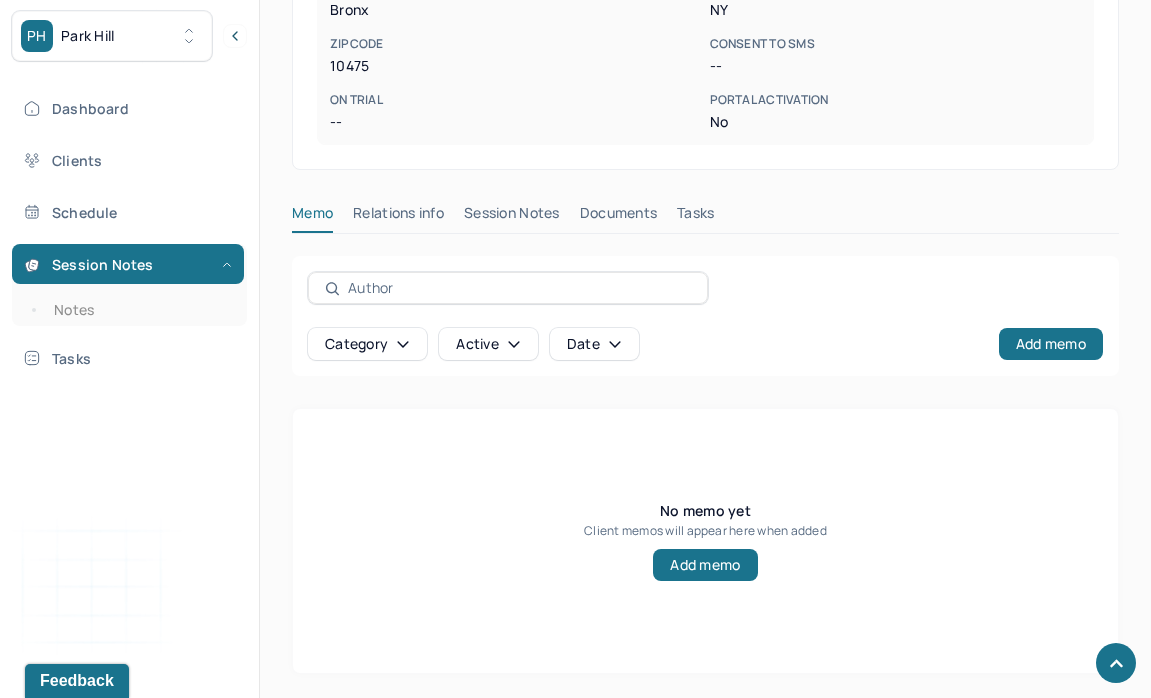click on "Session Notes" at bounding box center [512, 217] 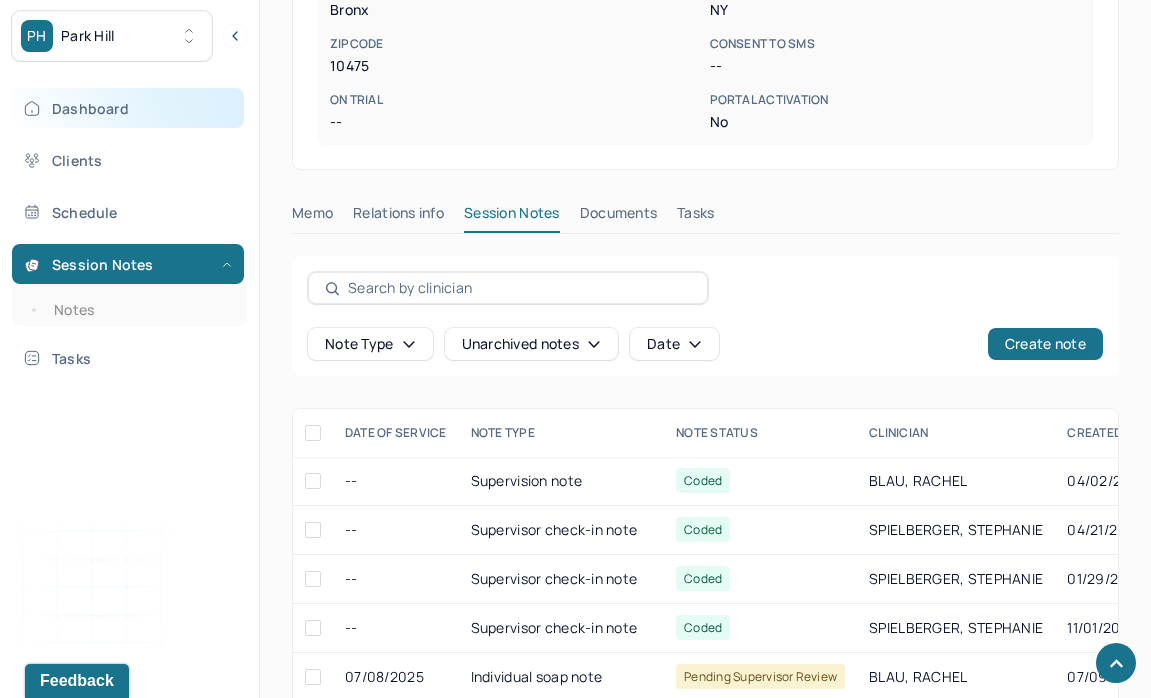 click on "Dashboard" at bounding box center [128, 108] 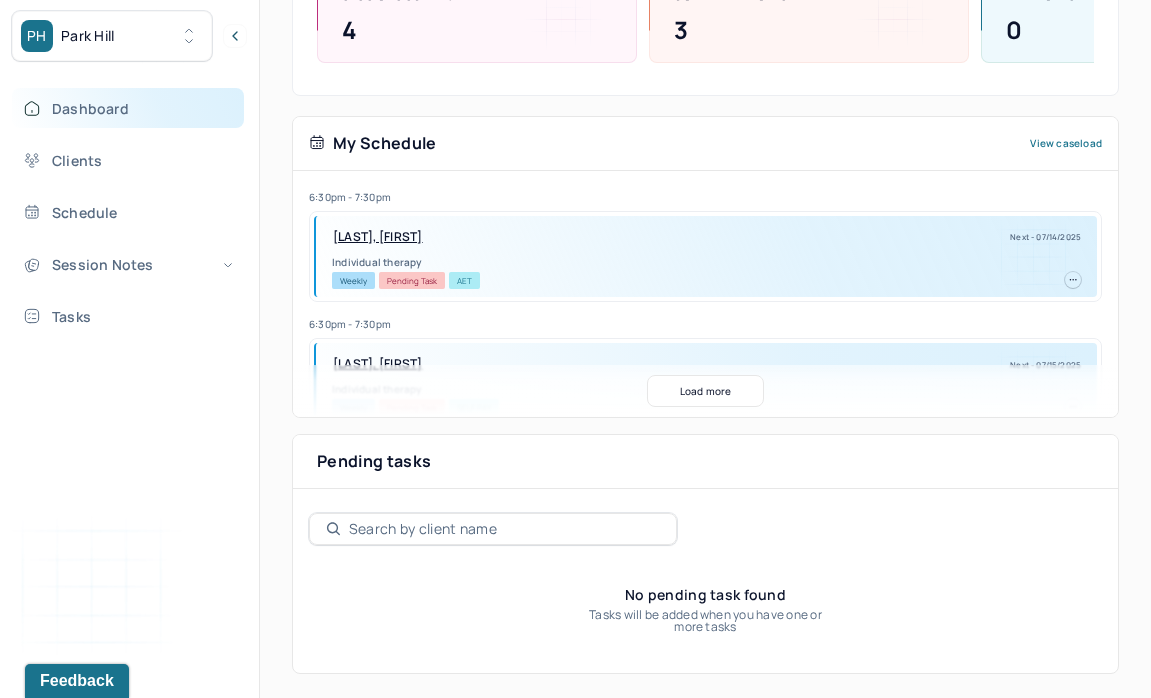scroll, scrollTop: 348, scrollLeft: 0, axis: vertical 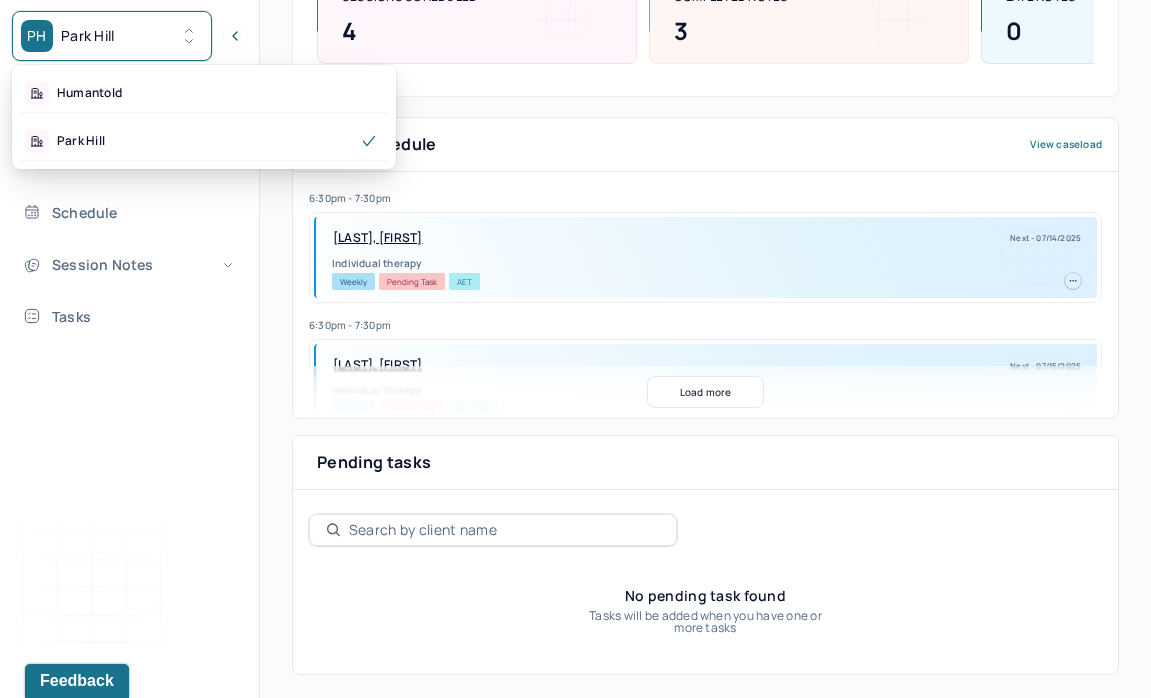 click on "PH Park Hill" at bounding box center (112, 36) 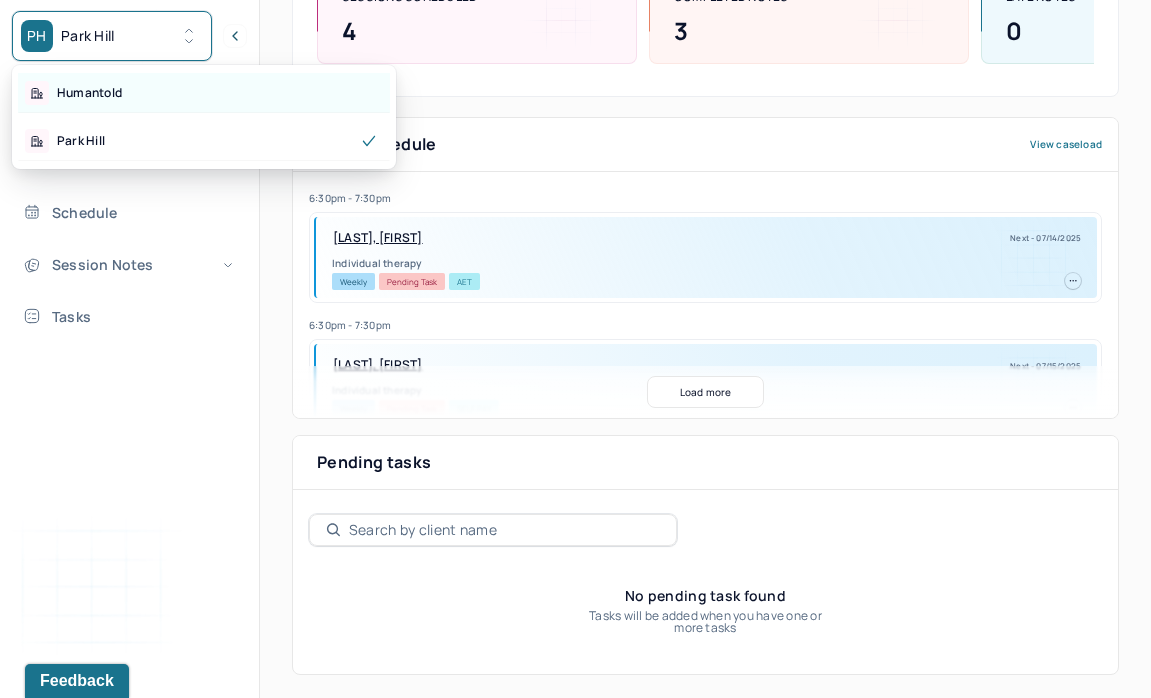 click on "Humantold" at bounding box center (204, 93) 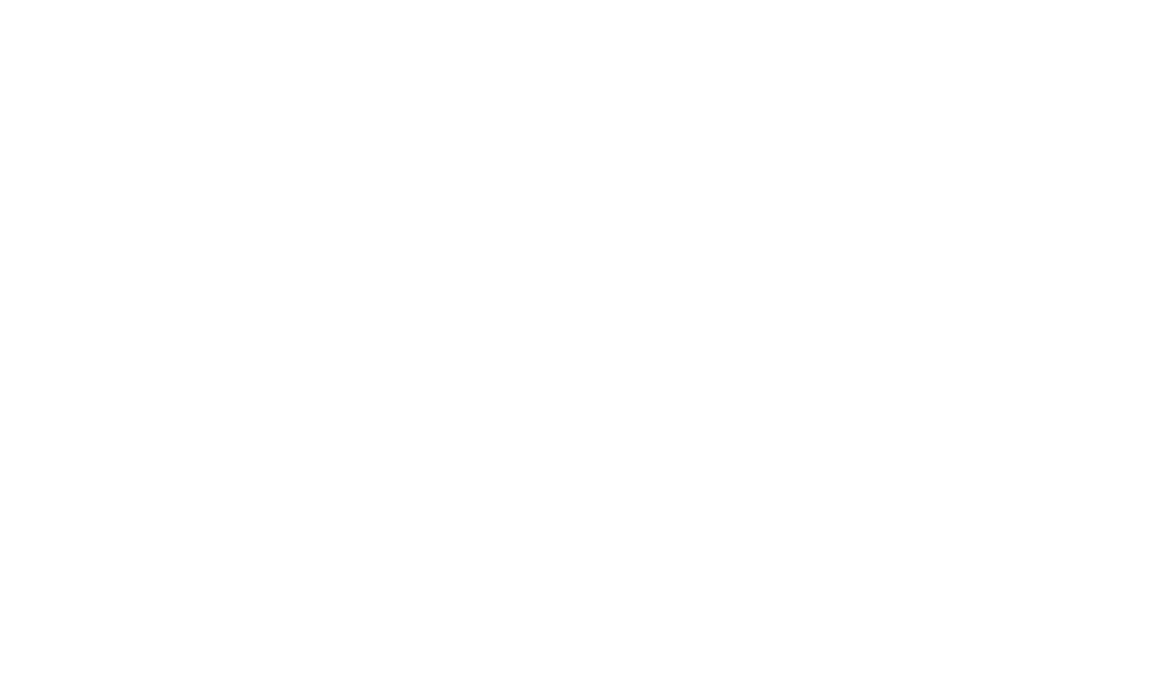 scroll, scrollTop: 0, scrollLeft: 0, axis: both 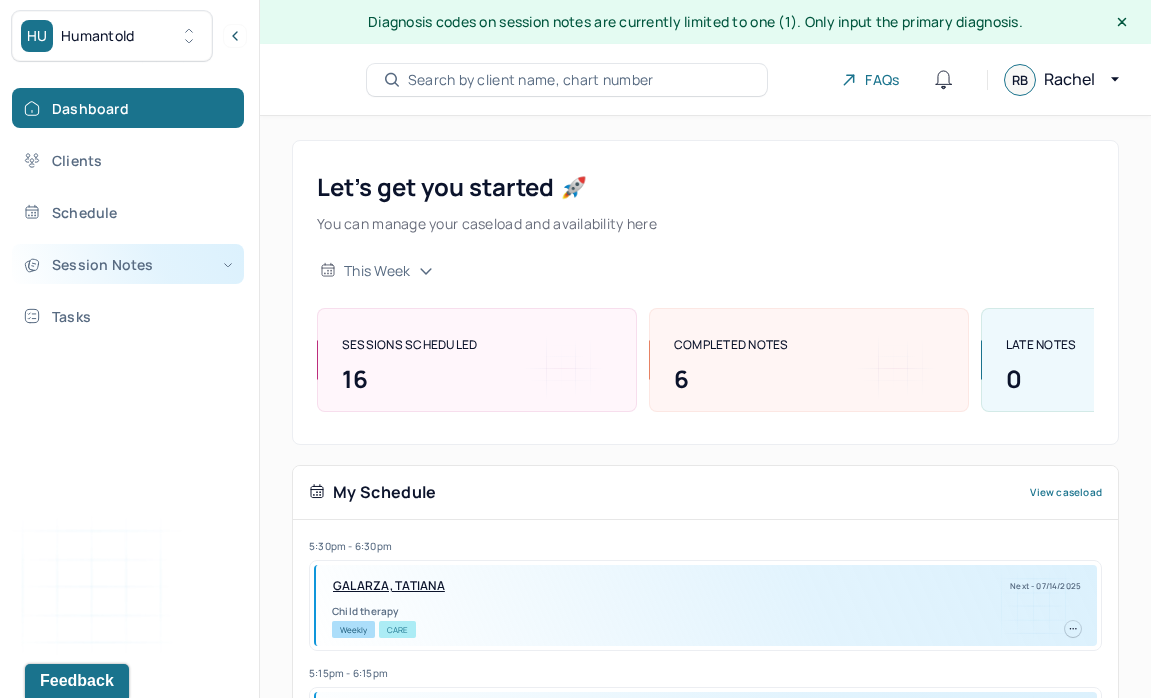 click on "Session Notes" at bounding box center [128, 264] 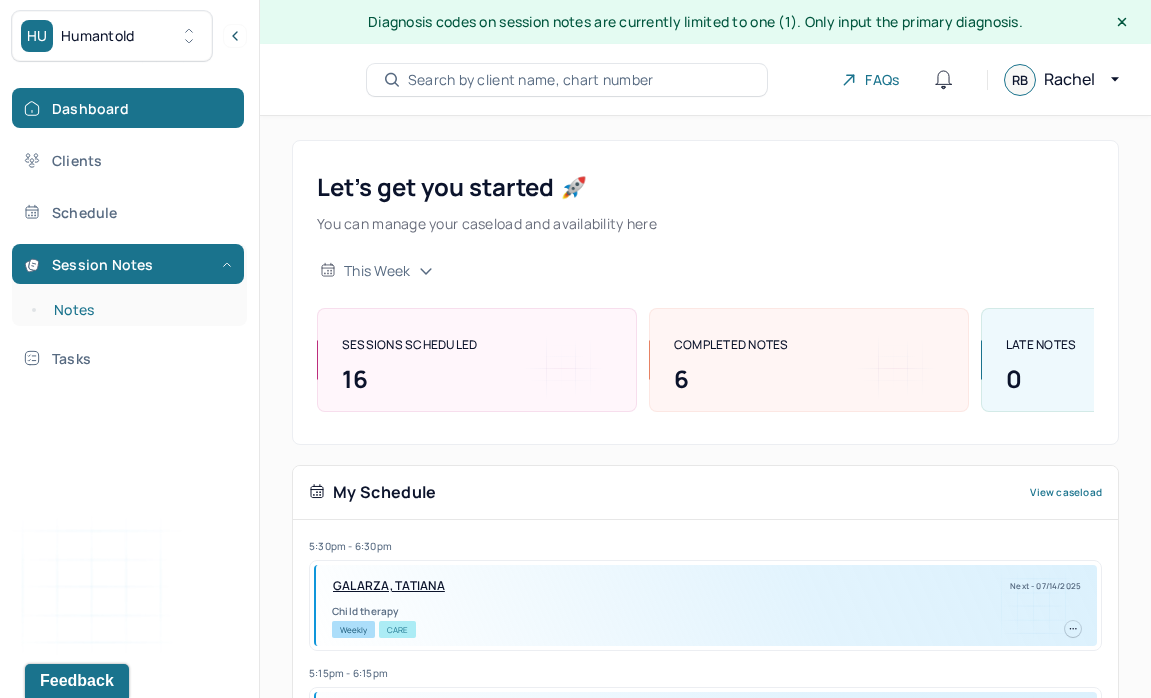 click on "Notes" at bounding box center [139, 310] 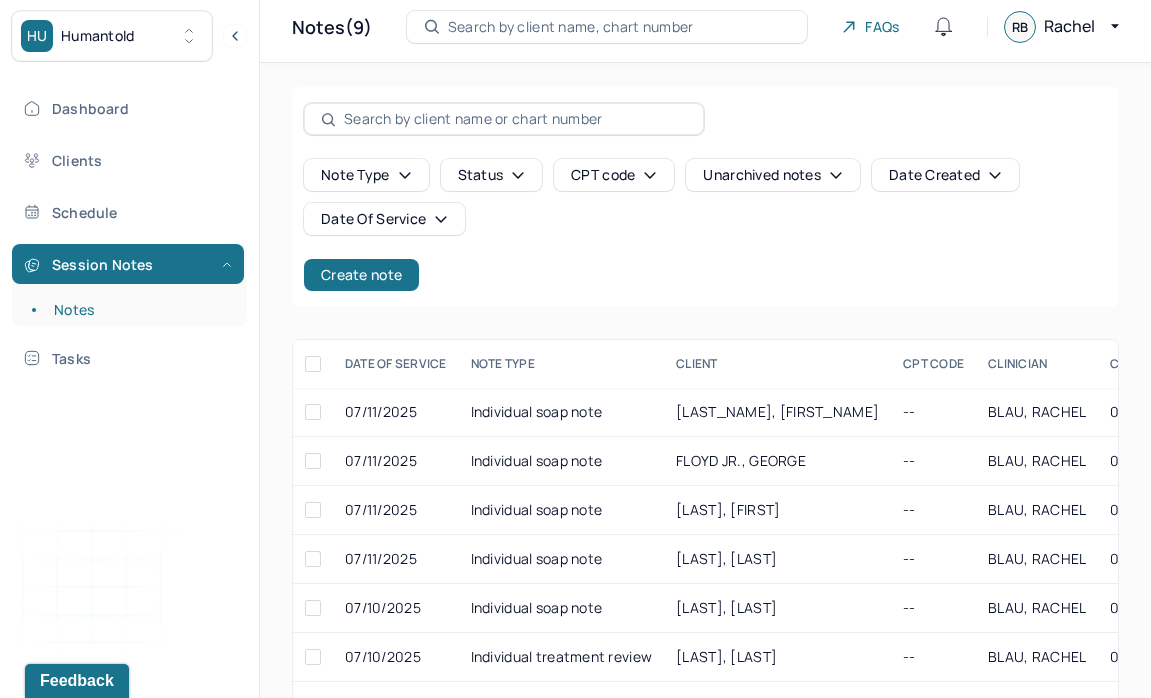 scroll, scrollTop: 54, scrollLeft: 0, axis: vertical 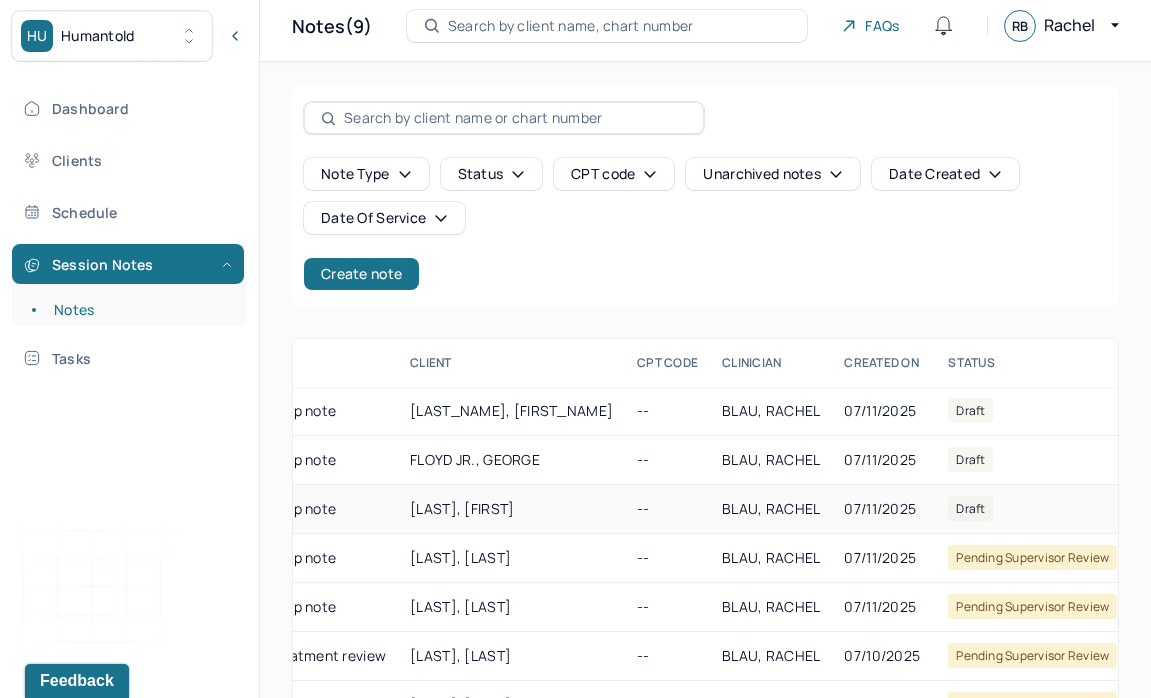 click on "[LAST], [FIRST]" at bounding box center (511, 509) 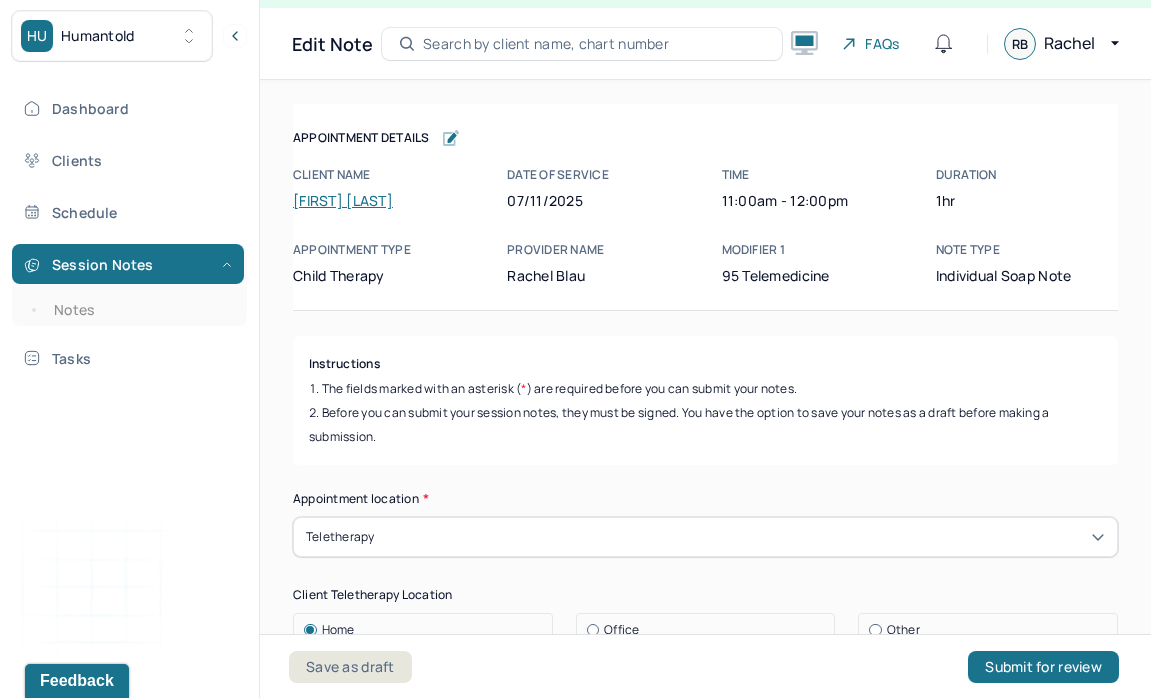 scroll, scrollTop: 36, scrollLeft: 0, axis: vertical 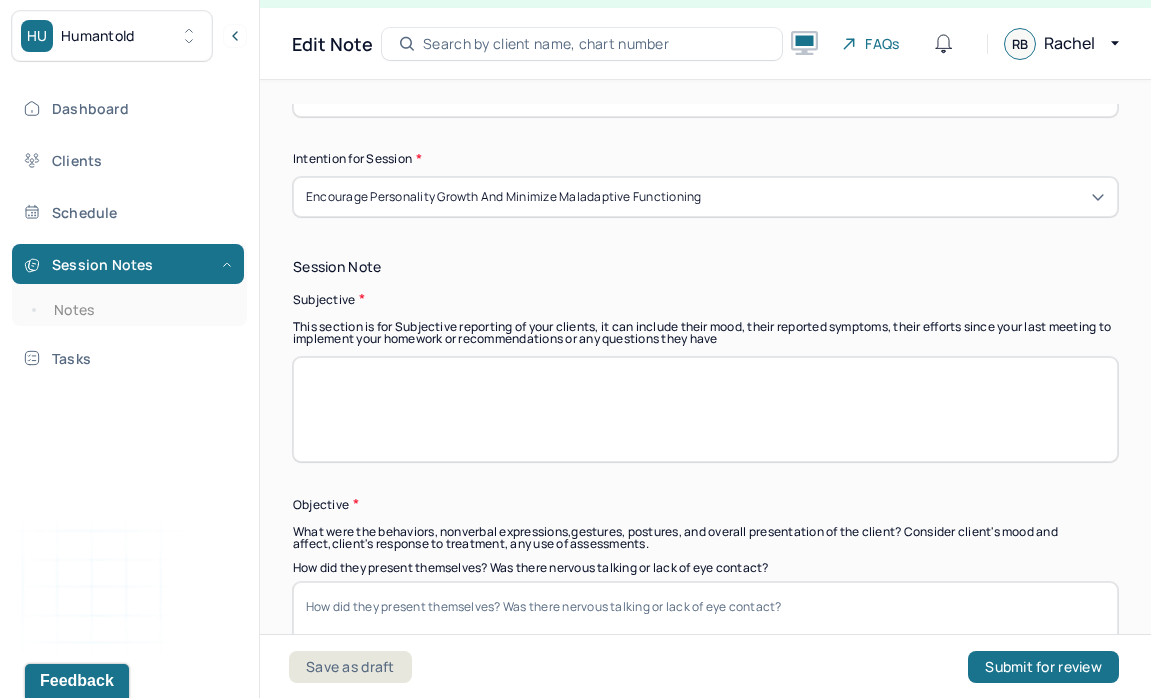click at bounding box center (705, 409) 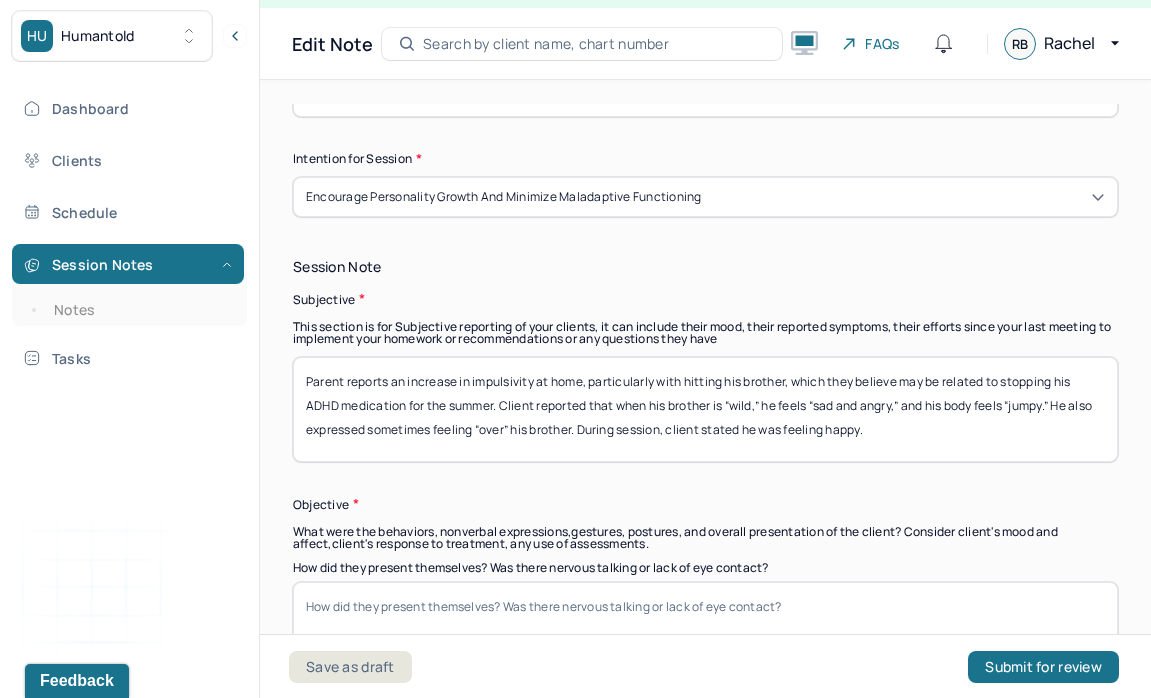 type on "Parent reports an increase in impulsivity at home, particularly with hitting his brother, which they believe may be related to stopping his ADHD medication for the summer. Client reported that when his brother is “wild,” he feels “sad and angry,” and his body feels “jumpy.” He also expressed sometimes feeling “over” his brother. During session, client stated he was feeling happy." 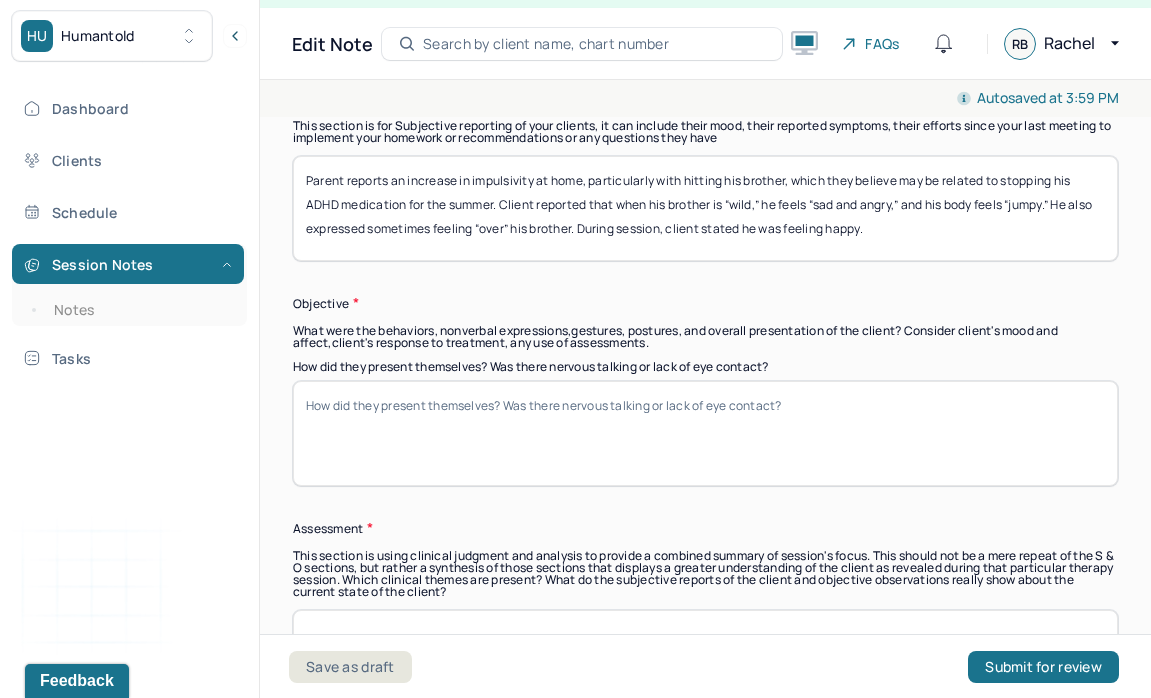 scroll, scrollTop: 1501, scrollLeft: 0, axis: vertical 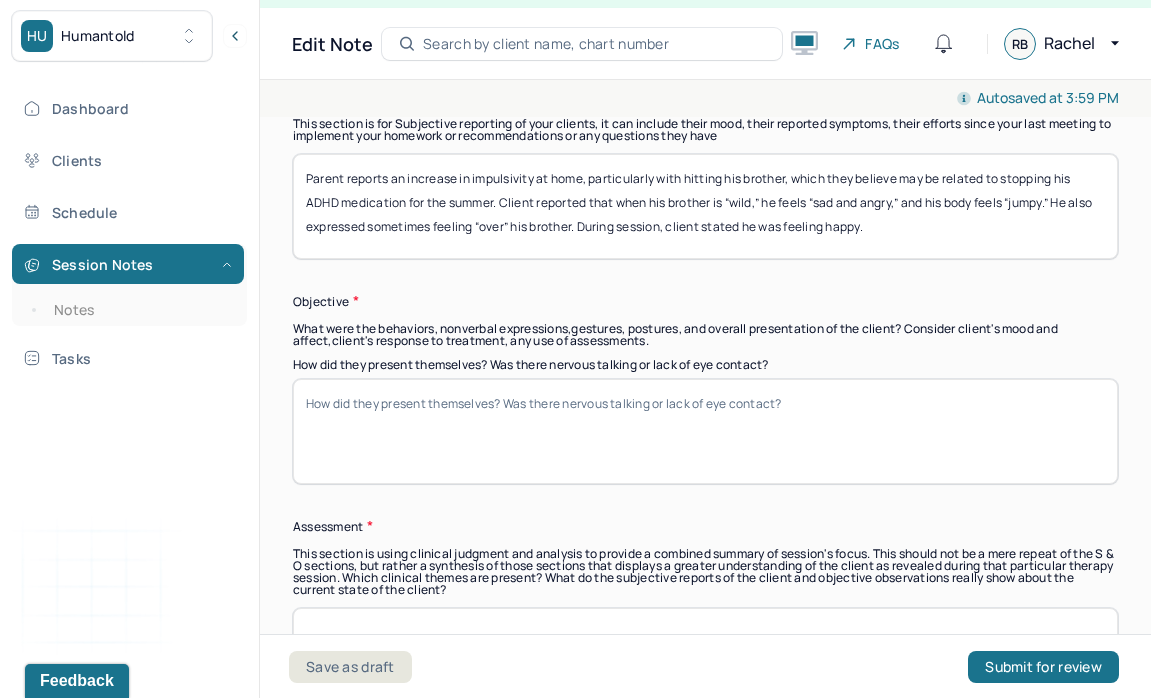 click on "How did they present themselves? Was there nervous talking or lack of eye contact?" at bounding box center [705, 431] 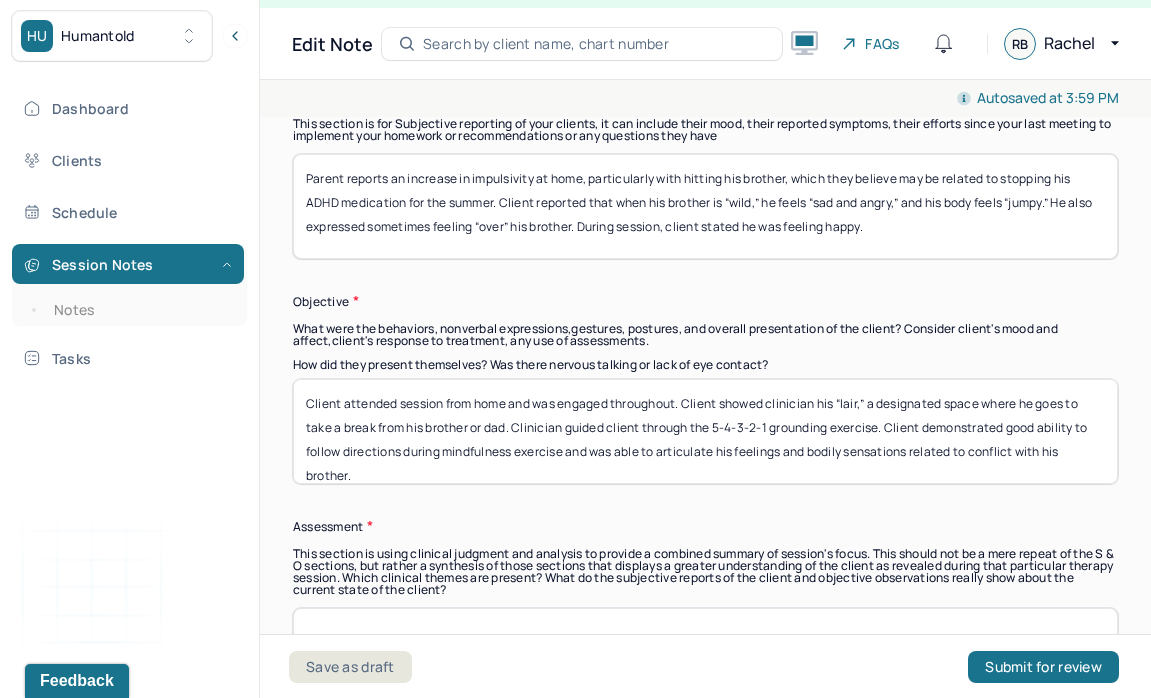 drag, startPoint x: 684, startPoint y: 399, endPoint x: 318, endPoint y: 365, distance: 367.57584 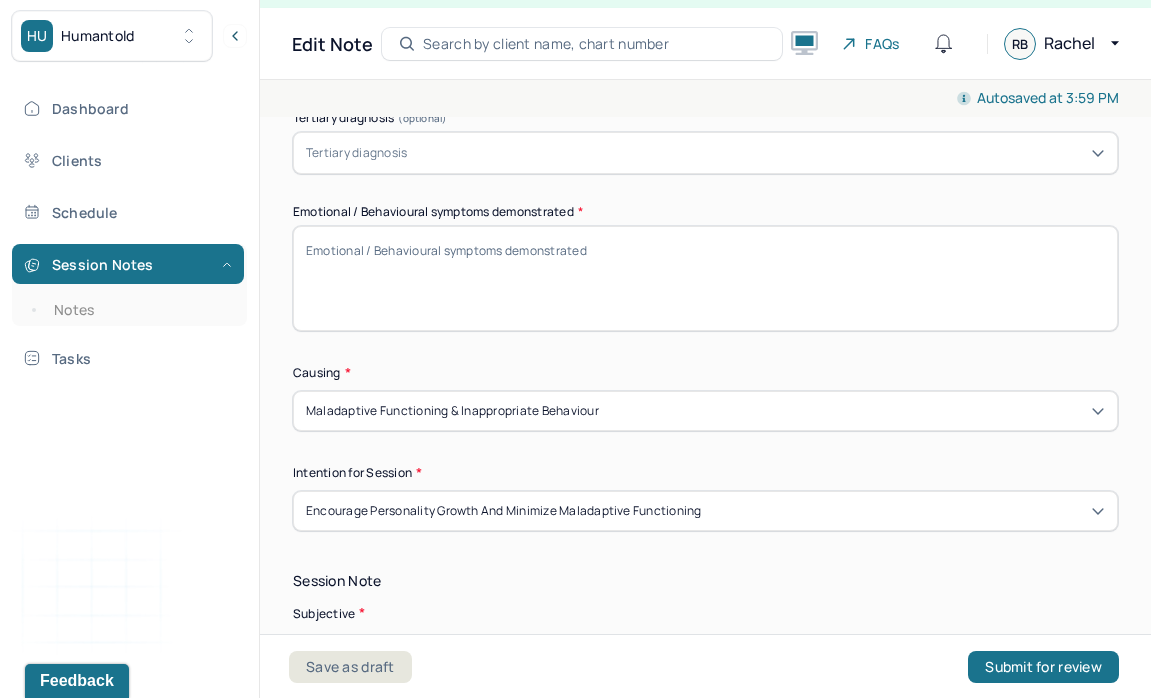 scroll, scrollTop: 974, scrollLeft: 0, axis: vertical 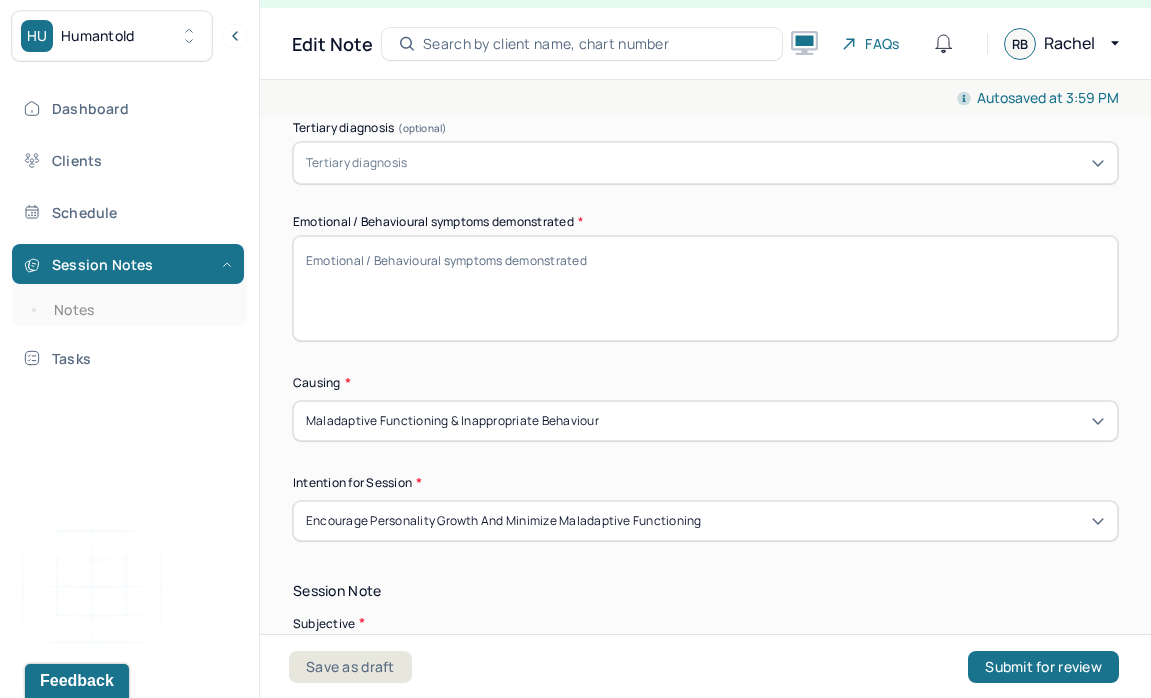 type on "Client showed clinician his “lair,” a designated space where he goes to take a break from his brother or dad. Clinician guided client through the 5-4-3-2-1 grounding exercise. Client demonstrated good ability to follow directions during mindfulness exercise and was able to articulate his feelings and bodily sensations related to conflict with his brother." 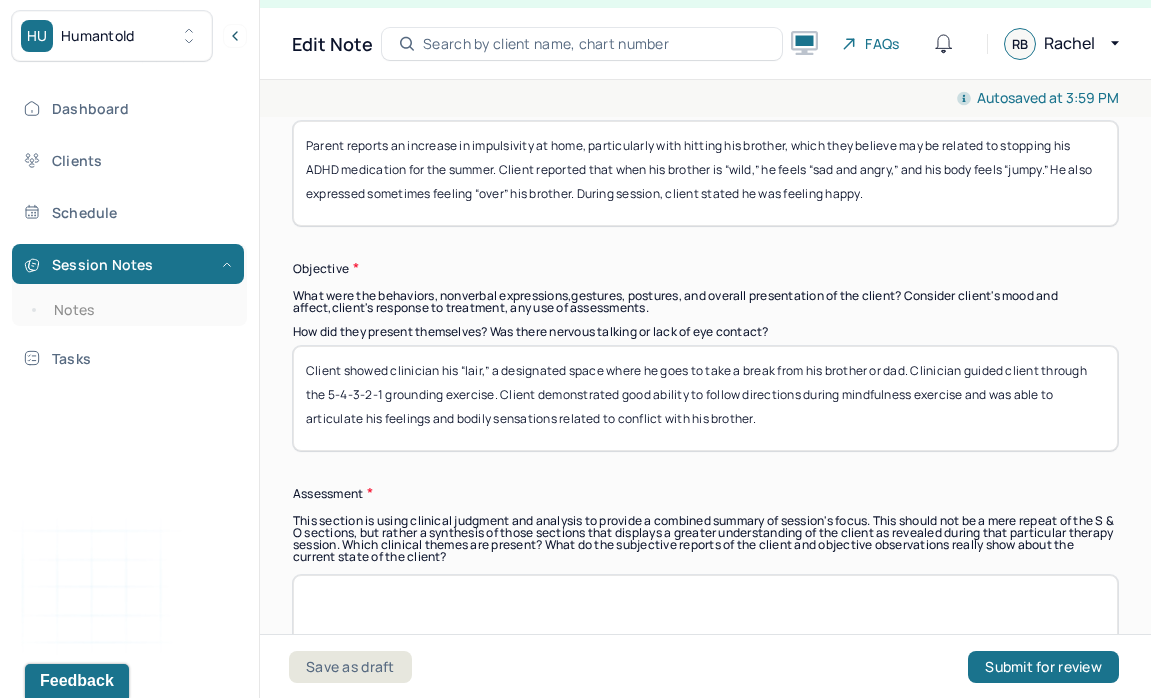 scroll, scrollTop: 1536, scrollLeft: 0, axis: vertical 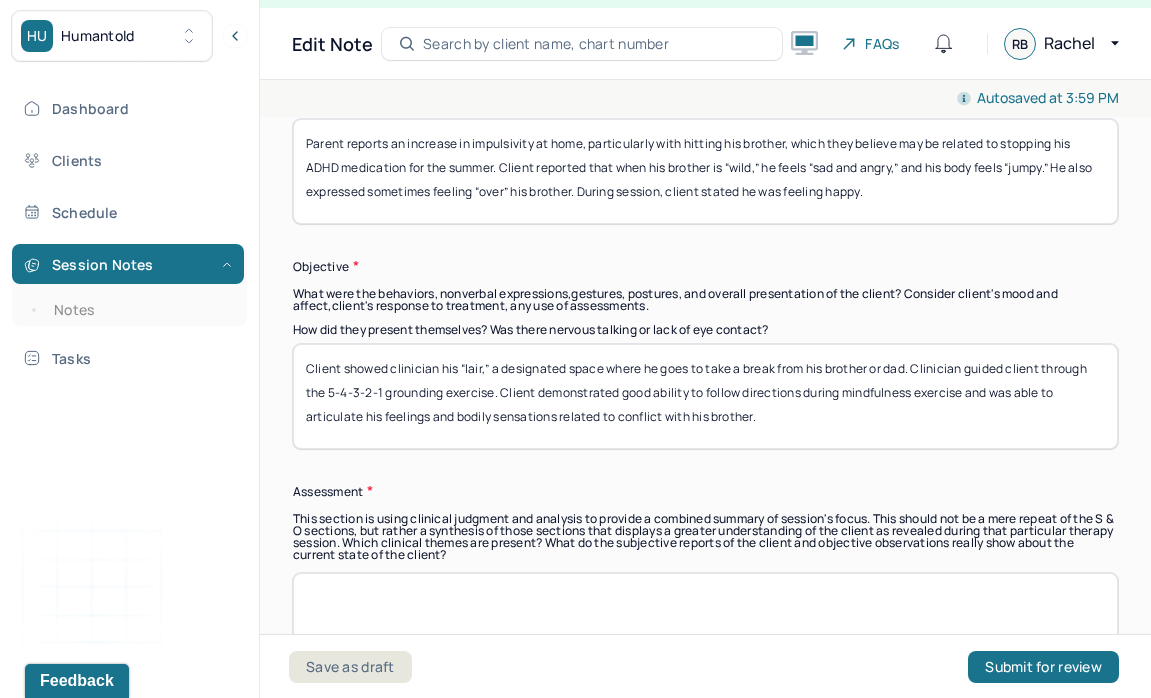 type on "Client was engaged throughout session." 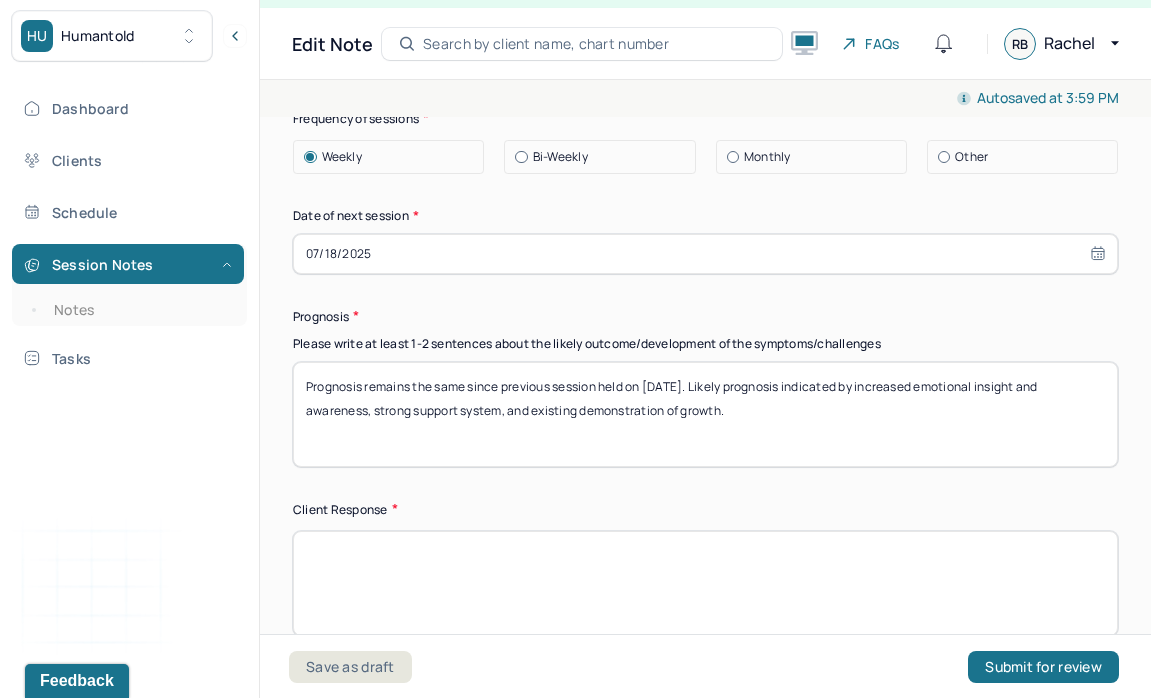 scroll, scrollTop: 3020, scrollLeft: 0, axis: vertical 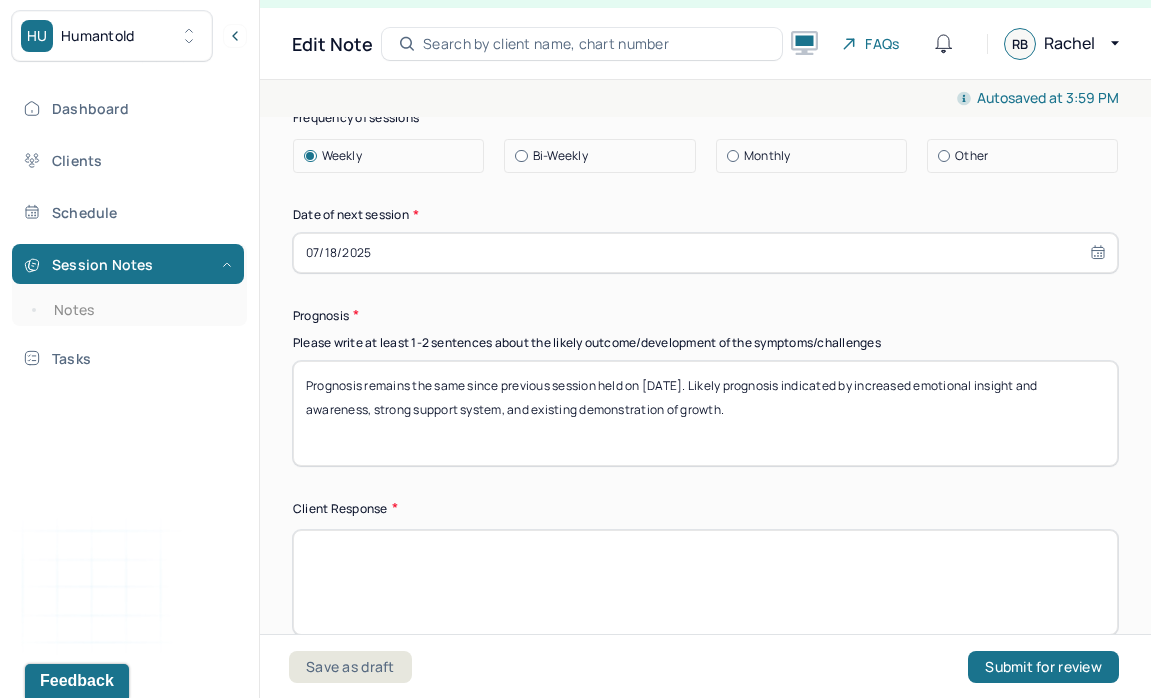 click at bounding box center [705, 582] 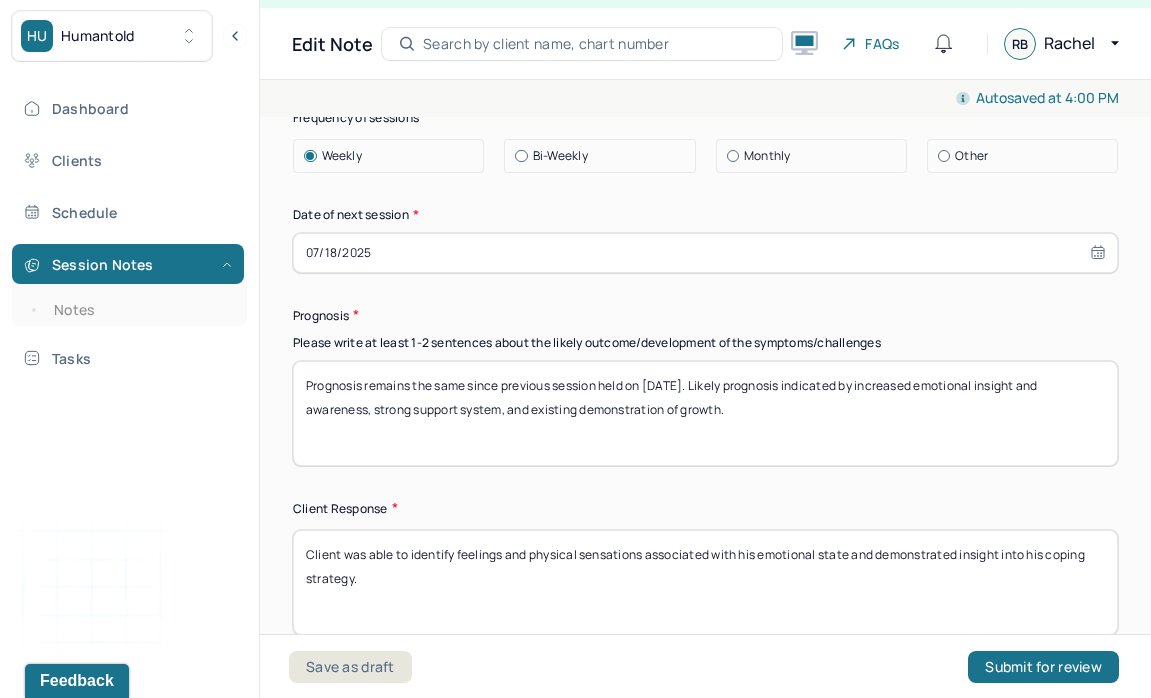 type on "Client was able to identify feelings and physical sensations associated with his emotional state and demonstrated insight into his coping strategy." 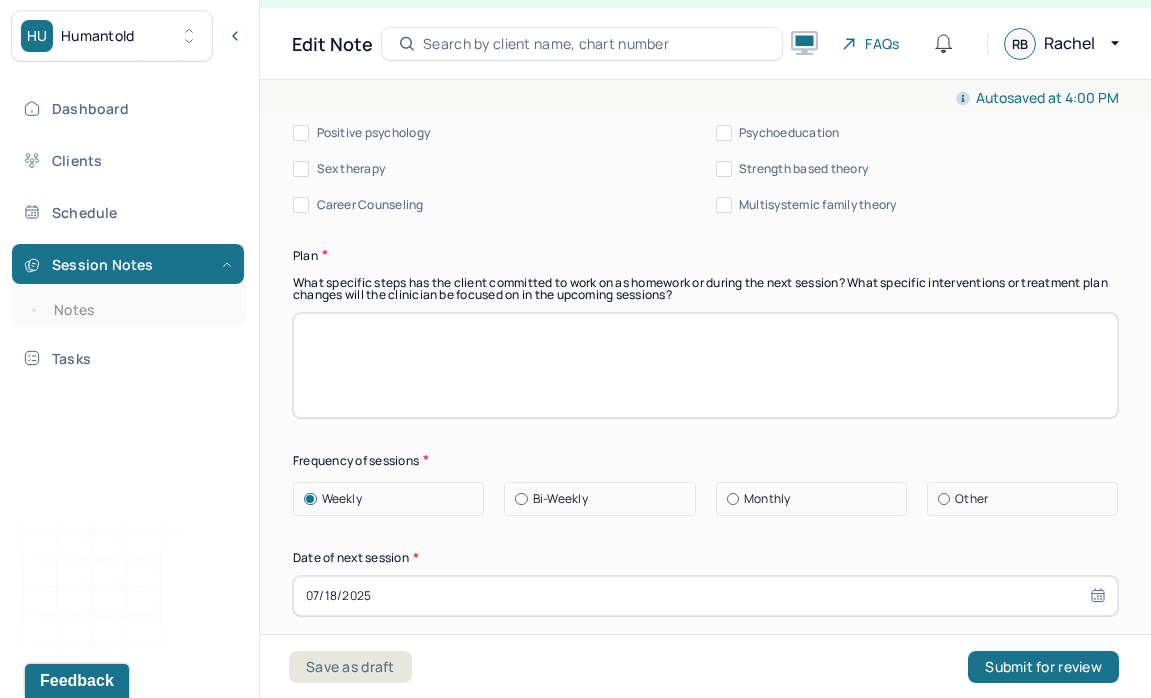 click at bounding box center (705, 365) 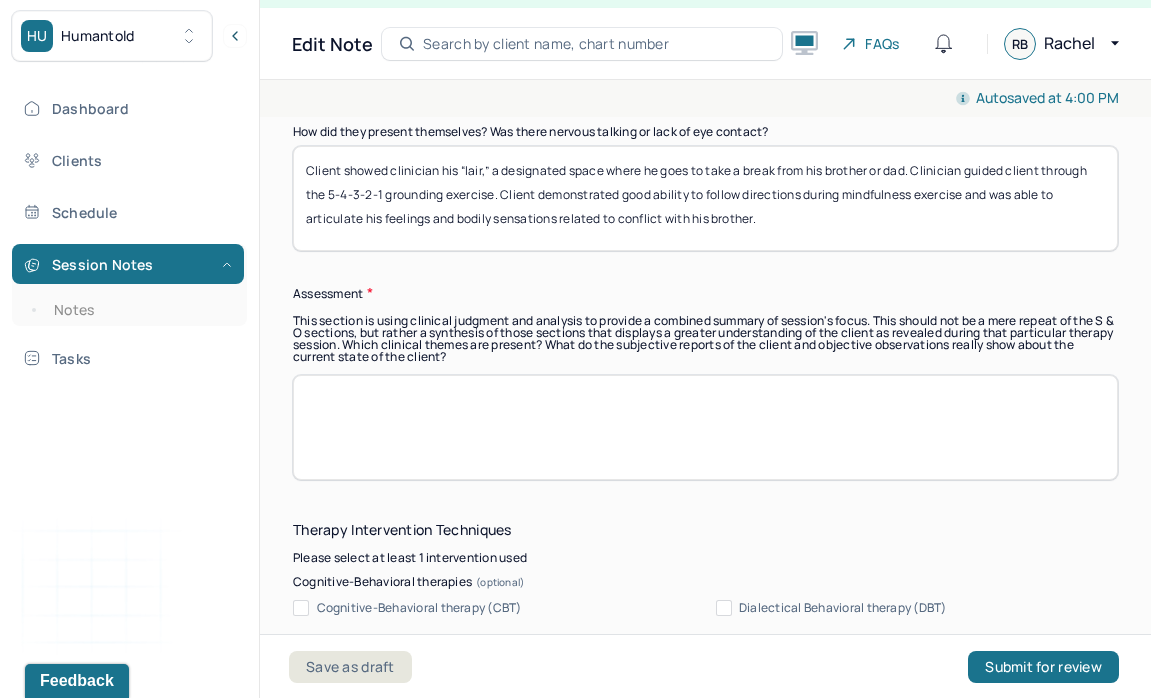 scroll, scrollTop: 1733, scrollLeft: 0, axis: vertical 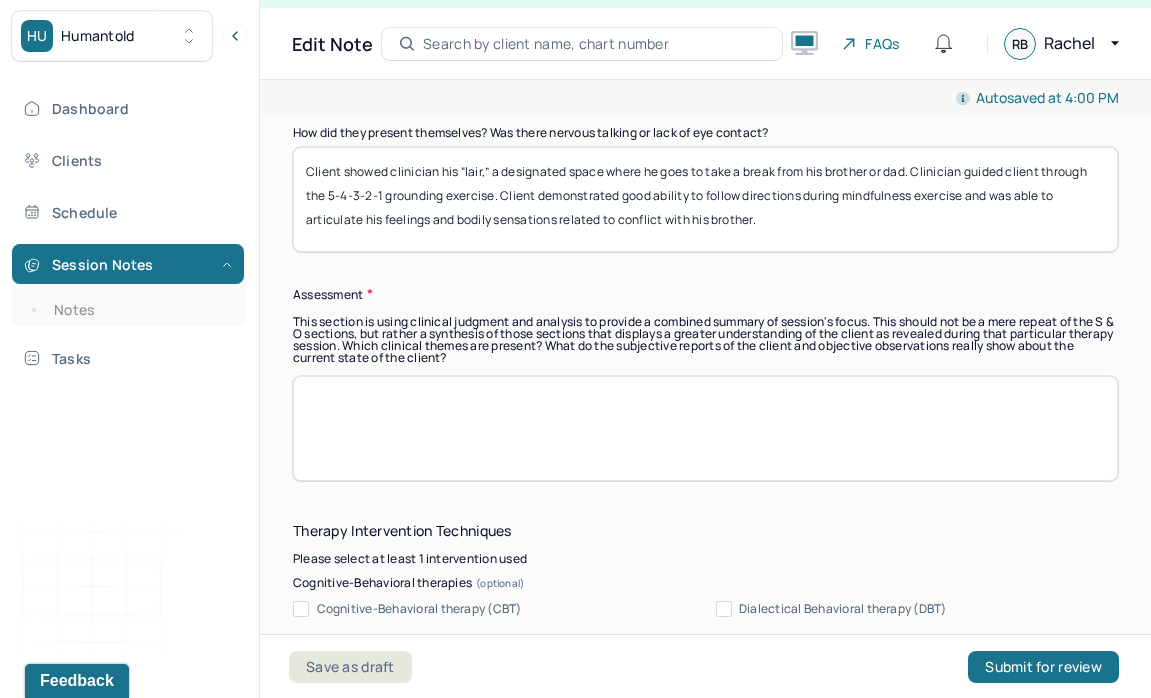 paste on "Client presents with increased impulsivity and sibling conflict, likely exacerbated by discontinuation of [MEDICATION] medication for the summer. Symptoms consistent with [CONDITION], including difficulty with impulse control, emotional dysregulation" 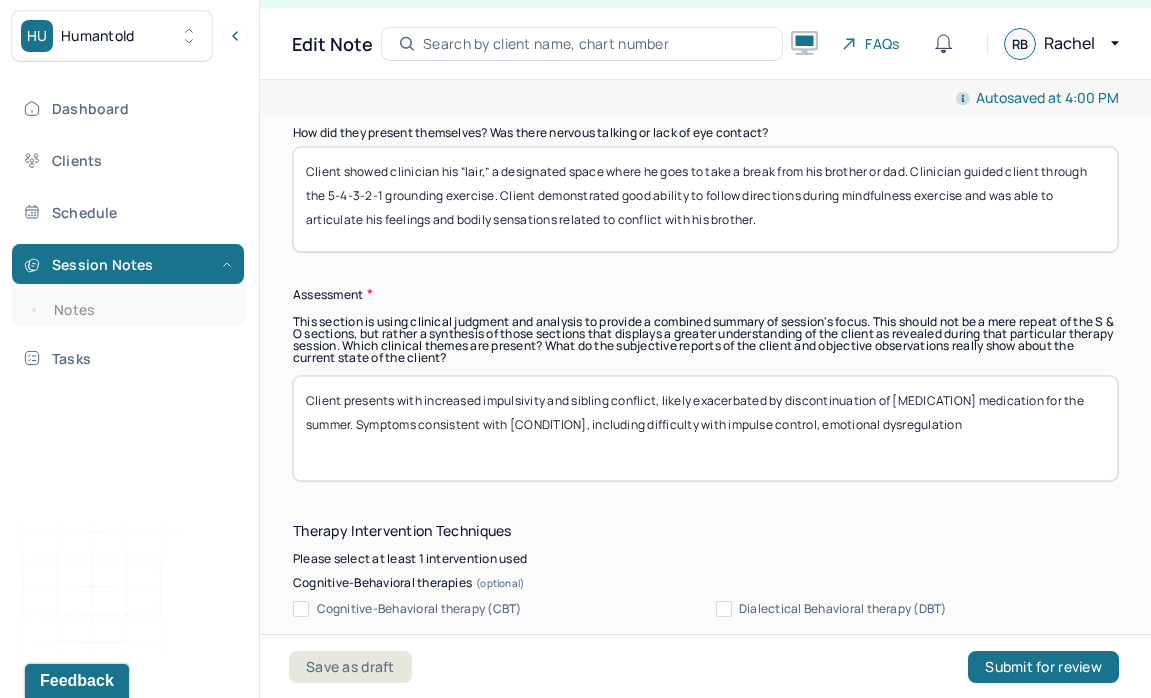 click on "Client presents with increased impulsivity and sibling conflict, likely exacerbated by discontinuation of [MEDICATION] medication for the summer. Symptoms consistent with [CONDITION], including difficulty with impulse control, emotional dysregulation" at bounding box center (705, 428) 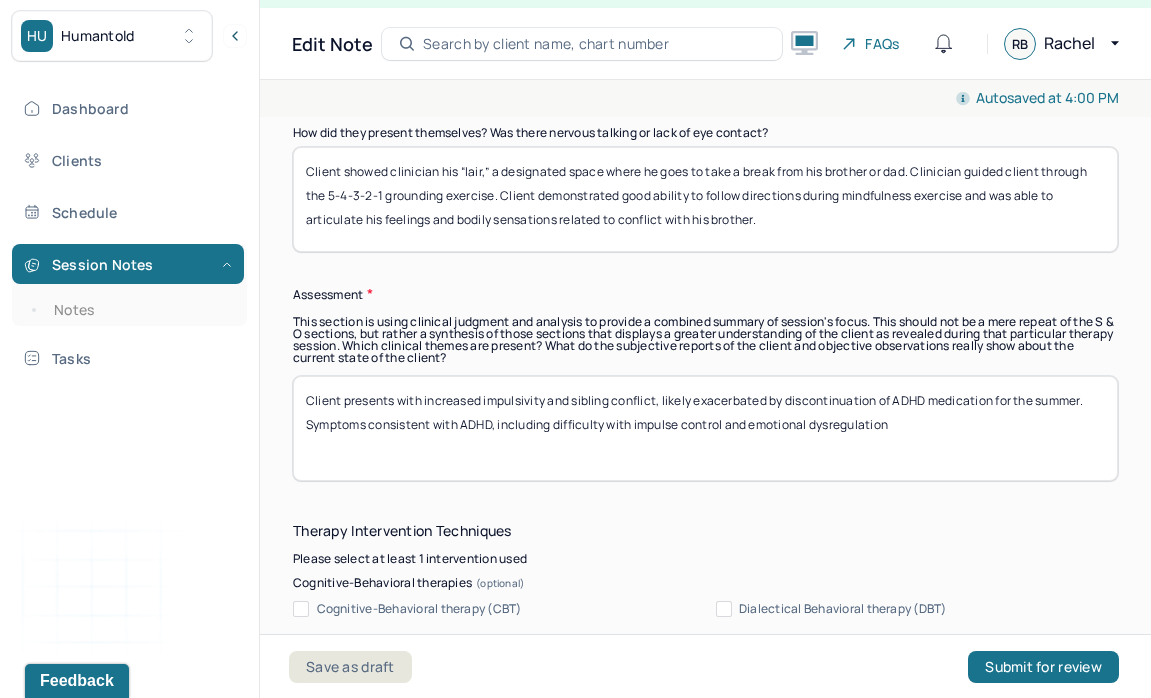 click on "Client presents with increased impulsivity and sibling conflict, likely exacerbated by discontinuation of [MEDICATION] medication for the summer. Symptoms consistent with [CONDITION], including difficulty with impulse control, emotional dysregulation" at bounding box center (705, 428) 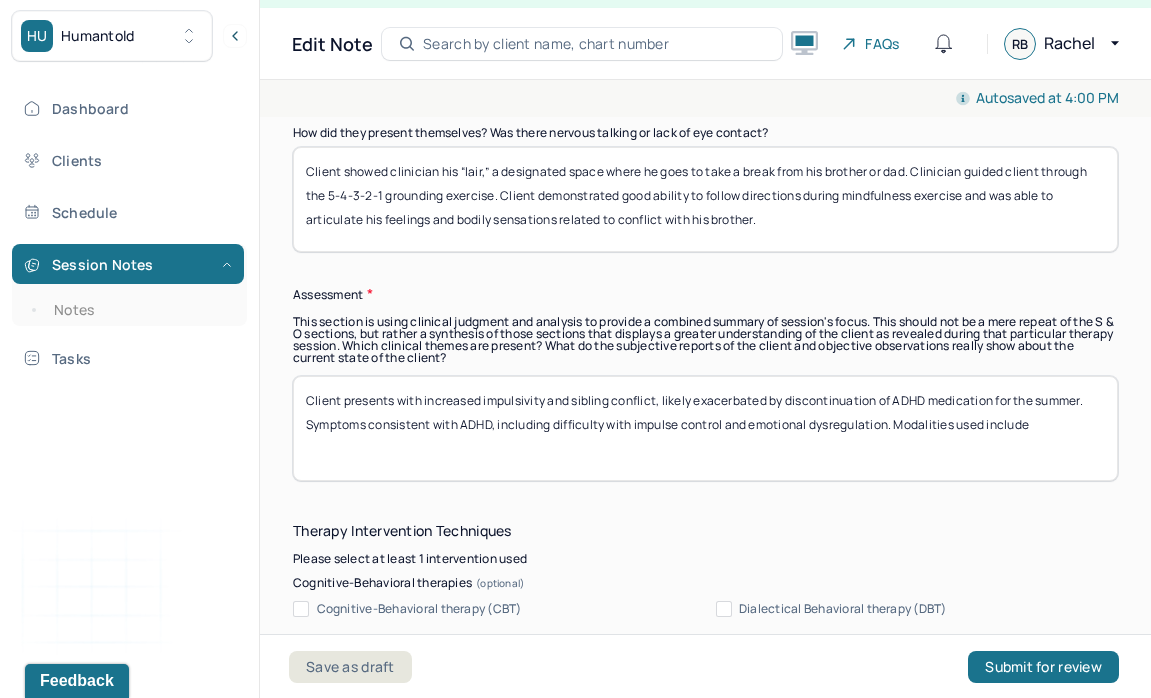 paste on "Modalities used: Psychoeducation with parent, mindfulness (5-4-3-2-1 grounding), play-based engagement (tour of “lair”), emotional identification and body awareness, introduction to assertiveness strategies." 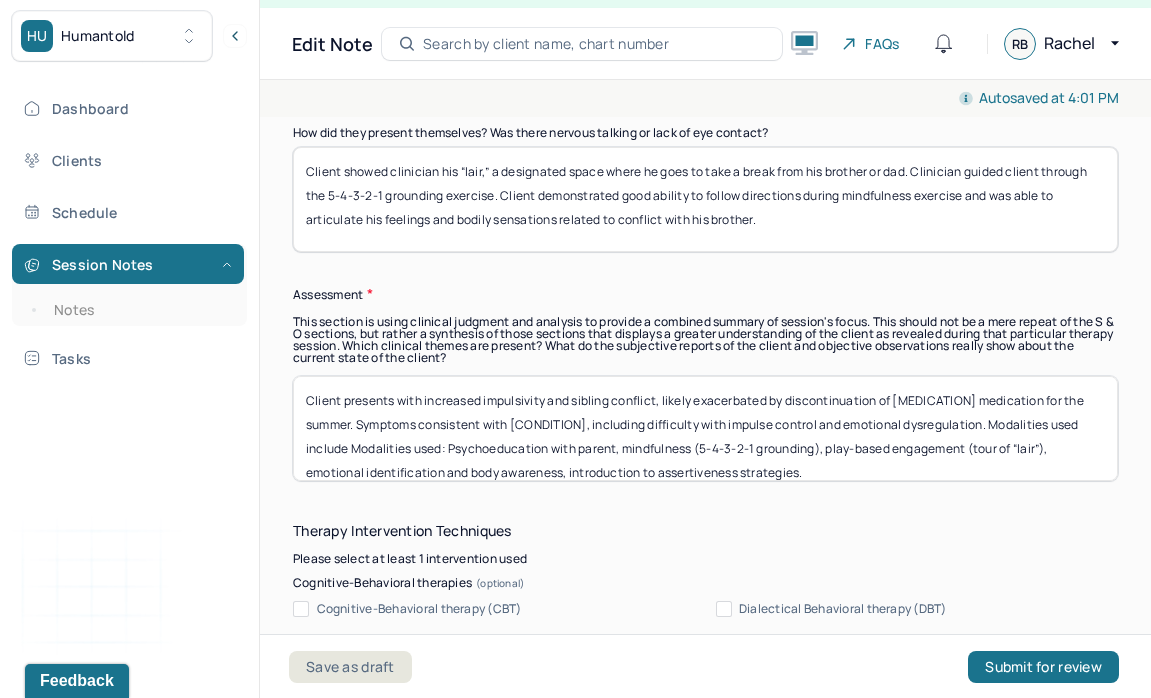 drag, startPoint x: 1039, startPoint y: 418, endPoint x: 1137, endPoint y: 419, distance: 98.005104 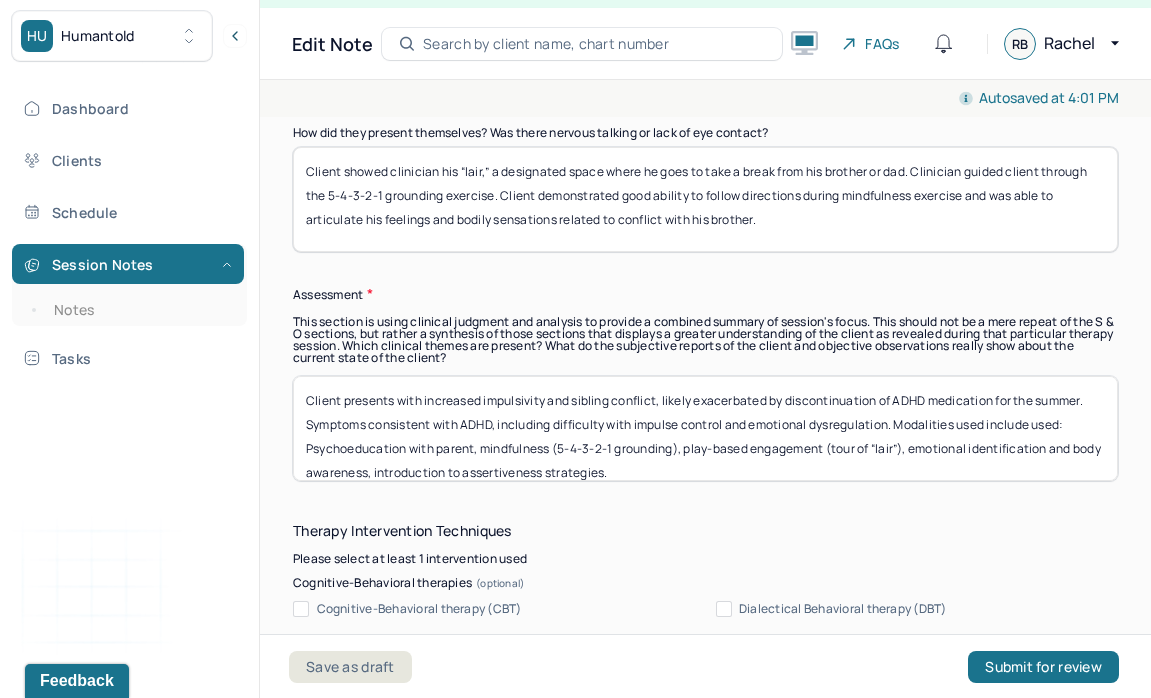 drag, startPoint x: 1068, startPoint y: 419, endPoint x: 1037, endPoint y: 419, distance: 31 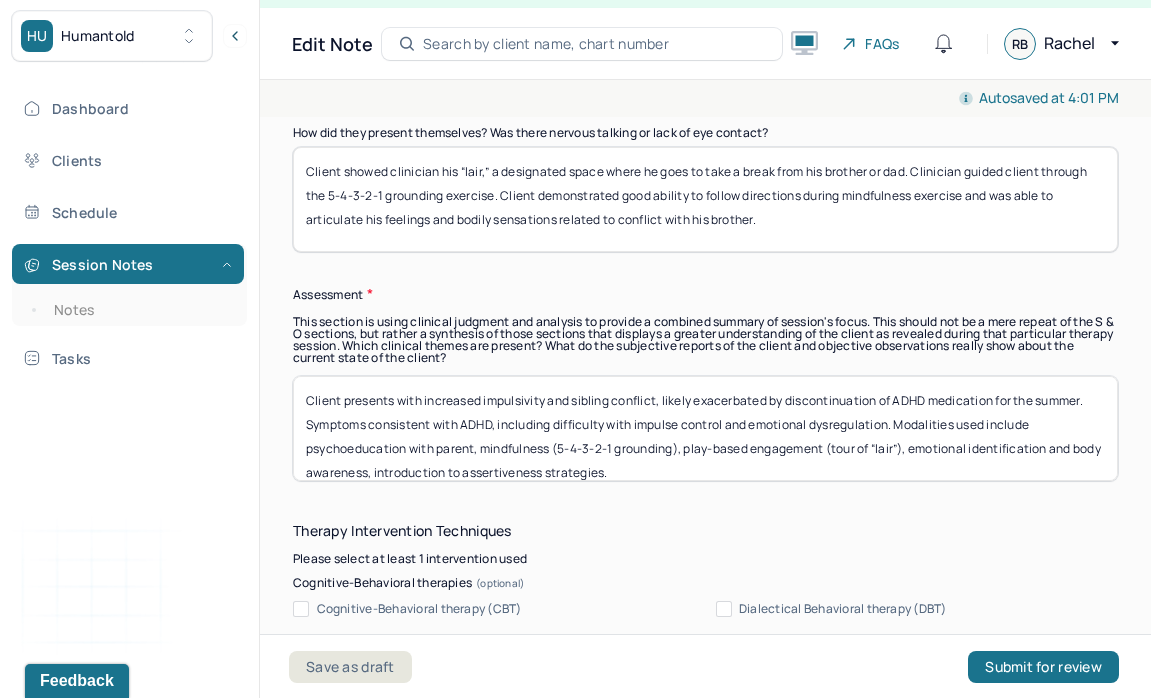 drag, startPoint x: 553, startPoint y: 441, endPoint x: 680, endPoint y: 440, distance: 127.00394 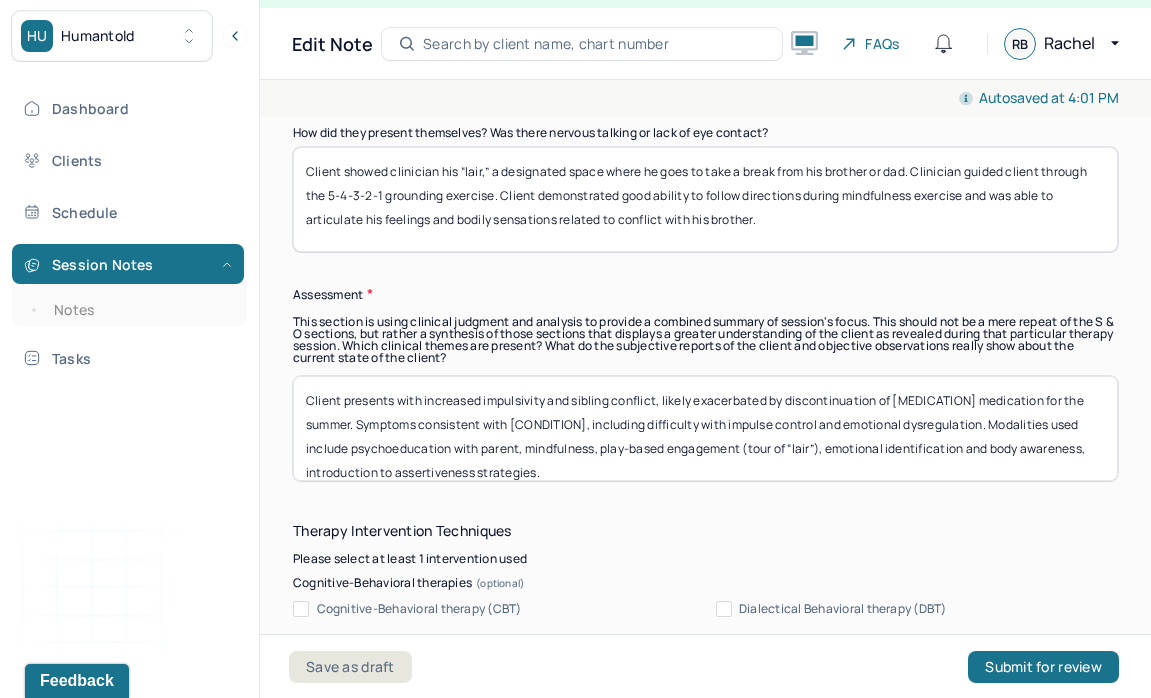 drag, startPoint x: 698, startPoint y: 441, endPoint x: 779, endPoint y: 437, distance: 81.09871 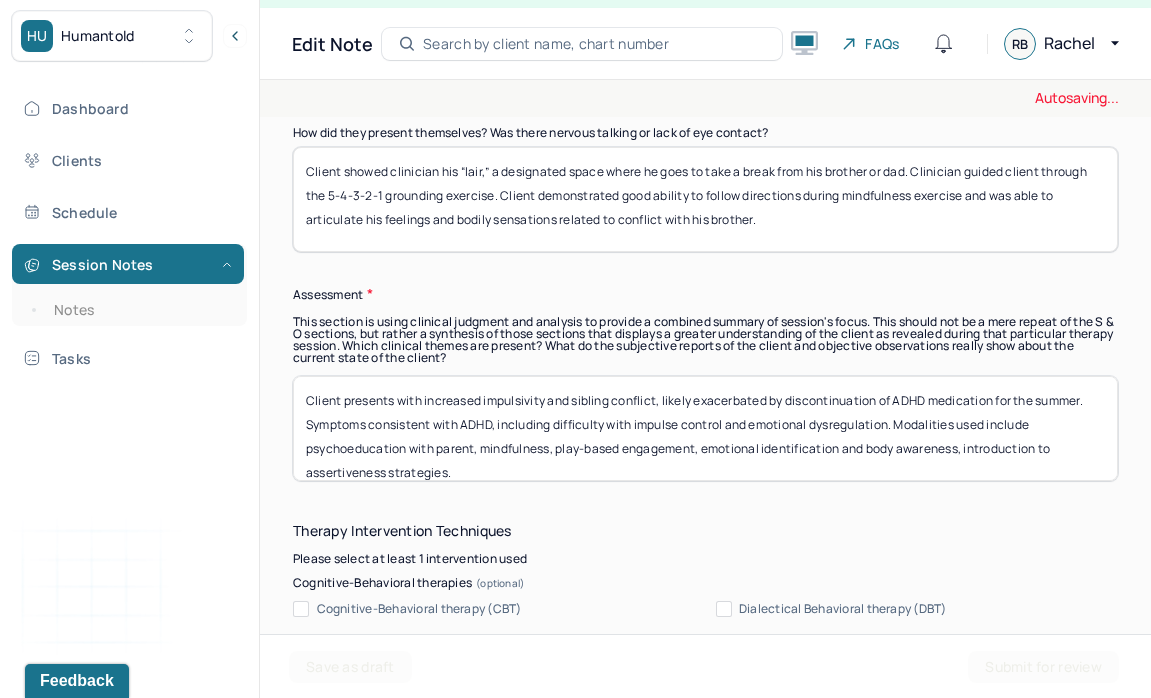 scroll, scrollTop: 10, scrollLeft: 0, axis: vertical 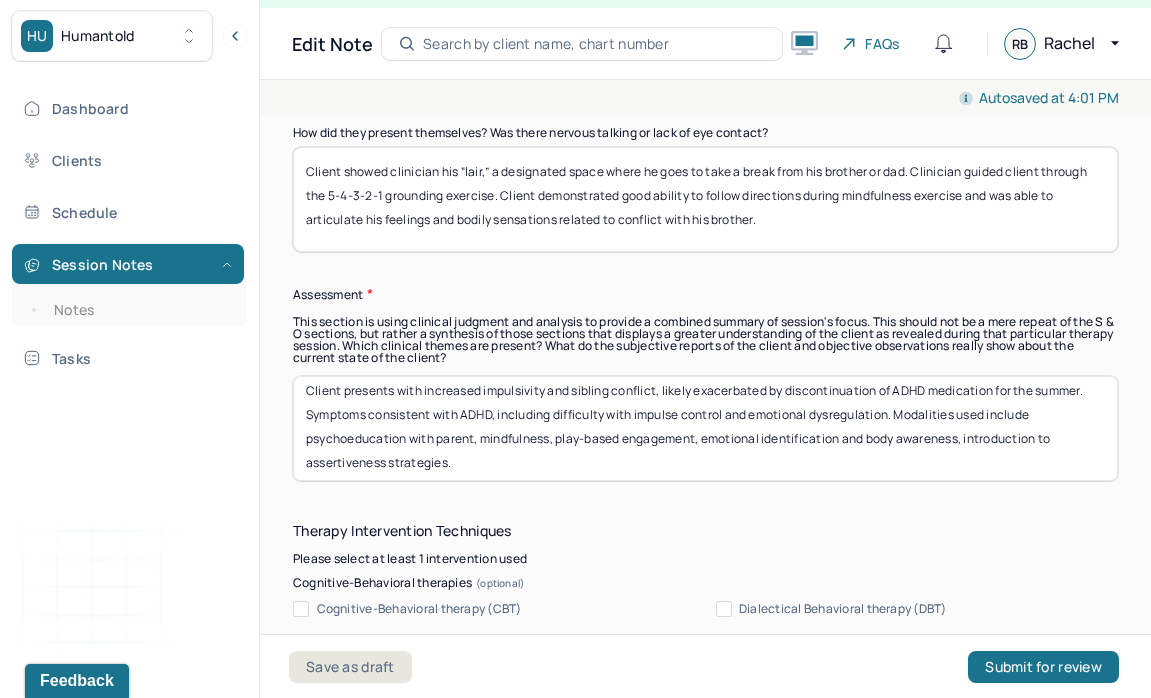 click on "Client presents with increased impulsivity and sibling conflict, likely exacerbated by discontinuation of ADHD medication for the summer. Symptoms consistent with ADHD, including difficulty with impulse control and emotional dysregulation. Modalities used include psychoeducation with parent, mindfulness, play-based engagement, emotional identification and body awareness, introduction to assertiveness strategies." at bounding box center (705, 428) 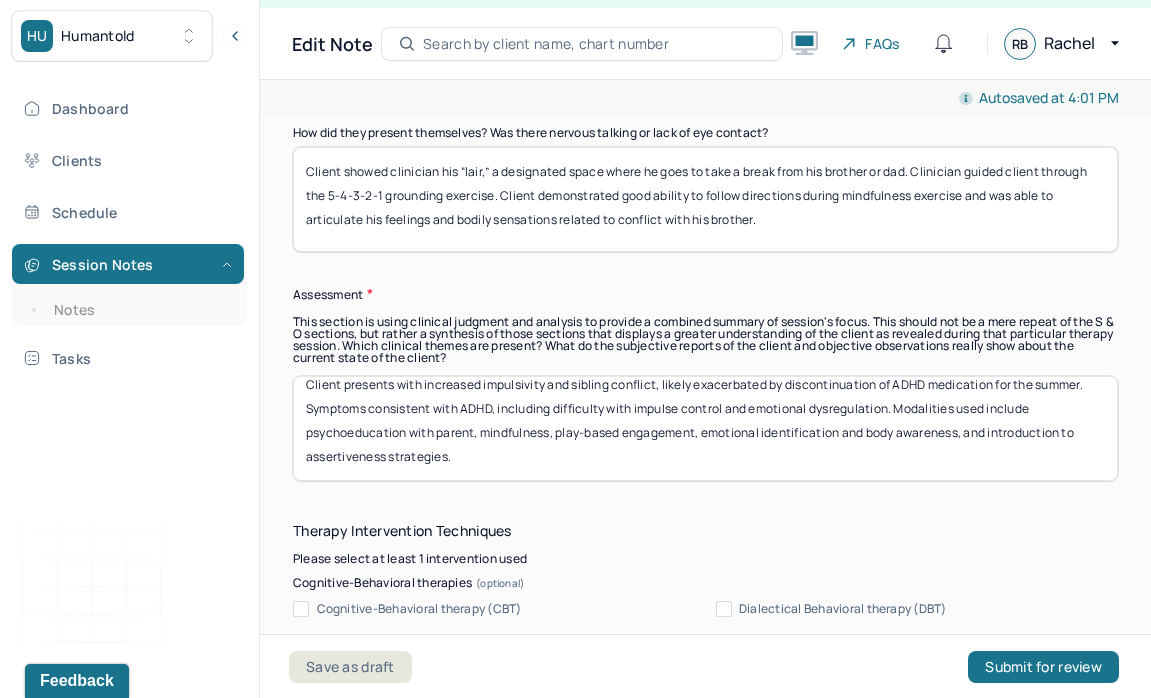 scroll, scrollTop: 0, scrollLeft: 0, axis: both 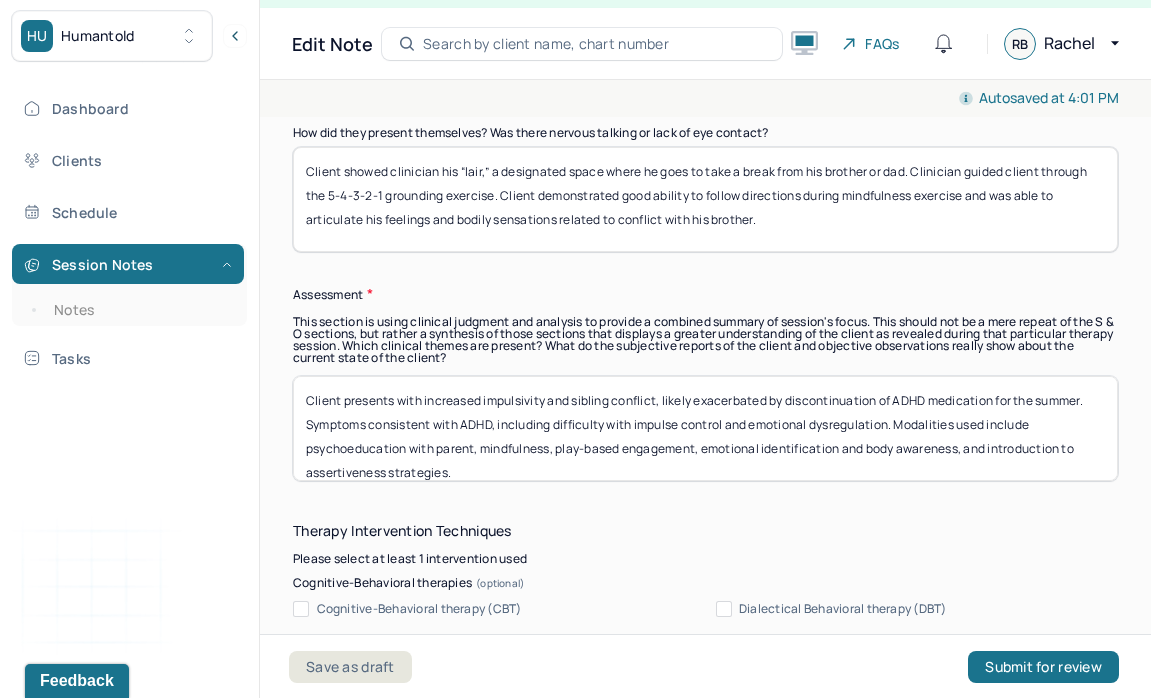 type on "Client presents with increased impulsivity and sibling conflict, likely exacerbated by discontinuation of ADHD medication for the summer. Symptoms consistent with ADHD, including difficulty with impulse control and emotional dysregulation. Modalities used include psychoeducation with parent, mindfulness, play-based engagement, emotional identification and body awareness, and introduction to assertiveness strategies." 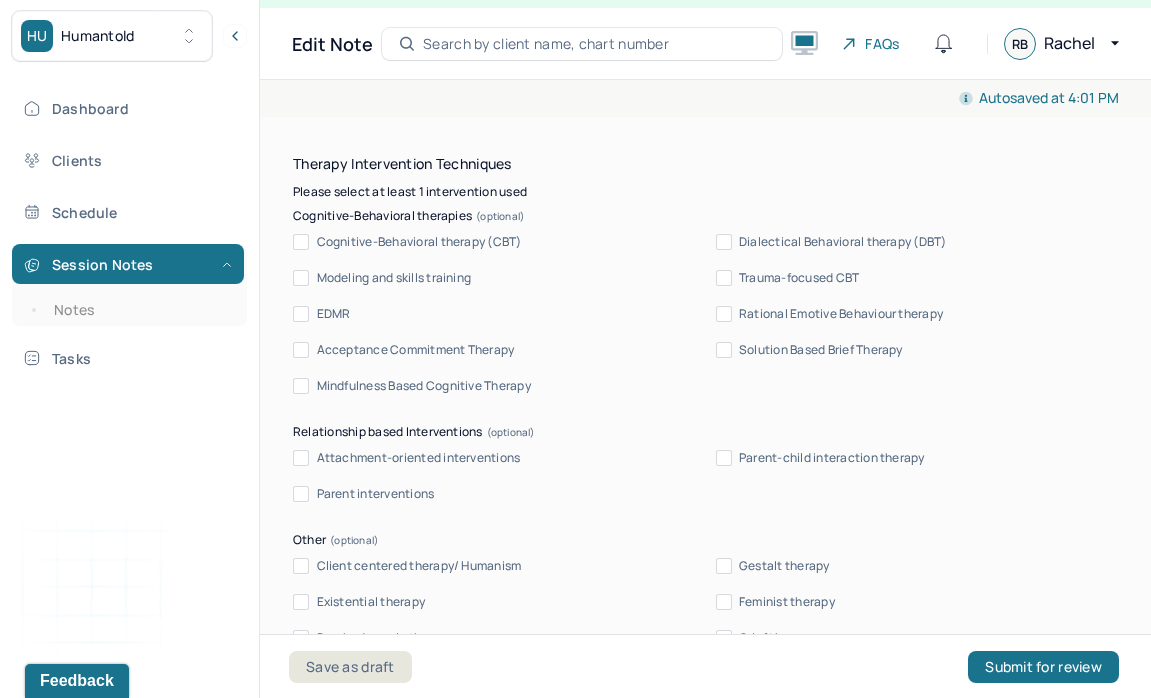 scroll, scrollTop: 2173, scrollLeft: 0, axis: vertical 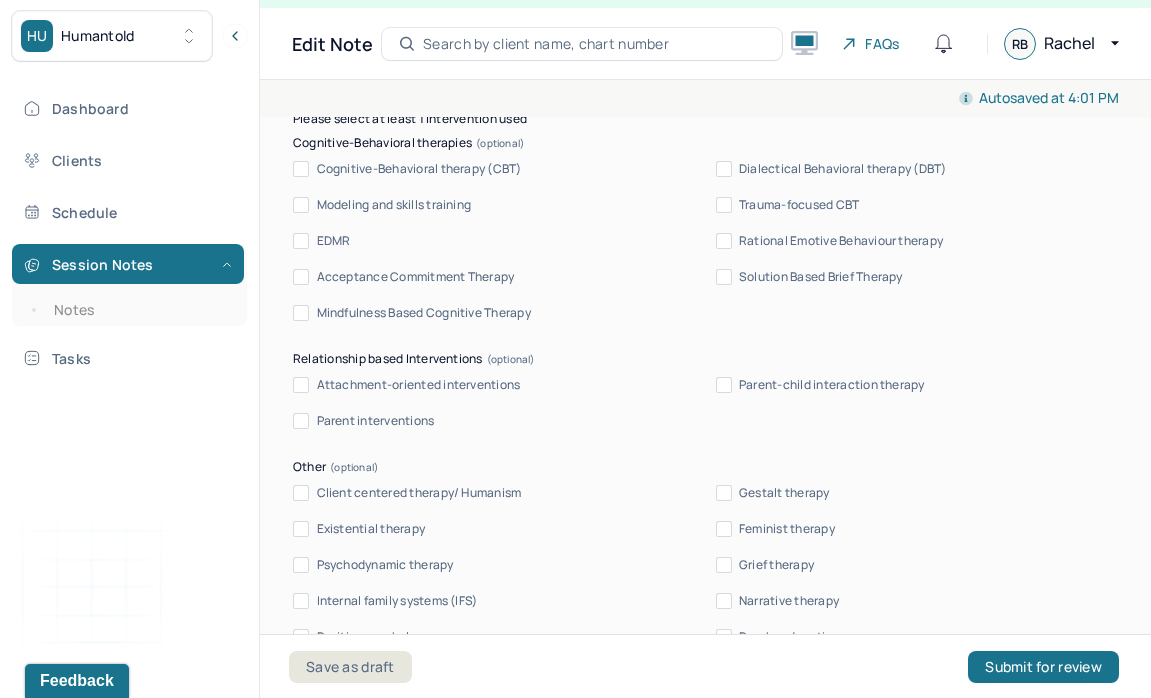click on "Client centered therapy/ Humanism" at bounding box center (419, 493) 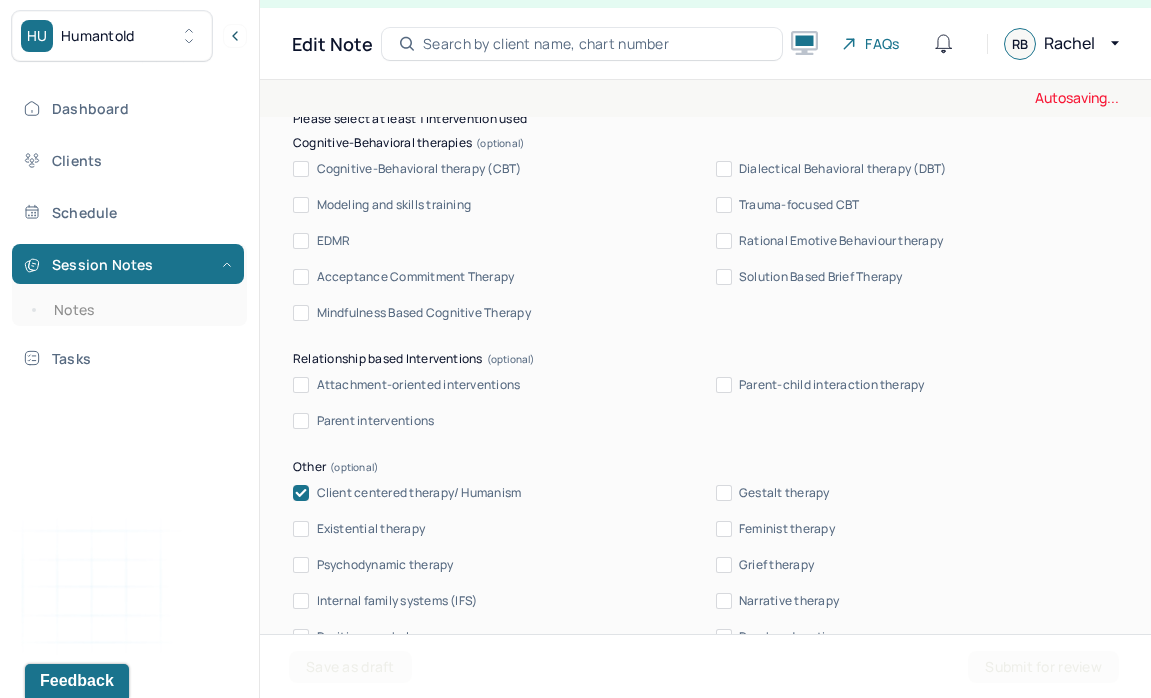 click on "Parent interventions" at bounding box center (376, 421) 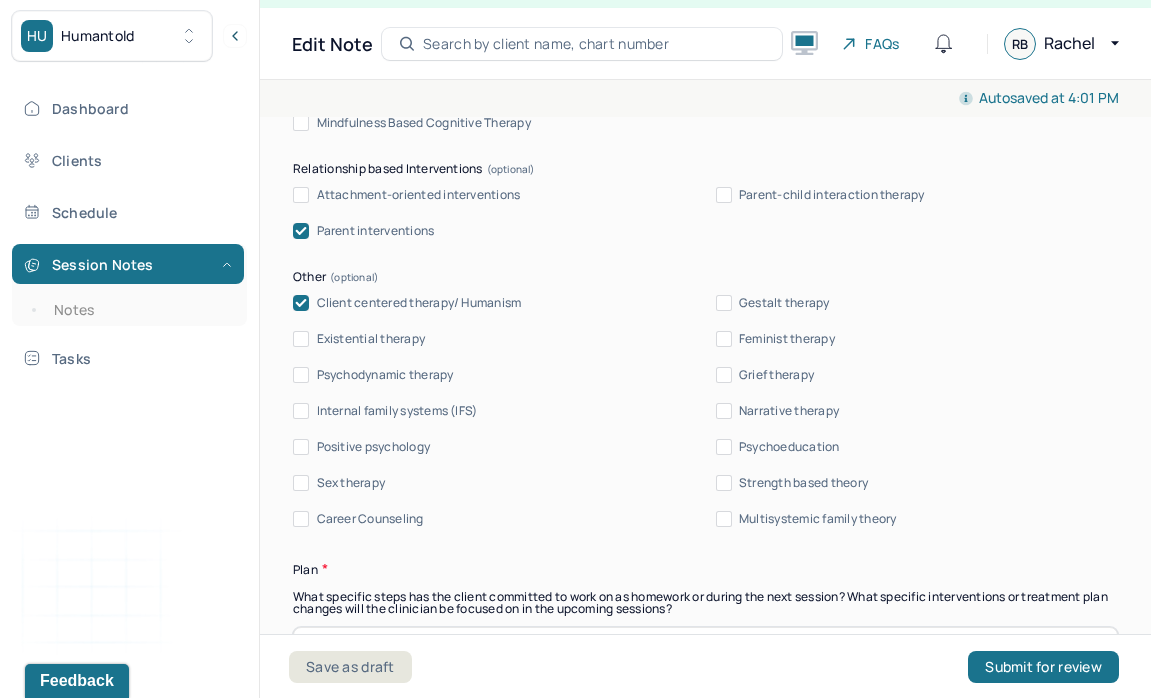 scroll, scrollTop: 2364, scrollLeft: 0, axis: vertical 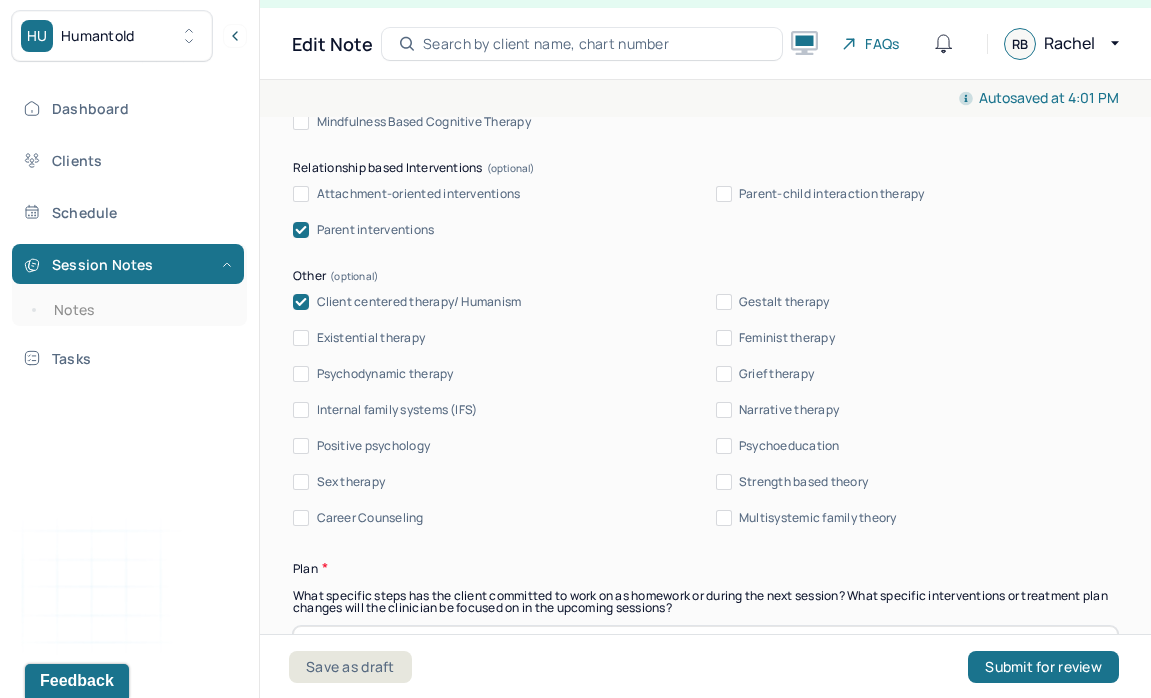 click on "Psychoeducation" at bounding box center (789, 446) 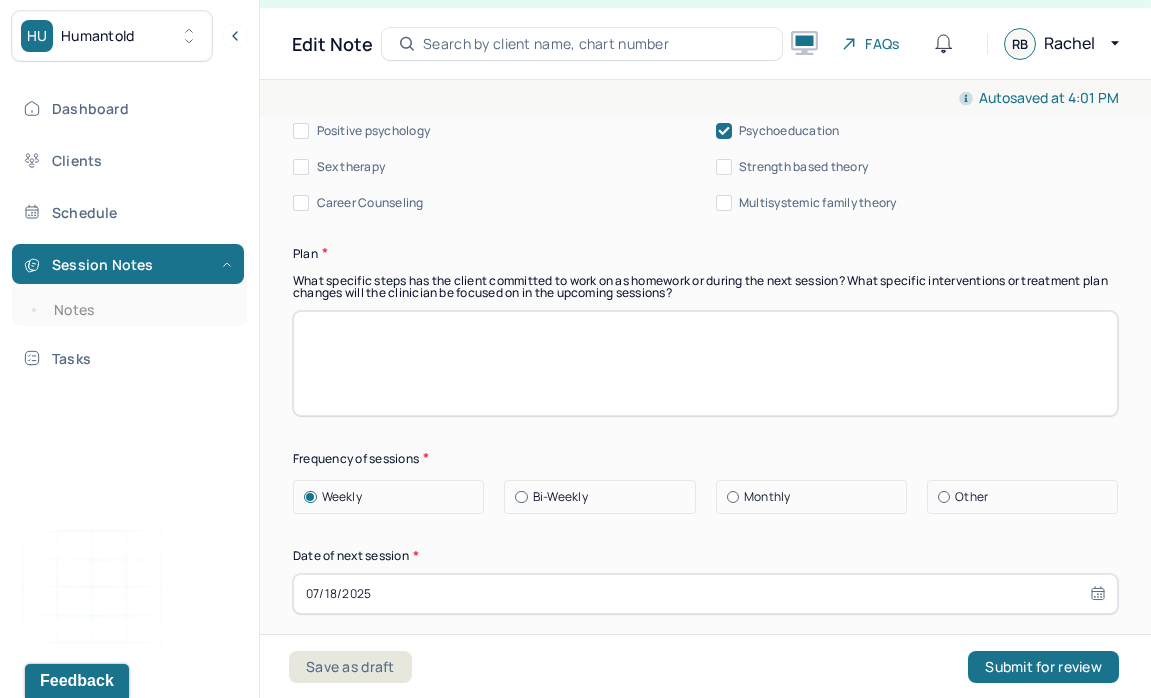 scroll, scrollTop: 2767, scrollLeft: 0, axis: vertical 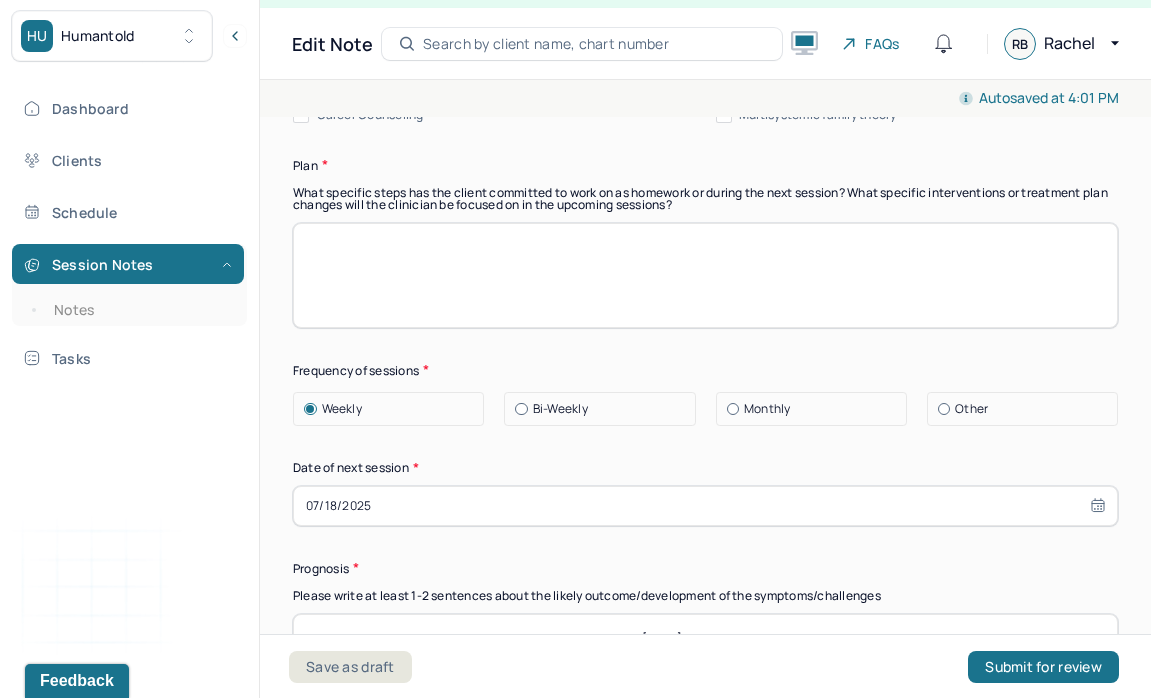 click at bounding box center (705, 275) 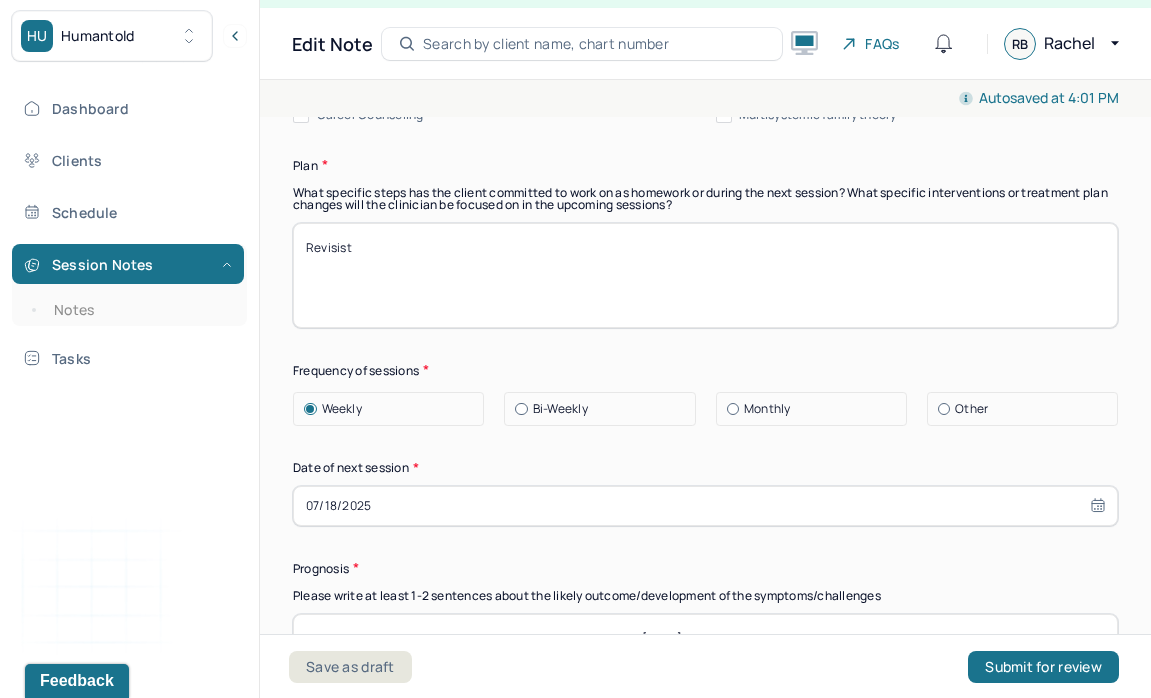 paste on "grounding and assertiveness strategies in session" 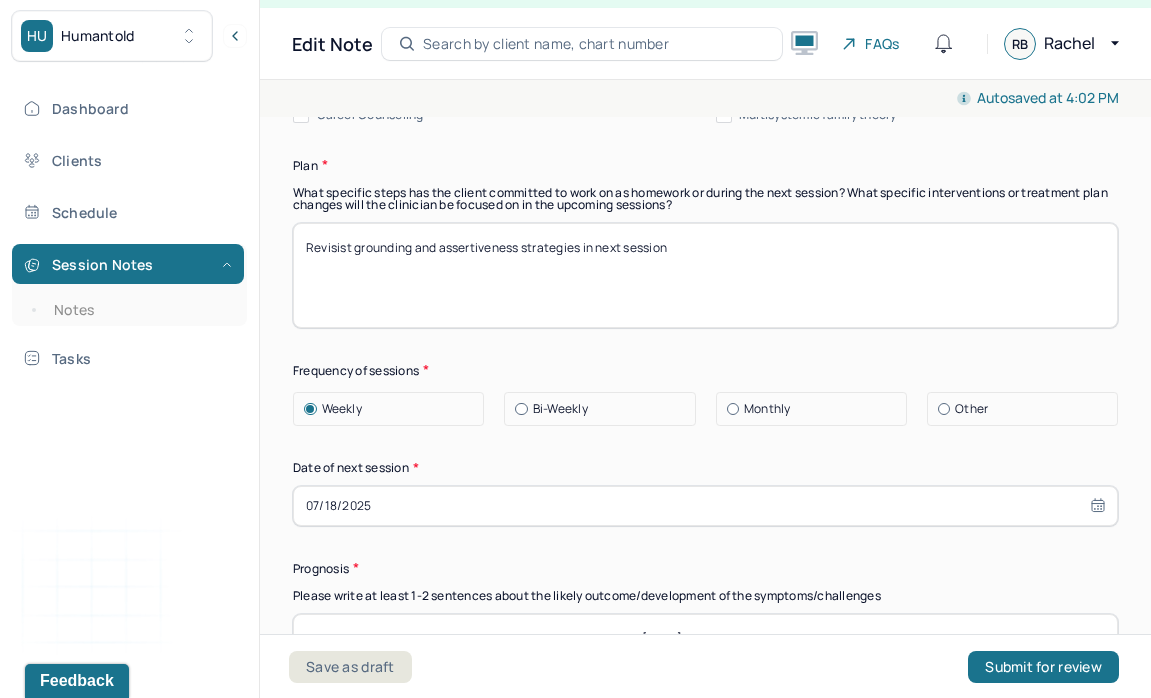 click on "Revisist grounding and assertiveness strategies in session" at bounding box center (705, 275) 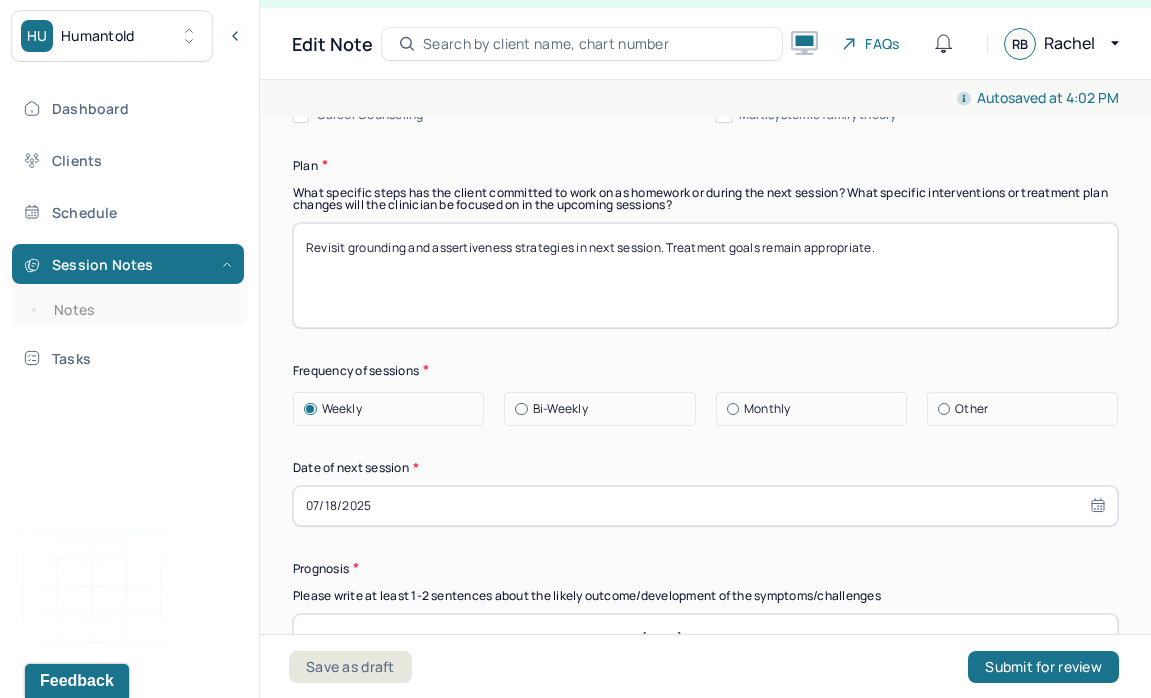 type on "Revisit grounding and assertiveness strategies in next session. Treatment goals remain appropriate." 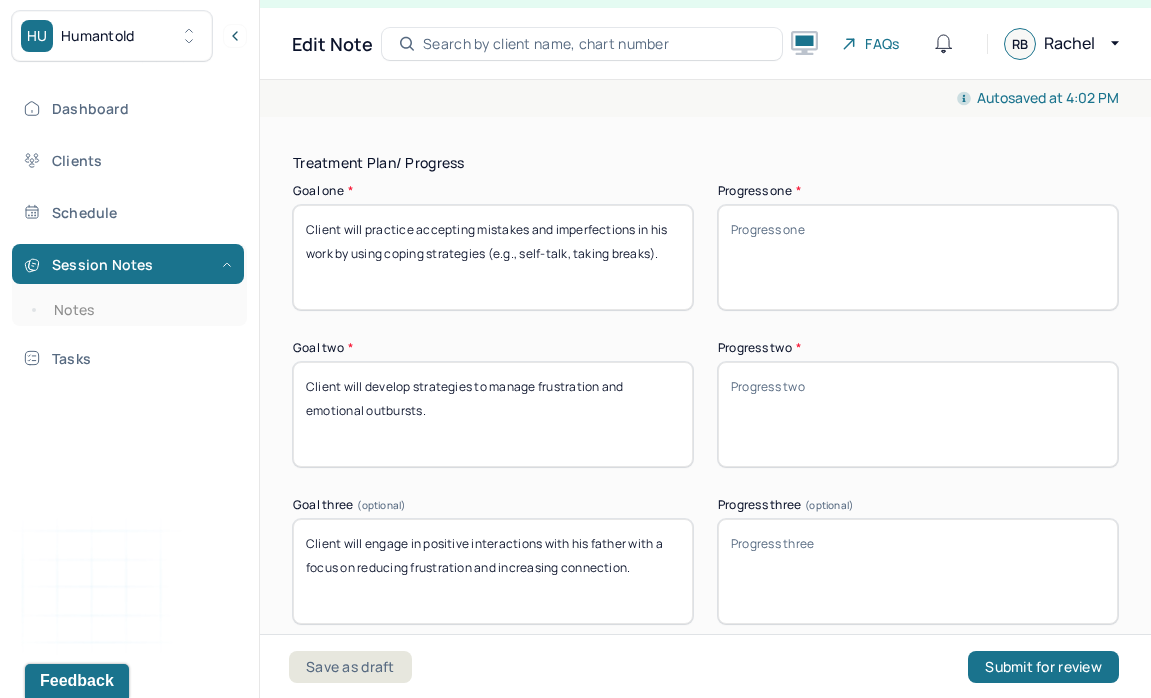 scroll, scrollTop: 3547, scrollLeft: 0, axis: vertical 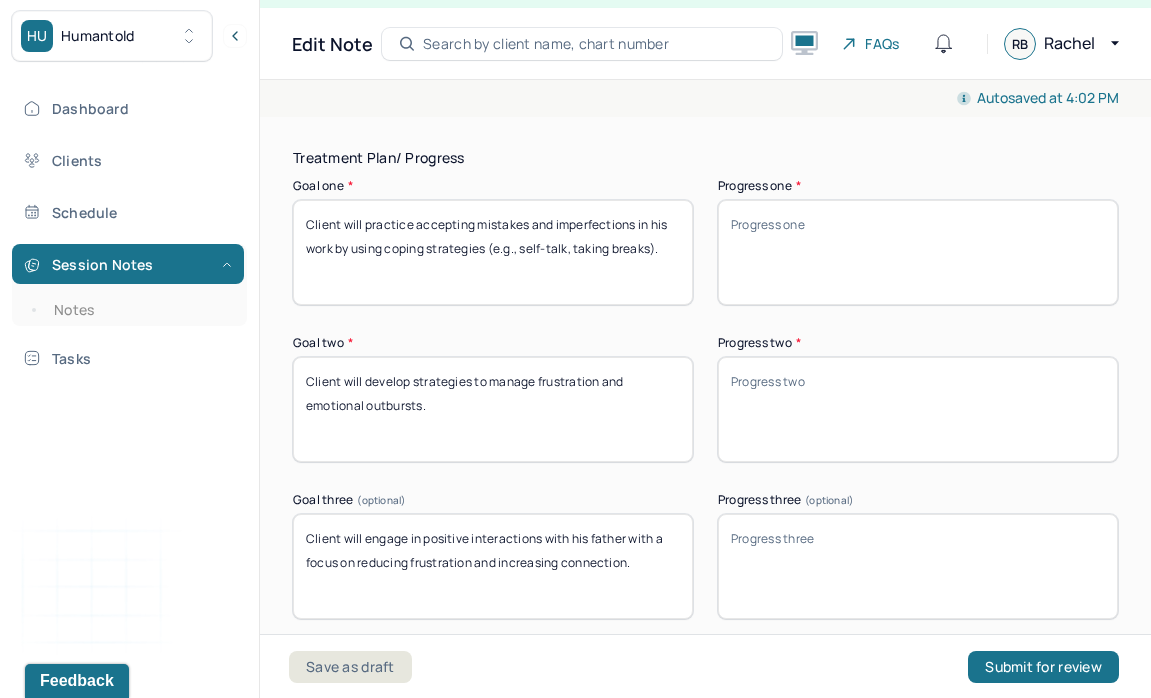 click on "Client will practice accepting mistakes and imperfections in his work by using coping strategies (e.g., self-talk, taking breaks)." at bounding box center (493, 252) 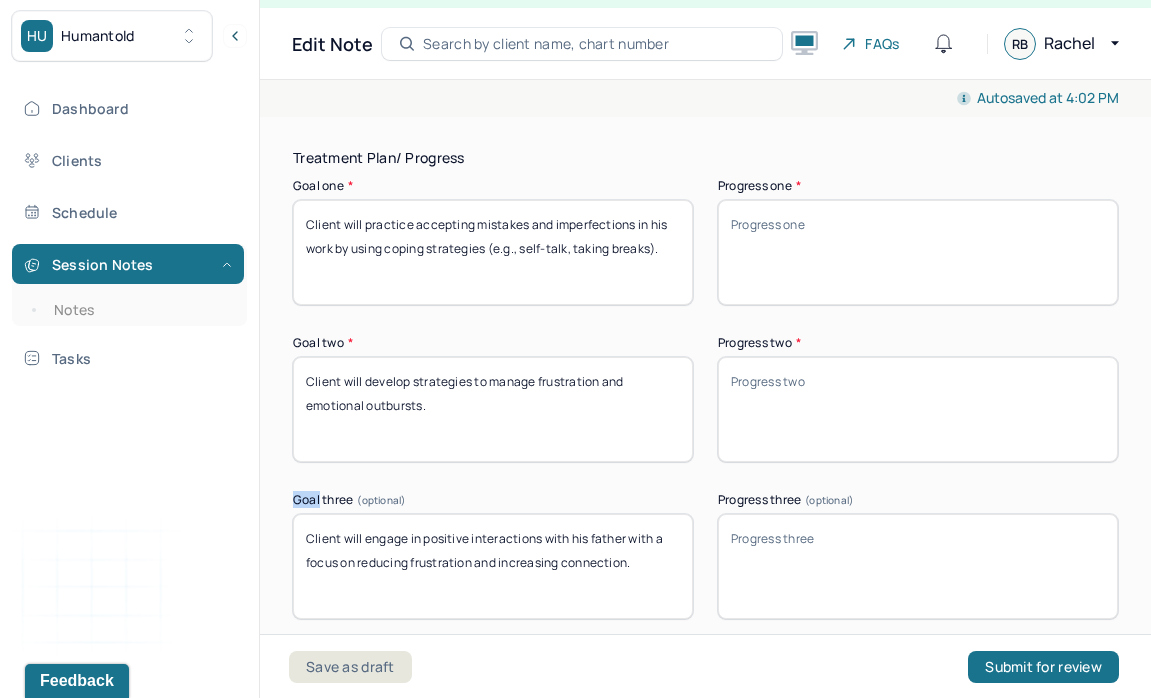 click on "Treatment Plan/ Progress Goal one * Client will practice accepting mistakes and imperfections in his work by using coping strategies (e.g., self-talk, taking breaks). Progress one * Goal two * Client will develop strategies to manage frustration and emotional outbursts. Progress two * Goal three (optional) Client will engage in positive interactions with his father with a focus on reducing frustration and increasing connection. Progress three (optional) Communication Factors impacting treatment Need to manage maladaptive communication (e.g., related to high anxiety, high reactivity repeated questions, or disagreement) among participants Caregiver emotions or behaviors interfered with the caregiver's understanding and ability Evidence or disclosure of a sentinel event and mandated reporting to a third party Use of play equipment or other physical devices to communicate with the client to overcome barriers to therapeutic or diagnostic interaction Details around communication factors impacting treatment" at bounding box center (705, 578) 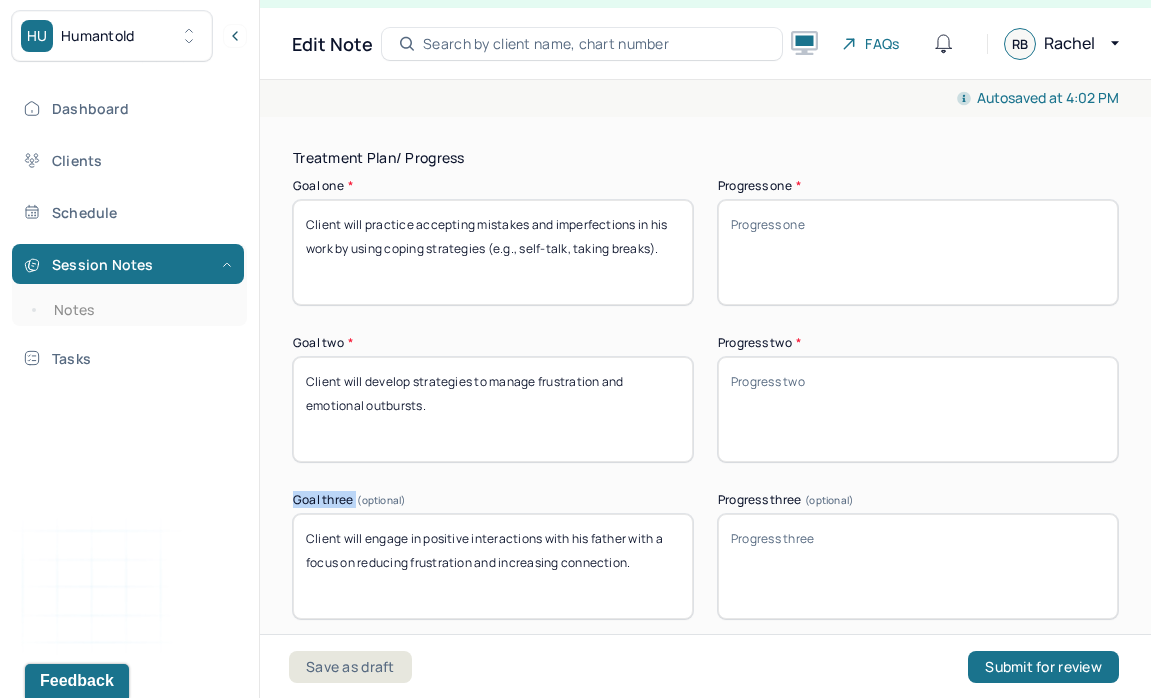 click on "Treatment Plan/ Progress Goal one * Client will practice accepting mistakes and imperfections in his work by using coping strategies (e.g., self-talk, taking breaks). Progress one * Goal two * Client will develop strategies to manage frustration and emotional outbursts. Progress two * Goal three (optional) Client will engage in positive interactions with his father with a focus on reducing frustration and increasing connection. Progress three (optional) Communication Factors impacting treatment Need to manage maladaptive communication (e.g., related to high anxiety, high reactivity repeated questions, or disagreement) among participants Caregiver emotions or behaviors interfered with the caregiver's understanding and ability Evidence or disclosure of a sentinel event and mandated reporting to a third party Use of play equipment or other physical devices to communicate with the client to overcome barriers to therapeutic or diagnostic interaction Details around communication factors impacting treatment" at bounding box center [705, 578] 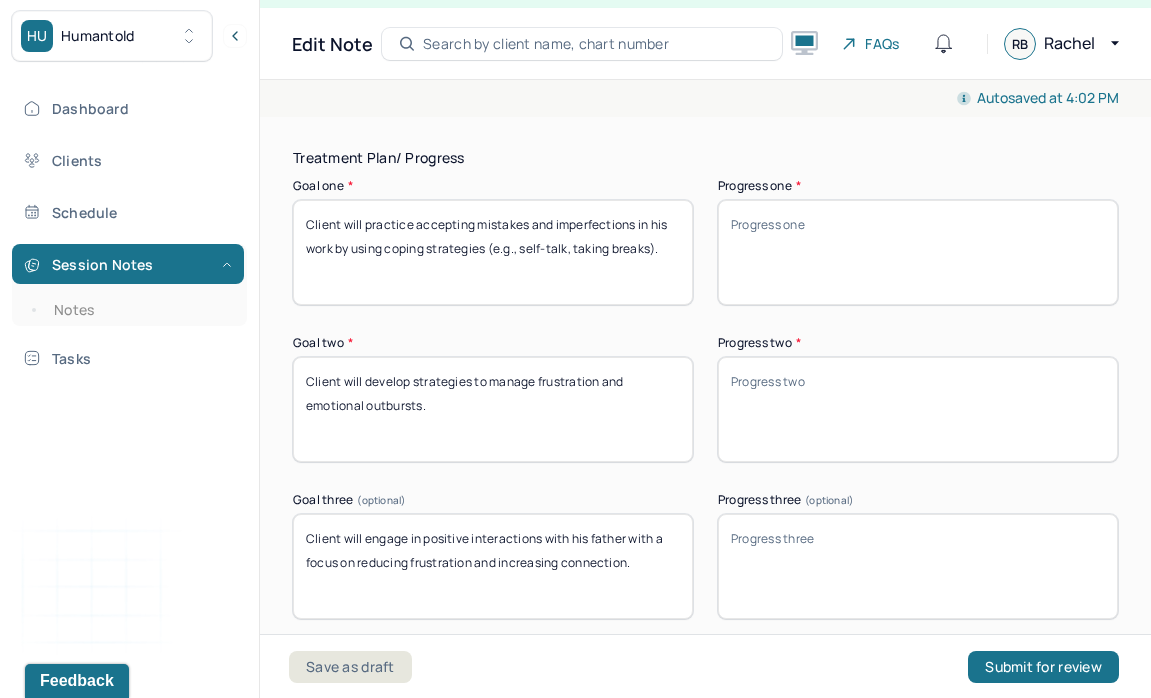 click on "Client will develop strategies to manage frustration and emotional outbursts." at bounding box center (493, 409) 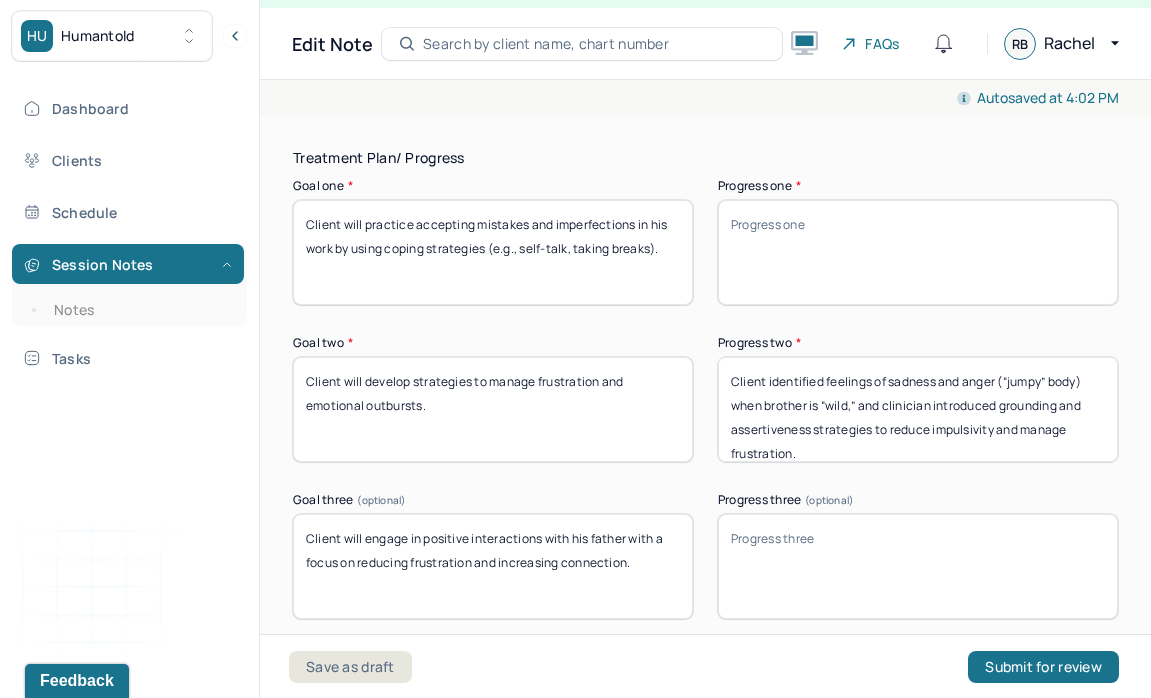 scroll, scrollTop: 5, scrollLeft: 0, axis: vertical 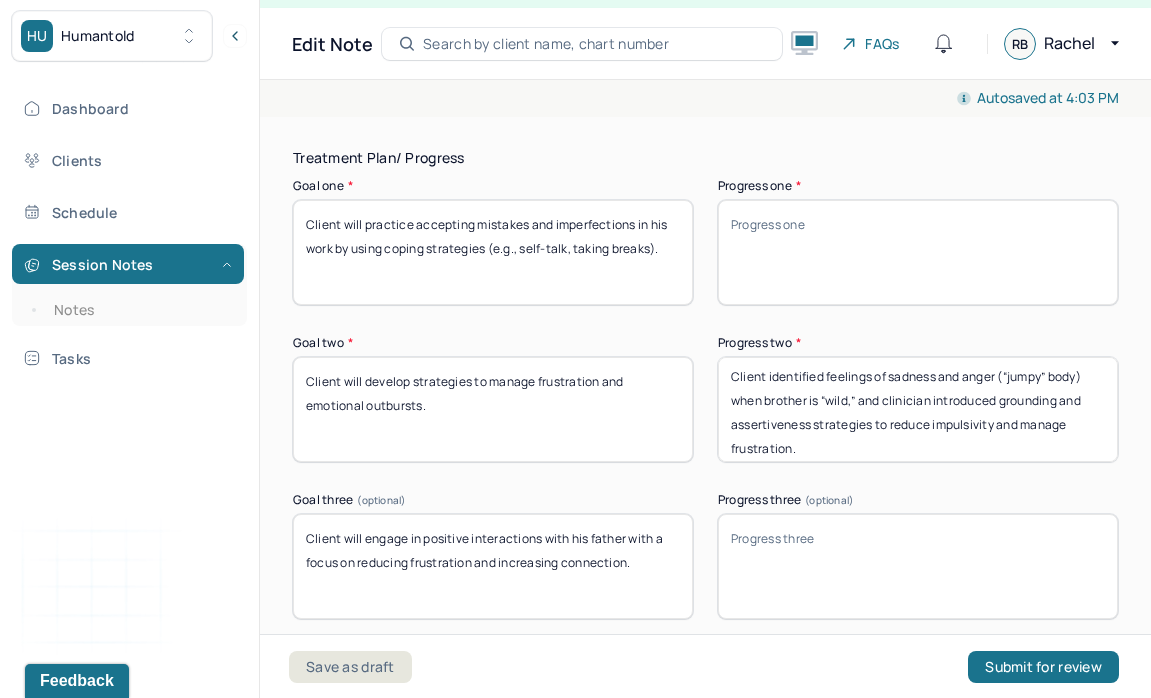 drag, startPoint x: 996, startPoint y: 368, endPoint x: 1091, endPoint y: 378, distance: 95.524864 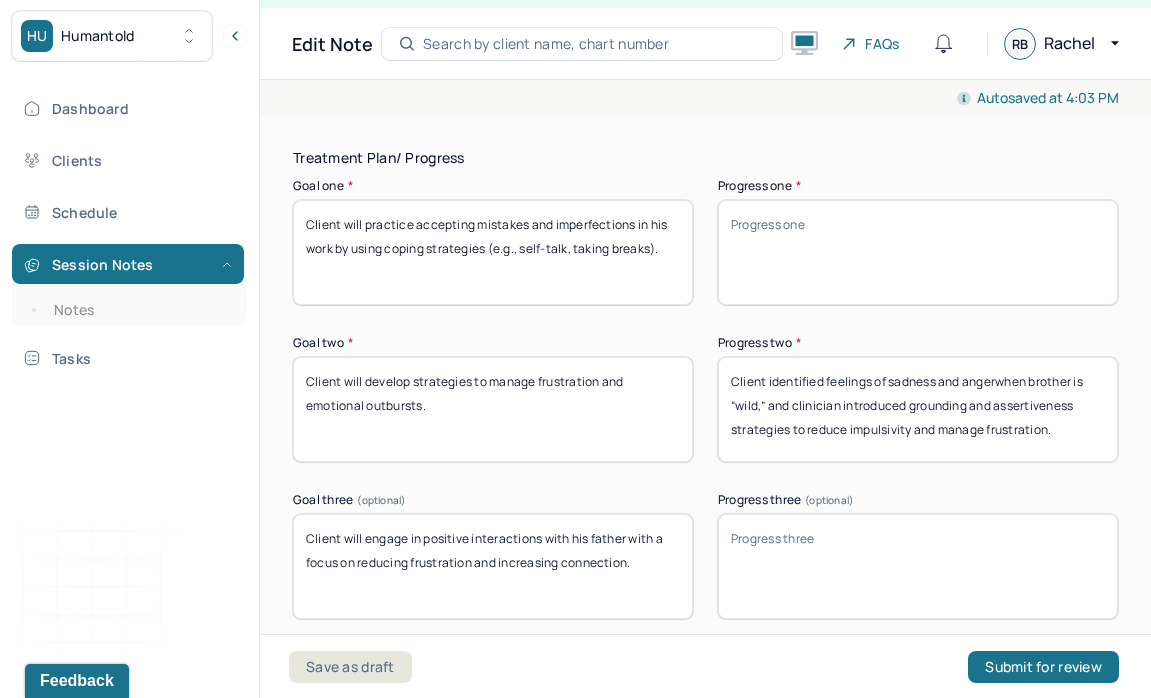 scroll, scrollTop: 0, scrollLeft: 0, axis: both 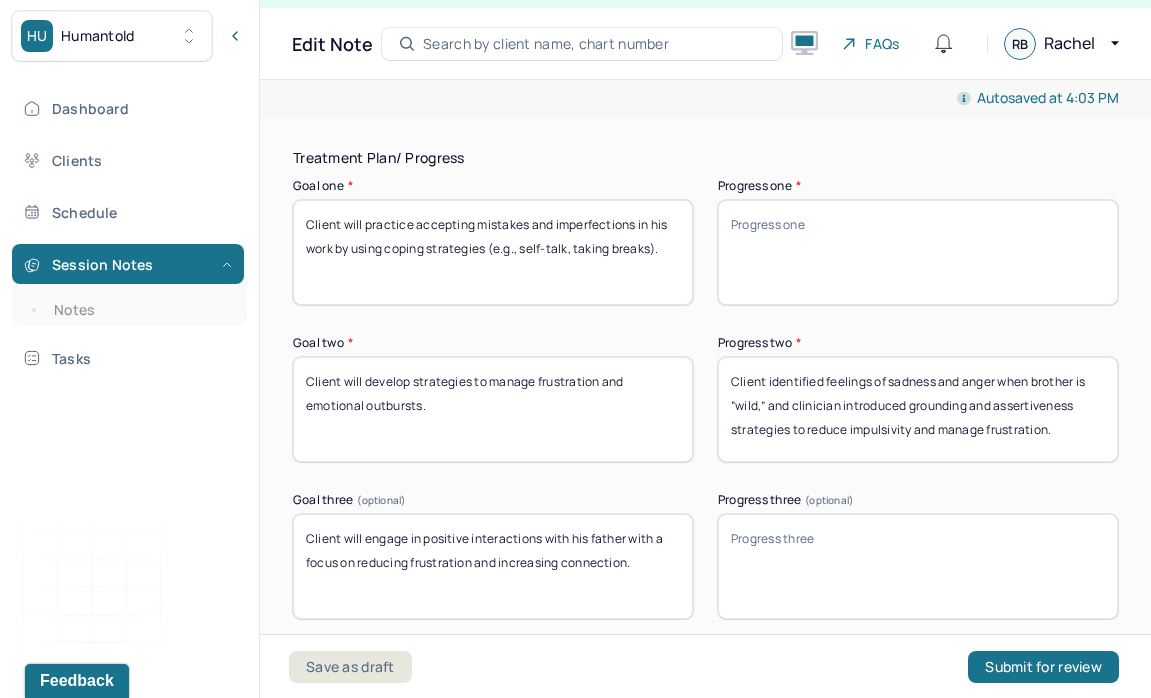 type on "Client identified feelings of sadness and anger when brother is “wild,” and clinician introduced grounding and assertiveness strategies to reduce impulsivity and manage frustration." 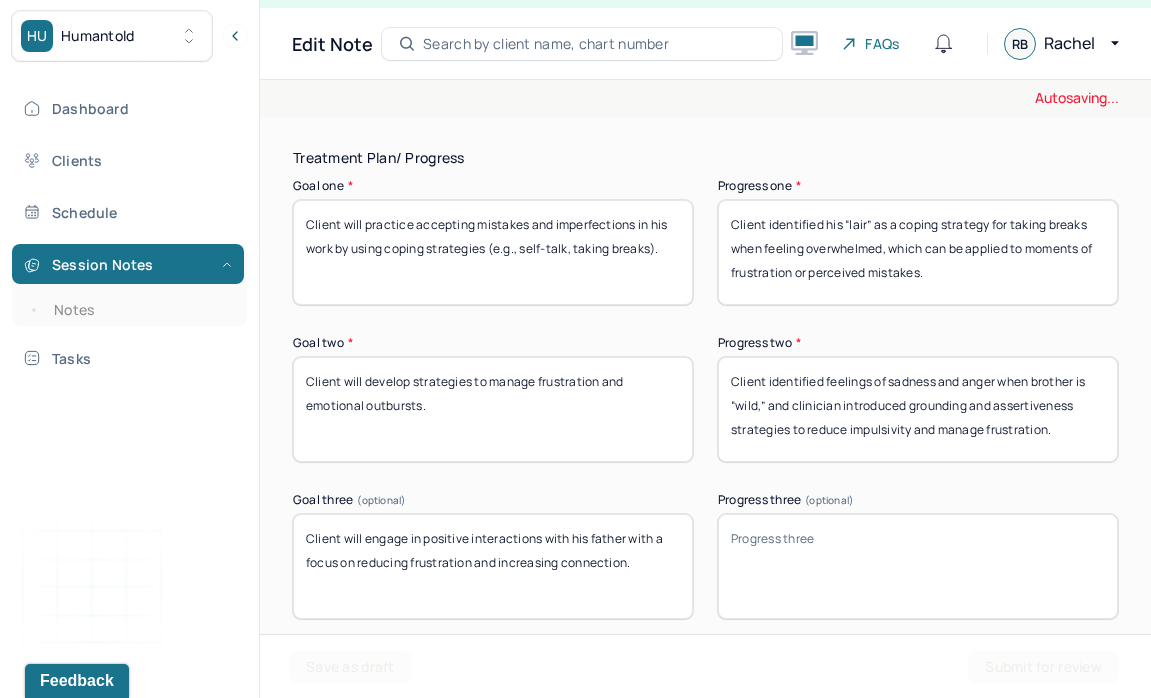 type on "Client identified his “lair” as a coping strategy for taking breaks when feeling overwhelmed, which can be applied to moments of frustration or perceived mistakes." 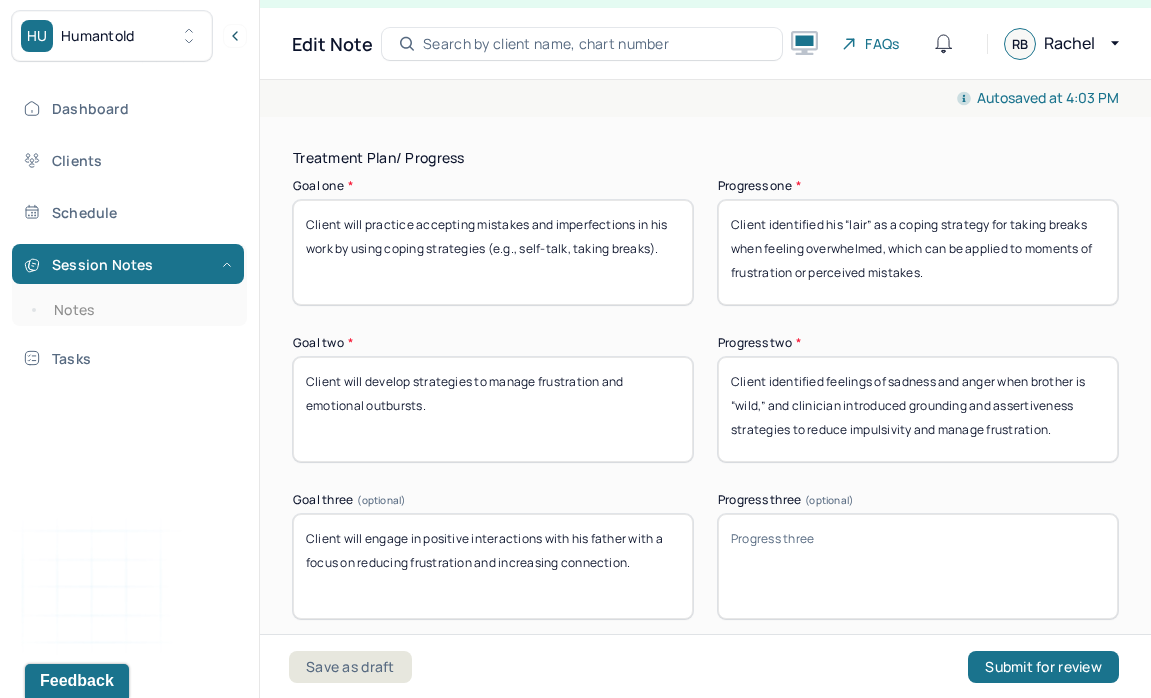 paste on "Not directly addressed this session. However, client noted using his “lair” when needing a break from his father or brother, indicating awareness of current difficulties." 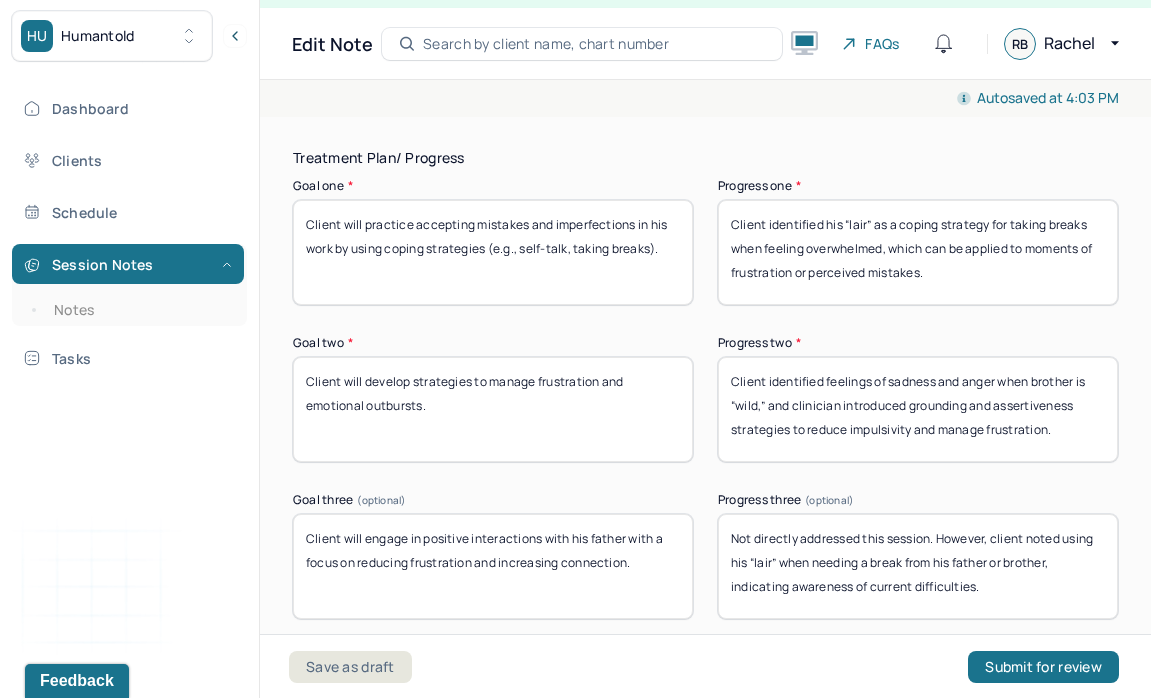 type on "Not directly addressed this session. However, client noted using his “lair” when needing a break from his father or brother, indicating awareness of current difficulties." 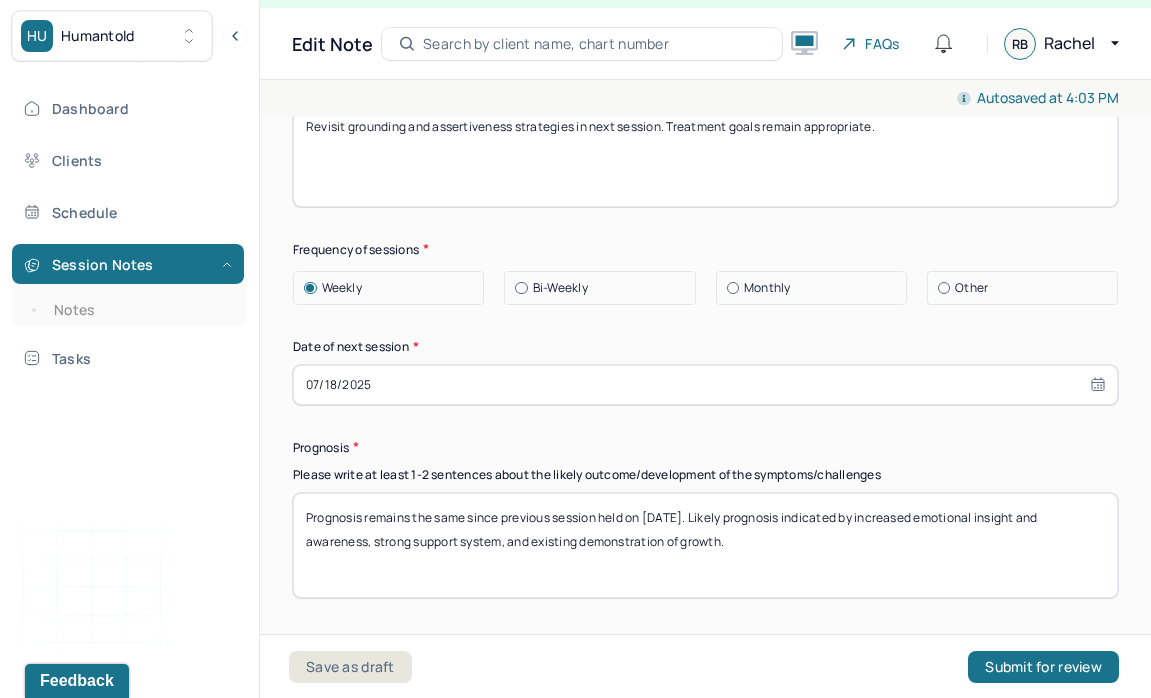 scroll, scrollTop: 4201, scrollLeft: 0, axis: vertical 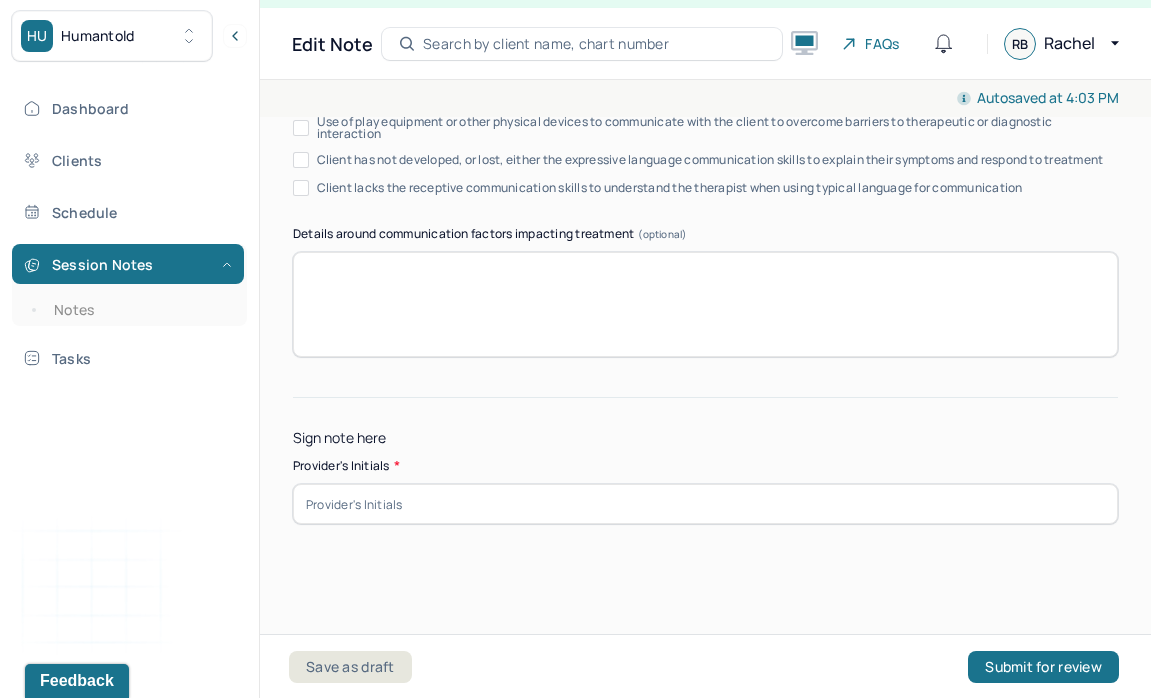 click on "Provider's Initials *" at bounding box center [705, 490] 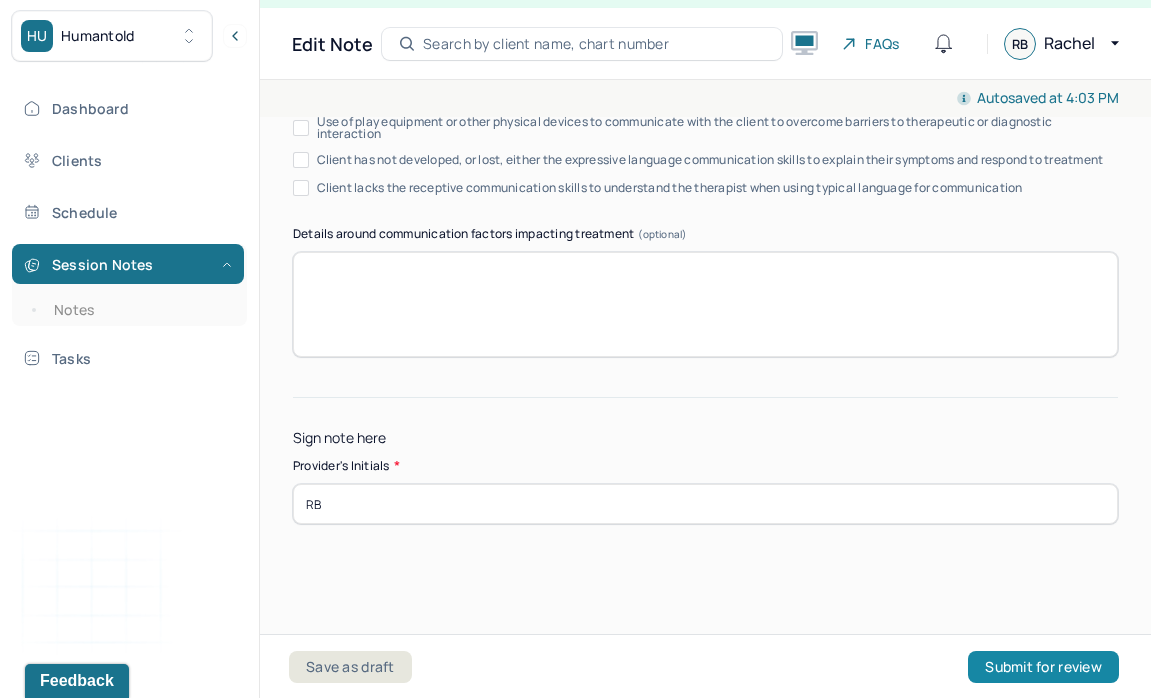 type on "RB" 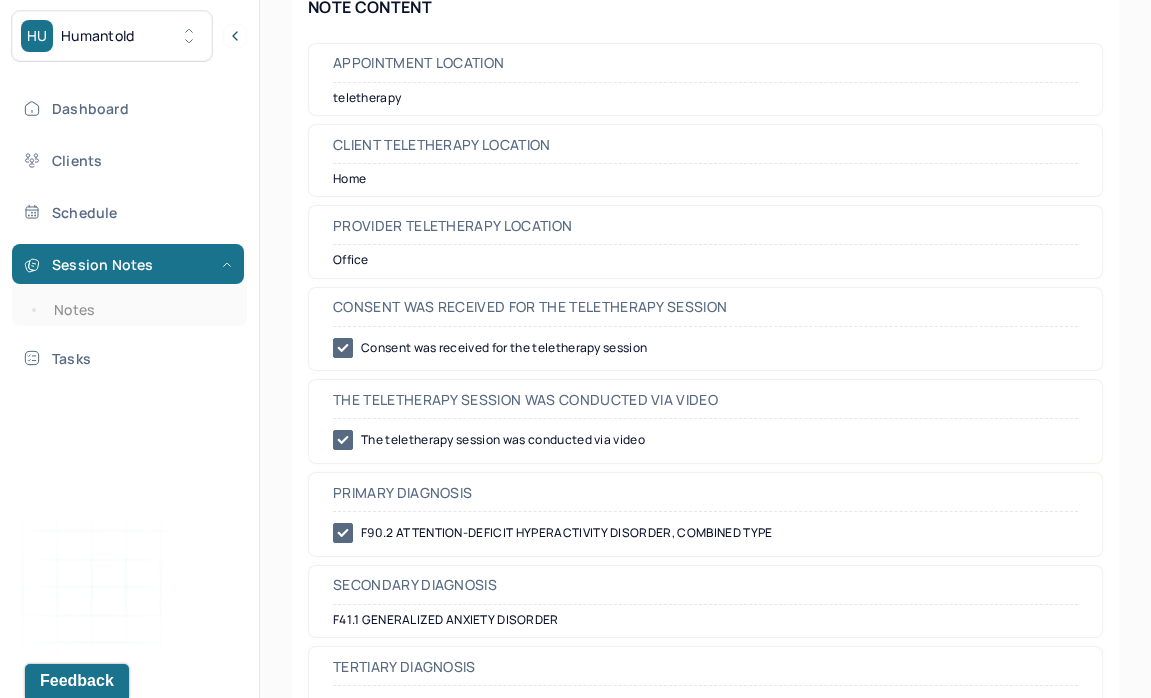 scroll, scrollTop: 0, scrollLeft: 0, axis: both 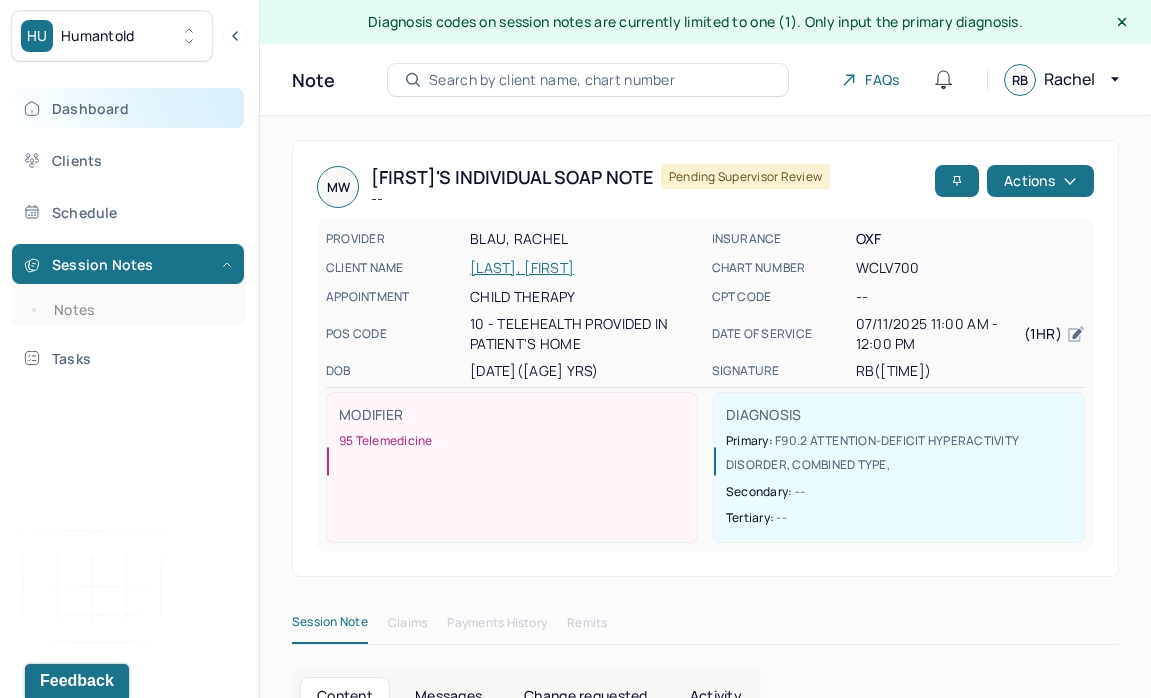 click on "Dashboard" at bounding box center (128, 108) 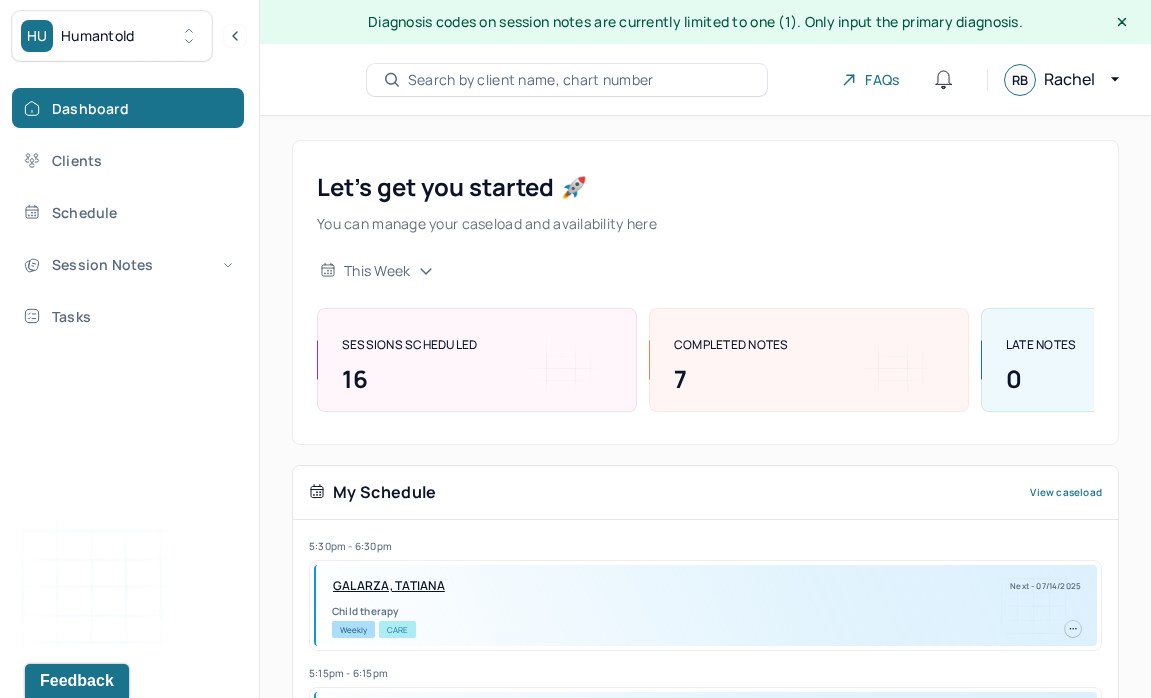scroll, scrollTop: 435, scrollLeft: 0, axis: vertical 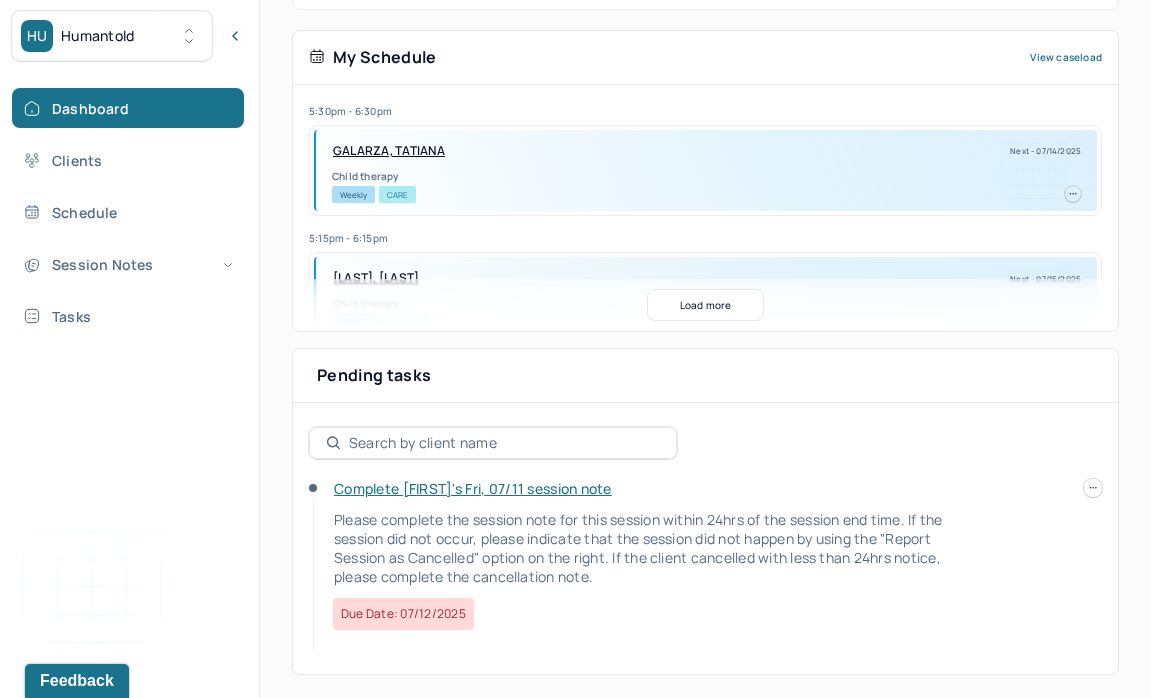 click on "Complete [FIRST]'s Fri, 07/11 session note" at bounding box center [473, 488] 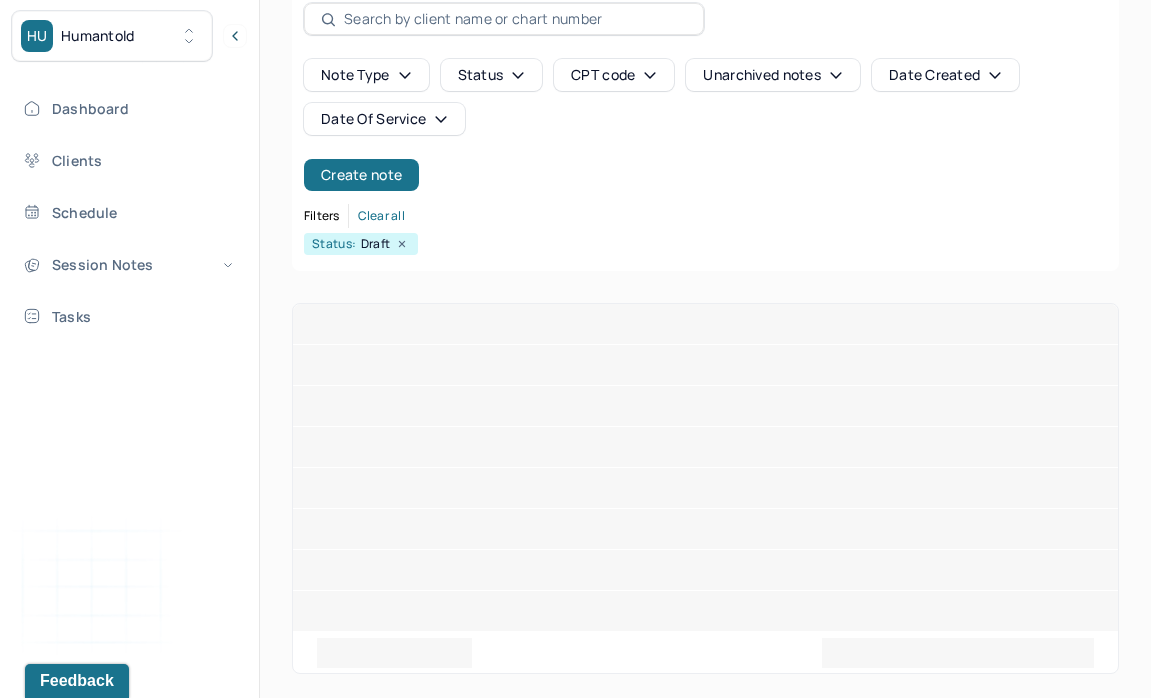 scroll, scrollTop: 0, scrollLeft: 0, axis: both 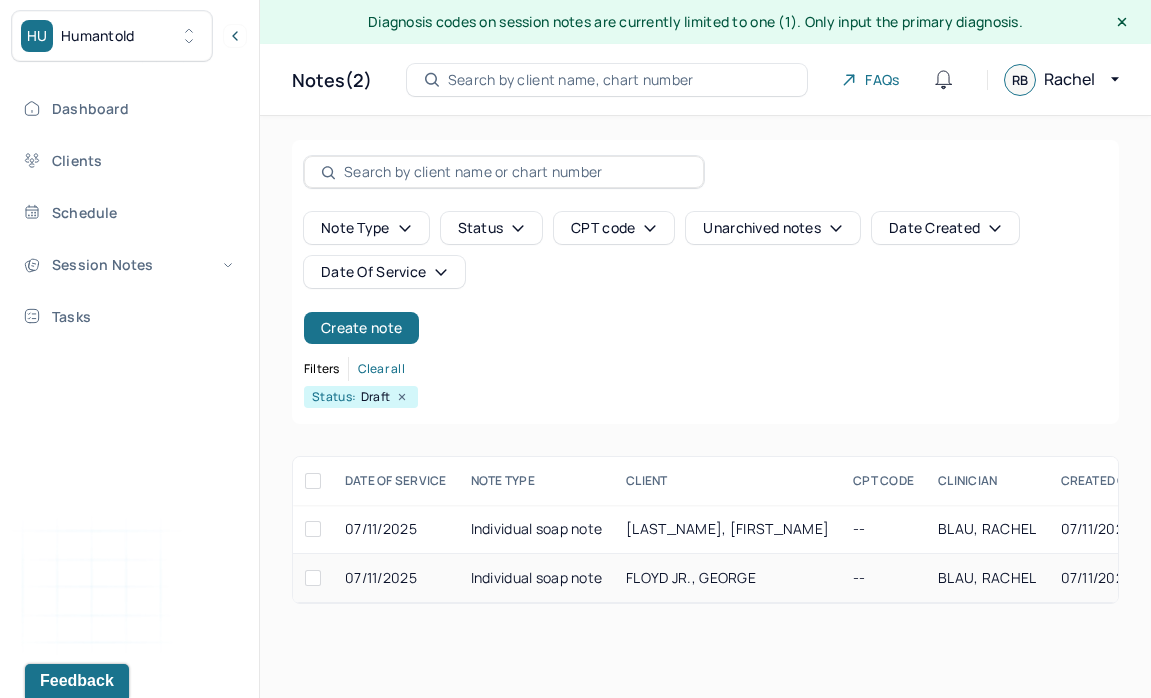 click on "Individual soap note" at bounding box center (537, 578) 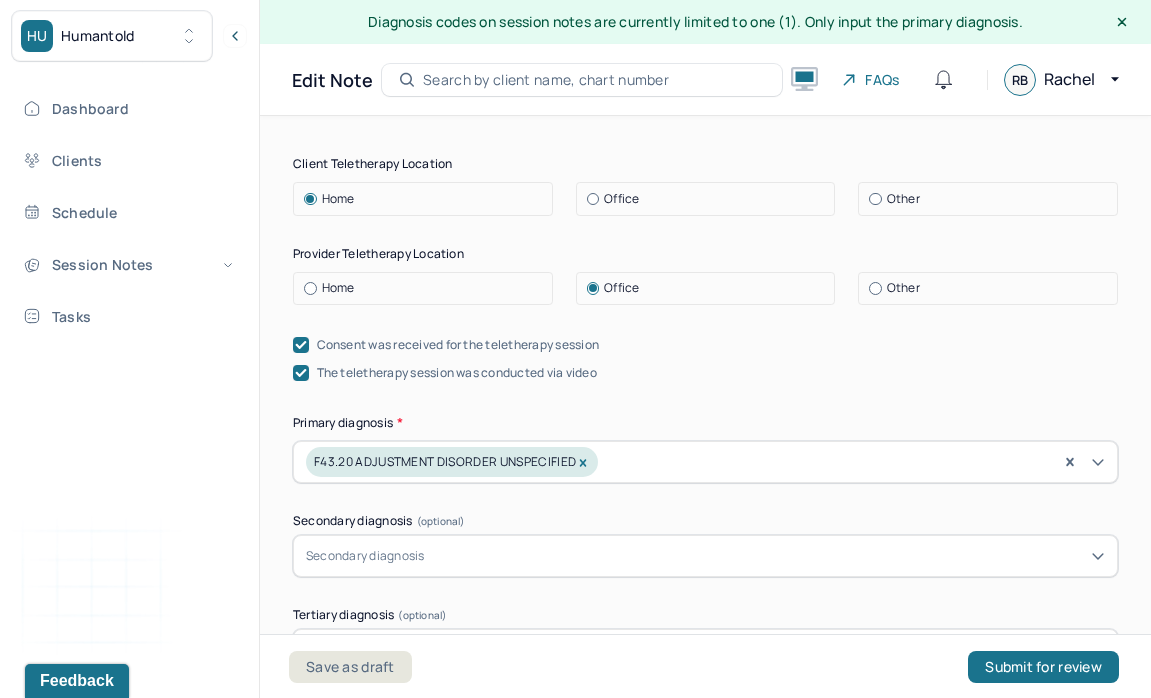 scroll, scrollTop: 577, scrollLeft: 0, axis: vertical 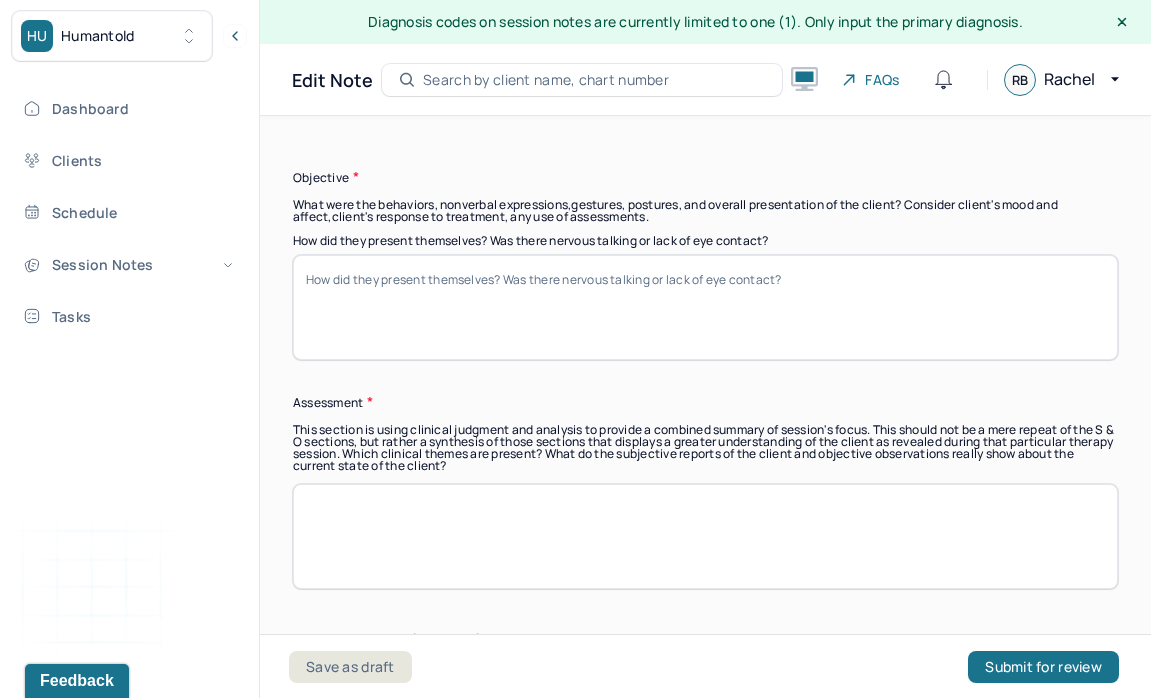 click on "How did they present themselves? Was there nervous talking or lack of eye contact?" at bounding box center [705, 307] 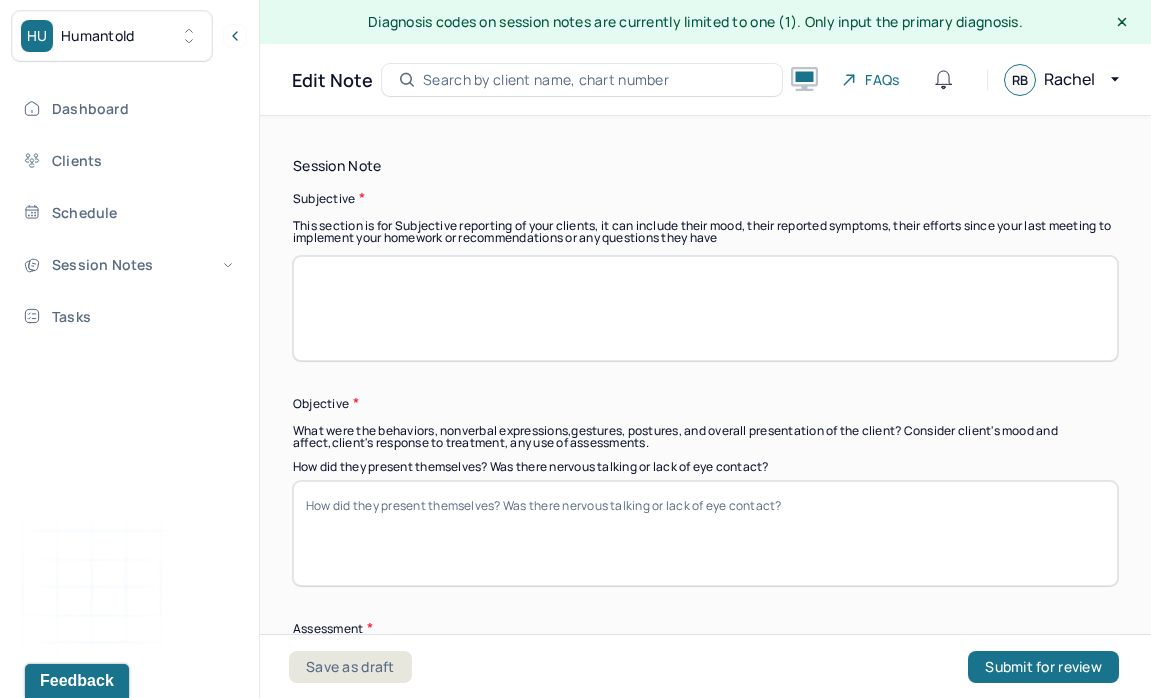 scroll, scrollTop: 1436, scrollLeft: 0, axis: vertical 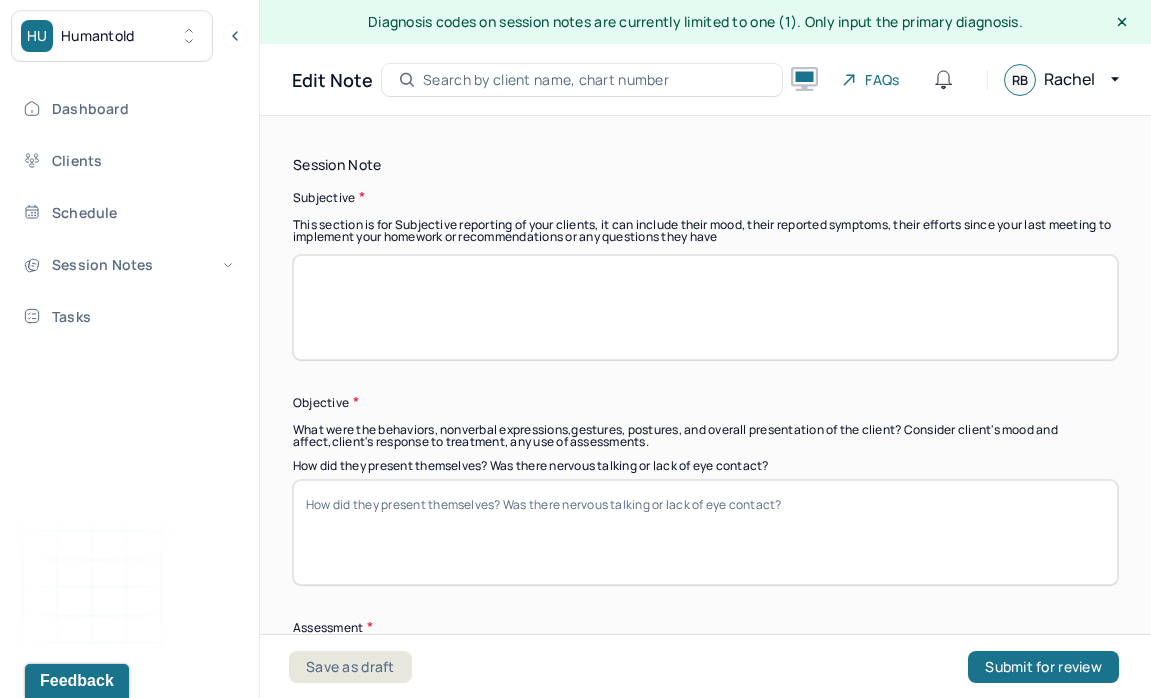 paste on "Client reports ongoing struggles with motivation, particularly difficulty getting out of bed and going to work, describing feeling “dragged down” by “the weight of the world.” Client likened himself to “a stubborn, pouting child” in these moments. Client expressed fear of rejection but also noted he has been making an effort to be more outgoing and “putting himself out there” more. He shared an intention to reach out to his sons to reconnect." 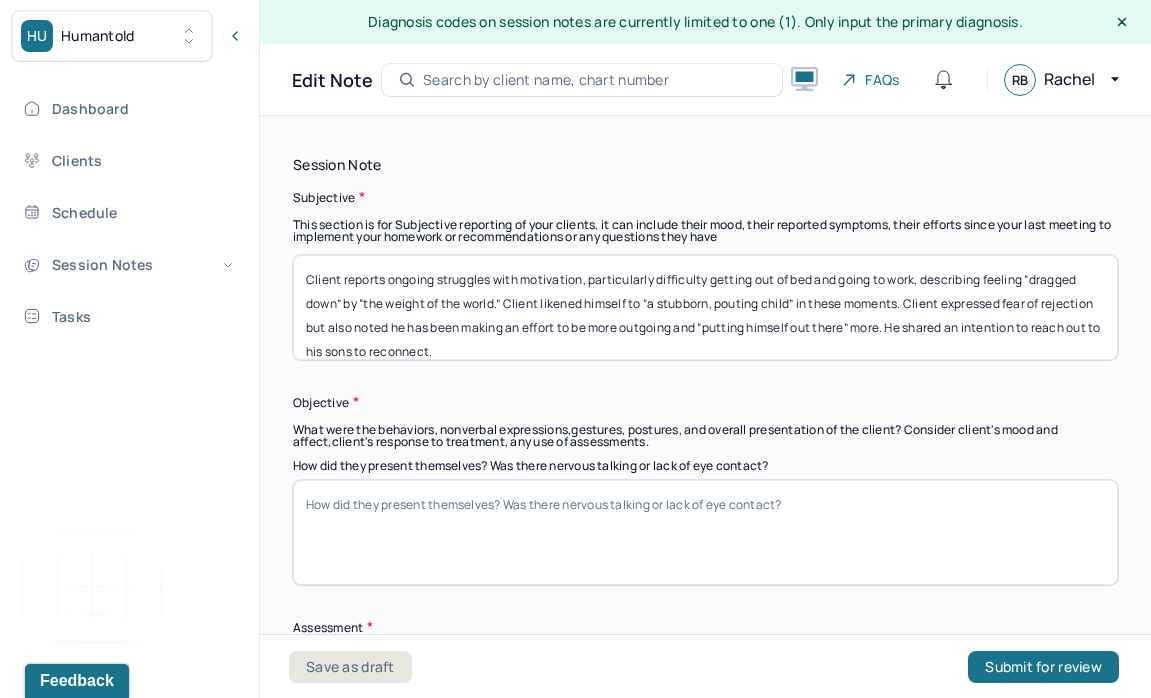 type on "Client reports ongoing struggles with motivation, particularly difficulty getting out of bed and going to work, describing feeling “dragged down” by “the weight of the world.” Client likened himself to “a stubborn, pouting child” in these moments. Client expressed fear of rejection but also noted he has been making an effort to be more outgoing and “putting himself out there” more. He shared an intention to reach out to his sons to reconnect." 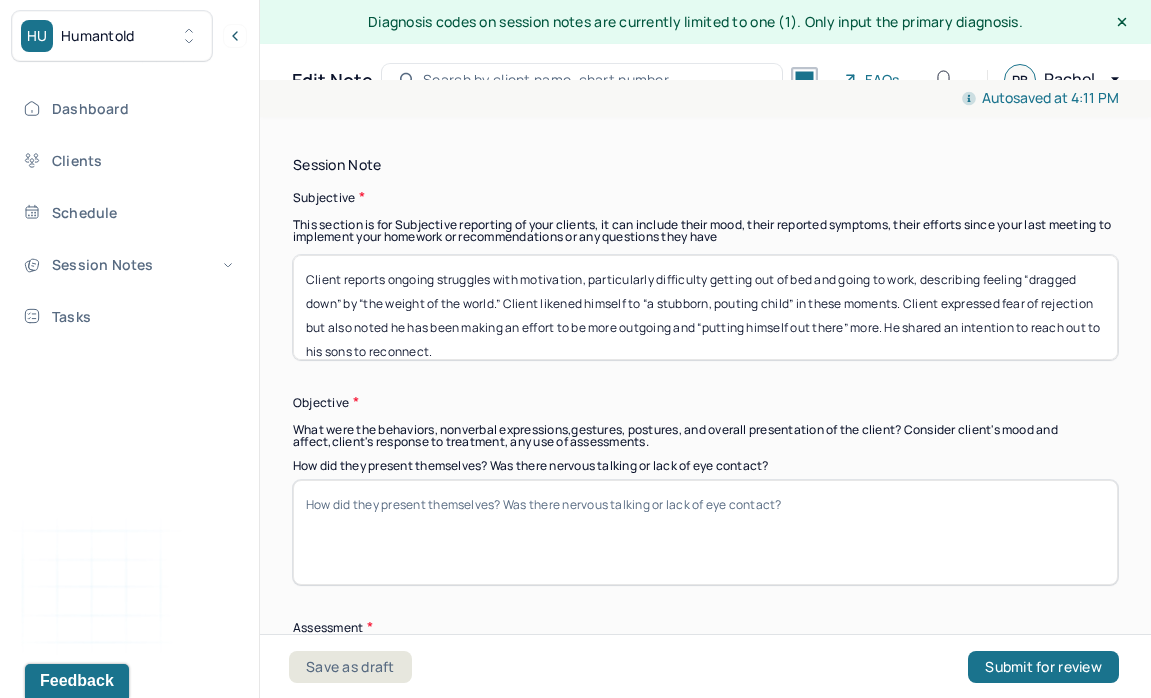 click on "How did they present themselves? Was there nervous talking or lack of eye contact?" at bounding box center [705, 532] 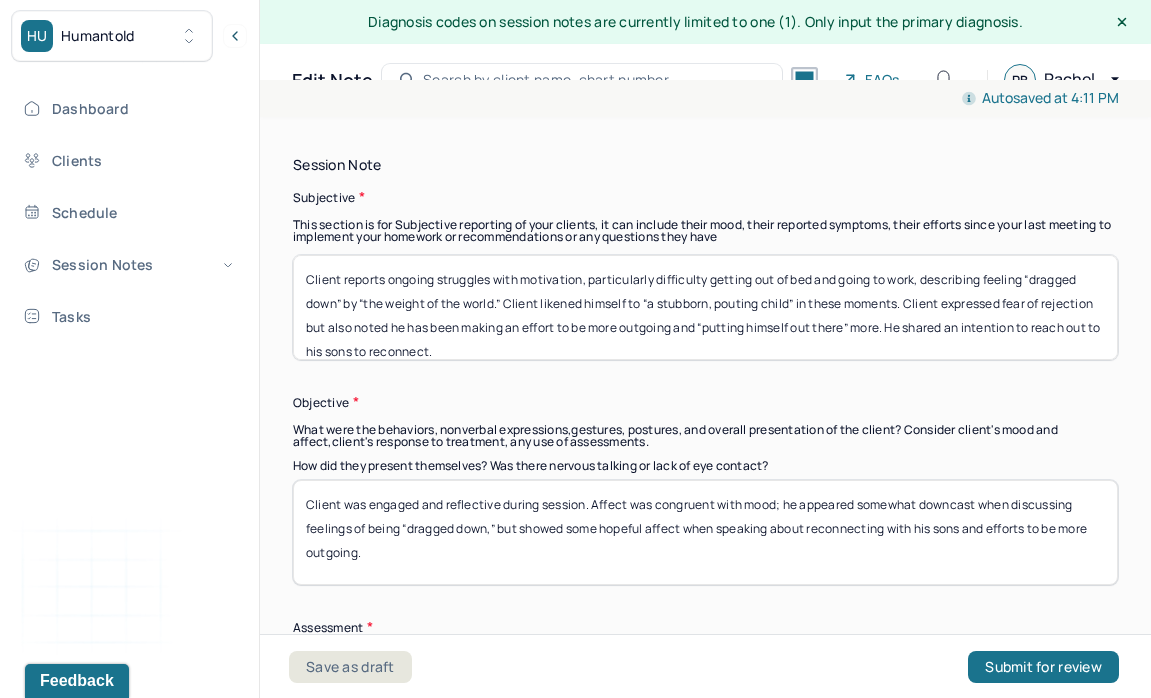 drag, startPoint x: 588, startPoint y: 499, endPoint x: 297, endPoint y: 485, distance: 291.33658 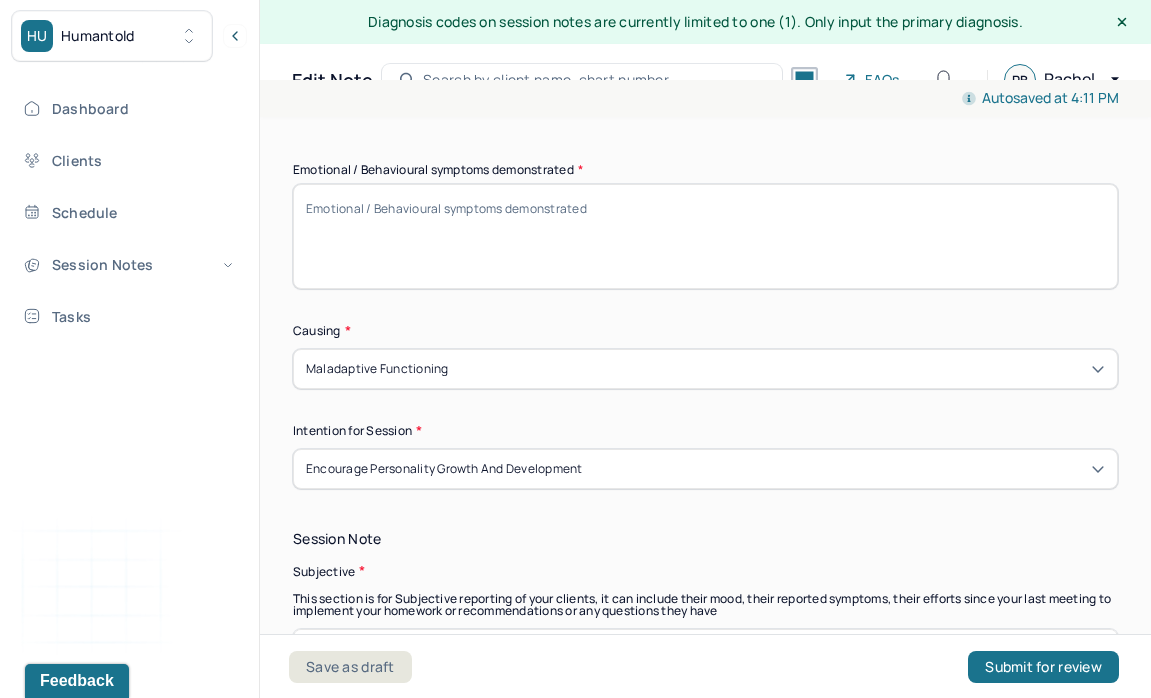 scroll, scrollTop: 1026, scrollLeft: 0, axis: vertical 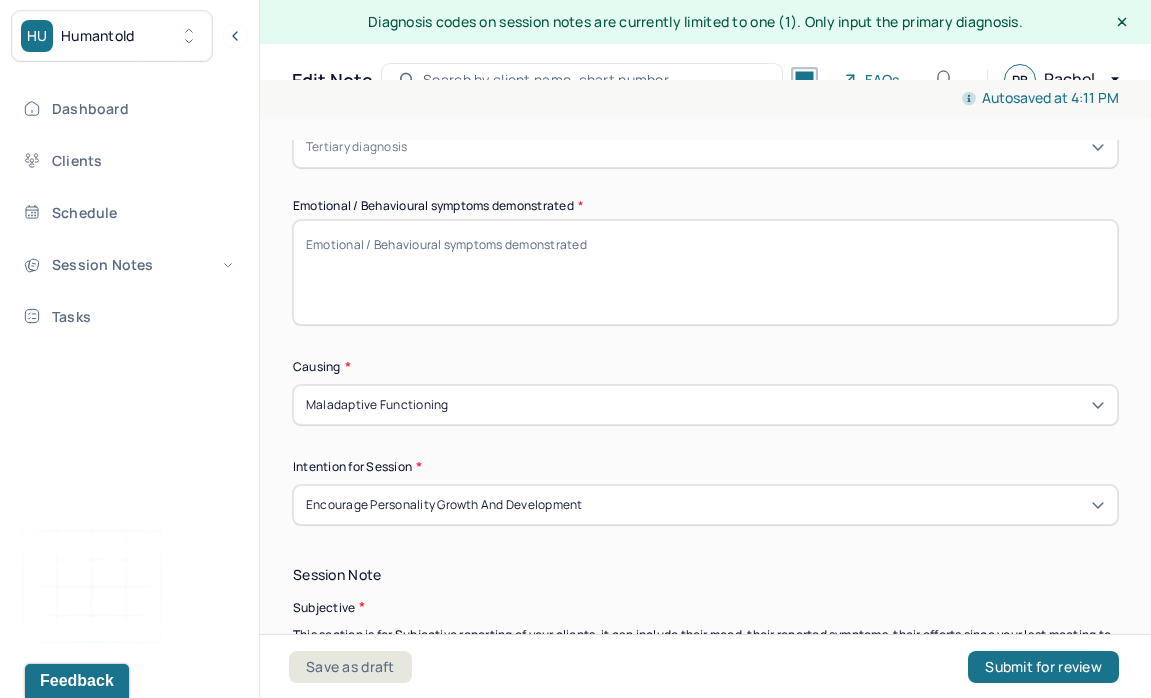 click on "Appointment location * Teletherapy Client Teletherapy Location Home Office Other Provider Teletherapy Location Home Office Other Consent was received for the teletherapy session The teletherapy session was conducted via video Primary diagnosis * F43.20 ADJUSTMENT DISORDER UNSPECIFIED Secondary diagnosis (optional) Secondary diagnosis Tertiary diagnosis (optional) Tertiary diagnosis Emotional / Behavioural symptoms demonstrated * Causing * Maladaptive Functioning Intention for Session * Encourage personality growth and development" at bounding box center (705, 40) 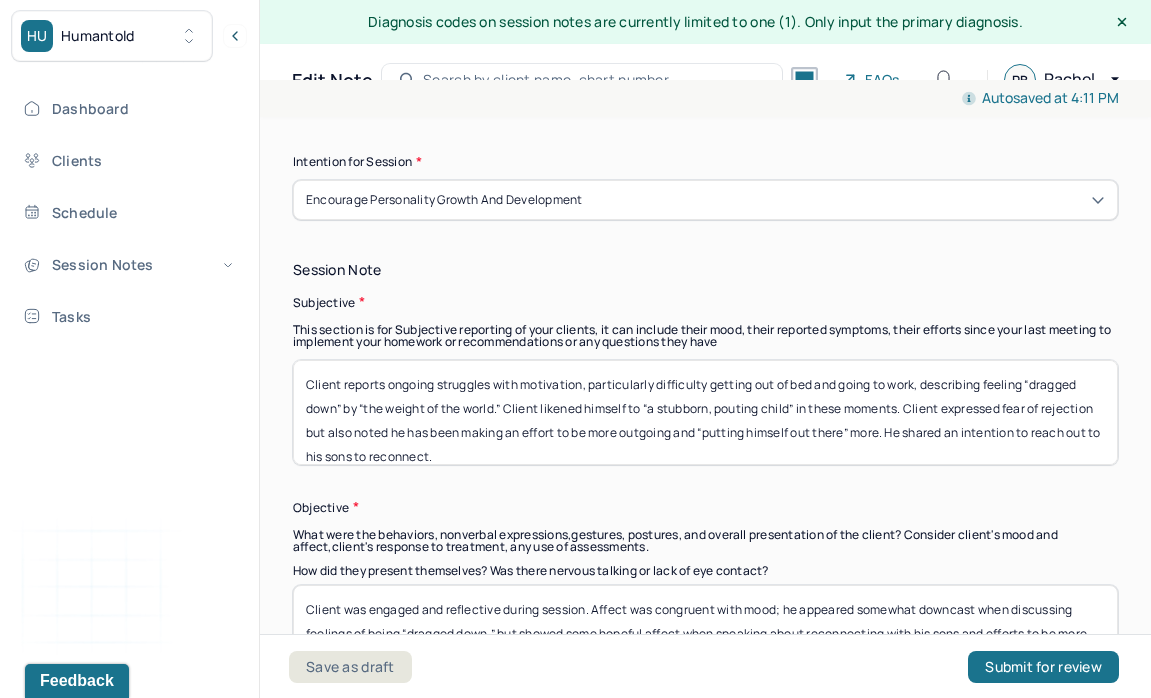 scroll, scrollTop: 1376, scrollLeft: 0, axis: vertical 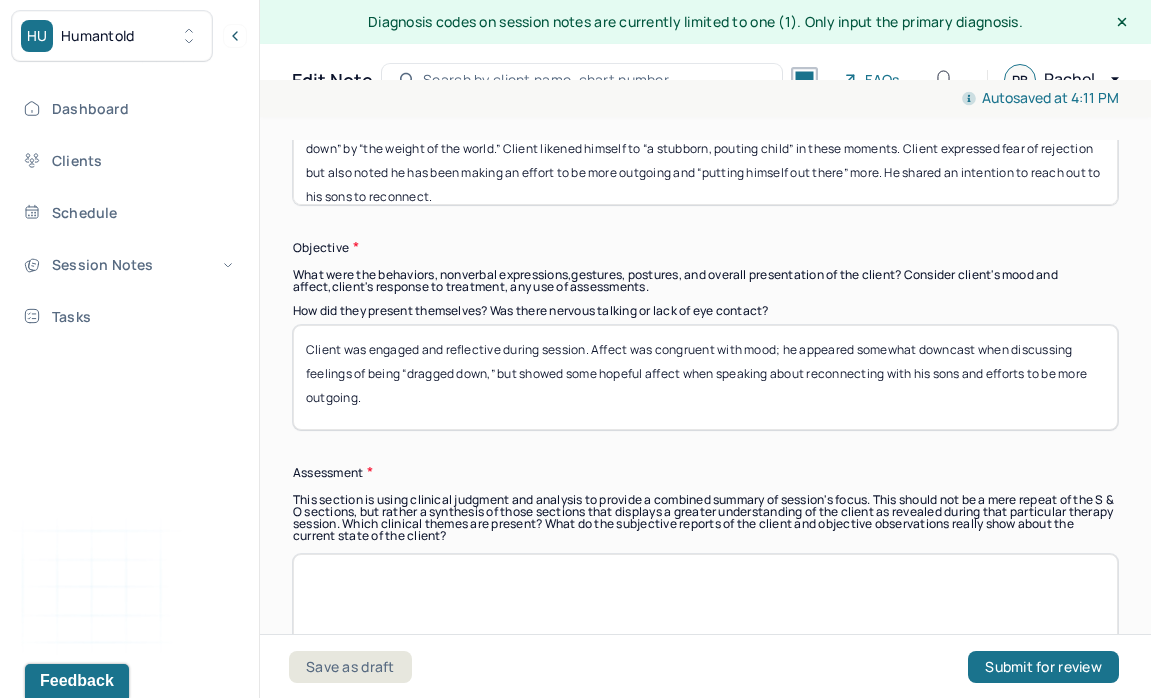 type on "Client was engaged and reflective during session." 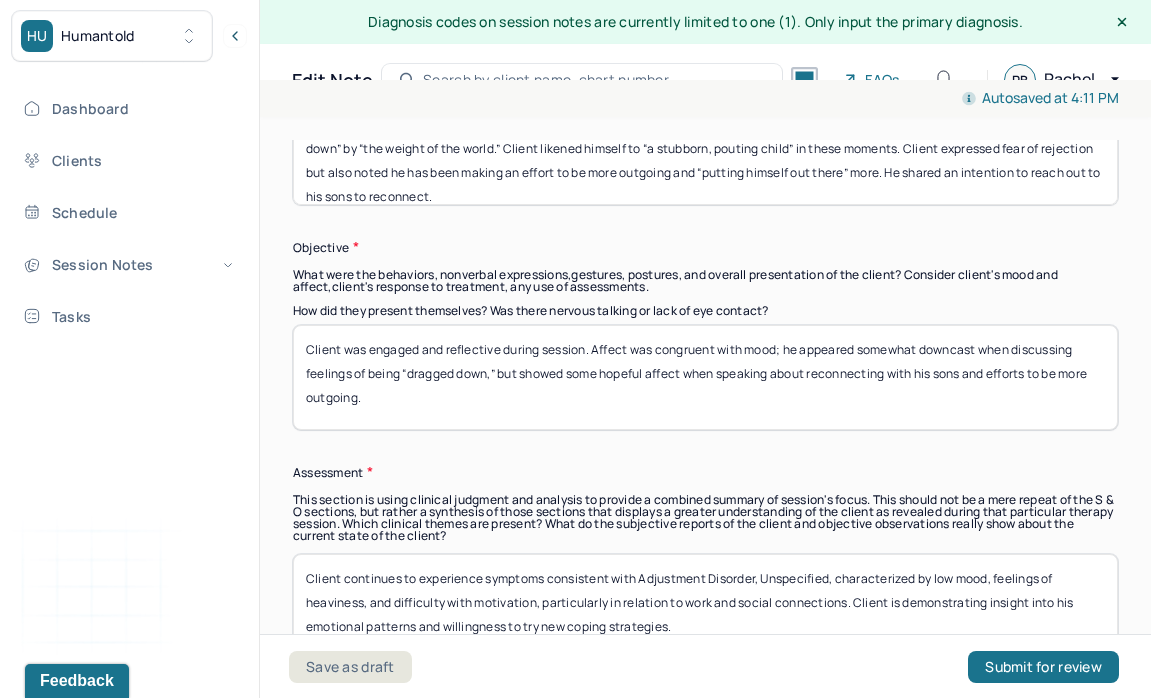 scroll, scrollTop: 1720, scrollLeft: 0, axis: vertical 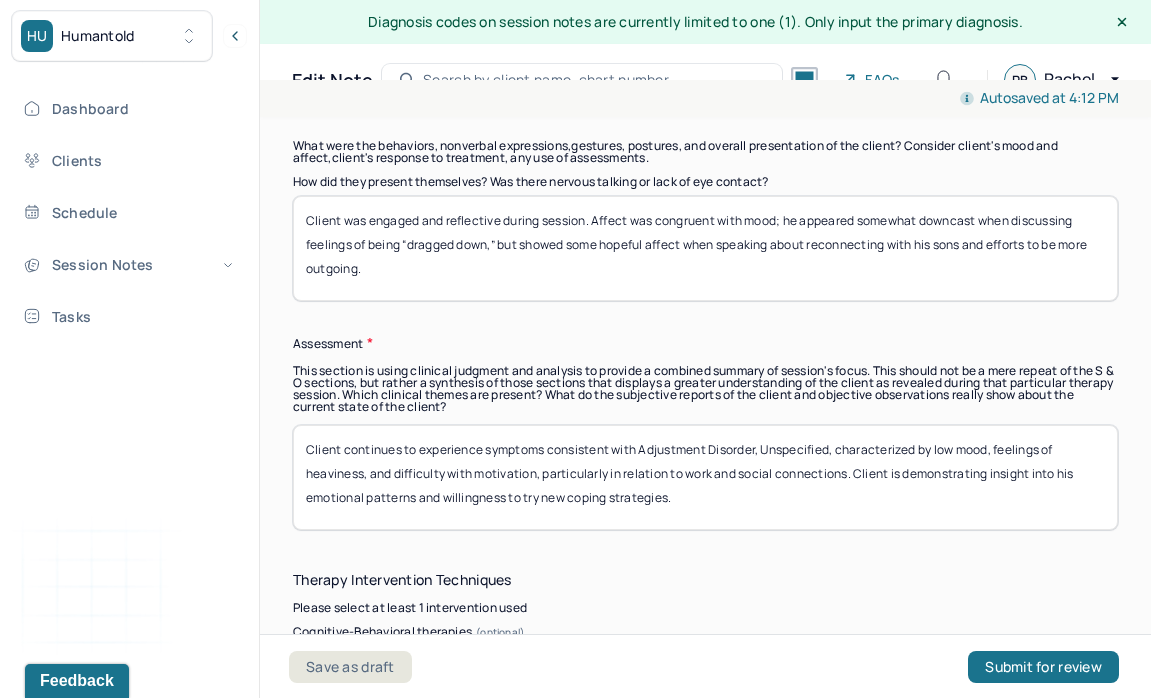 drag, startPoint x: 640, startPoint y: 447, endPoint x: 832, endPoint y: 434, distance: 192.4396 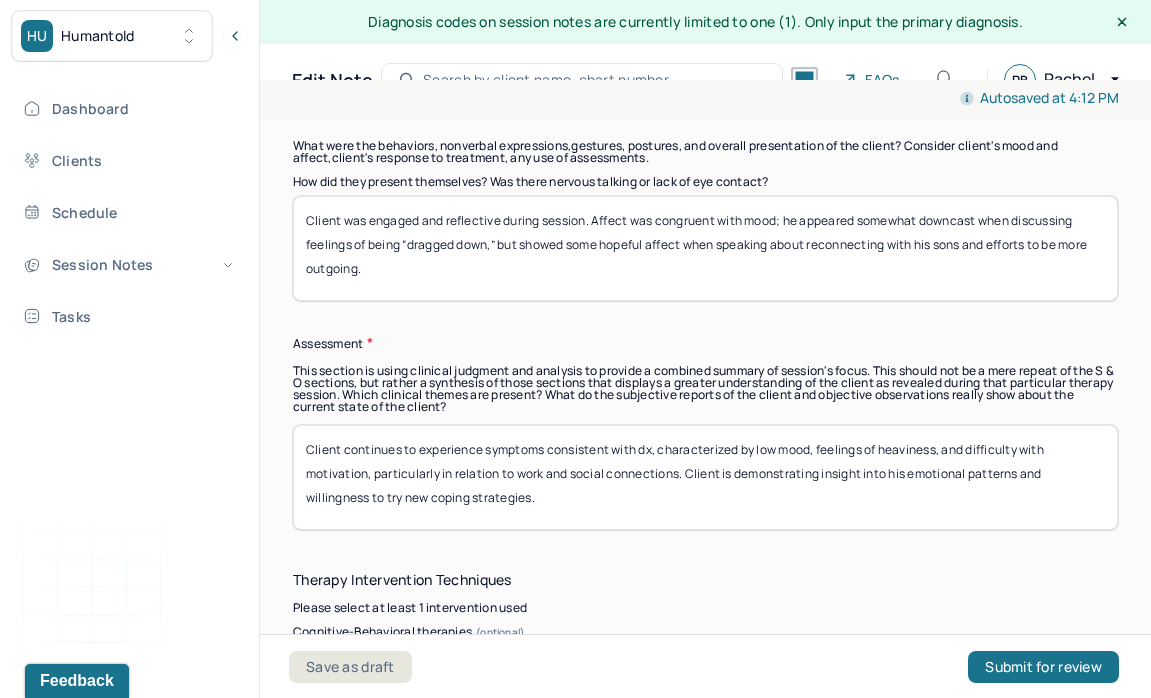 click on "Client continues to experience symptoms consistent with dx, characterized by low mood, feelings of heaviness, and difficulty with motivation, particularly in relation to work and social connections. Client is demonstrating insight into his emotional patterns and willingness to try new coping strategies." at bounding box center [705, 477] 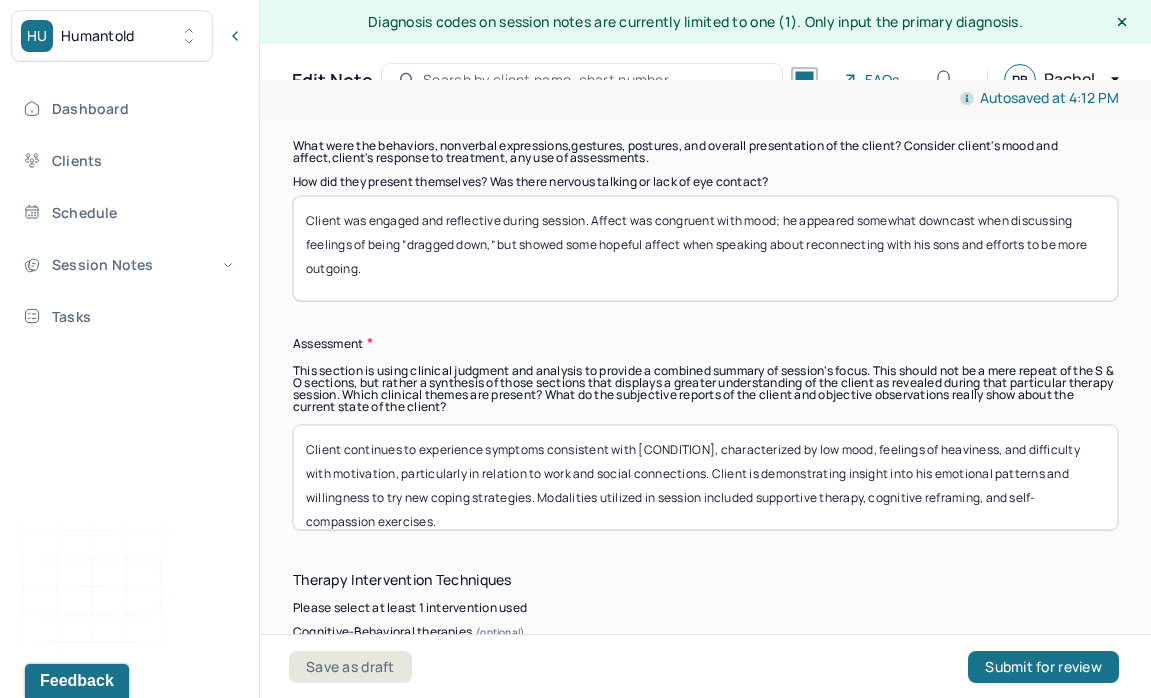 drag, startPoint x: 536, startPoint y: 495, endPoint x: 685, endPoint y: 467, distance: 151.60805 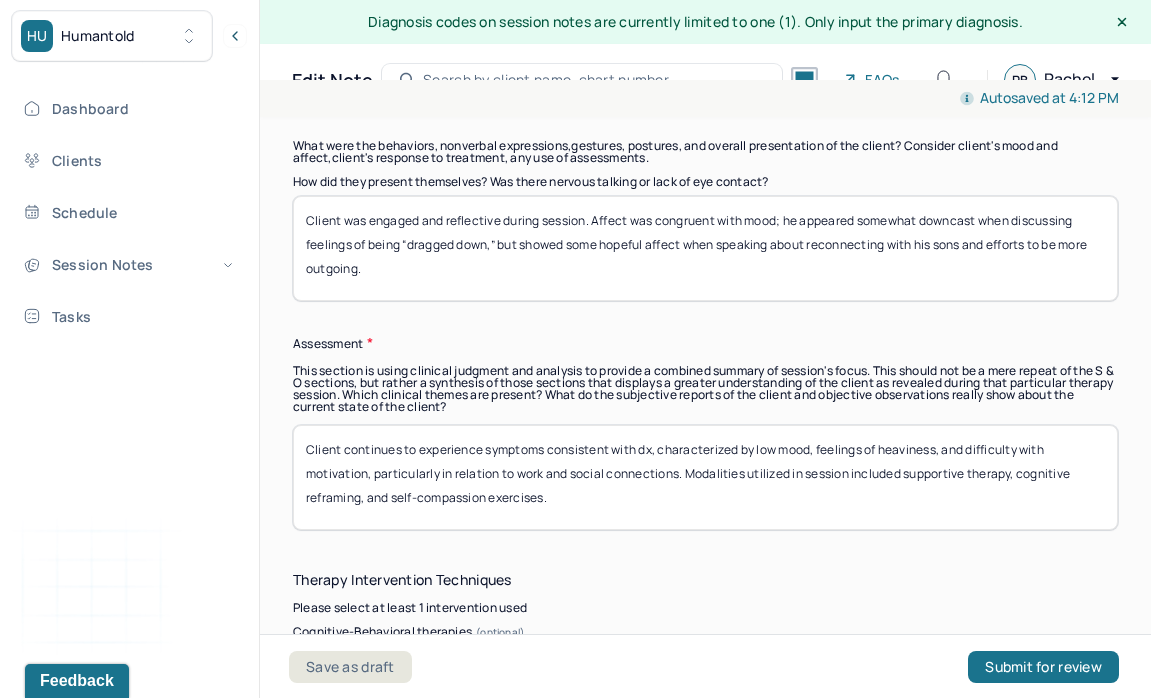 type on "Client continues to experience symptoms consistent with dx, characterized by low mood, feelings of heaviness, and difficulty with motivation, particularly in relation to work and social connections. Modalities utilized in session included supportive therapy, cognitive reframing, and self-compassion exercises." 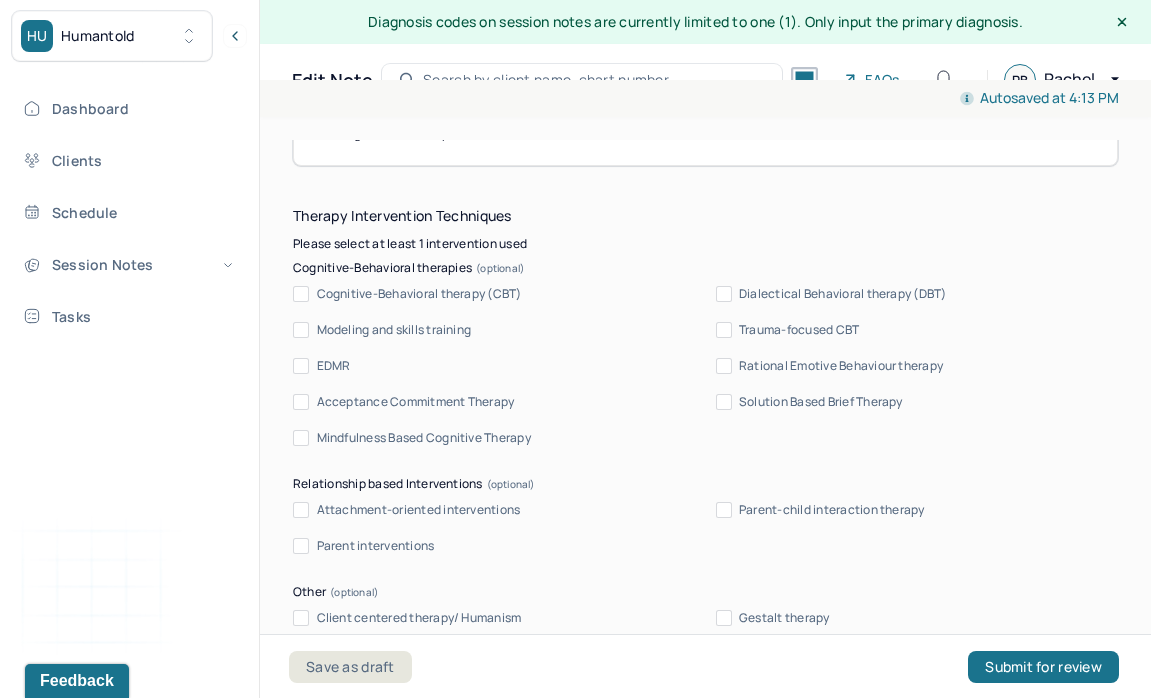scroll, scrollTop: 2085, scrollLeft: 0, axis: vertical 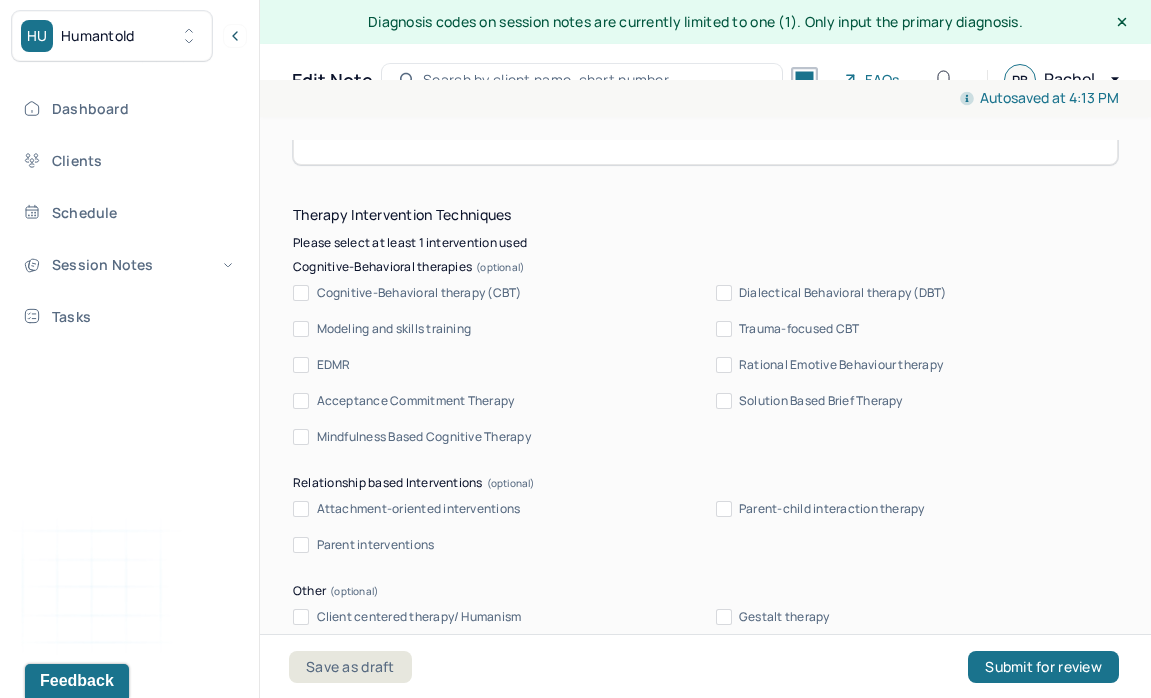 click on "Therapy Intervention Techniques Please select at least 1 intervention used Cognitive-Behavioral therapies Cognitive-Behavioral therapy (CBT) Dialectical Behavioral therapy (DBT) Modeling and skills training Trauma-focused CBT EDMR Rational Emotive Behaviour therapy Acceptance Commitment Therapy Solution Based Brief Therapy Mindfulness Based Cognitive Therapy Relationship based Interventions Attachment-oriented interventions Parent-child interaction therapy Parent interventions Other Client centered therapy/ Humanism Gestalt therapy Existential therapy Feminist therapy Psychodynamic therapy Grief therapy Internal family systems (IFS) Narrative therapy Positive psychology Psychoeducation Sex therapy Strength based theory Career Counseling Multisystemic family theory Plan What specific steps has the client committed to work on as homework or during the next session? What specific interventions or treatment plan changes will the clinician be focused on in the upcoming sessions? Frequency of sessions Weekly Other" at bounding box center [705, 905] 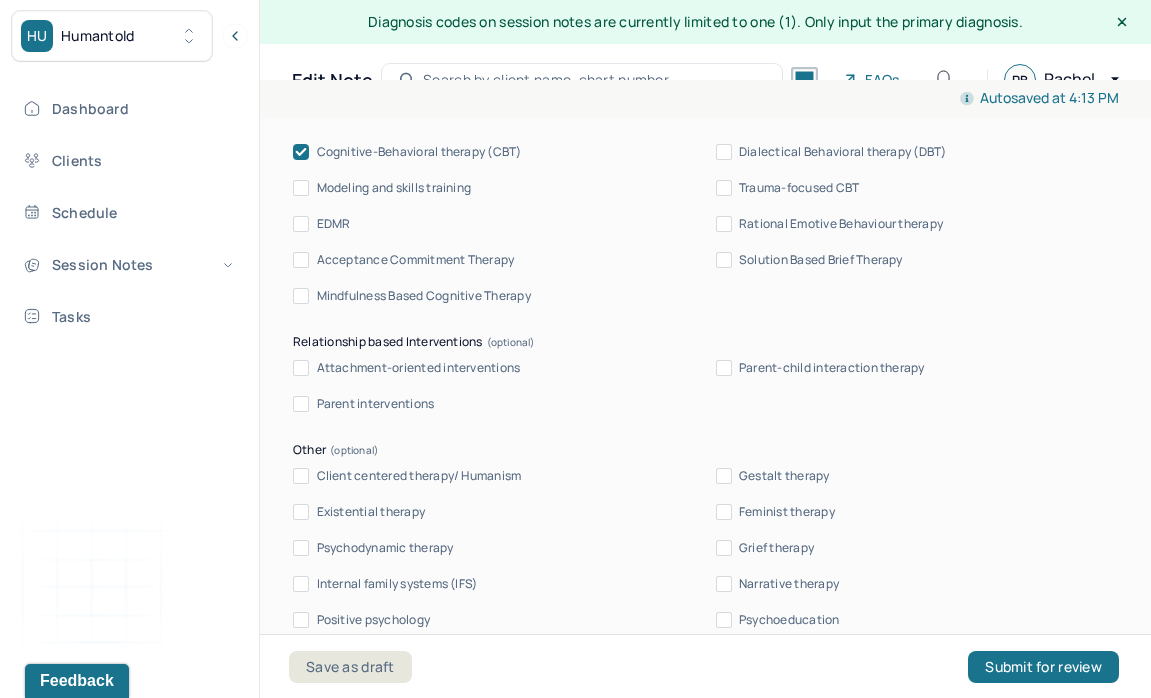 click on "Client centered therapy/ Humanism" at bounding box center [419, 476] 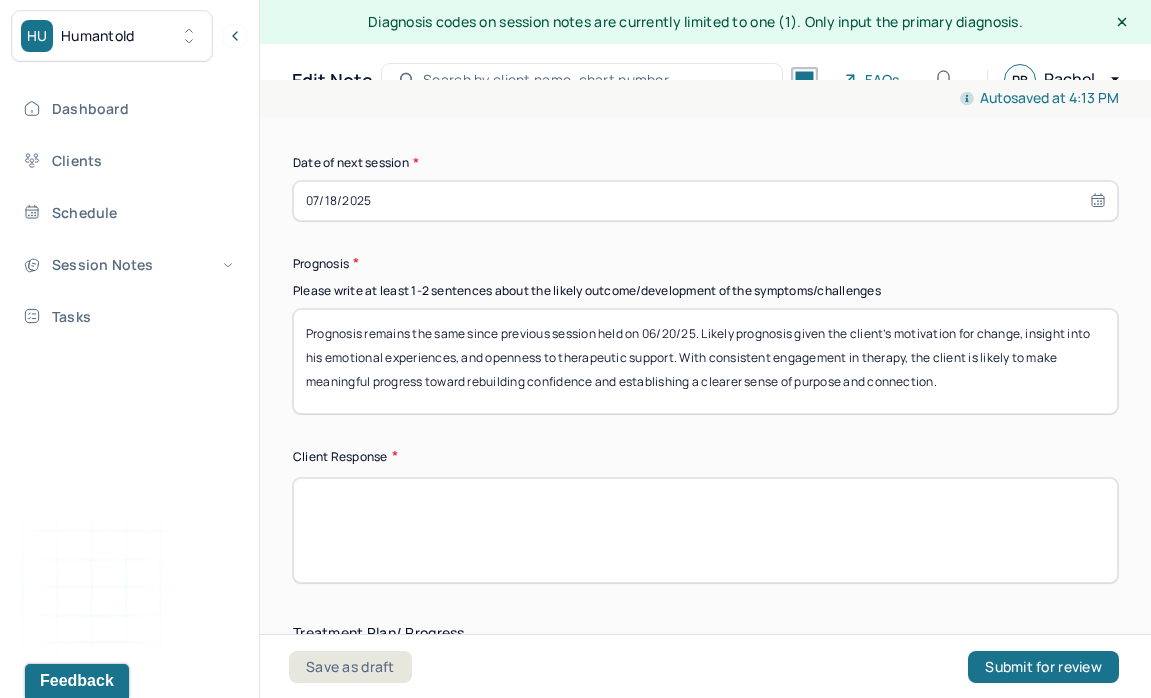 scroll, scrollTop: 3148, scrollLeft: 0, axis: vertical 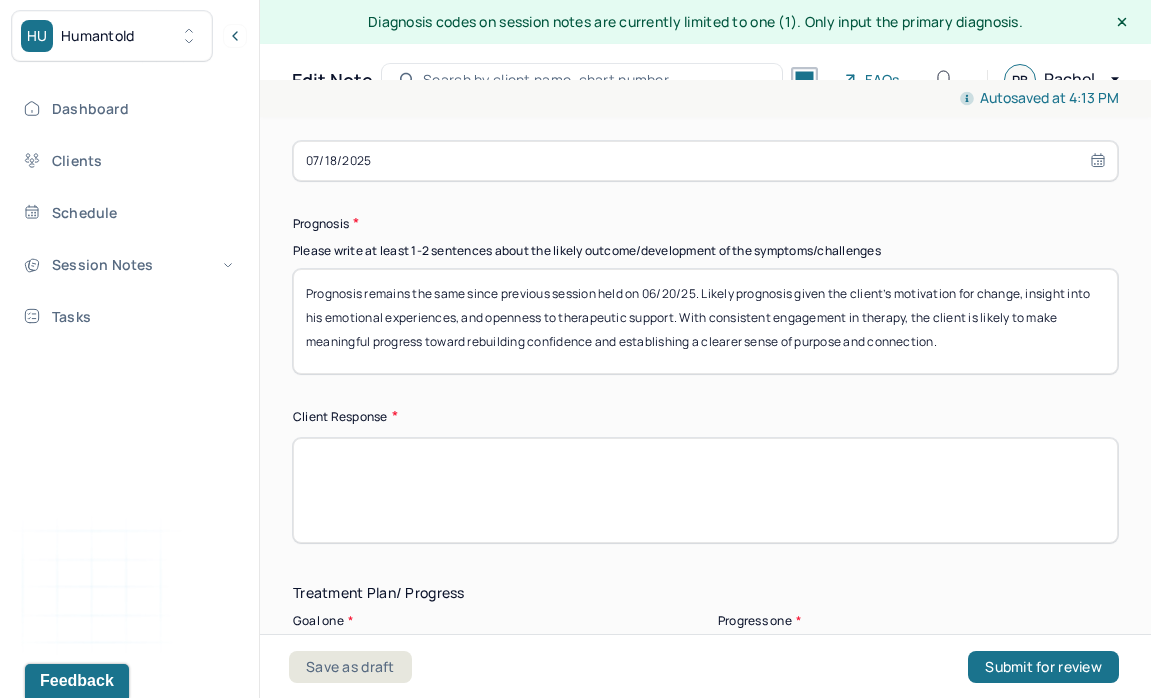click at bounding box center [705, 490] 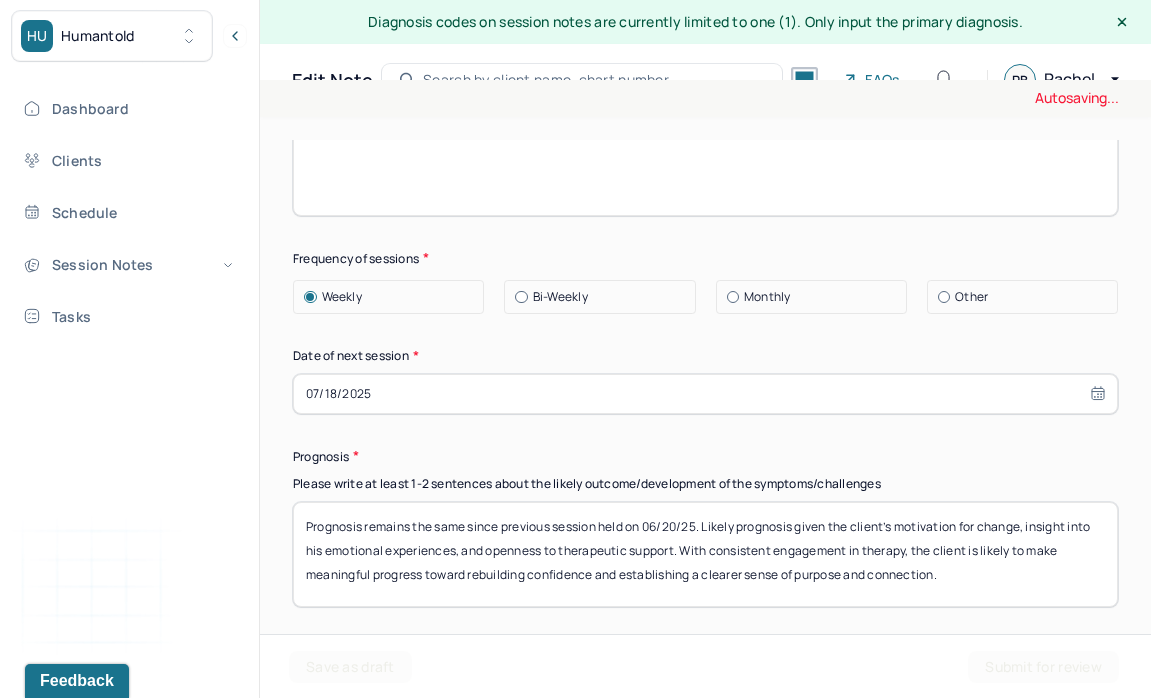 scroll, scrollTop: 2913, scrollLeft: 0, axis: vertical 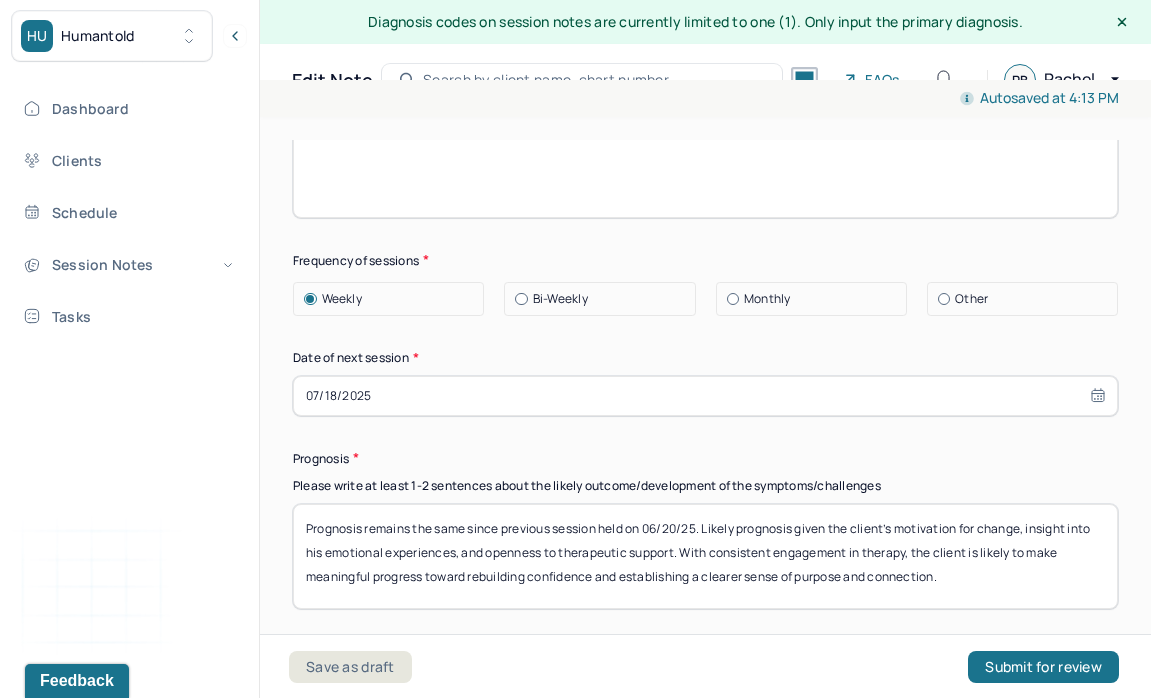 type on "Client is demonstrating insight into his emotional patterns and willingness to try new coping strategies." 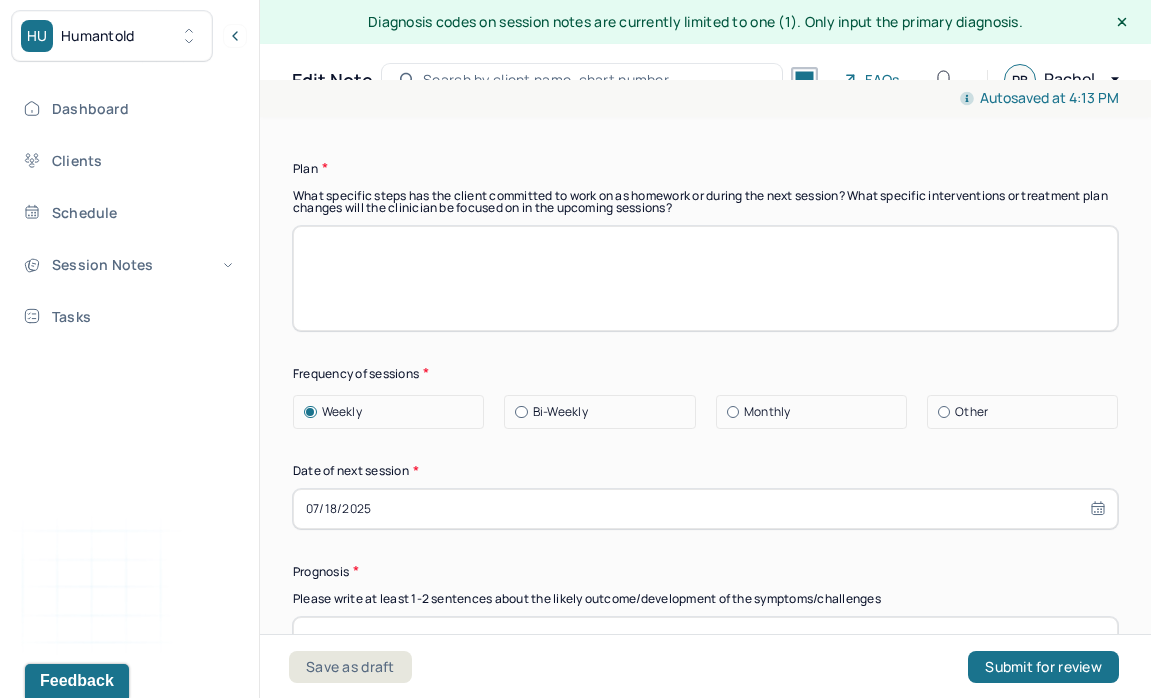 scroll, scrollTop: 2794, scrollLeft: 0, axis: vertical 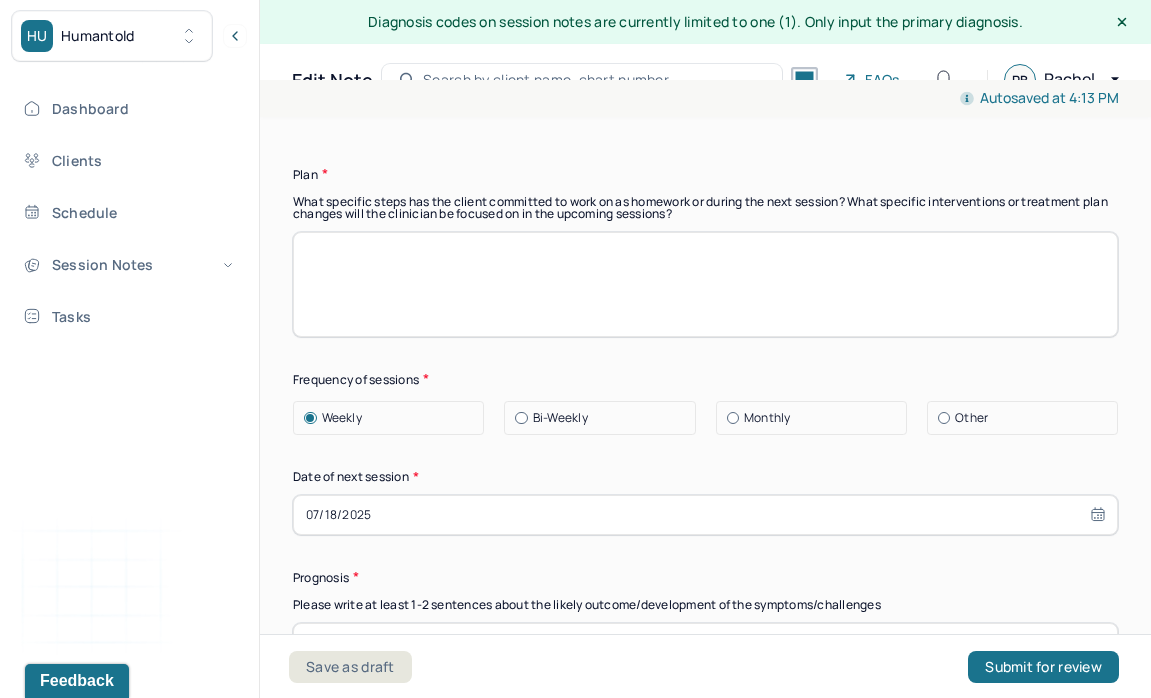 paste on "Continue to explore and address fear of rejection and its impact on motivation and social engagement." 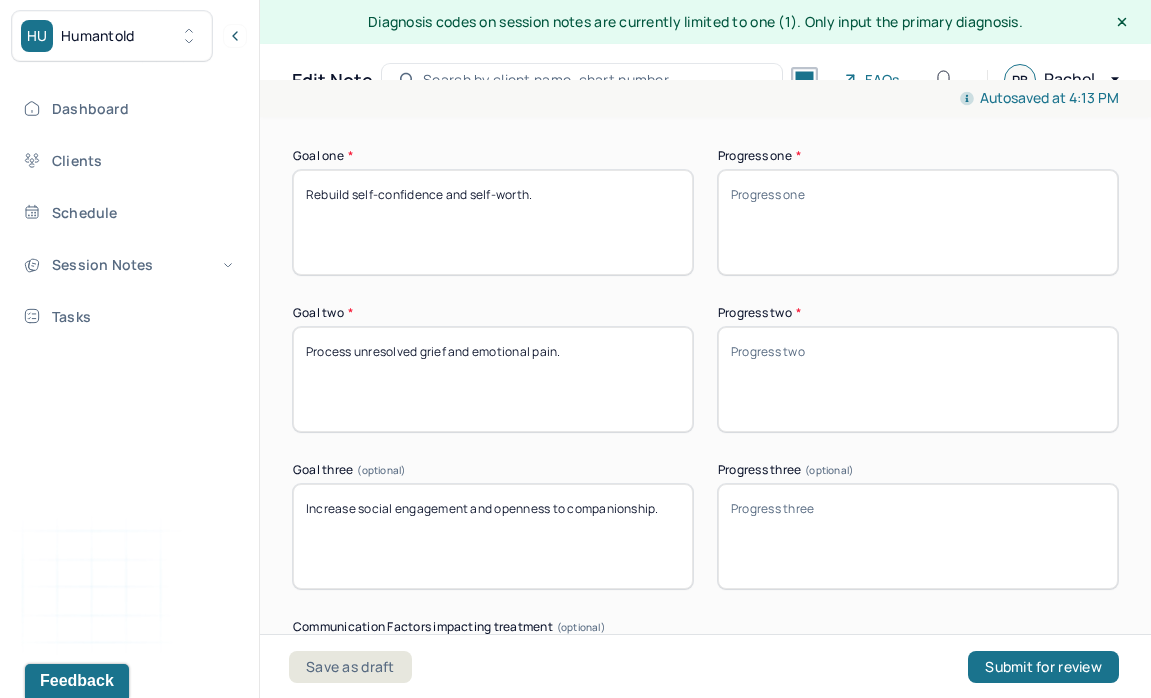 scroll, scrollTop: 3611, scrollLeft: 0, axis: vertical 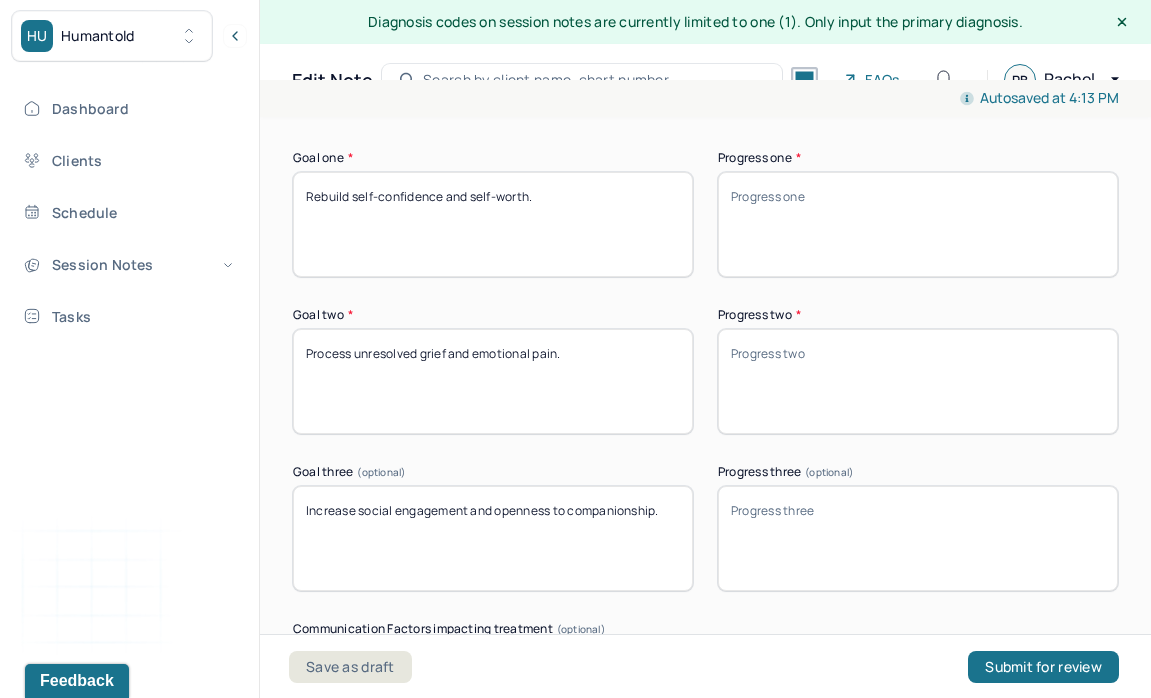 type on "Continue to explore and address fear of rejection and its impact on motivation and social engagement. Treatment goals remain appropriate." 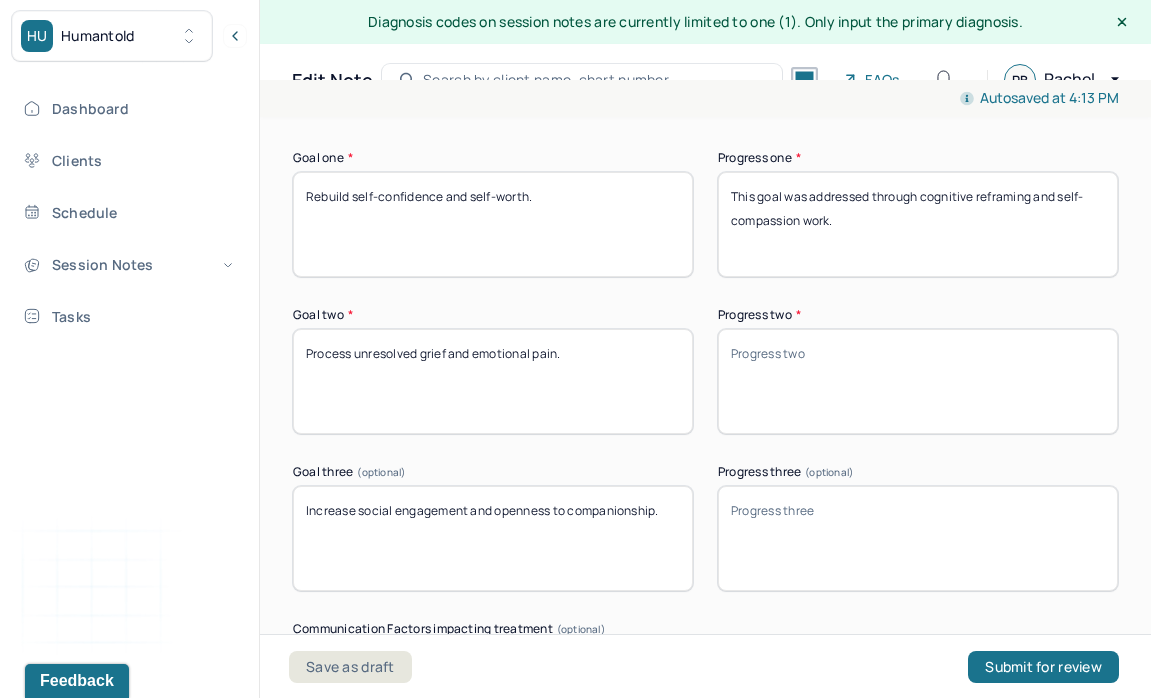 type on "This goal was addressed through cognitive reframing and self-compassion work." 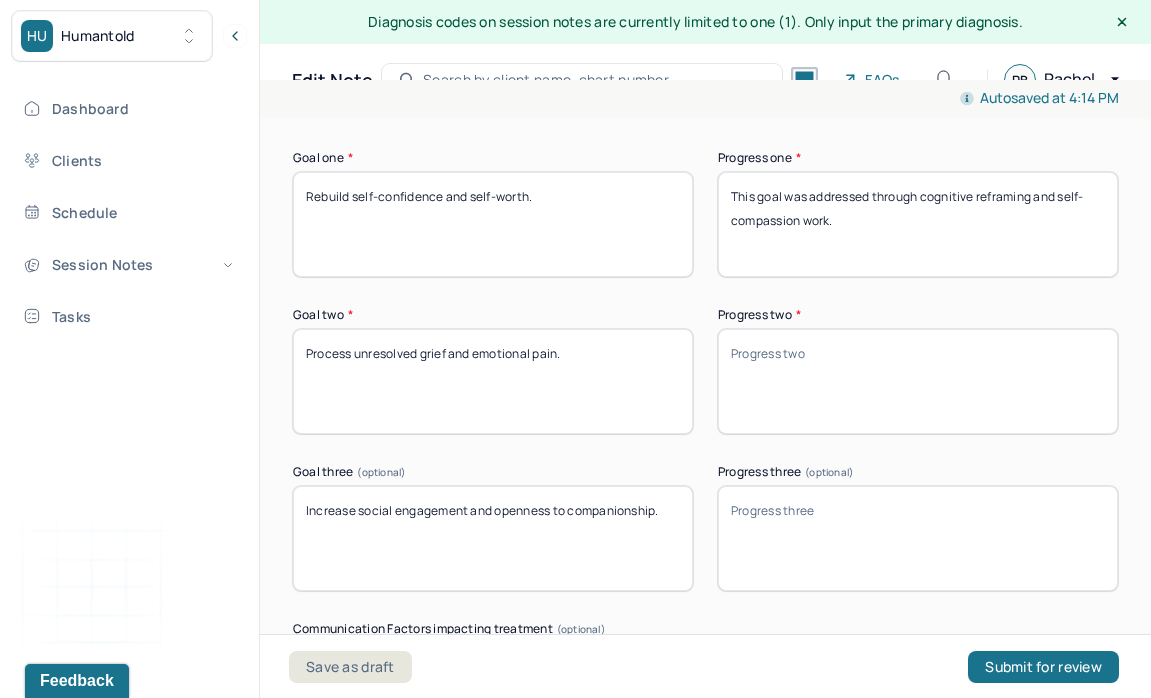 click on "Progress two *" at bounding box center [918, 381] 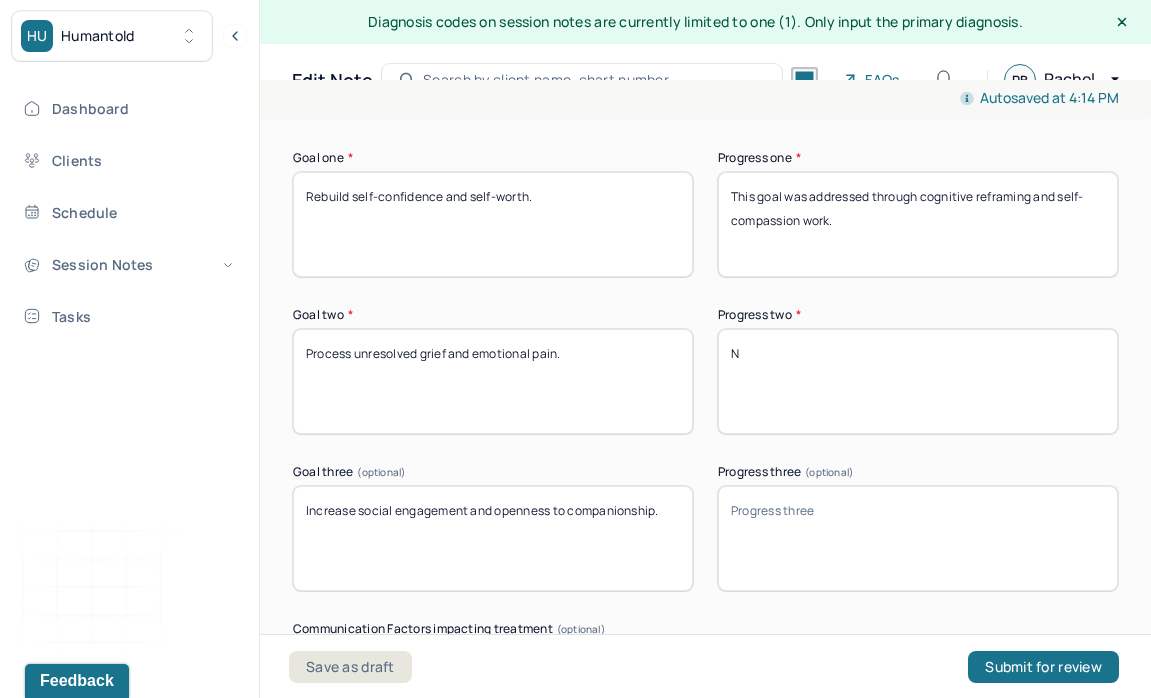 paste on "o in-depth grief-specific interventions were utilized this session." 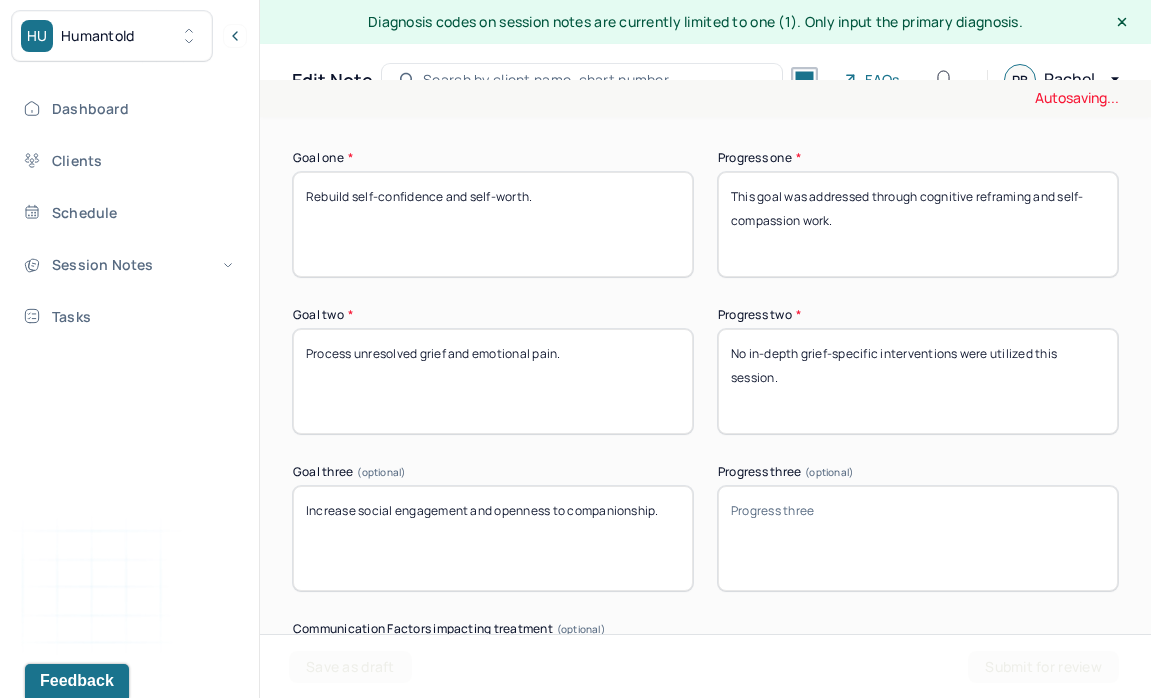 type on "No in-depth grief-specific interventions were utilized this session." 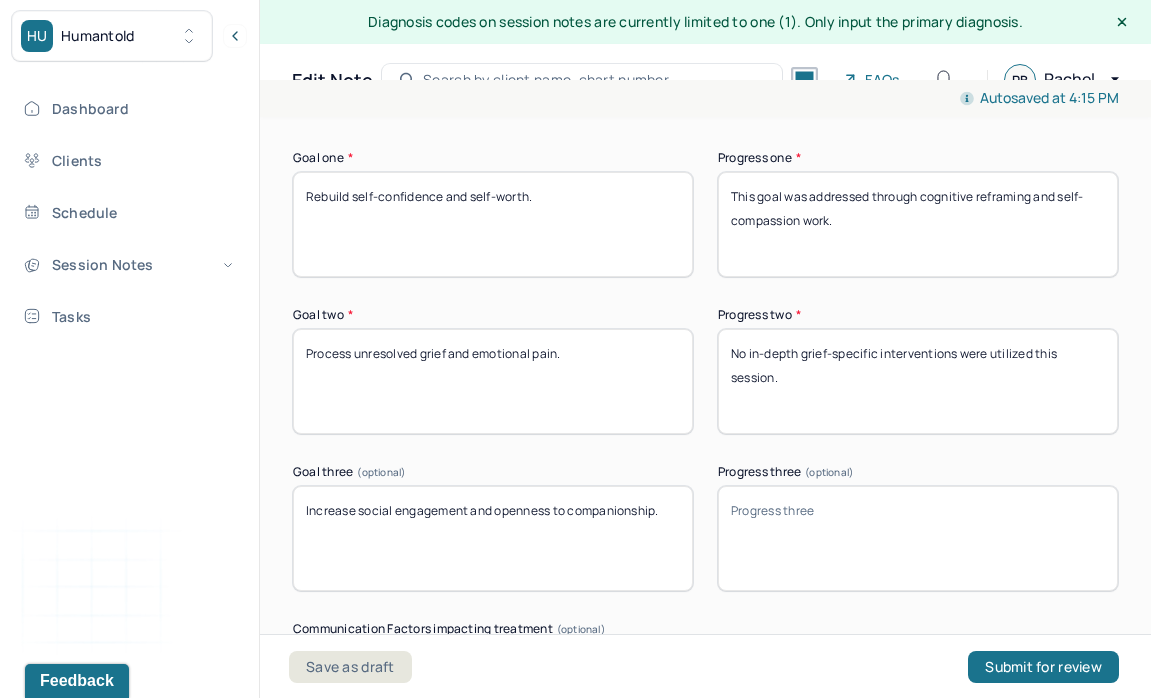 click on "Progress three (optional)" at bounding box center (918, 538) 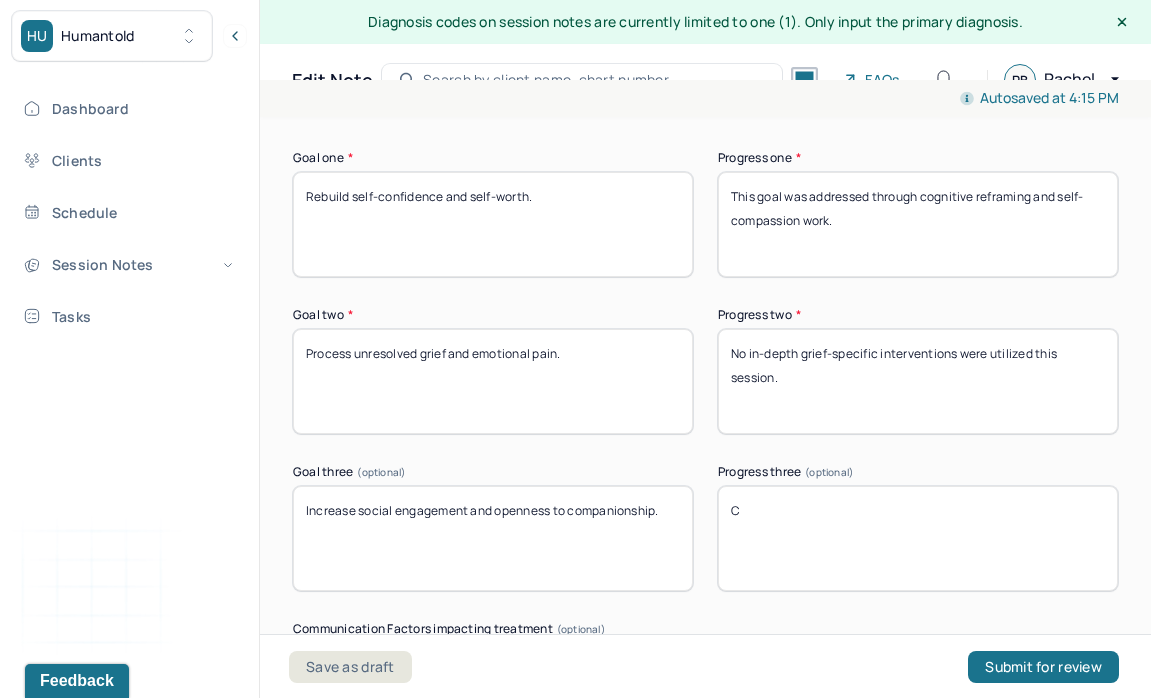 paste on "client shared his intention to reach out to his sons and his ongoing efforts to “put himself out there more” and be more outgoing." 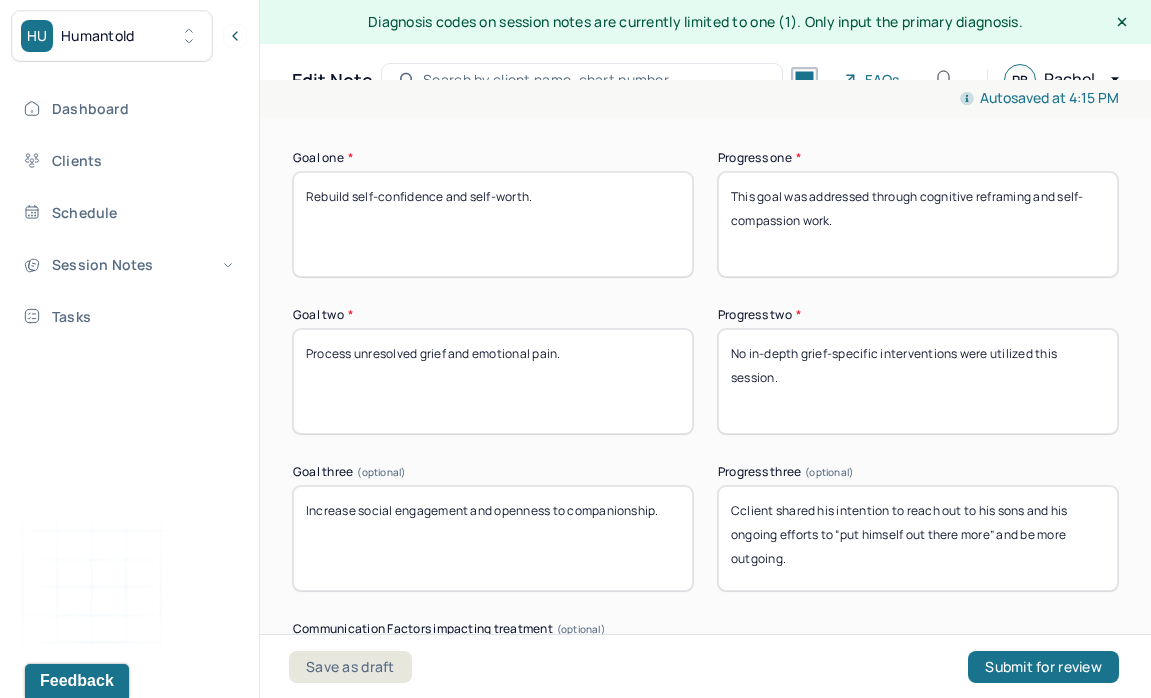 click on "Cclient shared his intention to reach out to his sons and his ongoing efforts to “put himself out there more” and be more outgoing." at bounding box center [918, 538] 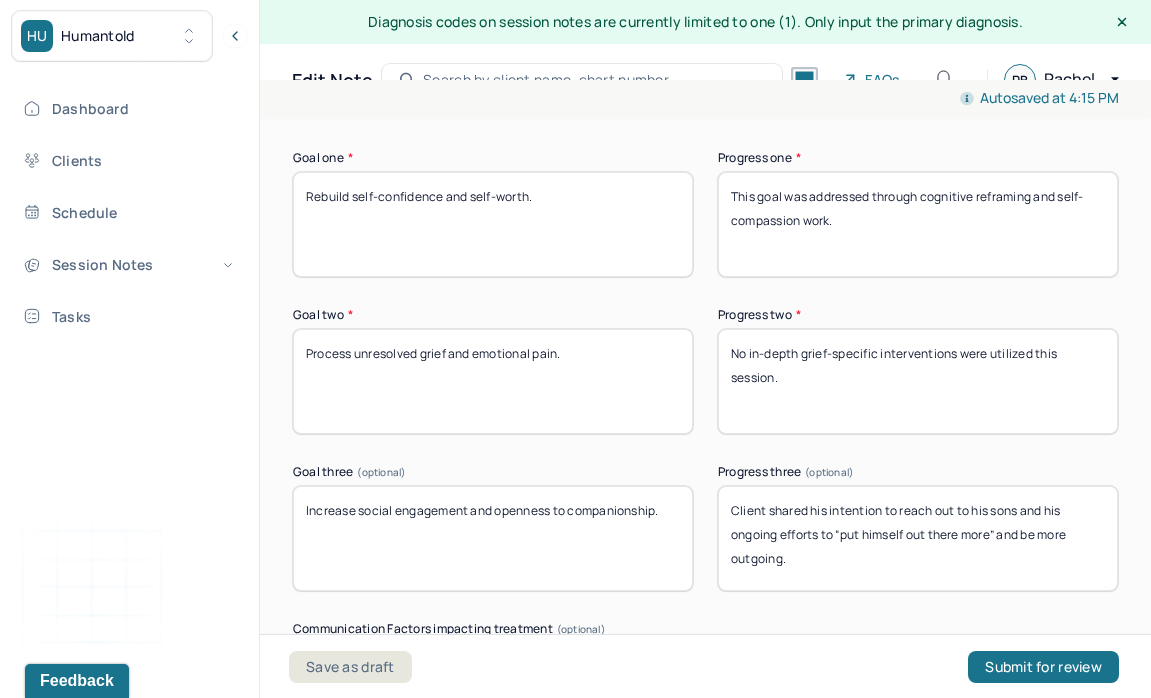 click on "Client shared his intention to reach out to his sons and his ongoing efforts to “put himself out there more” and be more outgoing." at bounding box center (918, 538) 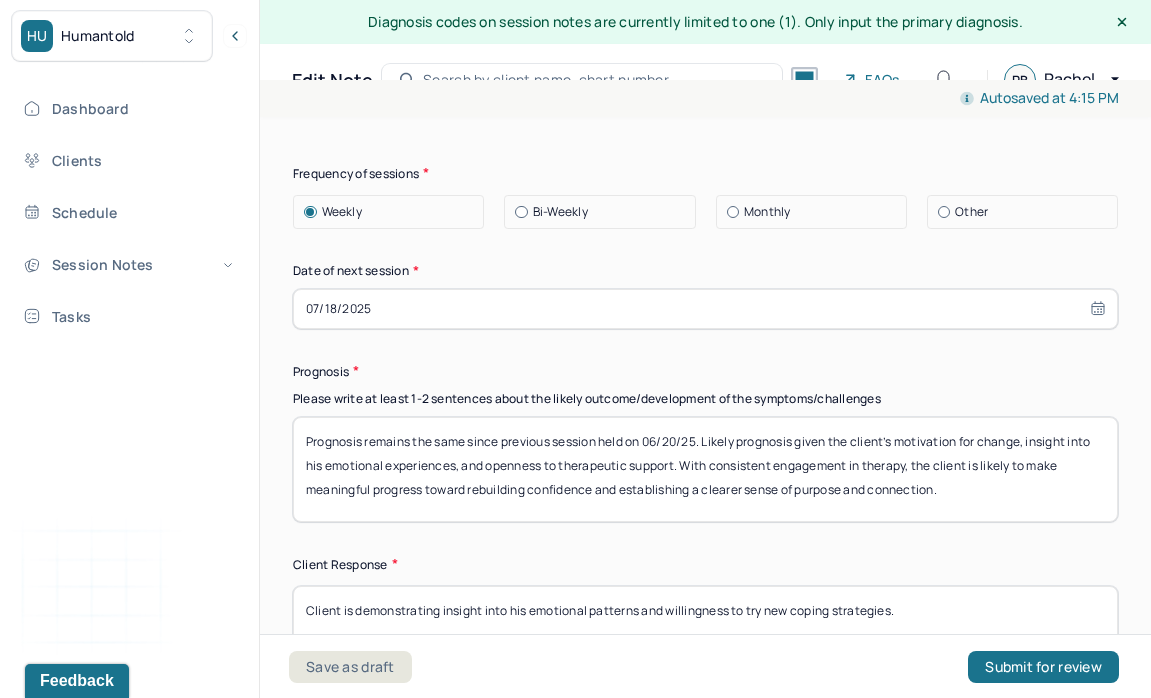 scroll, scrollTop: 4201, scrollLeft: 0, axis: vertical 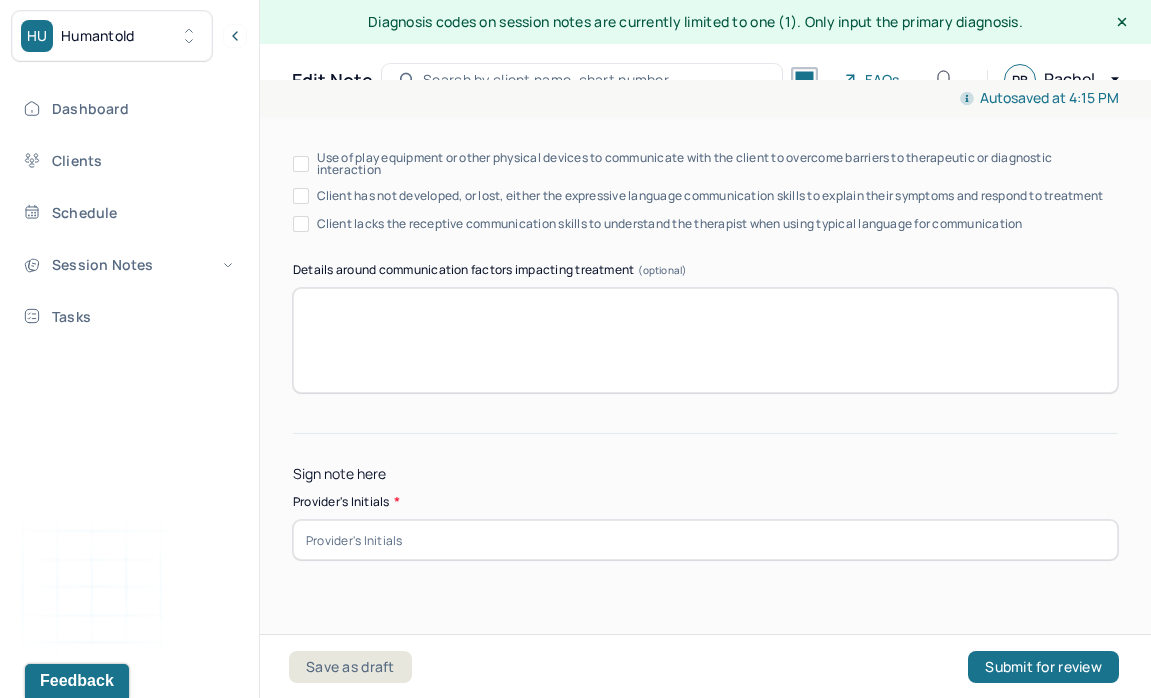 click at bounding box center [705, 540] 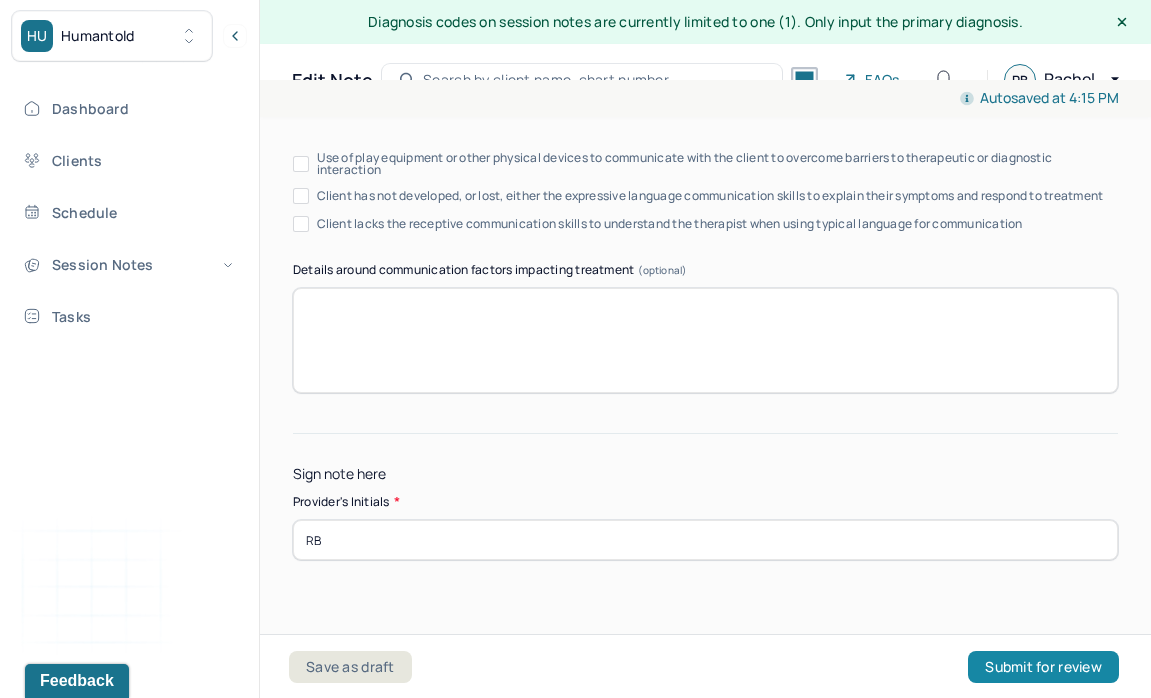 type on "RB" 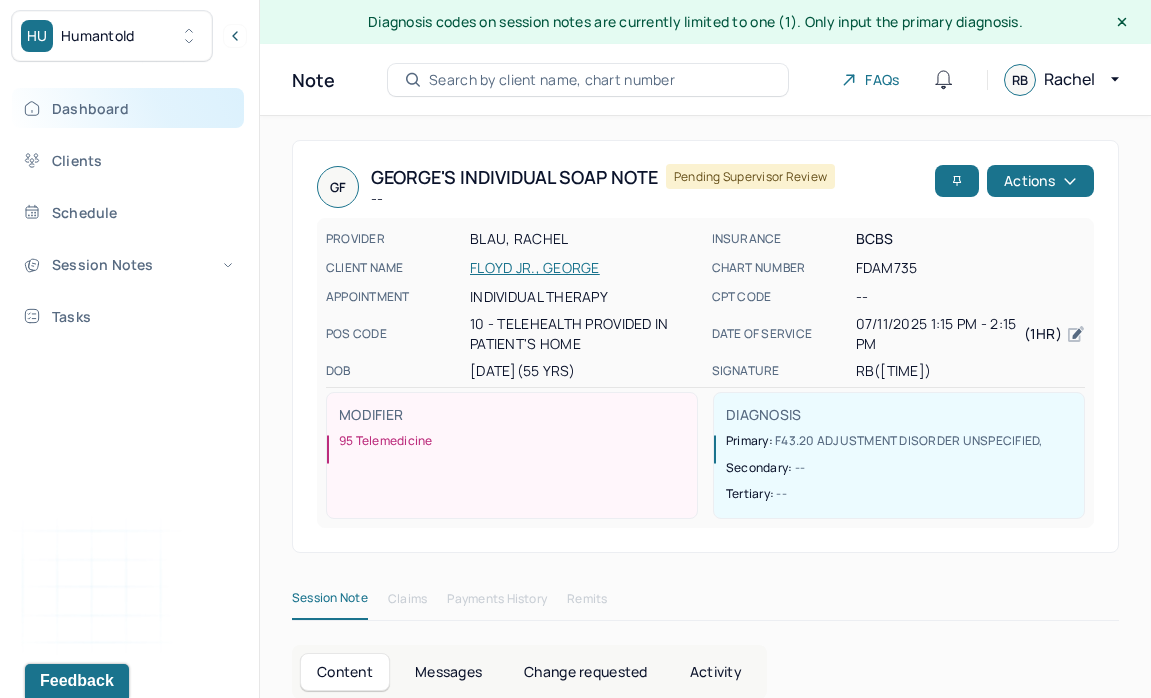click on "Dashboard" at bounding box center (128, 108) 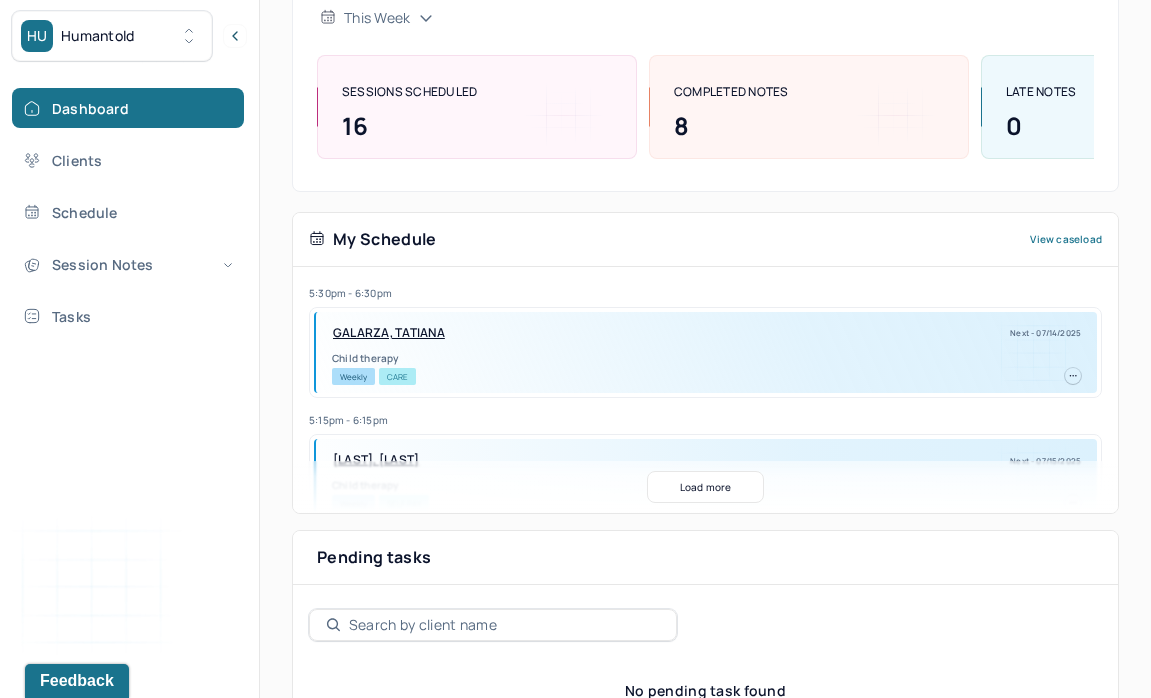 scroll, scrollTop: 348, scrollLeft: 0, axis: vertical 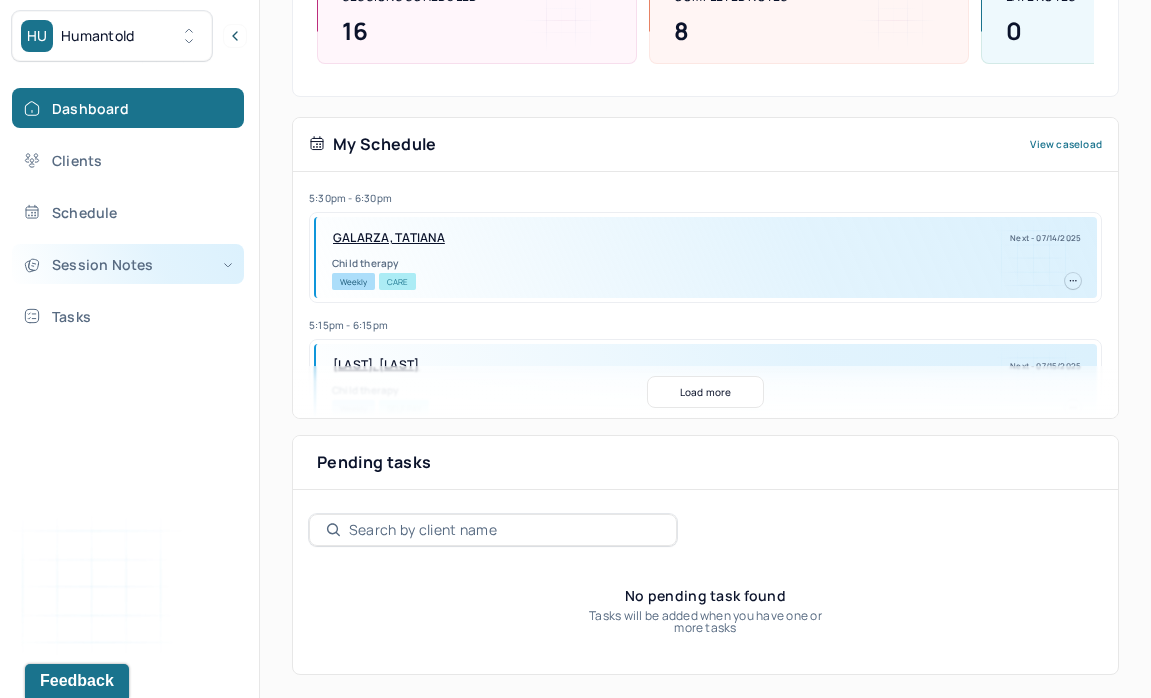 click on "Session Notes" at bounding box center (128, 264) 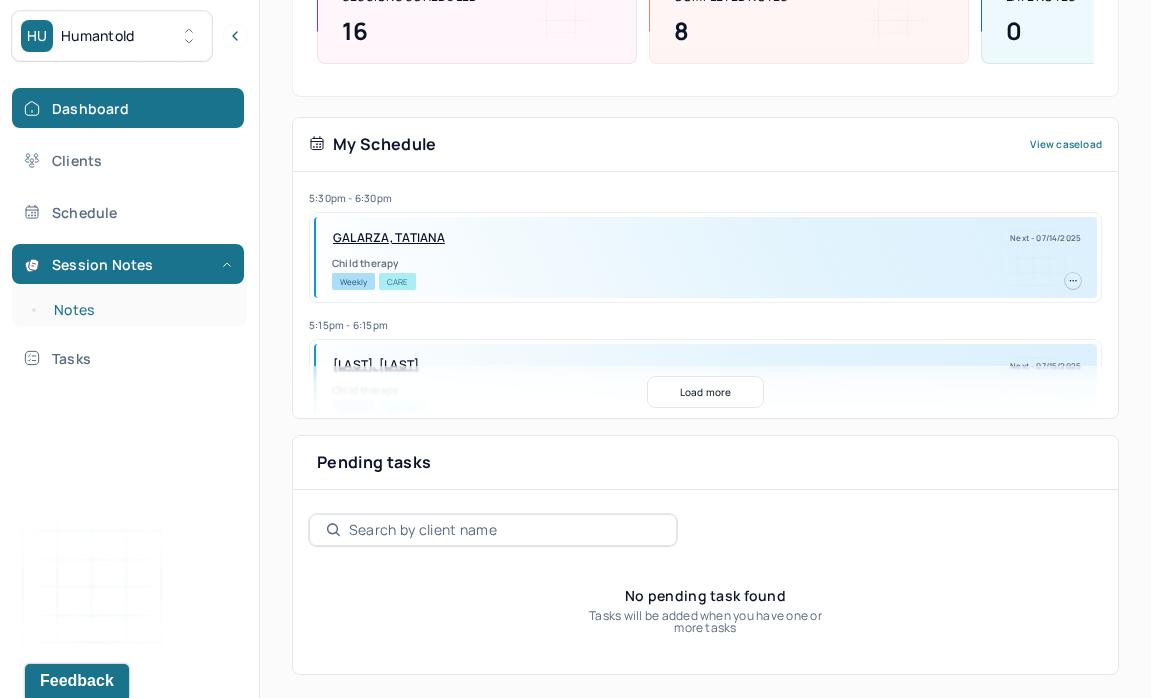 click on "Notes" at bounding box center (139, 310) 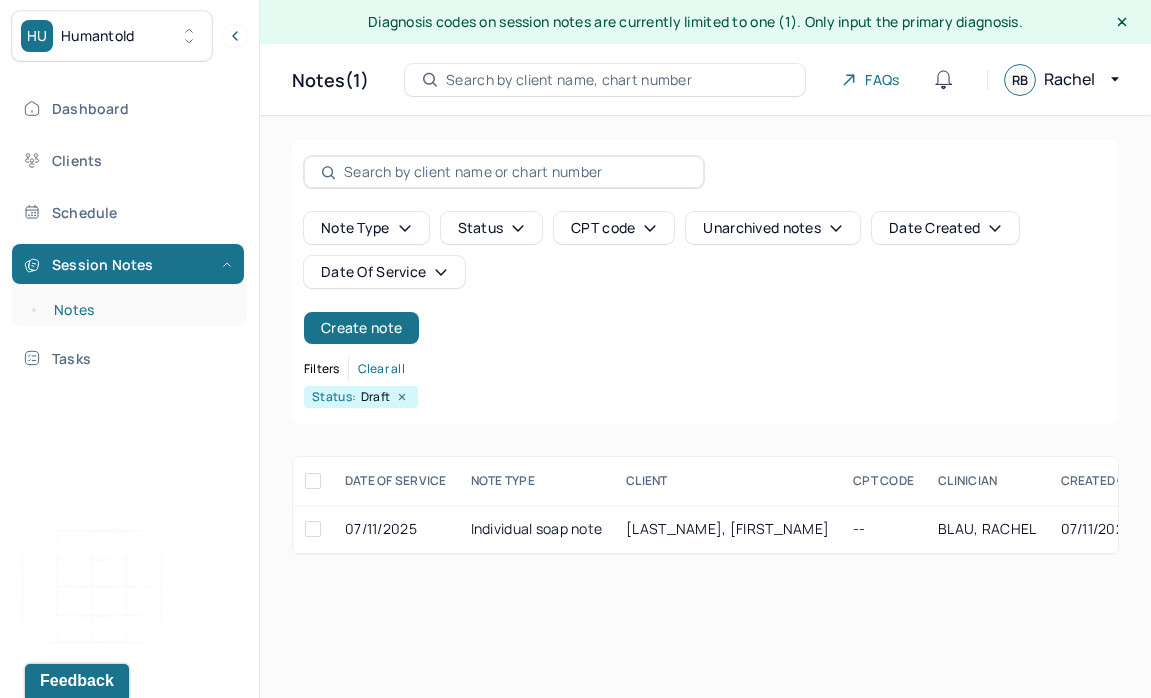 scroll, scrollTop: 0, scrollLeft: 0, axis: both 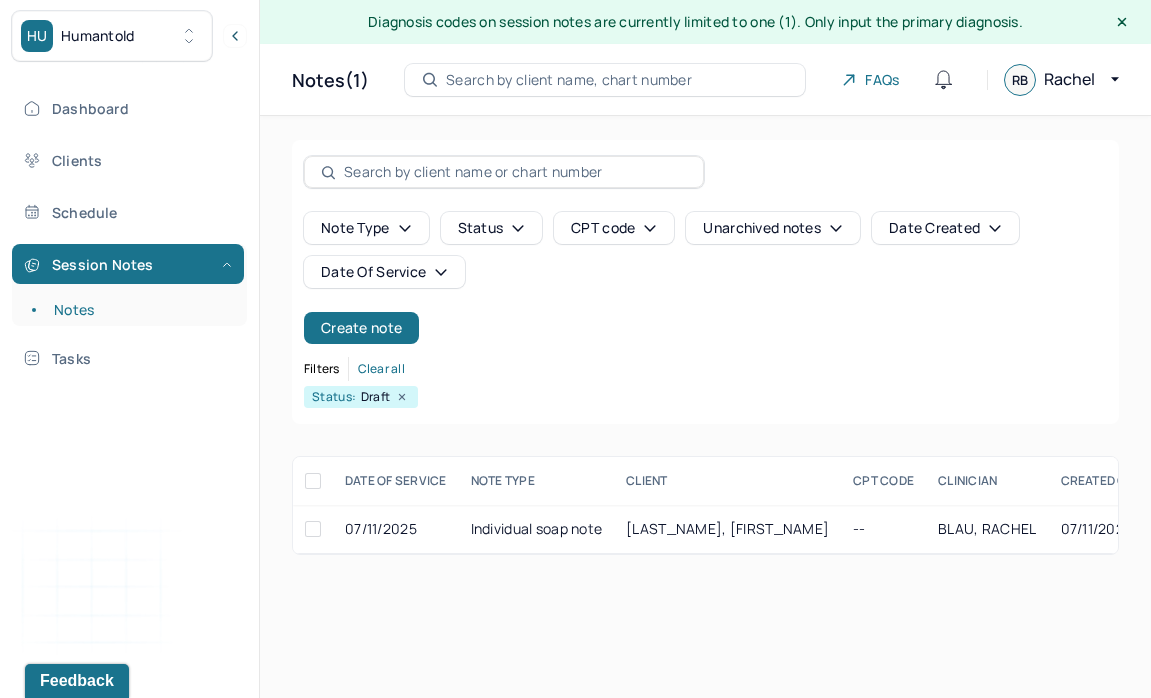 click 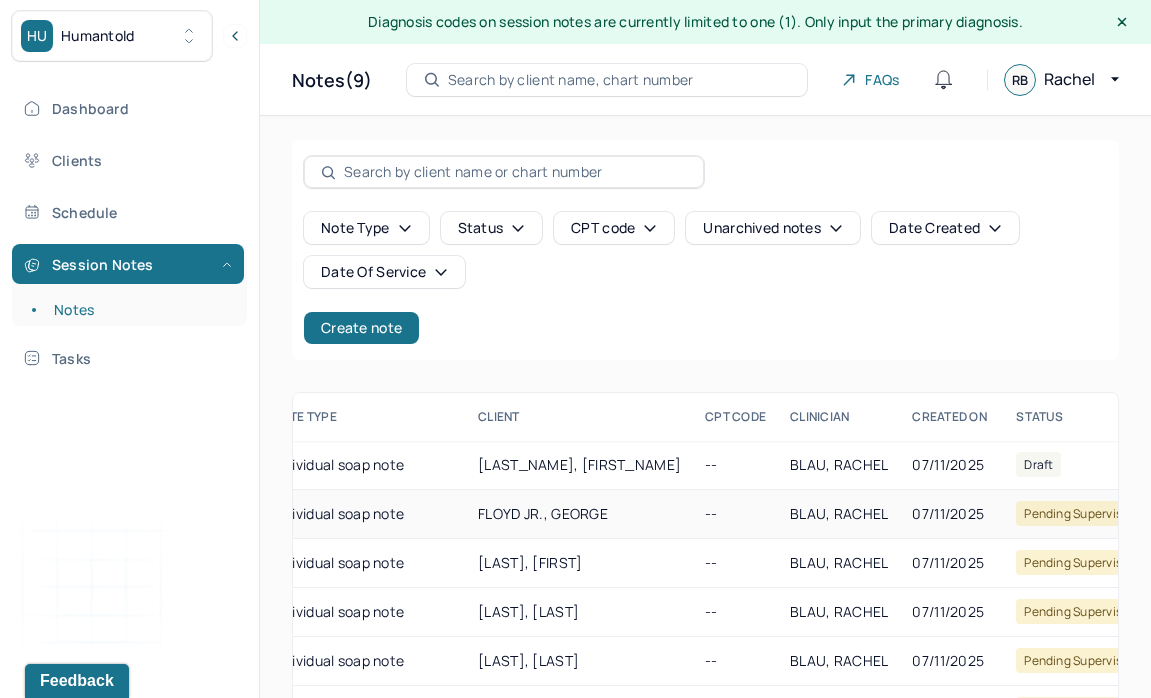 scroll, scrollTop: 0, scrollLeft: 467, axis: horizontal 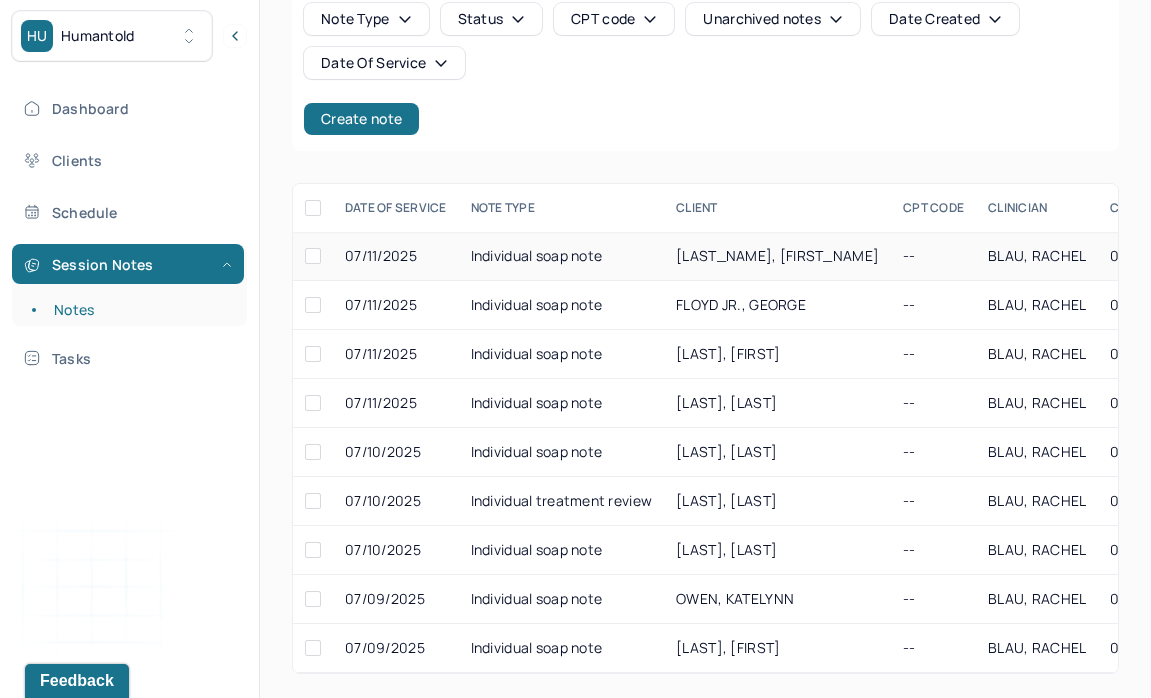 click on "Individual soap note" at bounding box center (562, 256) 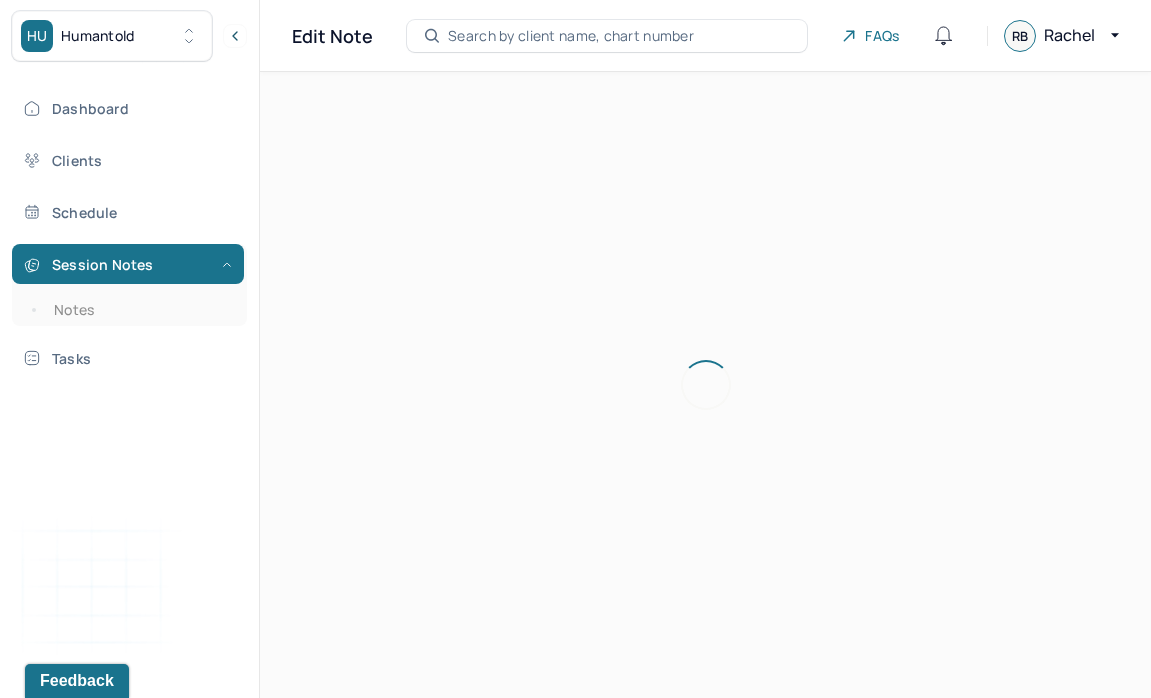scroll, scrollTop: 36, scrollLeft: 0, axis: vertical 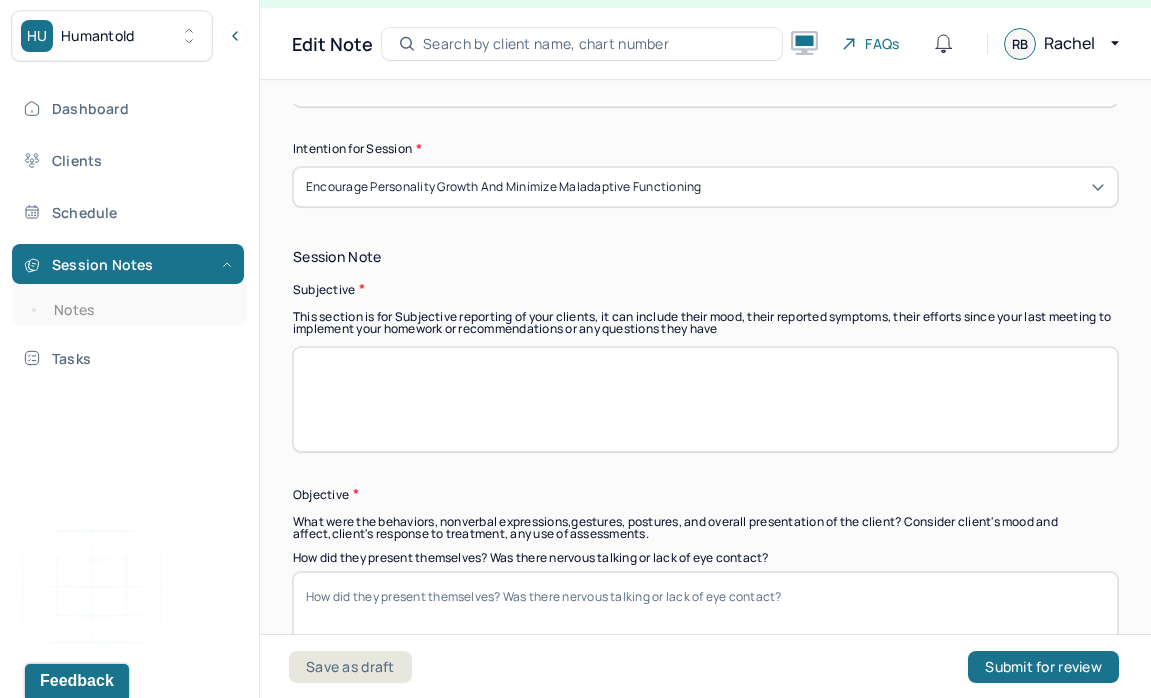 click on "Session Note Subjective This section is for Subjective reporting of your clients, it can include their mood, their reported symptoms, their efforts since your last meeting to implement your homework or recommendations or any questions they have Objective What were the behaviors, nonverbal expressions,gestures, postures, and overall presentation of the client? Consider client's mood and affect,client's response to treatment, any use of assessments. How did they present themselves? Was there nervous talking or lack of eye contact? Assessment This section is using clinical judgment and analysis to provide a combined summary of session's focus. This should not be a mere repeat of the S & O sections, but rather a synthesis of those sections that displays a greater understanding of the client as revealed during that particular therapy session. Which clinical themes are present? What do the subjective reports of the client and objective observations really show about the current state of the client?" at bounding box center [705, 576] 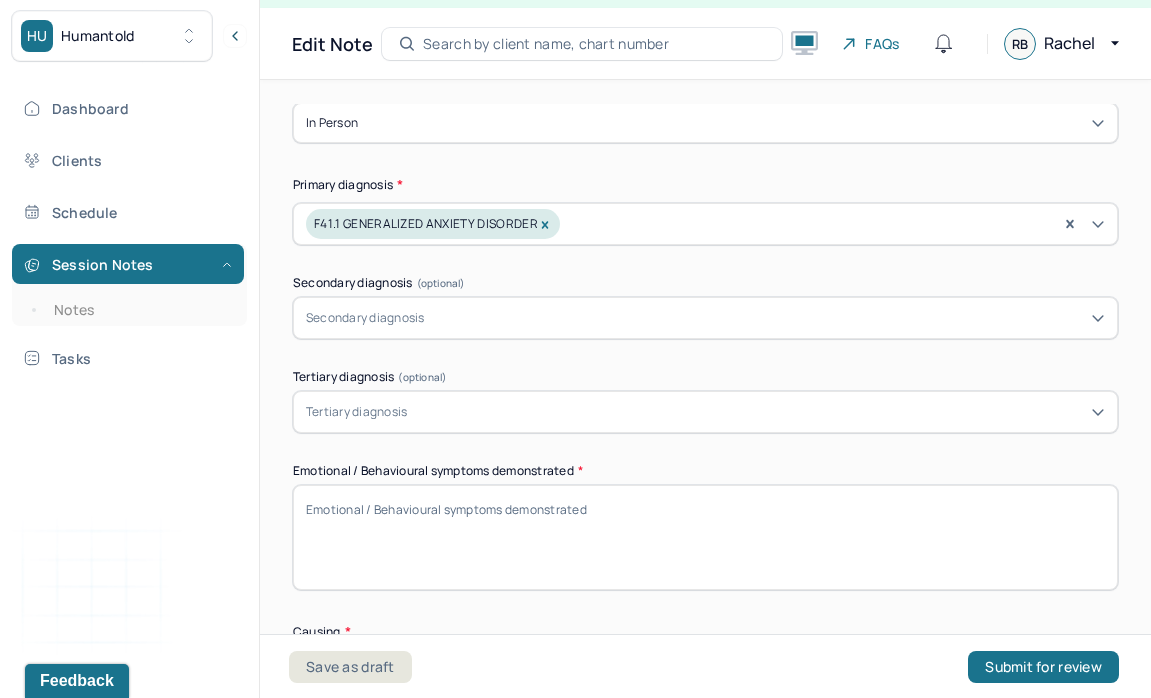 scroll, scrollTop: 463, scrollLeft: 0, axis: vertical 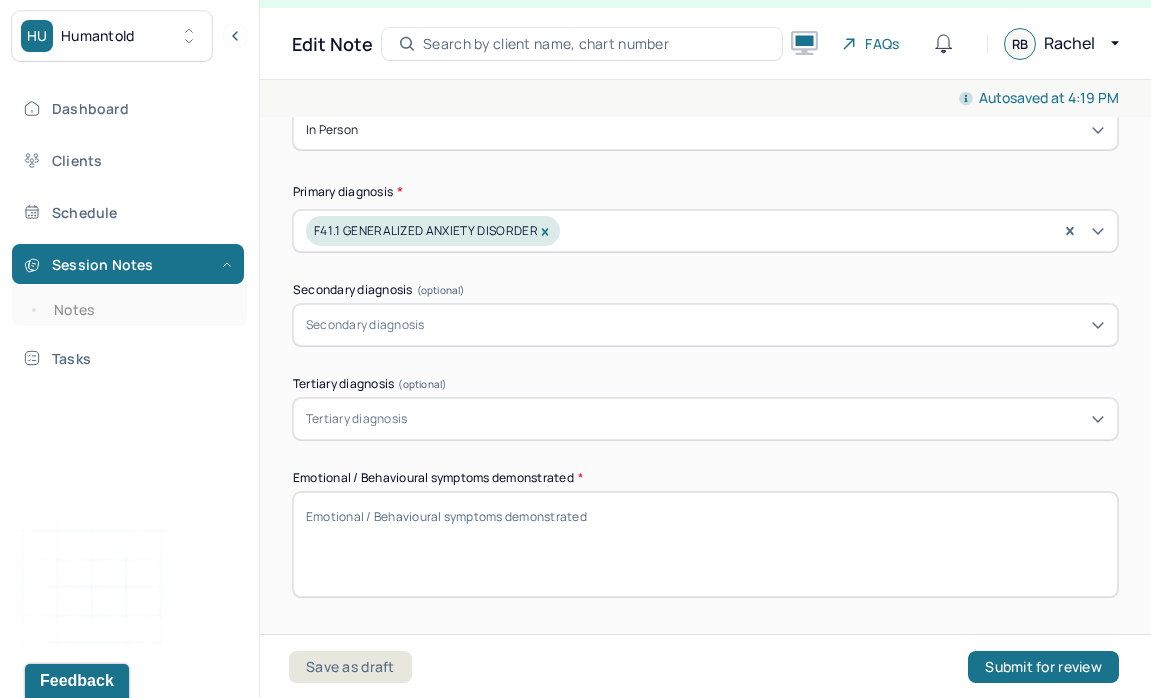 type on "Client reports an increase in depressive and anxious symptoms, including feelings of not being good enough, fear of wasting time, lack of motivation, and heightened shame. He shared moments when he feels “good enough,” though these are less frequent. Client noted that his psychiatrist increased his medication dosage to [MEDICATION] [DOSAGE]." 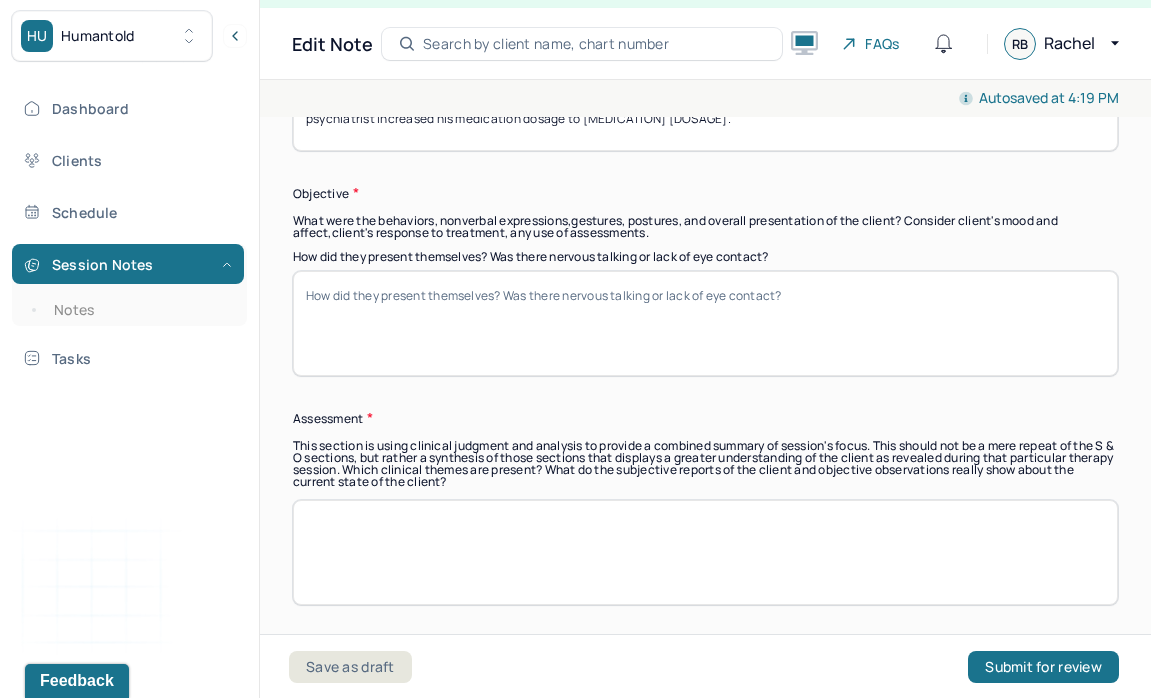 scroll, scrollTop: 1356, scrollLeft: 0, axis: vertical 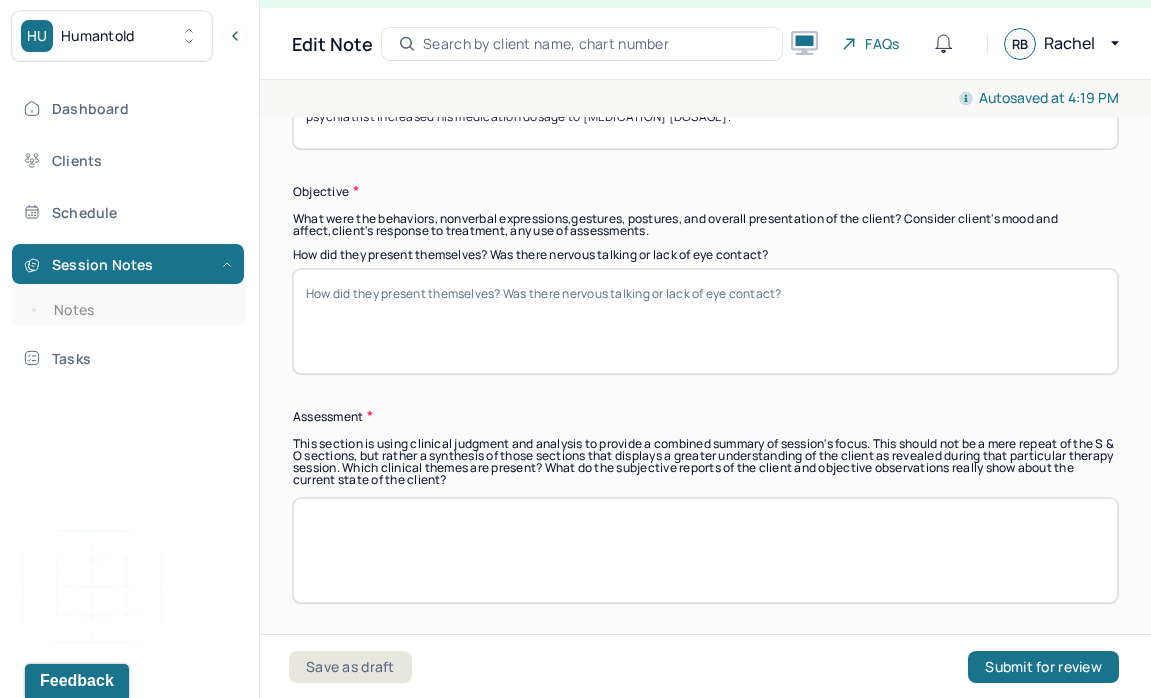 click on "How did they present themselves? Was there nervous talking or lack of eye contact?" at bounding box center [705, 321] 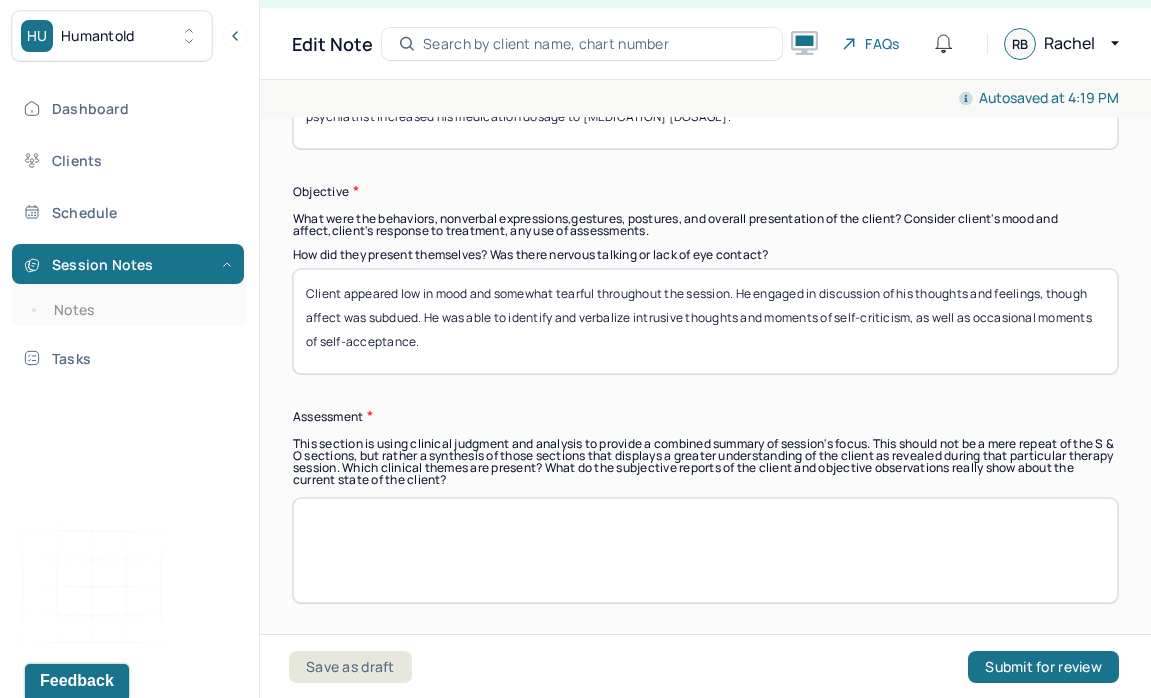 drag, startPoint x: 737, startPoint y: 294, endPoint x: 279, endPoint y: 284, distance: 458.10916 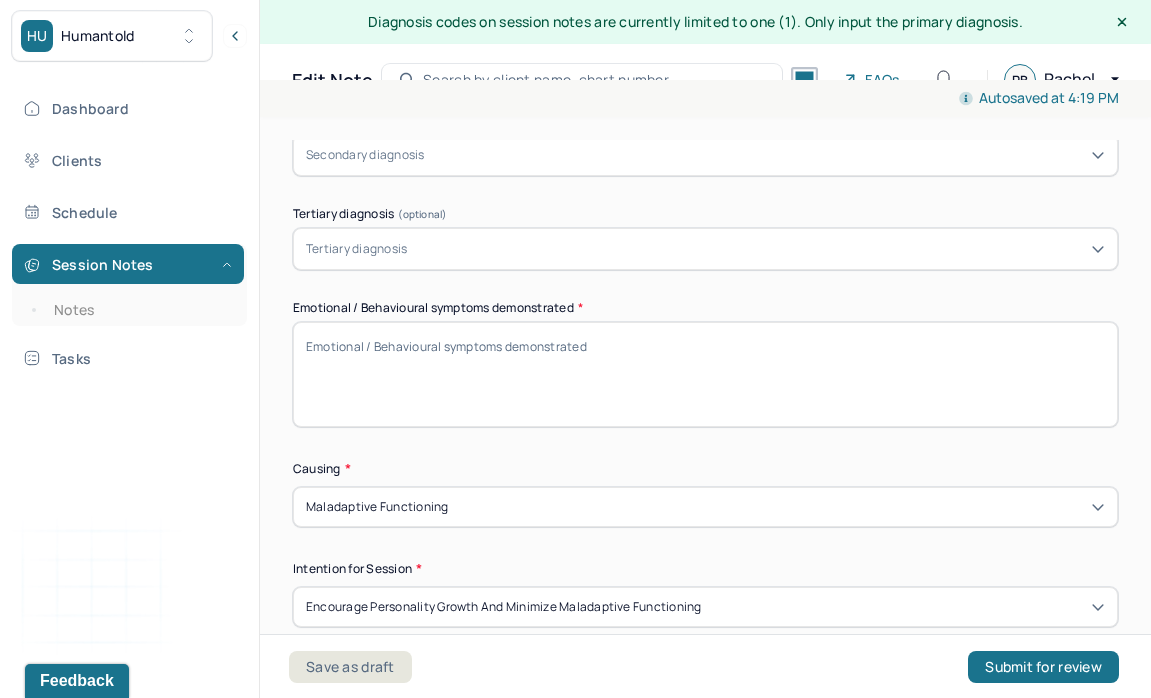 scroll, scrollTop: 670, scrollLeft: 0, axis: vertical 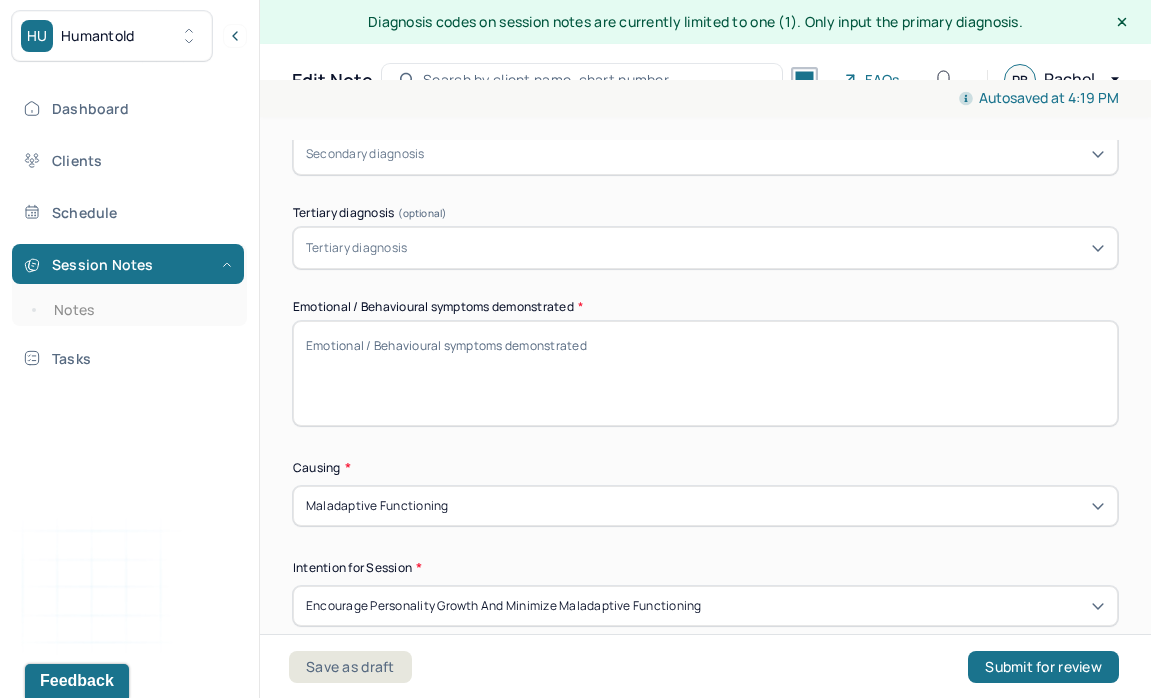 type on "Client appeared low in mood and somewhat tearful throughout the session. He engaged in discussion of his thoughts and feelings, though affect was subdued. He was able to identify and verbalize intrusive thoughts and moments of self-criticism, as well as occasional moments of self-acceptance." 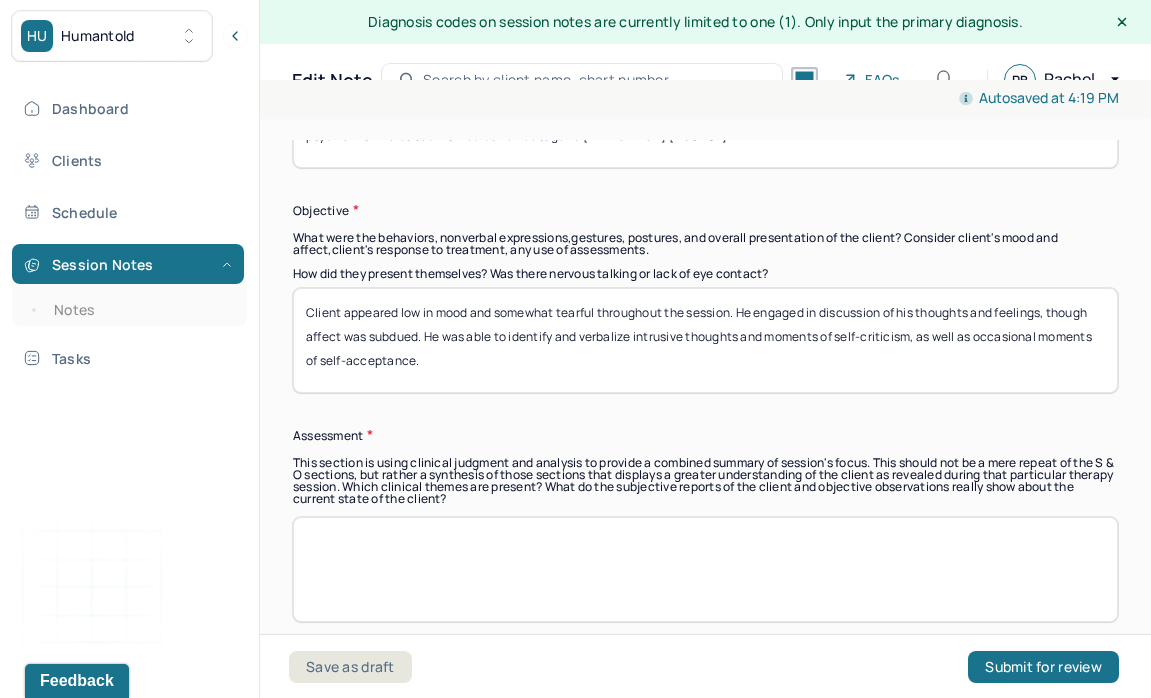 scroll, scrollTop: 1377, scrollLeft: 0, axis: vertical 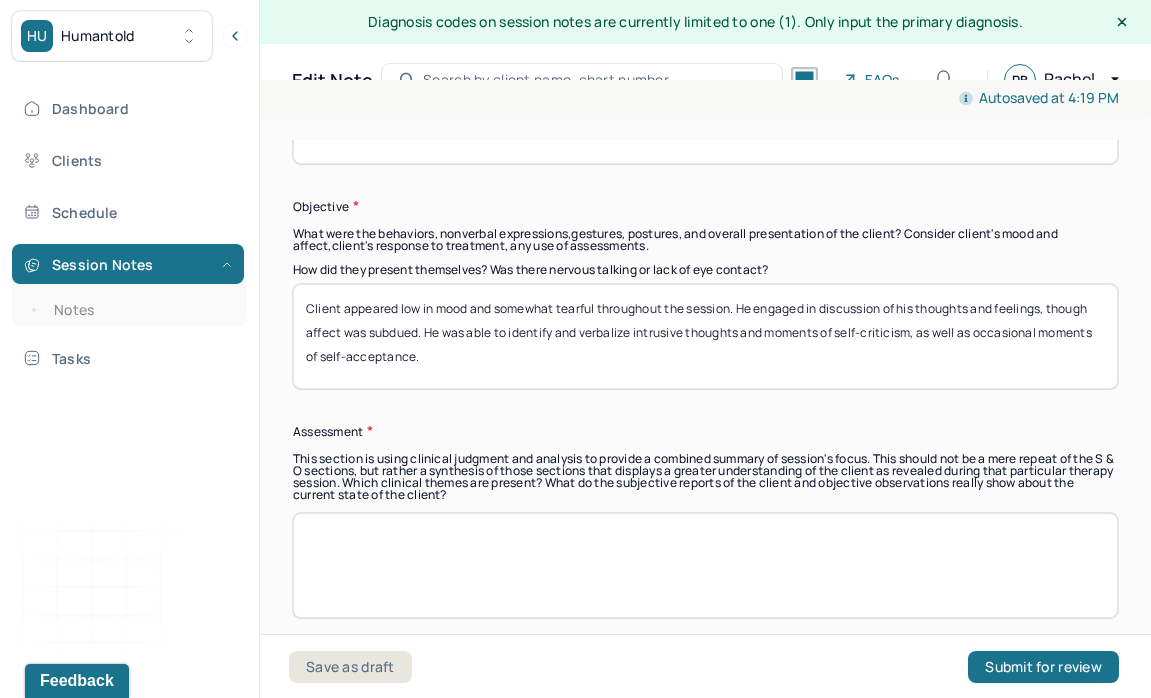 type on "Client appeared low in mood and somewhat tearful throughout the session." 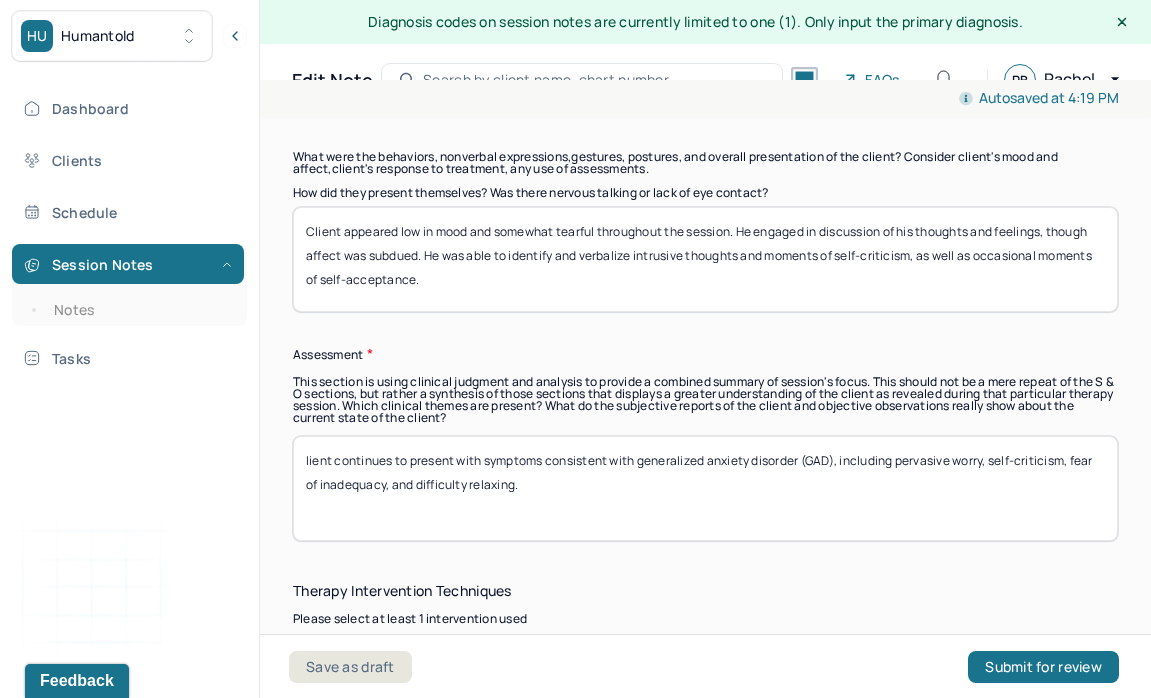 scroll, scrollTop: 1462, scrollLeft: 0, axis: vertical 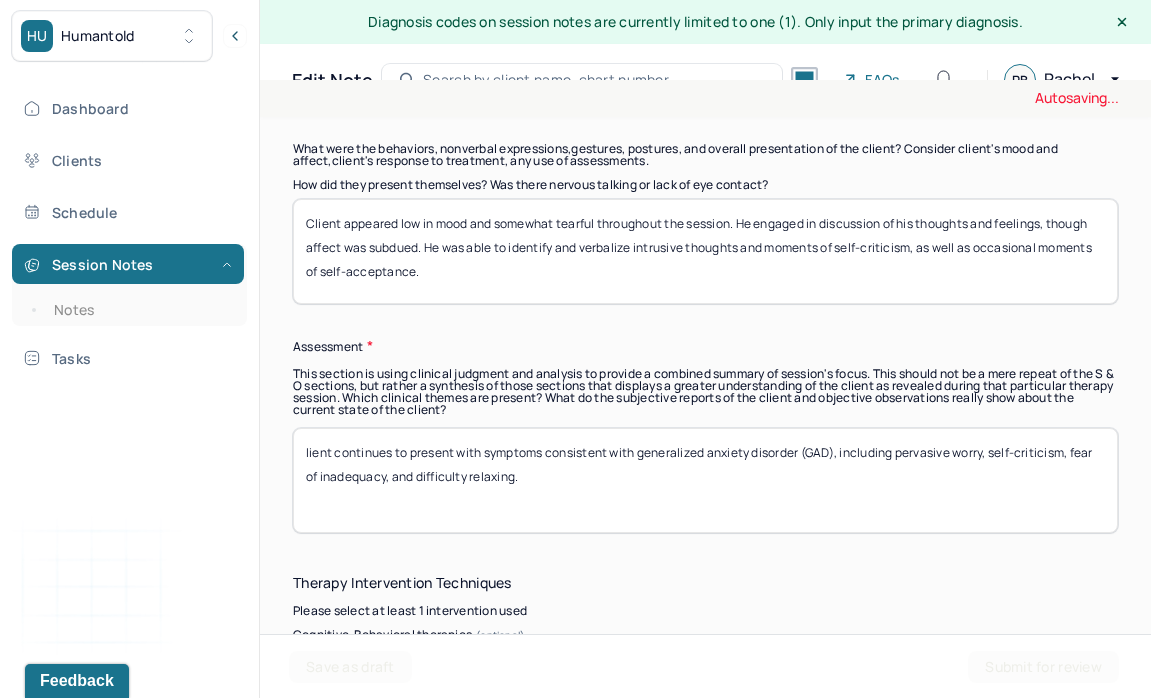 click on "lient continues to present with symptoms consistent with generalized anxiety disorder (GAD), including pervasive worry, self-criticism, fear of inadequacy, and difficulty relaxing." at bounding box center (705, 480) 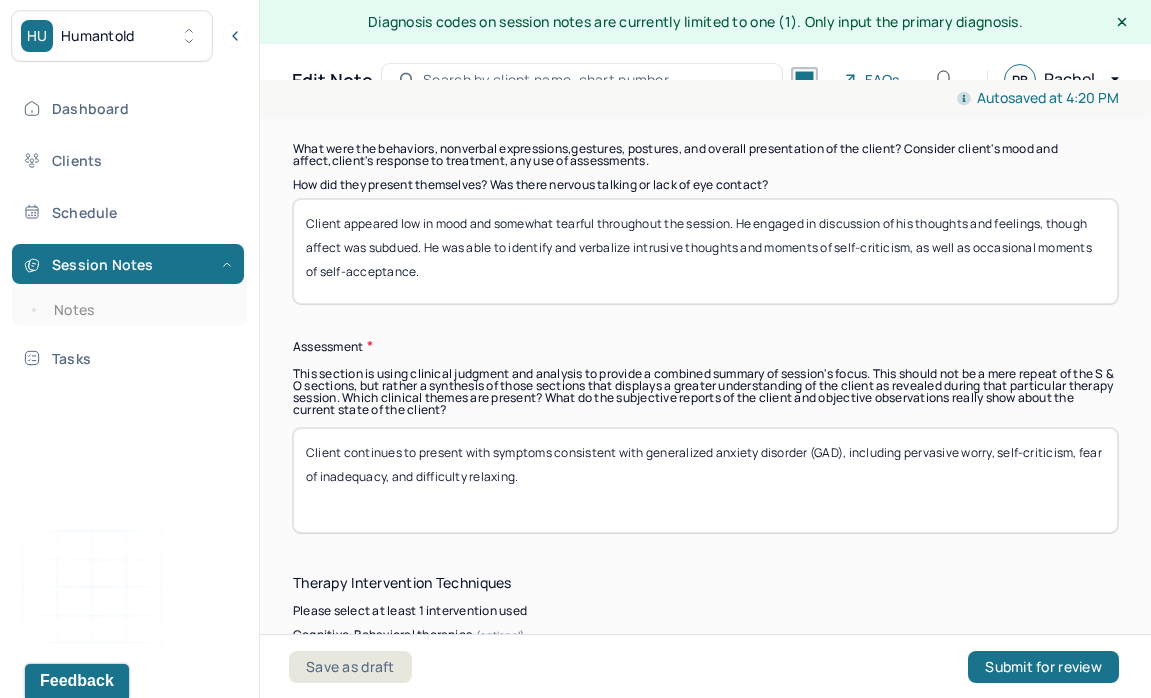 drag, startPoint x: 845, startPoint y: 447, endPoint x: 649, endPoint y: 453, distance: 196.09181 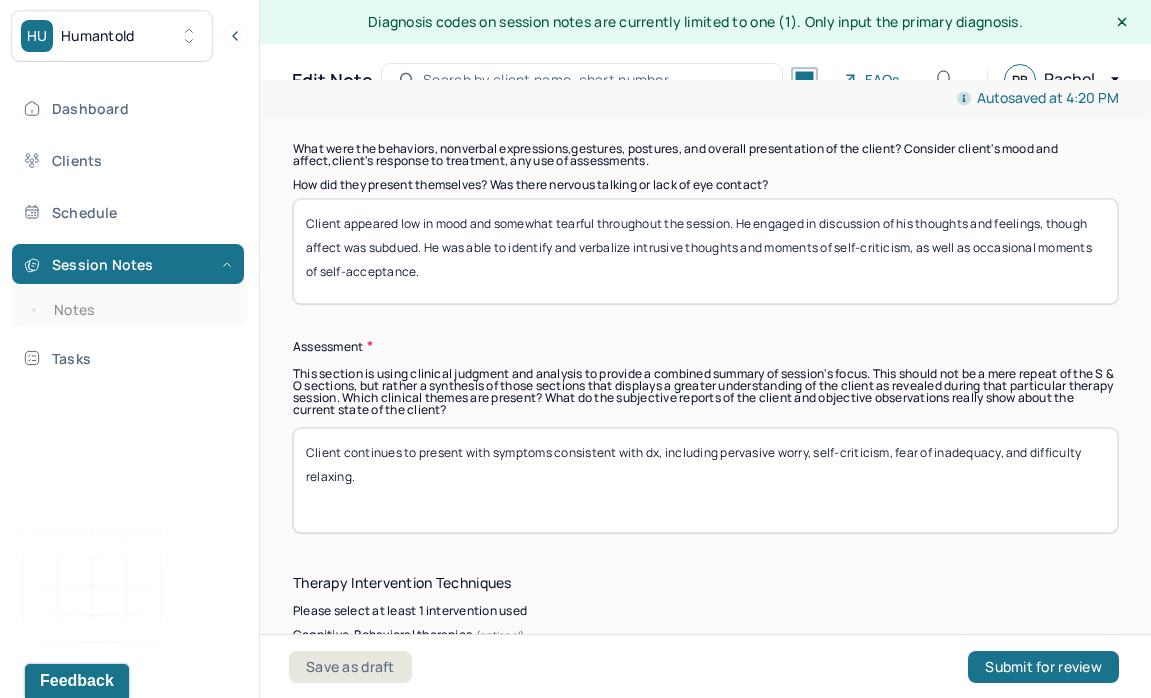 type on "Client continues to present with symptoms consistent with dx, including pervasive worry, self-criticism, fear of inadequacy, and difficulty relaxing." 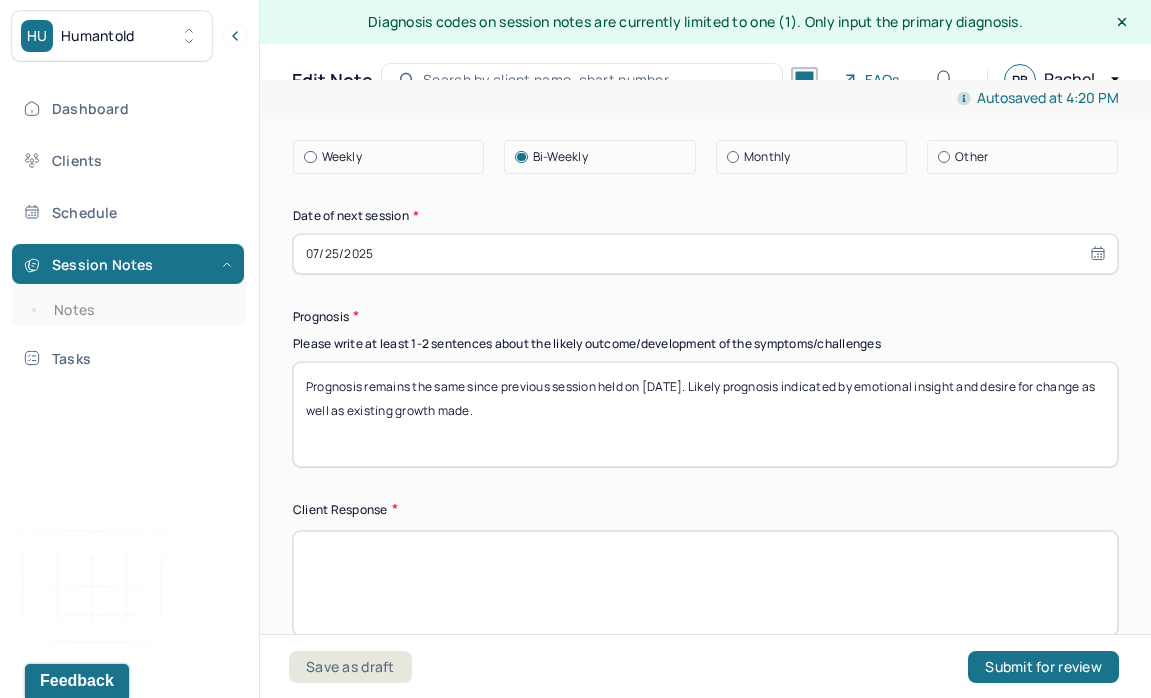 scroll, scrollTop: 2797, scrollLeft: 0, axis: vertical 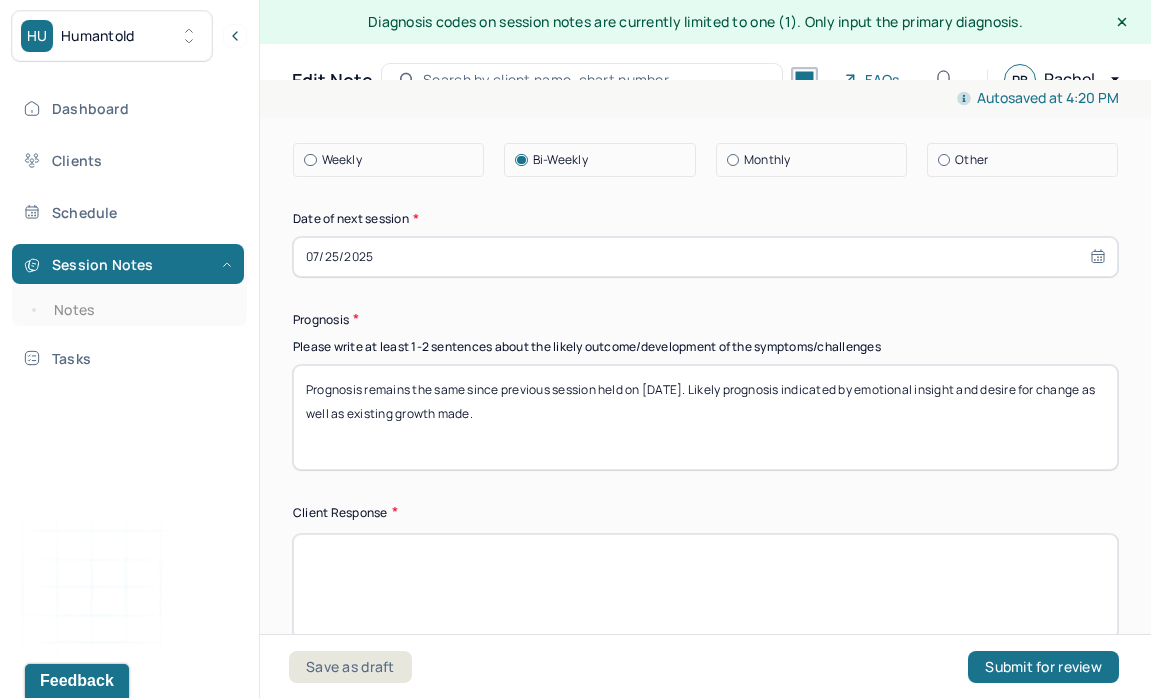 click at bounding box center (705, 586) 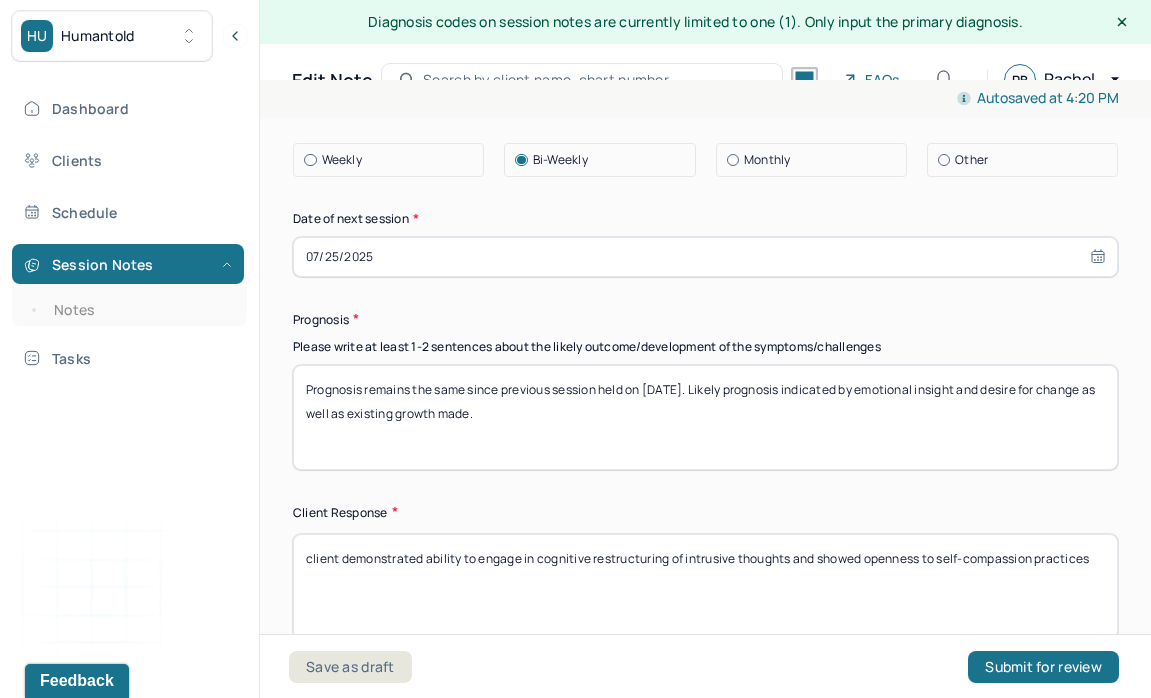 click on "client demonstrated ability to engage in cognitive restructuring of intrusive thoughts and showed openness to self-compassion practices" at bounding box center [705, 586] 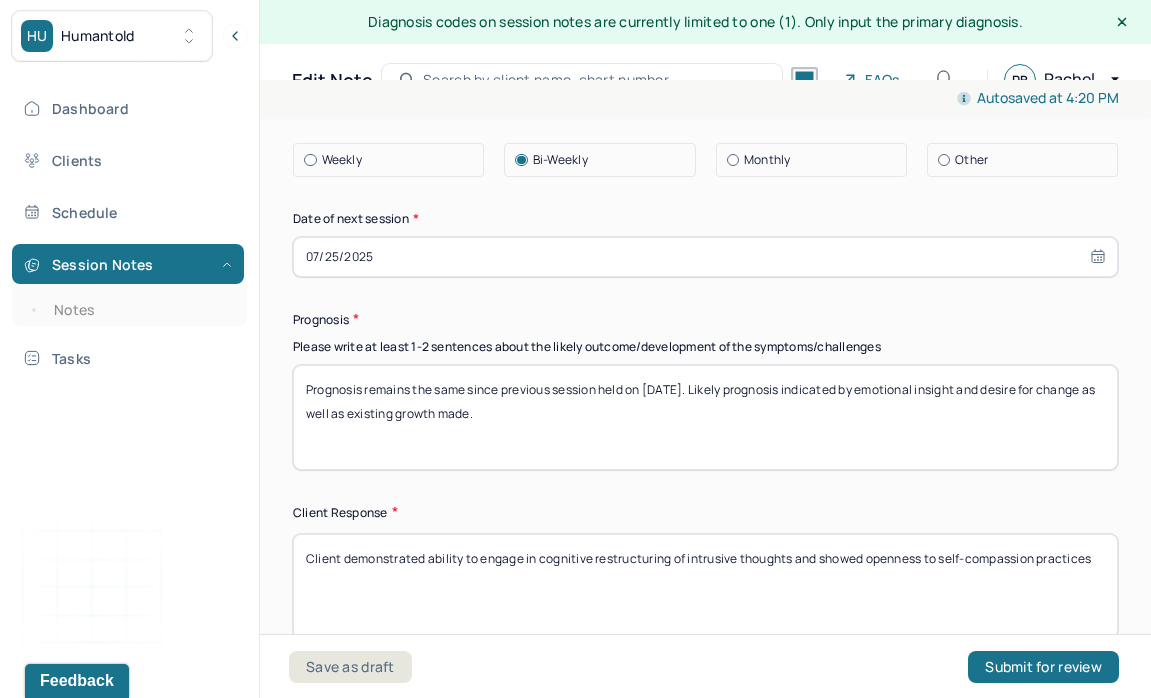 click on "client demonstrated ability to engage in cognitive restructuring of intrusive thoughts and showed openness to self-compassion practices" at bounding box center [705, 586] 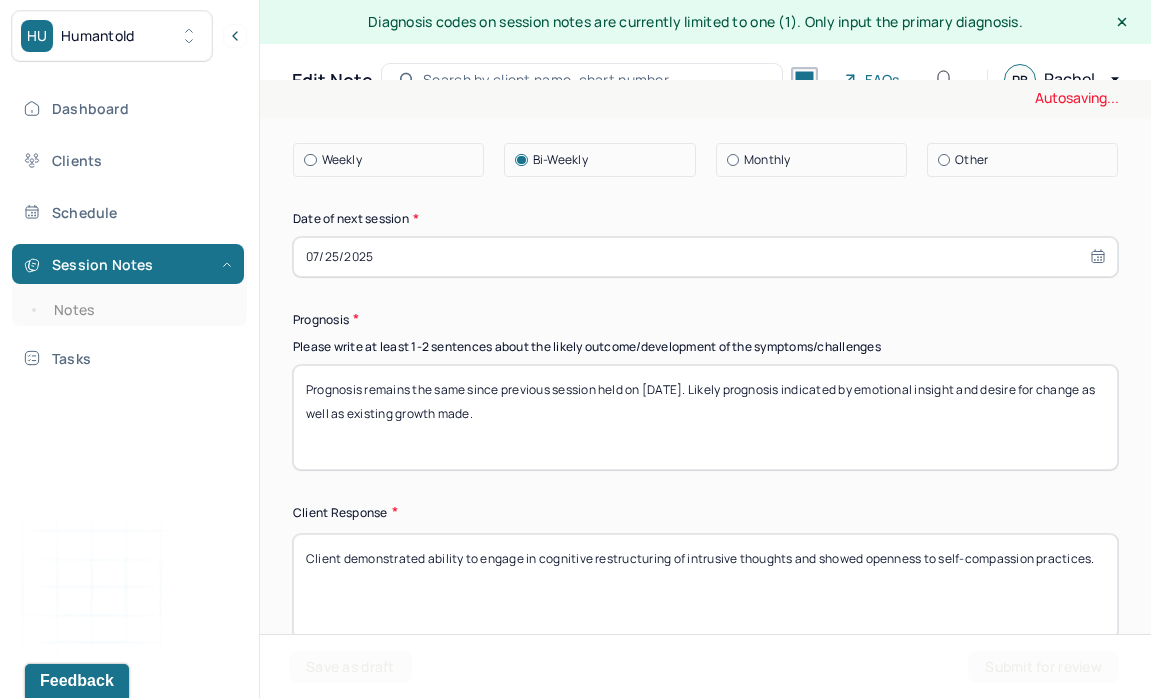 type on "Client demonstrated ability to engage in cognitive restructuring of intrusive thoughts and showed openness to self-compassion practices." 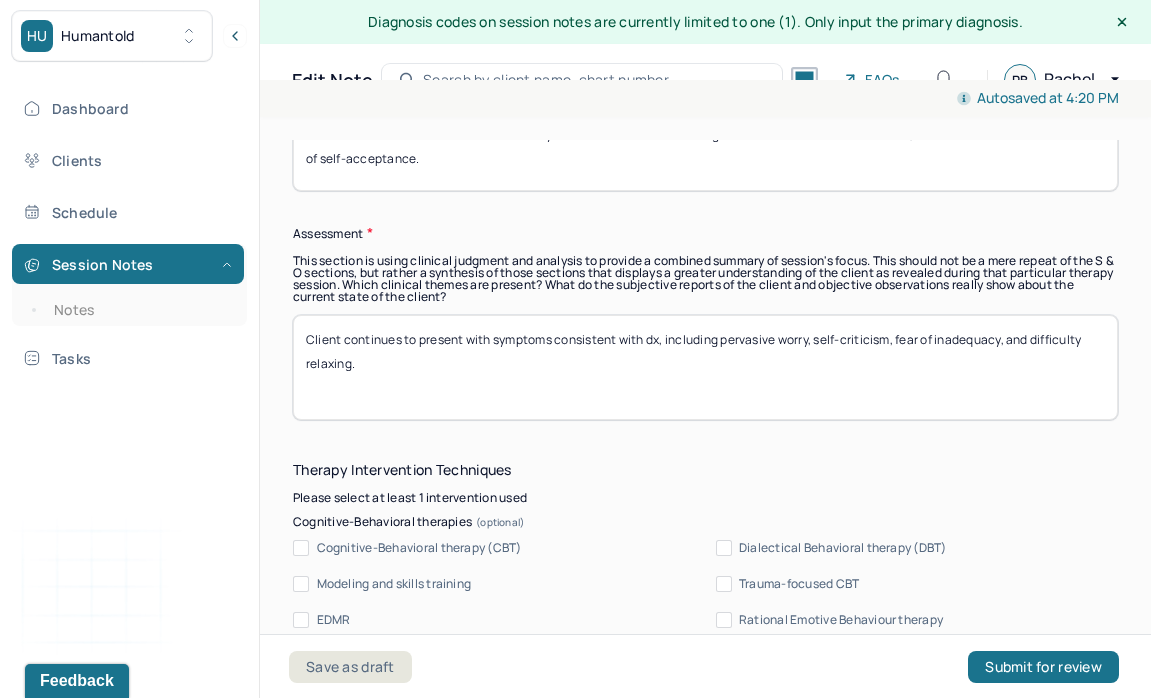 scroll, scrollTop: 1520, scrollLeft: 0, axis: vertical 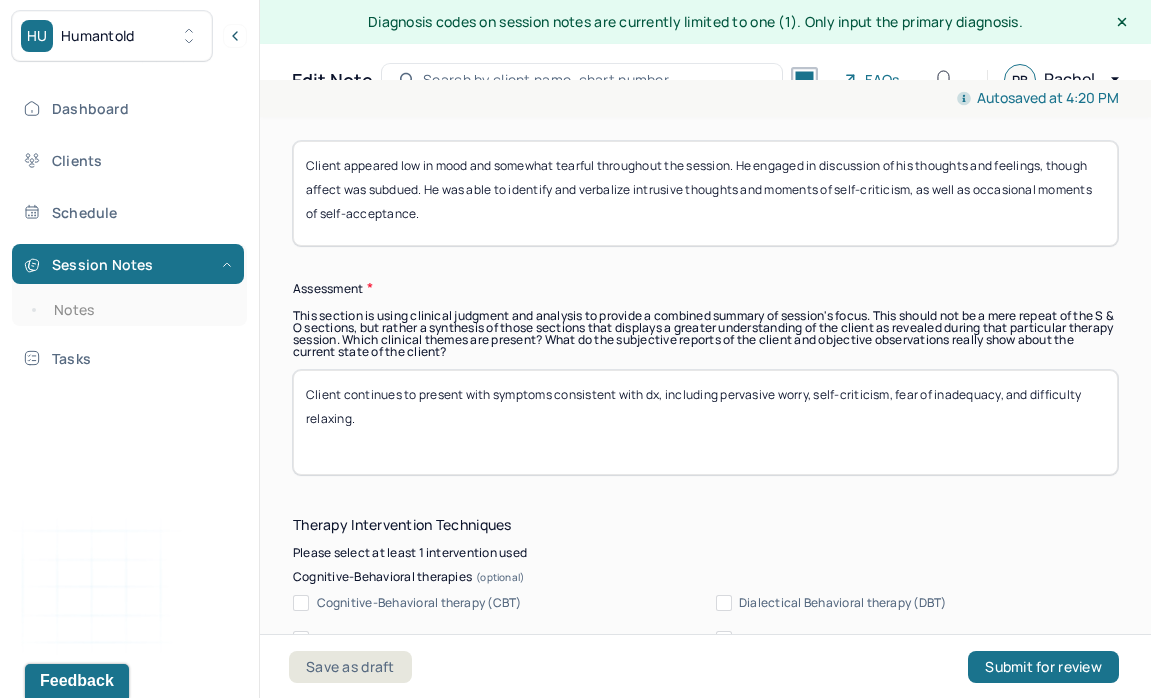 click on "Client continues to present with symptoms consistent with dx, including pervasive worry, self-criticism, fear of inadequacy, and difficulty relaxing." at bounding box center [705, 422] 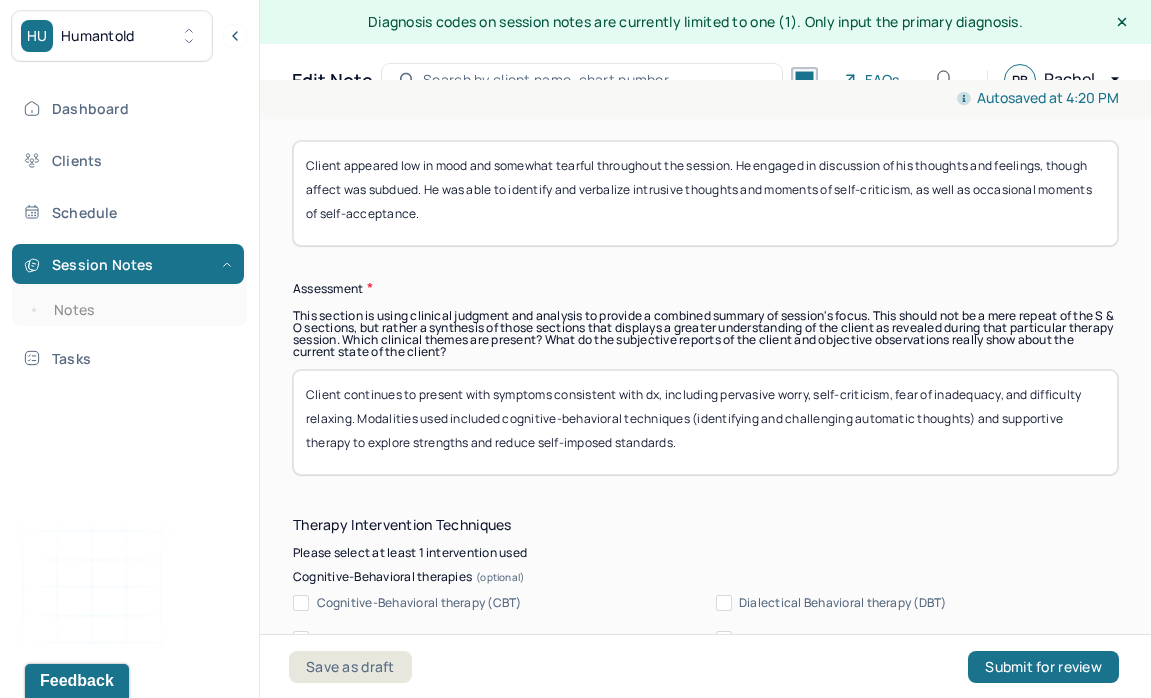 type on "Client continues to present with symptoms consistent with dx, including pervasive worry, self-criticism, fear of inadequacy, and difficulty relaxing. Modalities used included cognitive-behavioral techniques (identifying and challenging automatic thoughts) and supportive therapy to explore strengths and reduce self-imposed standards." 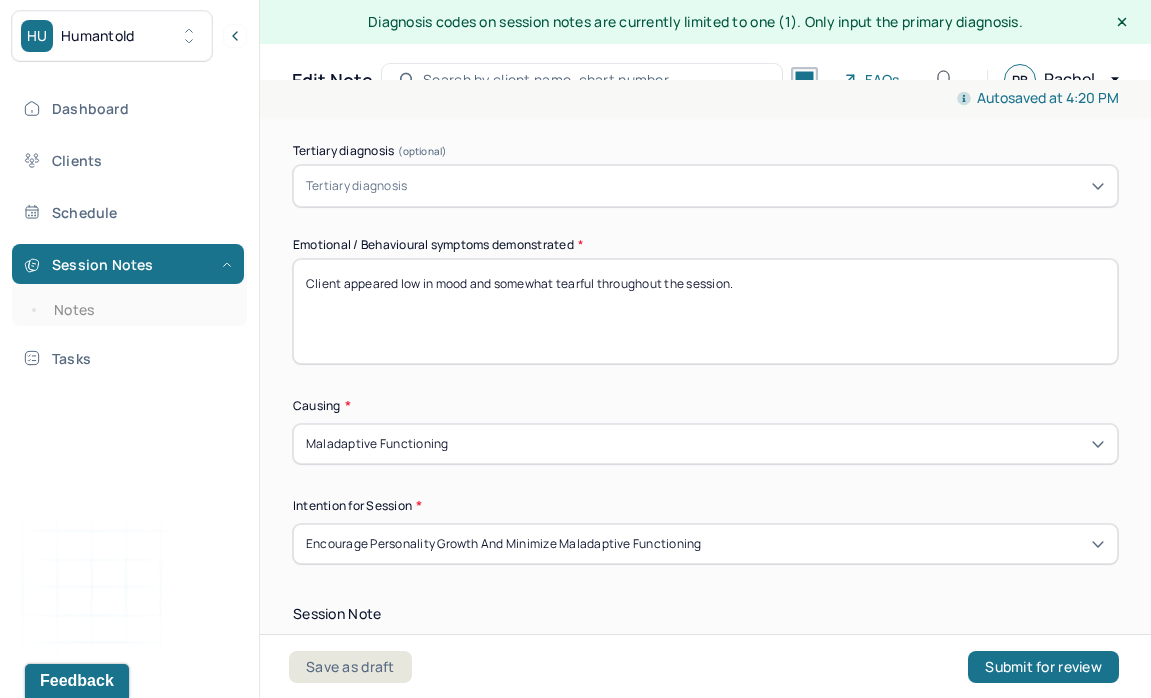 click on "Client appeared low in mood and somewhat tearful throughout the session." at bounding box center (705, 311) 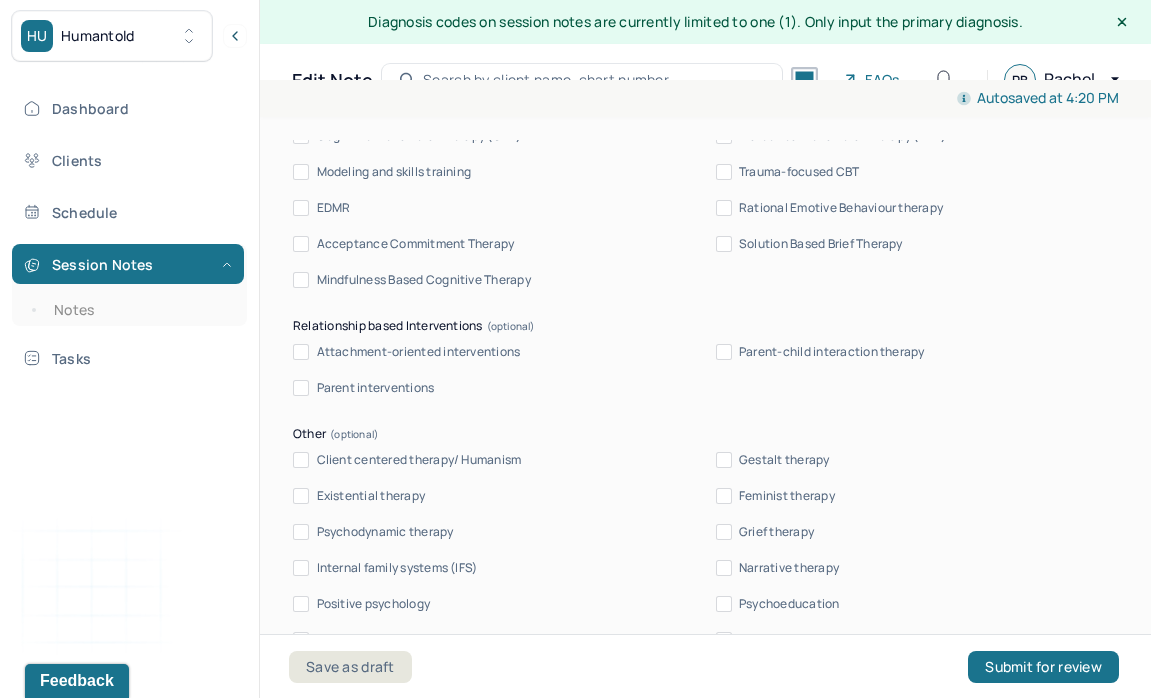 click on "Client centered therapy/ Humanism" at bounding box center [419, 460] 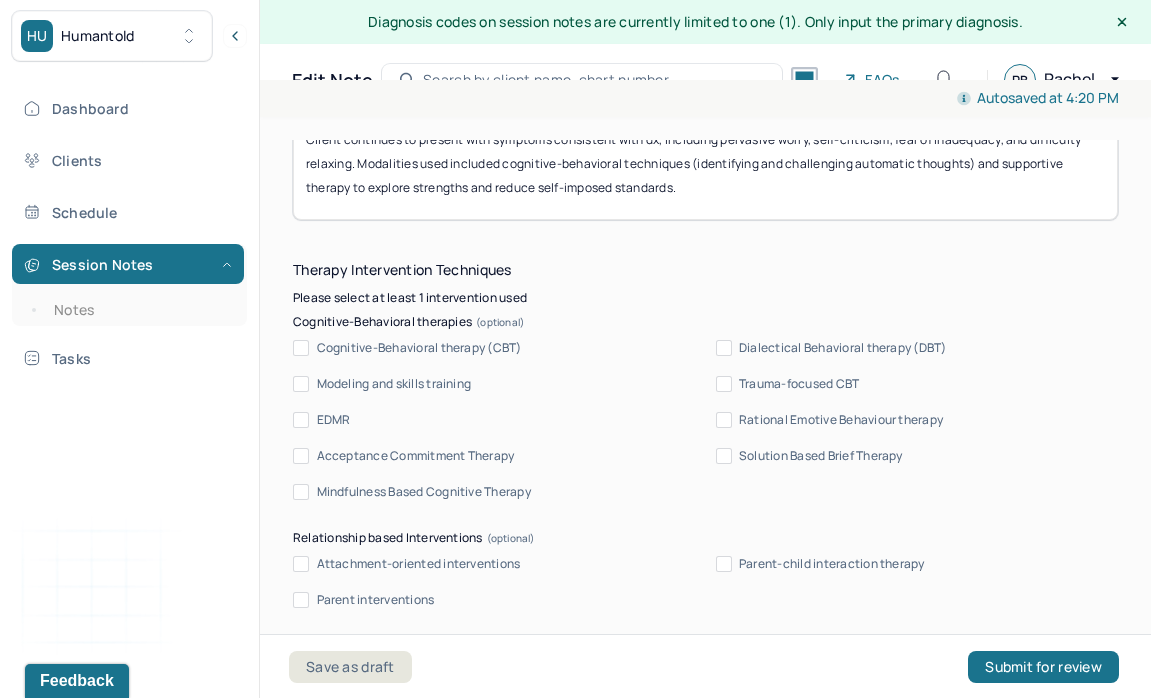click on "Cognitive-Behavioral therapy (CBT)" at bounding box center [419, 348] 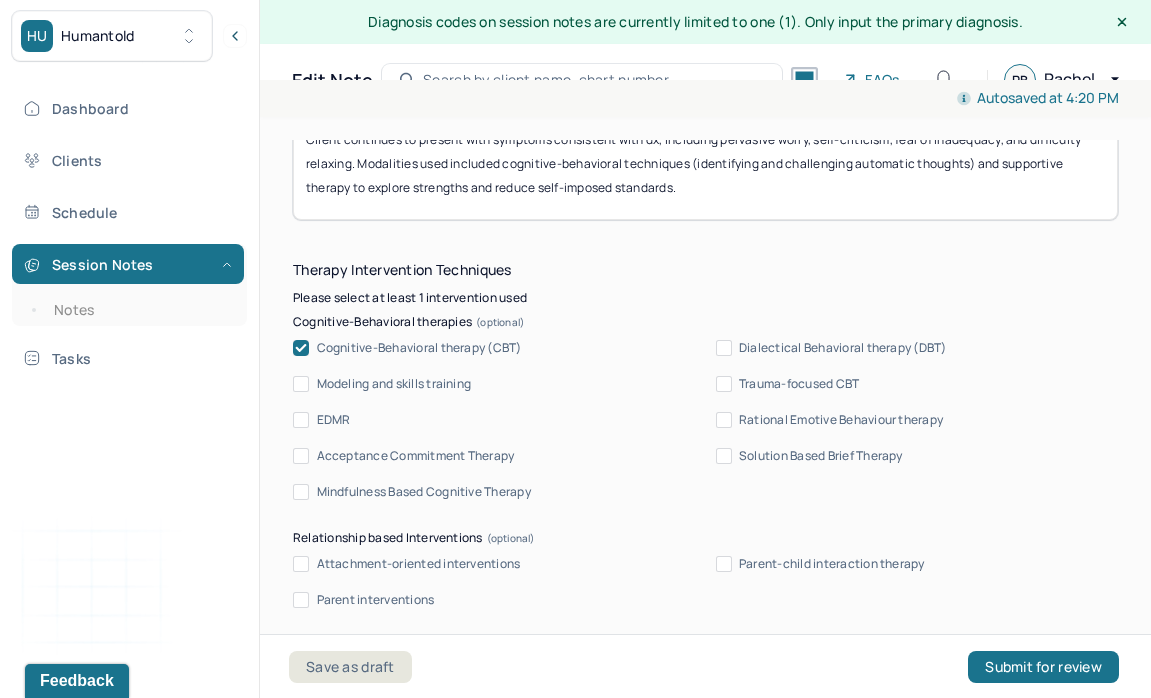 scroll, scrollTop: 2101, scrollLeft: 0, axis: vertical 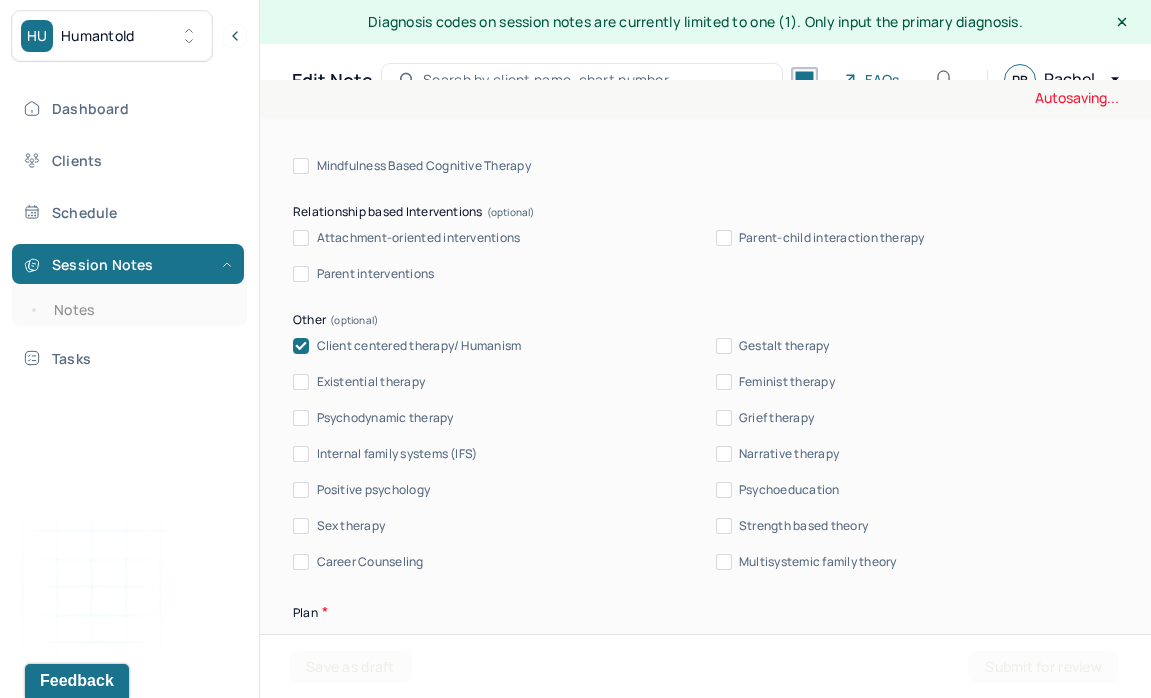 click on "Strength based theory" at bounding box center (803, 526) 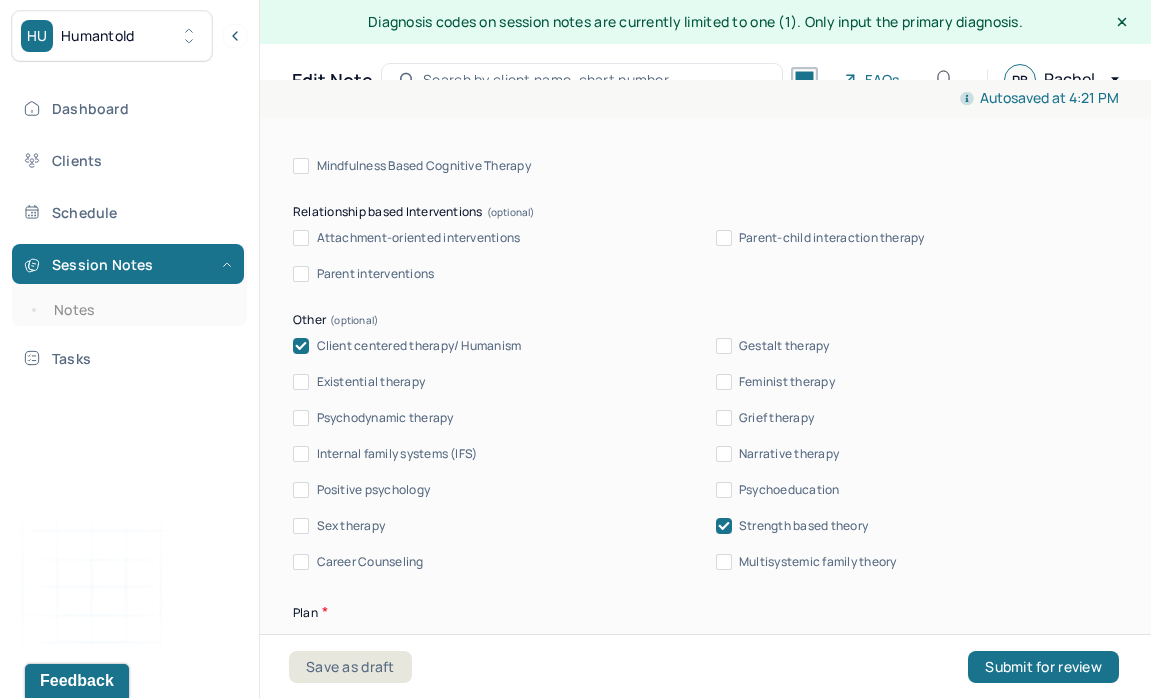 click on "Psychoeducation" at bounding box center [789, 490] 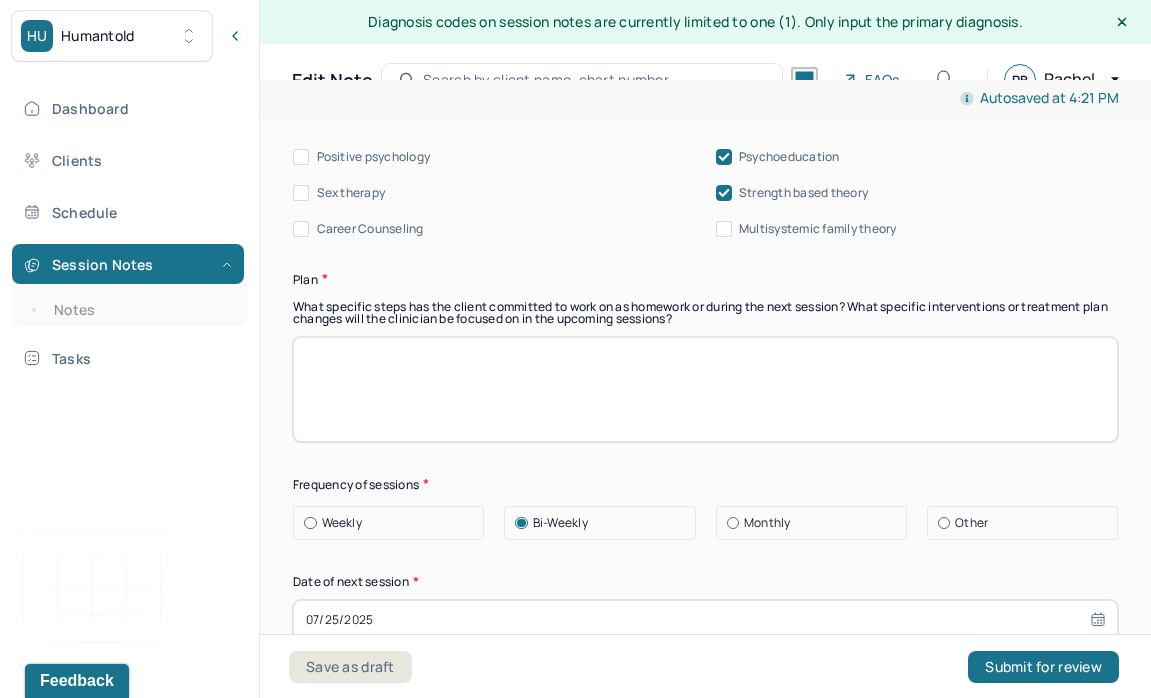 scroll, scrollTop: 2436, scrollLeft: 0, axis: vertical 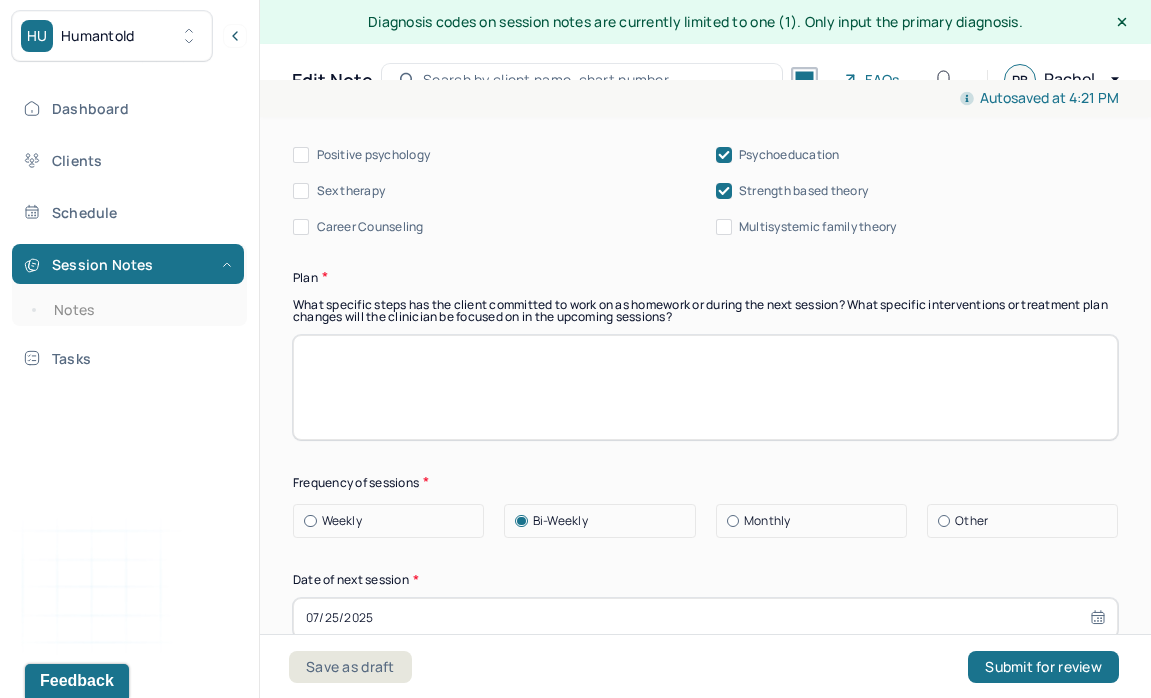 paste on "Begin work in self-compassion workbook next session." 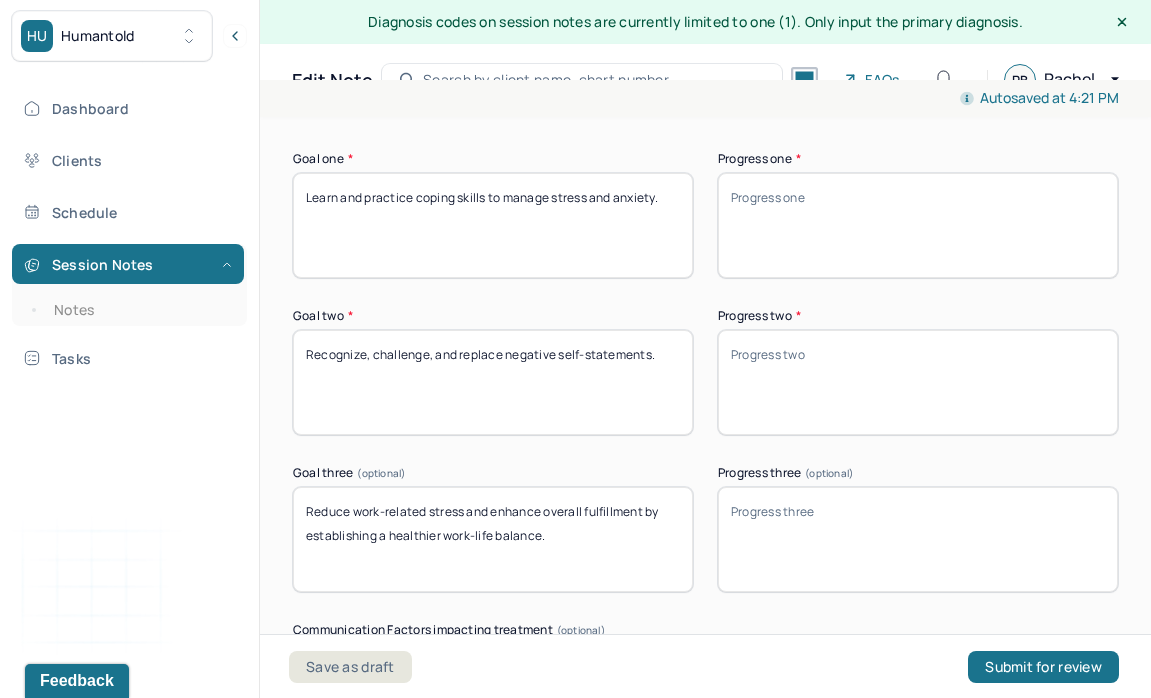 scroll, scrollTop: 3353, scrollLeft: 0, axis: vertical 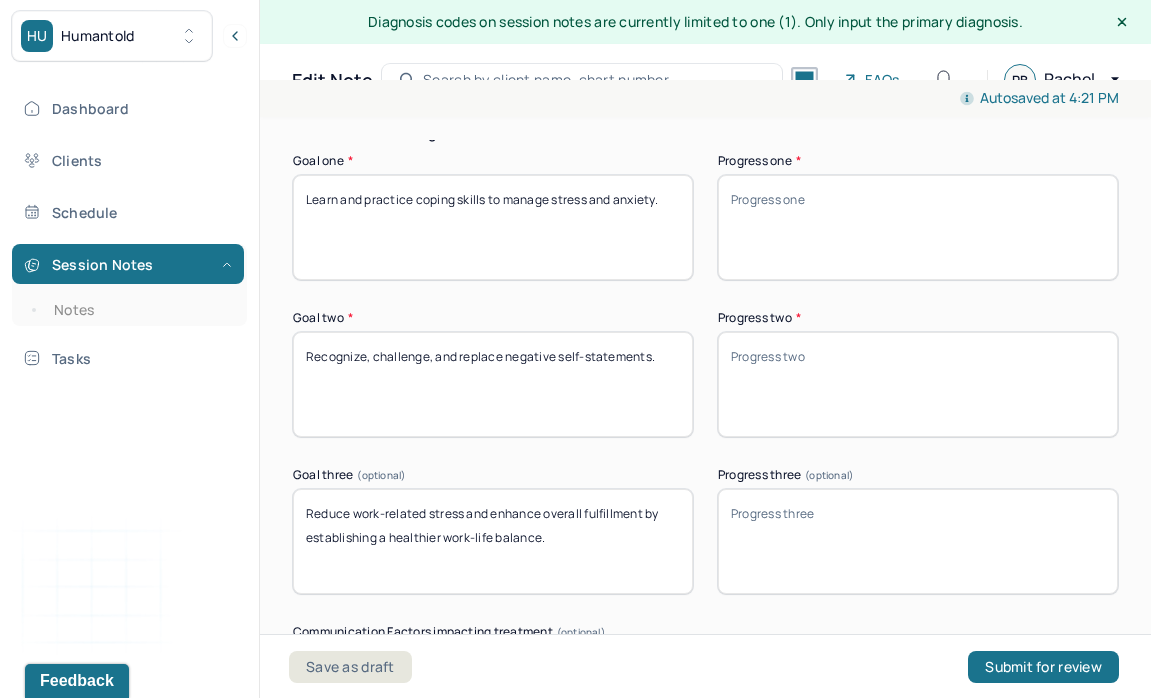 type on "Begin work in self-compassion workbook next session. Treatment goals remain appropriate." 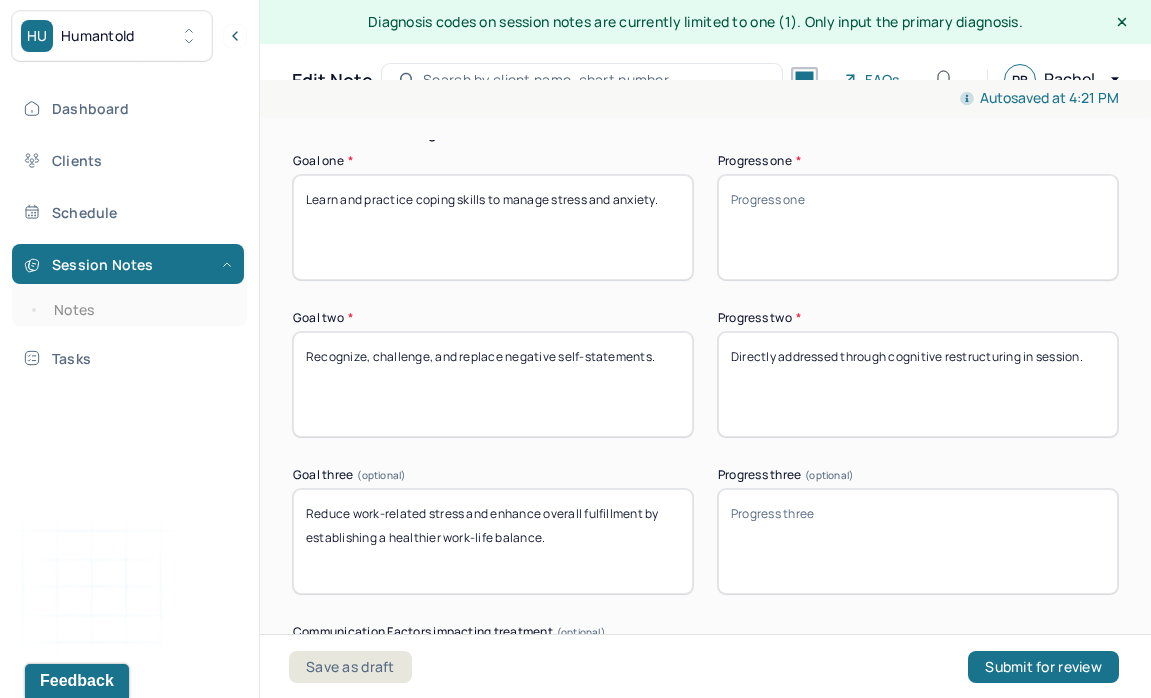 type on "Directly addressed through cognitive restructuring in session." 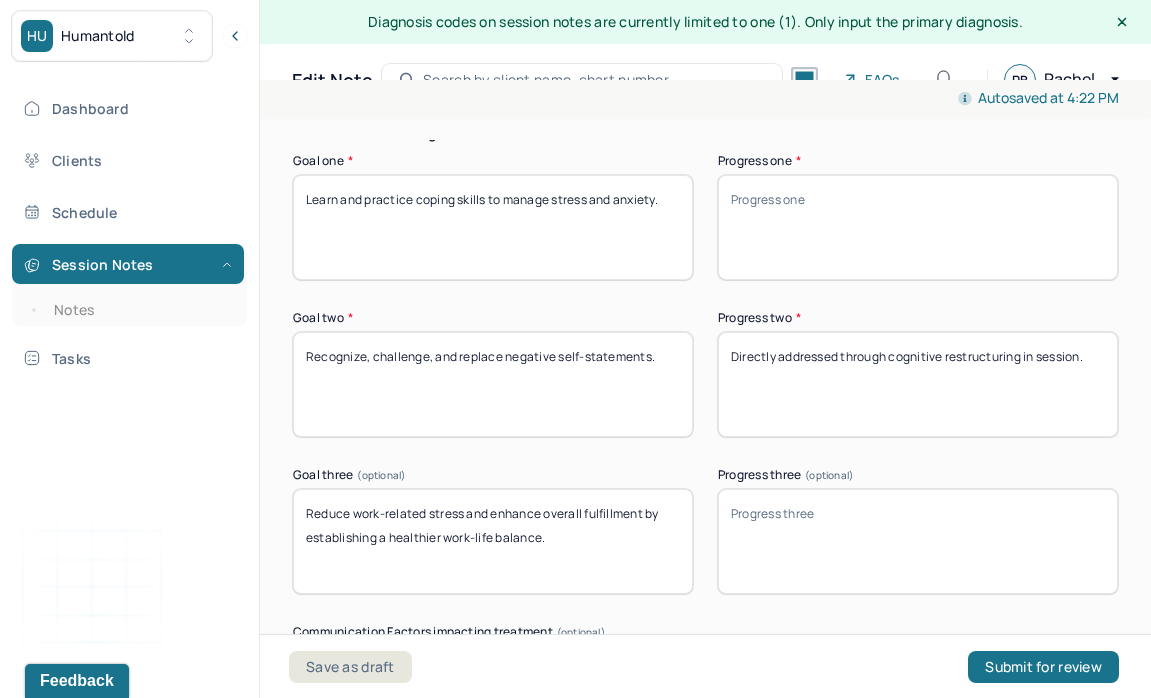 paste on "Addressed by practicing cognitive-behavioral techniques in session, specifically identifying and challenging intrusive thoughts and self-critical patterns." 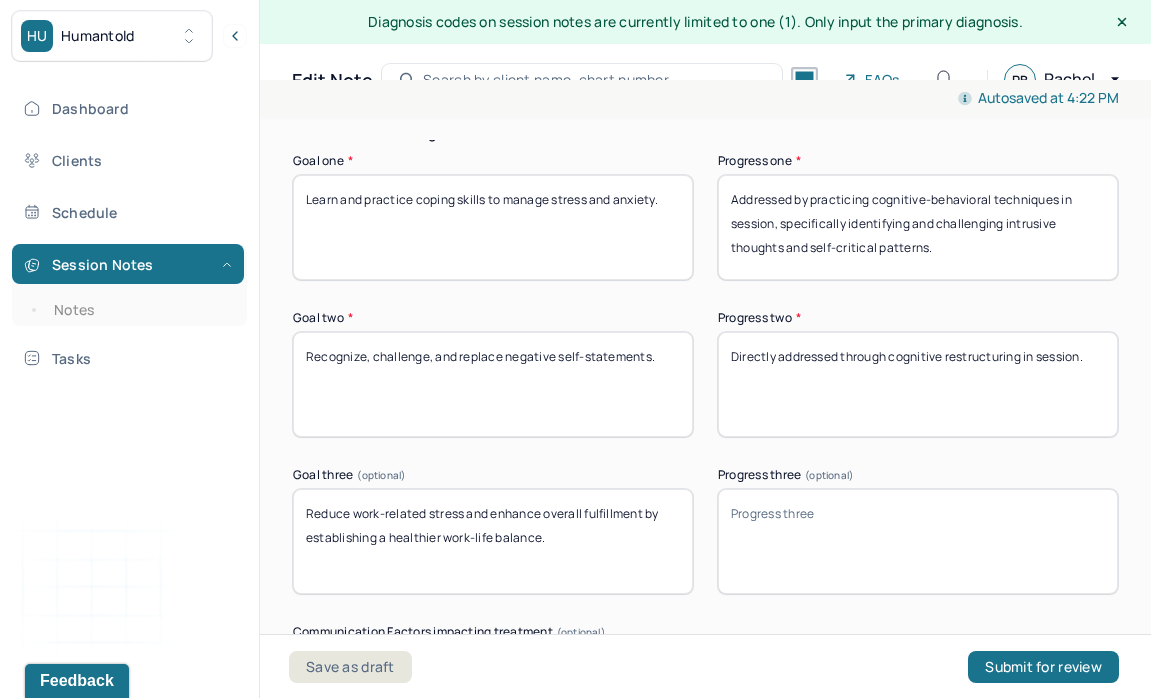click on "Directly addressed through cognitive restructuring in session." at bounding box center (918, 384) 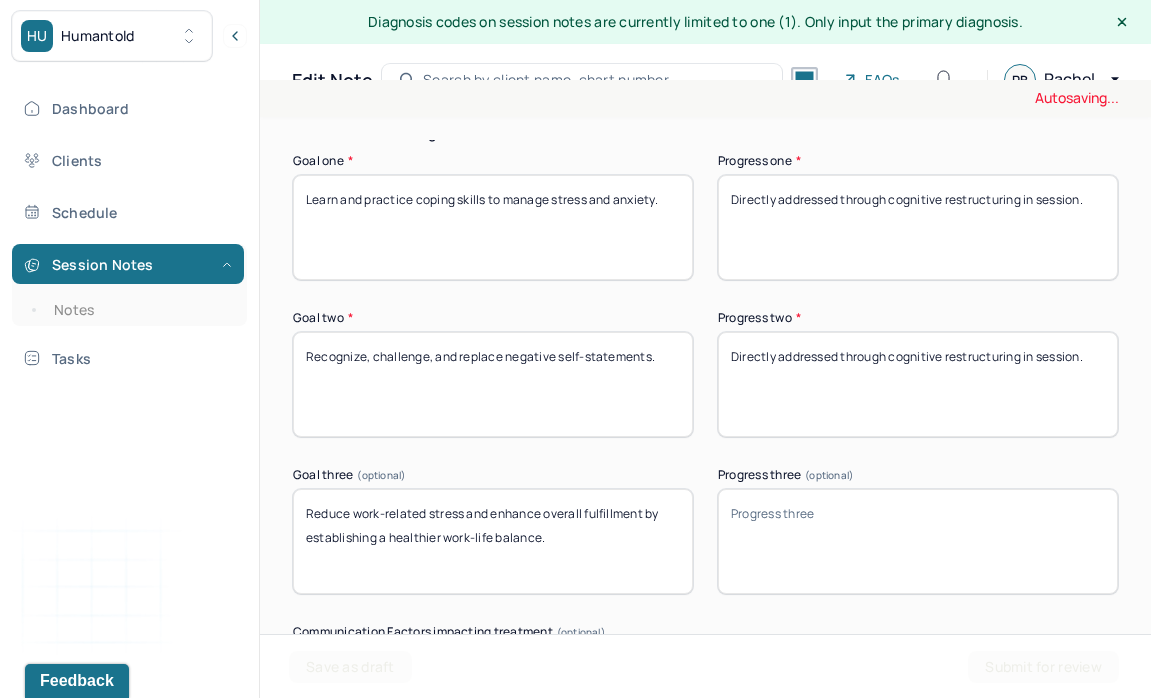 type on "Directly addressed through cognitive restructuring in session." 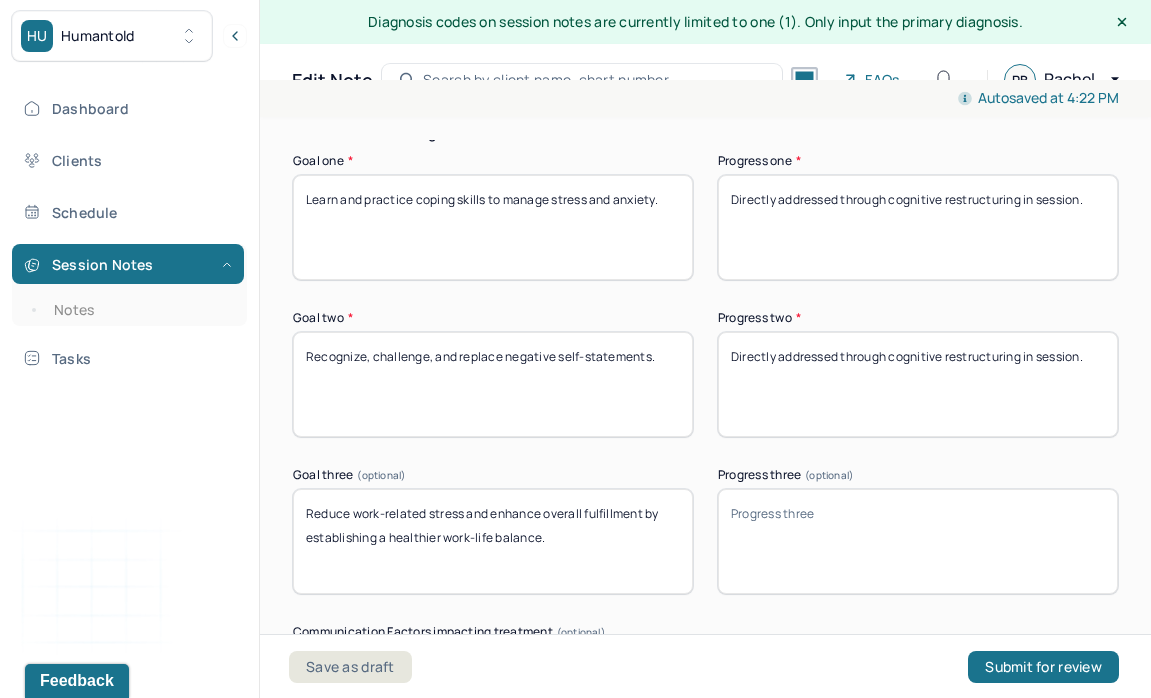 paste on "Partially addressed through client’s insight that trying to achieve too much at once contributes to stress and his expressed desire to focus on a single hobby." 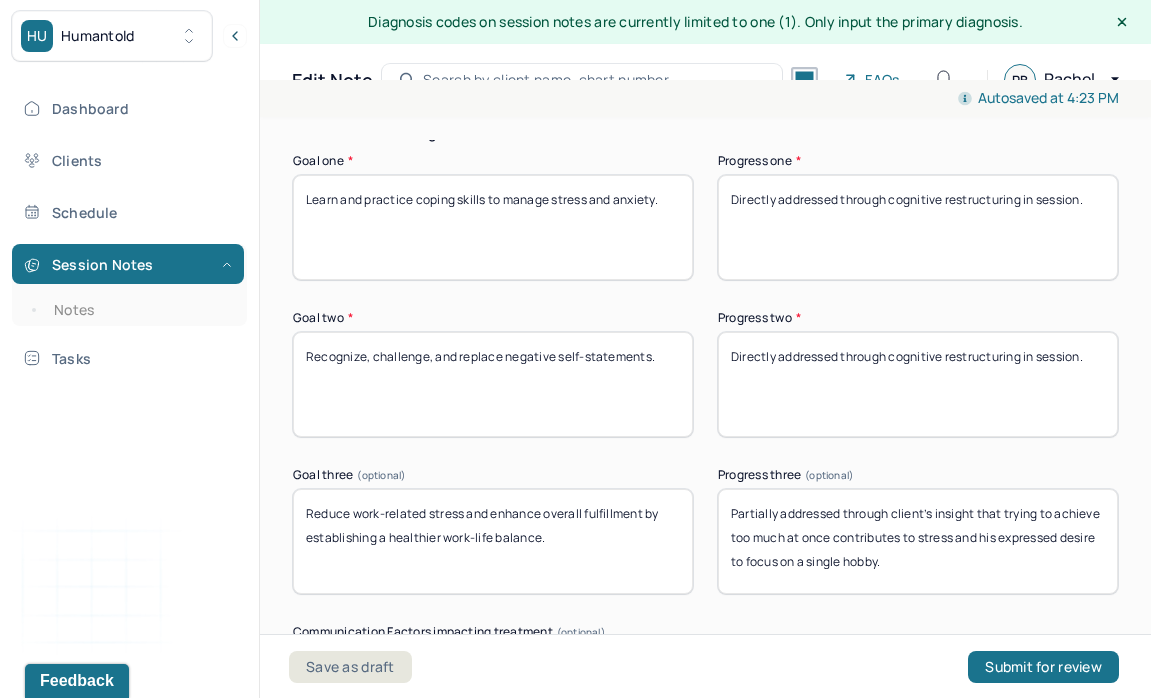 drag, startPoint x: 787, startPoint y: 506, endPoint x: 678, endPoint y: 506, distance: 109 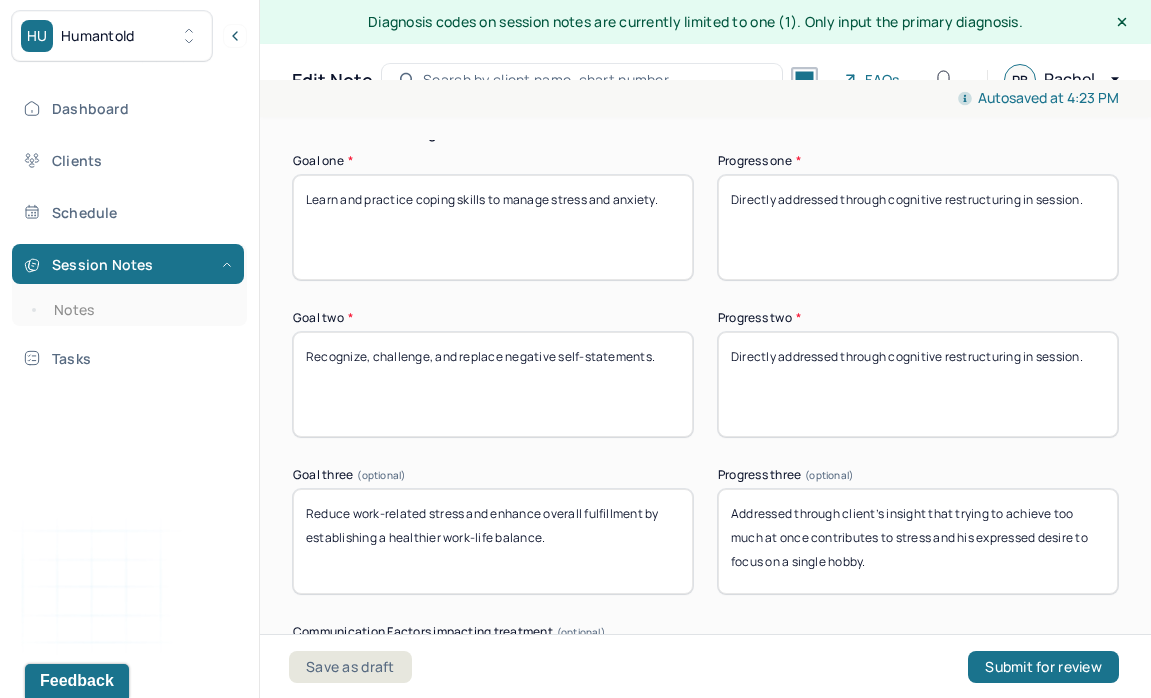 type on "Addressed through client’s insight that trying to achieve too much at once contributes to stress and his expressed desire to focus on a single hobby." 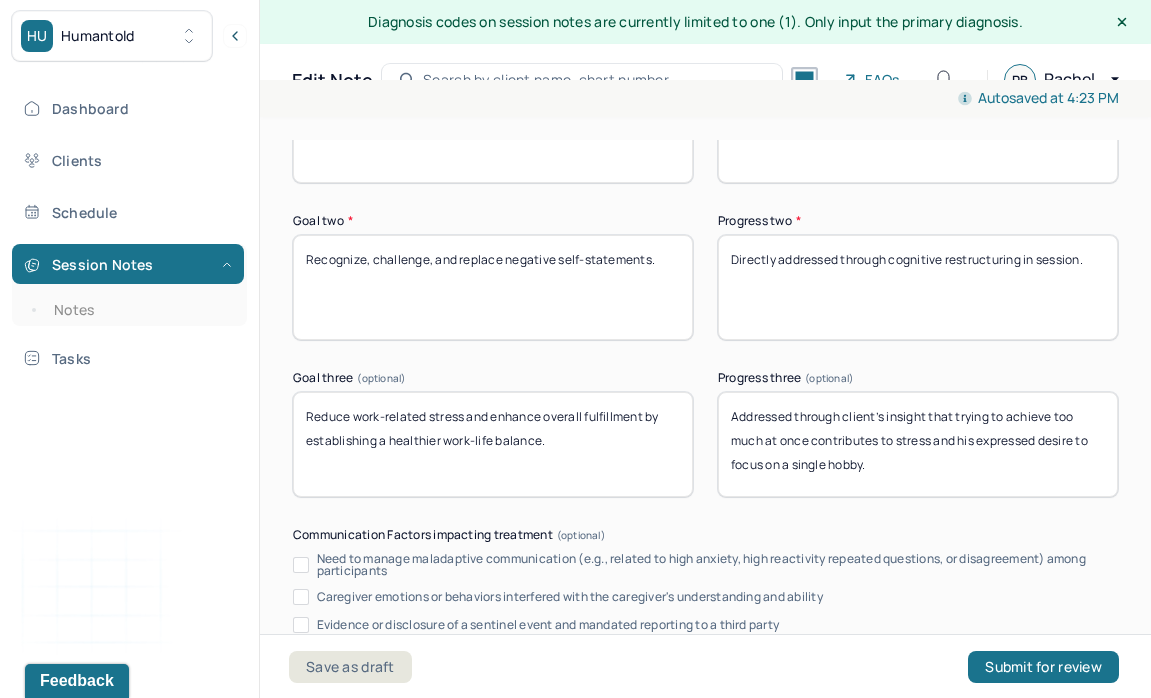 scroll, scrollTop: 3948, scrollLeft: 0, axis: vertical 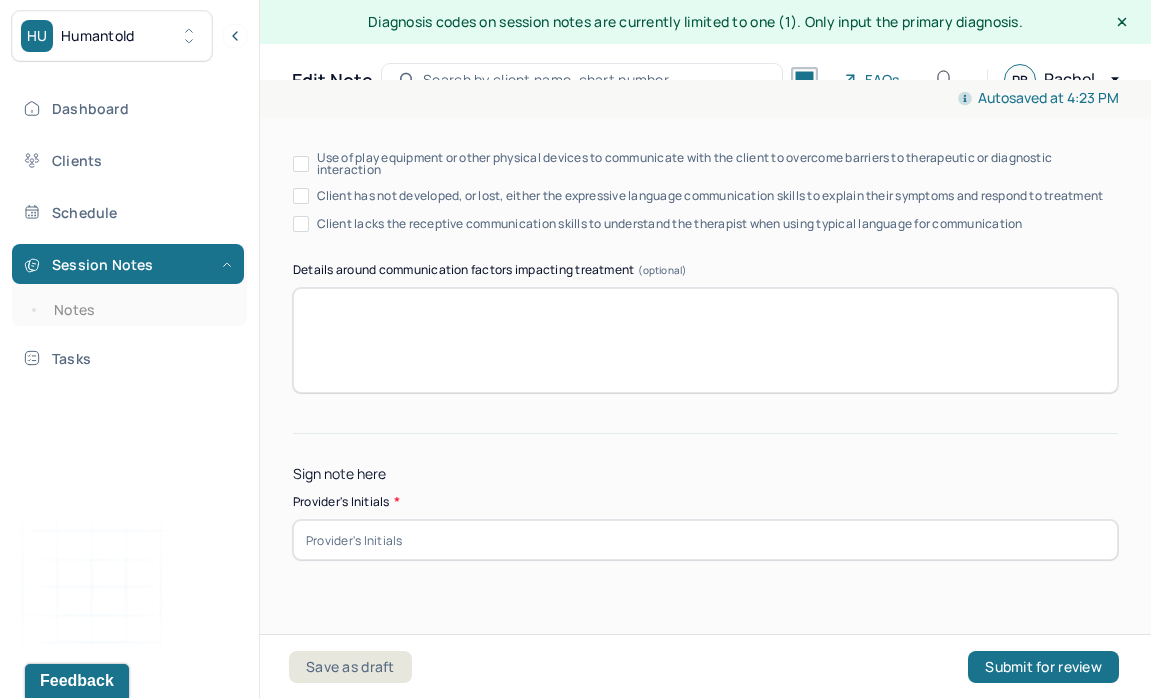 click on "Autosaved at 4:23 PM Appointment Details     Client name [FIRST] [LAST] Date of service 07/11/2025 Time 2:30pm - 3:30pm Duration 1hr Appointment type individual therapy Provider name Rachel Blau Note type Individual soap note   Load previous session note   Instructions The fields marked with an asterisk ( * ) are required before you can submit your notes. Before you can submit your session notes, they must be signed. You have the option to save your notes as a draft before making a submission. Appointment location * In person Primary diagnosis * F41.1 GENERALIZED ANXIETY DISORDER Secondary diagnosis (optional) Secondary diagnosis Tertiary diagnosis (optional) Tertiary diagnosis Emotional / Behavioural symptoms demonstrated * Client appeared low in mood and somewhat tearful throughout the session. Causing * * EDMR" at bounding box center [705, 425] 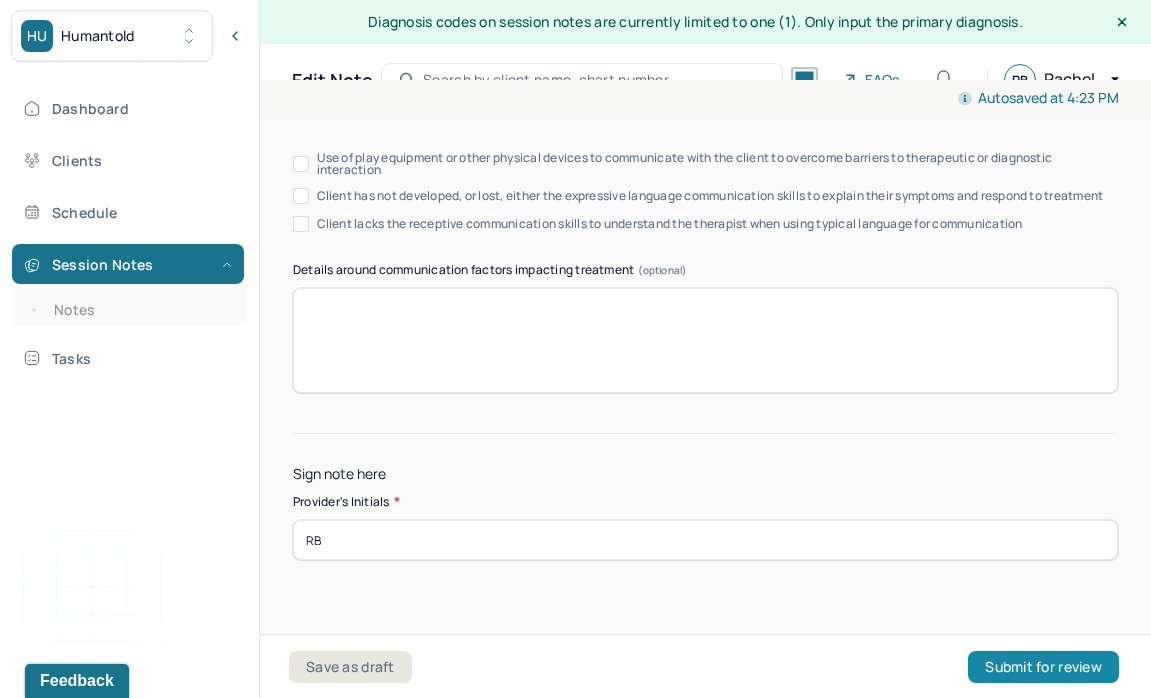 type on "RB" 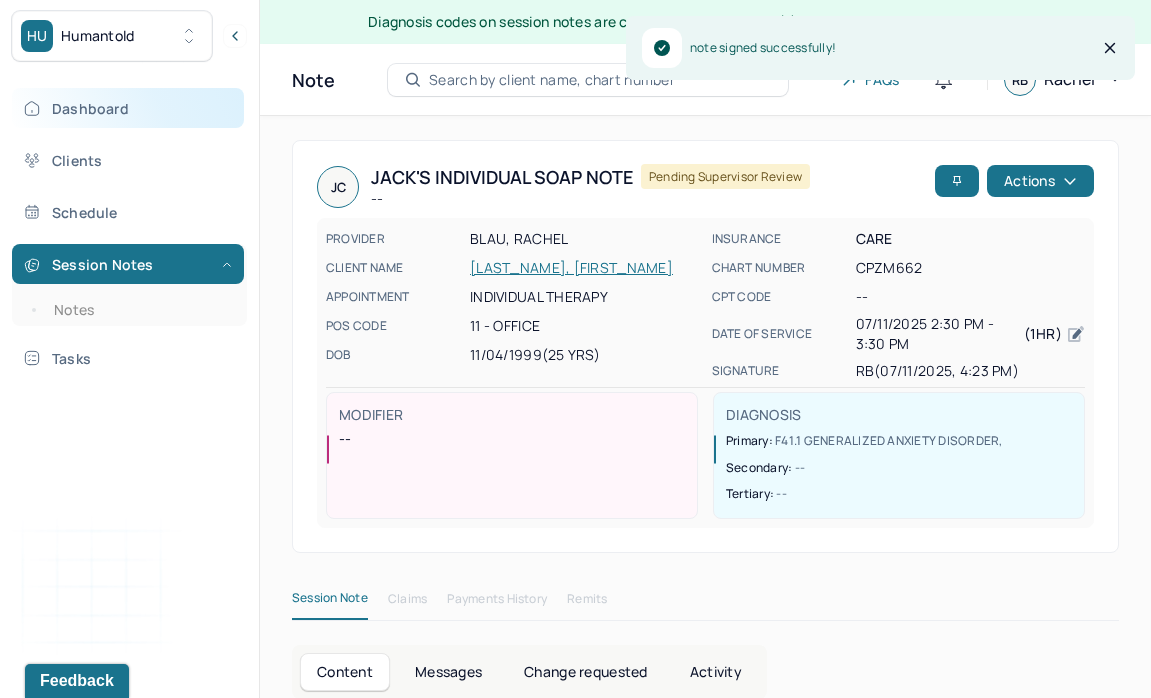 click on "Dashboard" at bounding box center [128, 108] 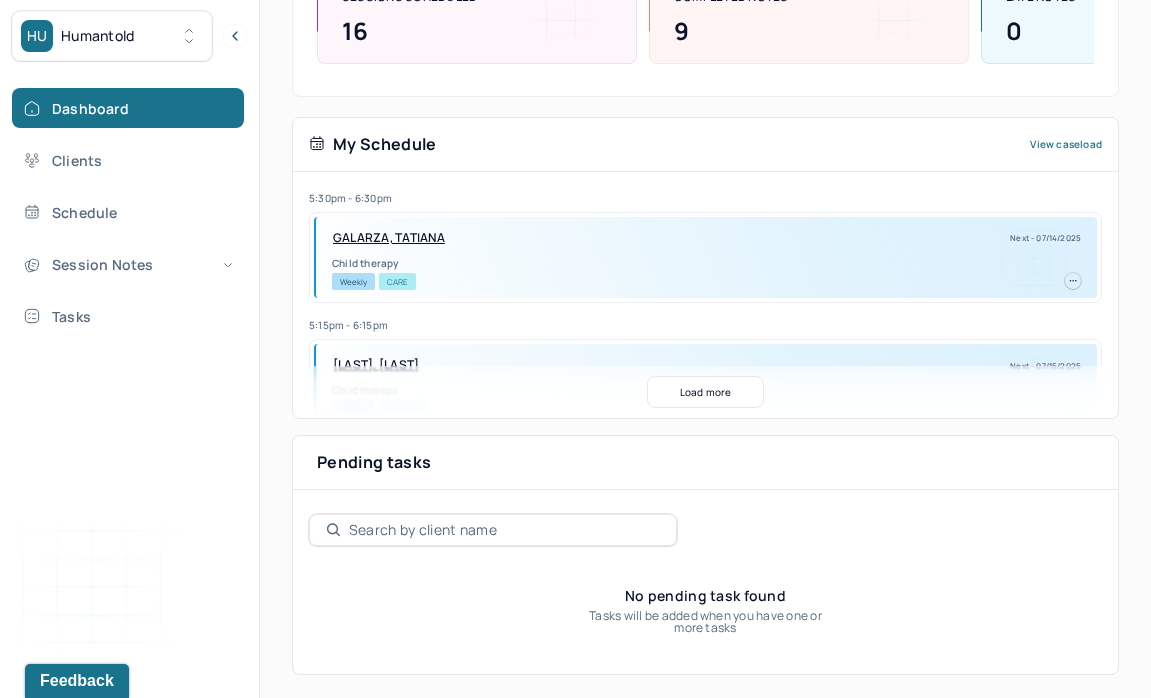 scroll, scrollTop: 0, scrollLeft: 0, axis: both 